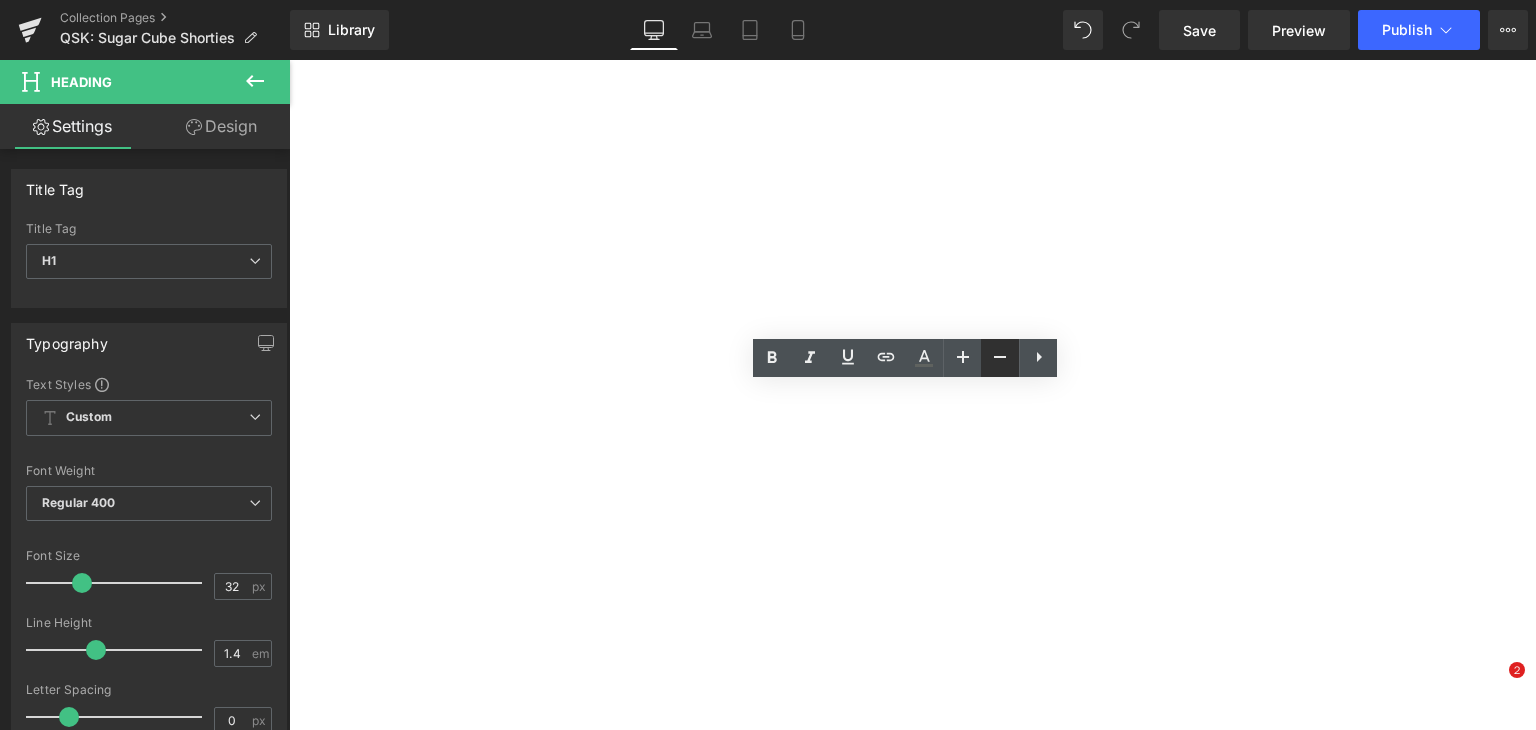 scroll, scrollTop: 0, scrollLeft: 0, axis: both 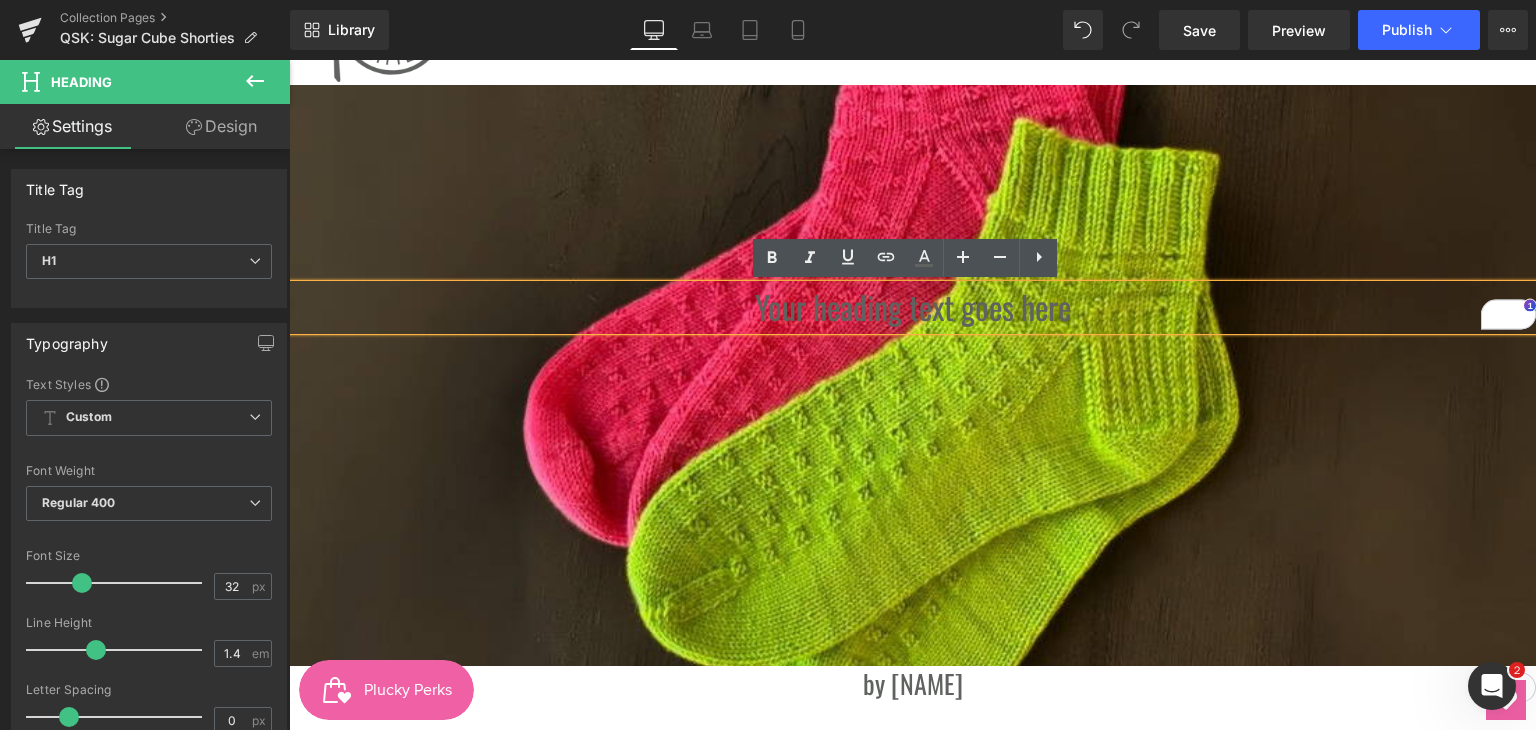 click on "Your heading text goes here" at bounding box center [912, 307] 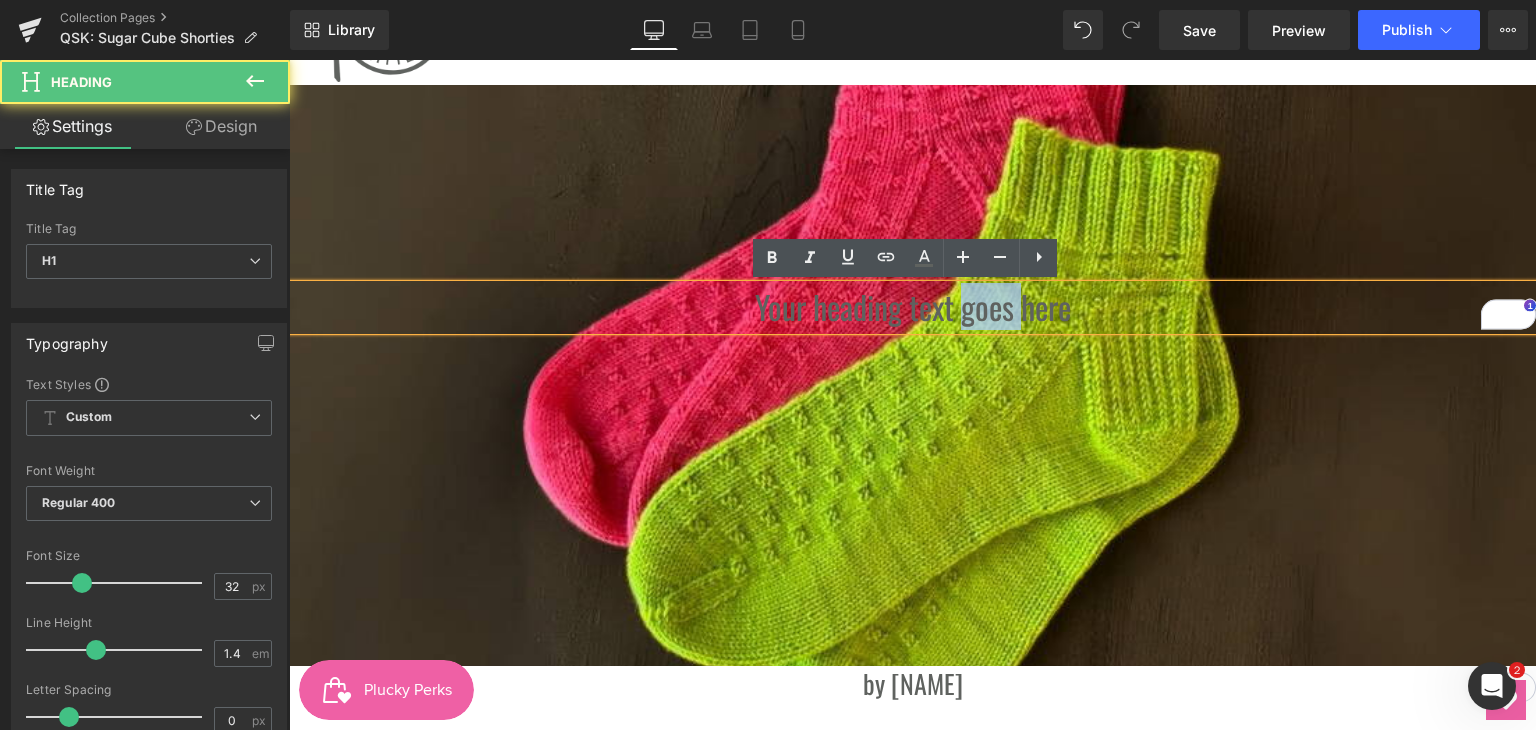 click on "Your heading text goes here" at bounding box center [912, 307] 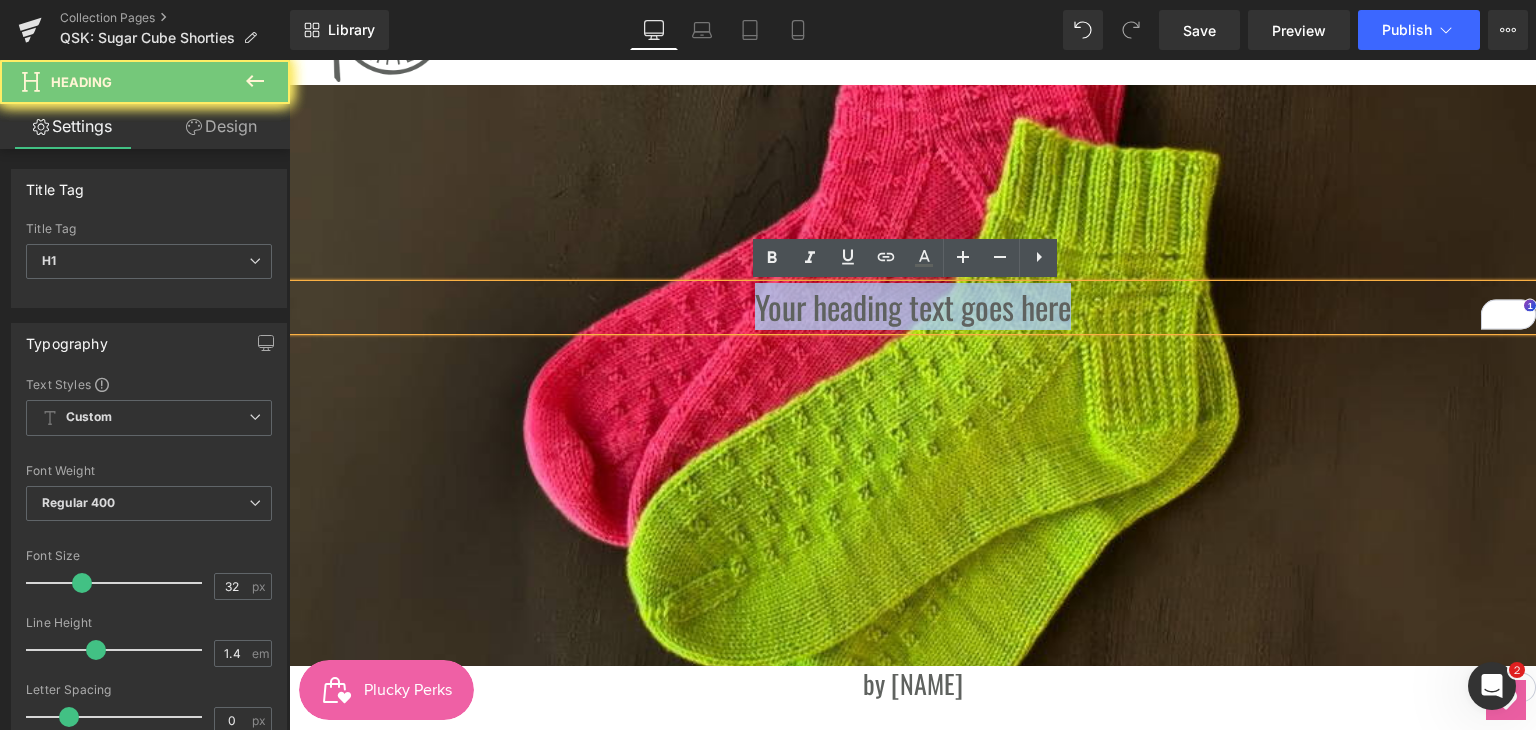 click on "Your heading text goes here" at bounding box center [912, 307] 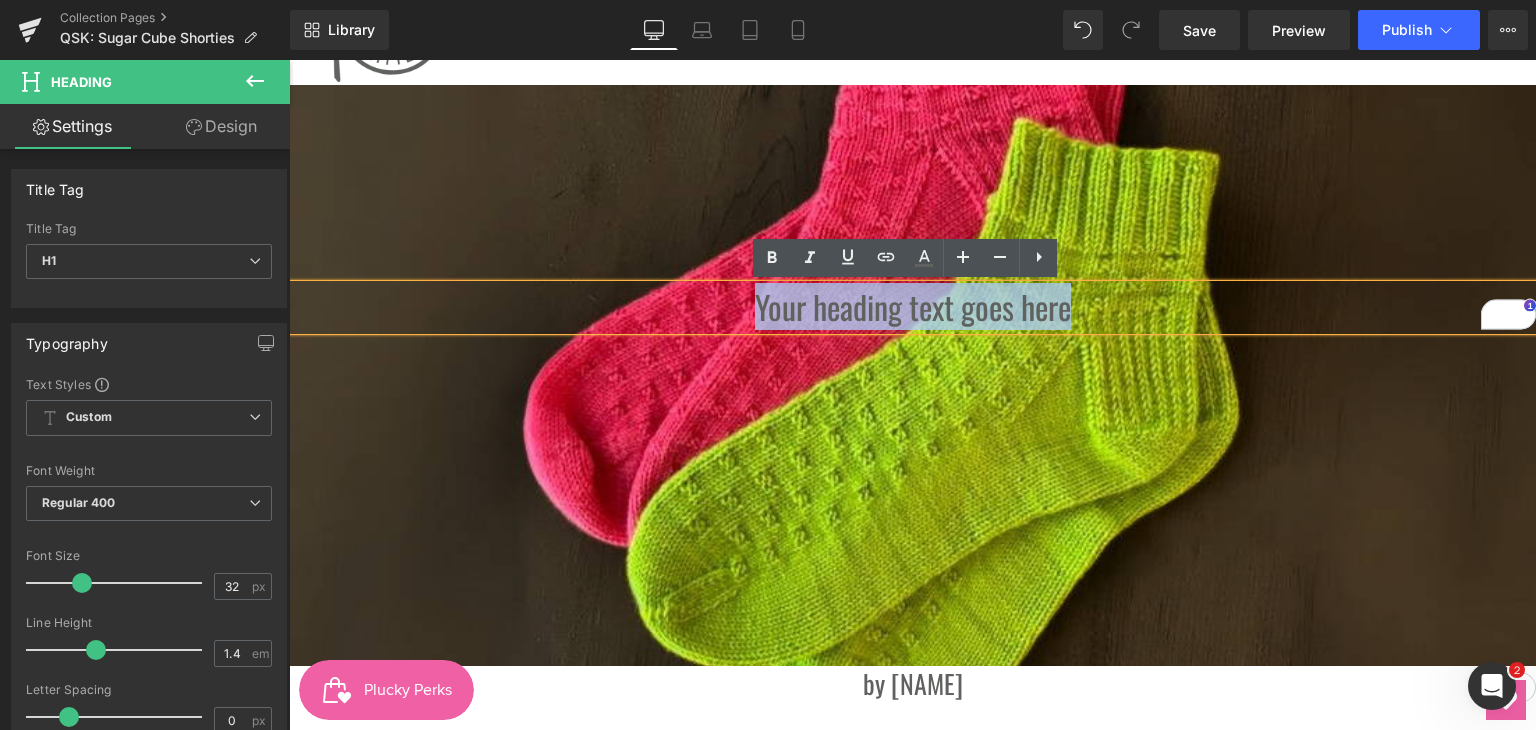 type 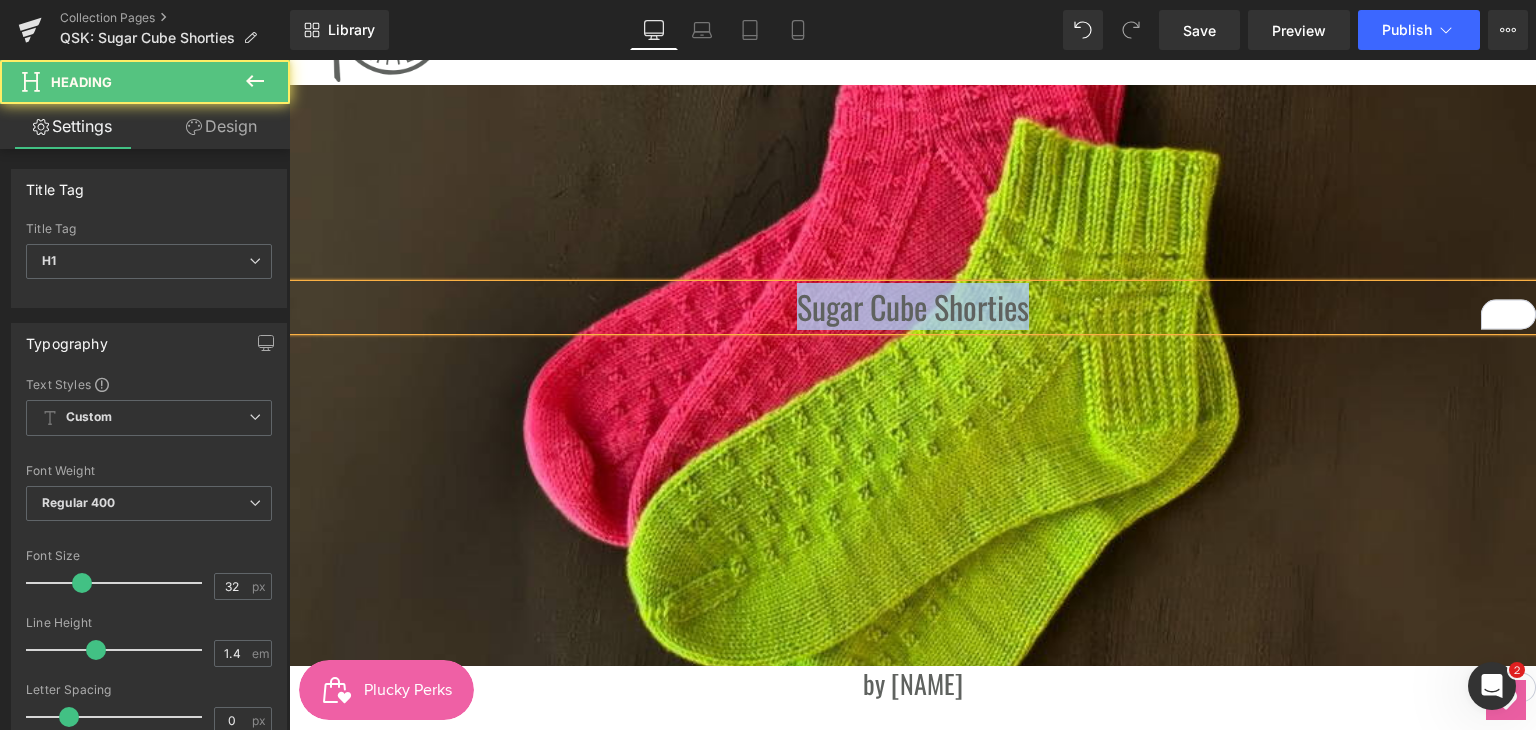 drag, startPoint x: 758, startPoint y: 311, endPoint x: 1100, endPoint y: 350, distance: 344.2165 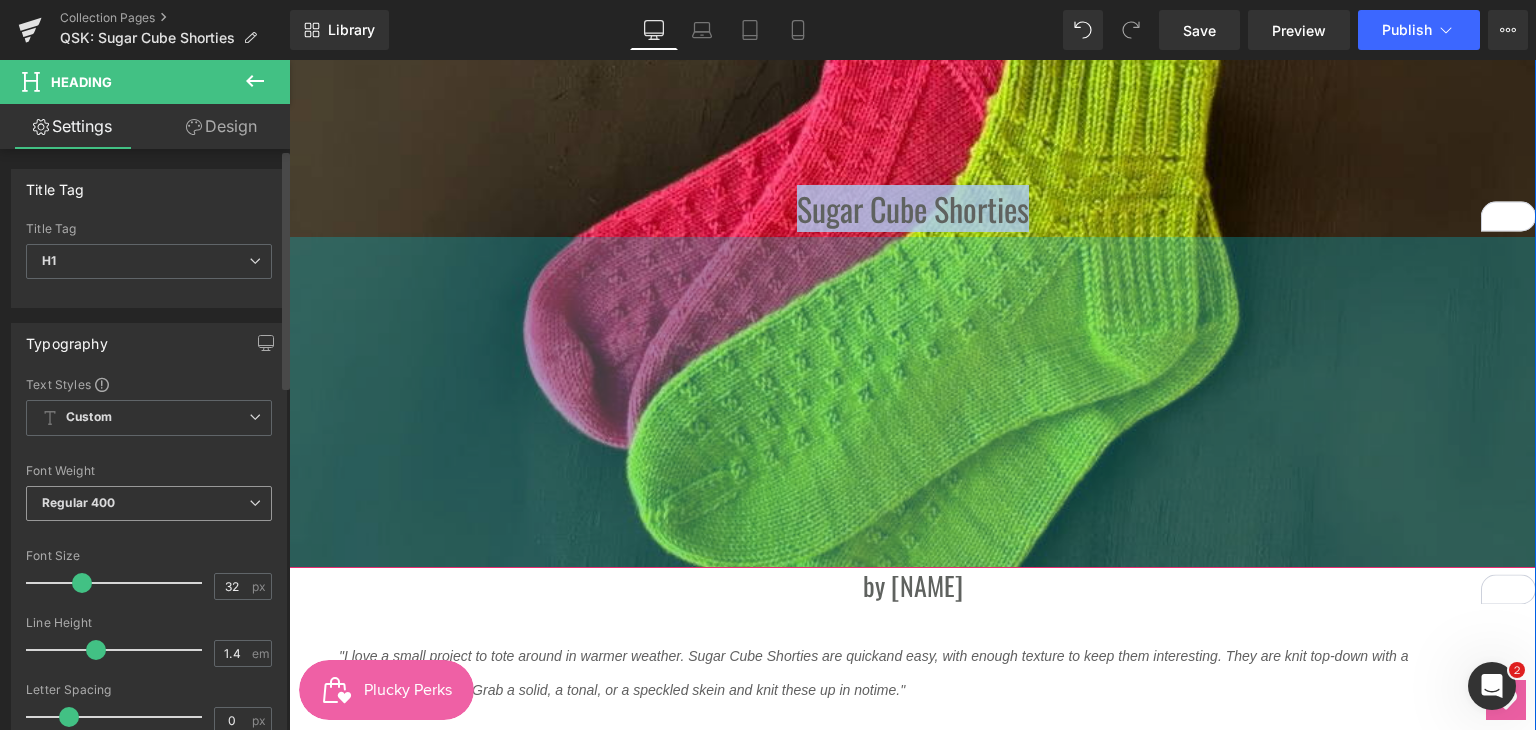scroll, scrollTop: 300, scrollLeft: 0, axis: vertical 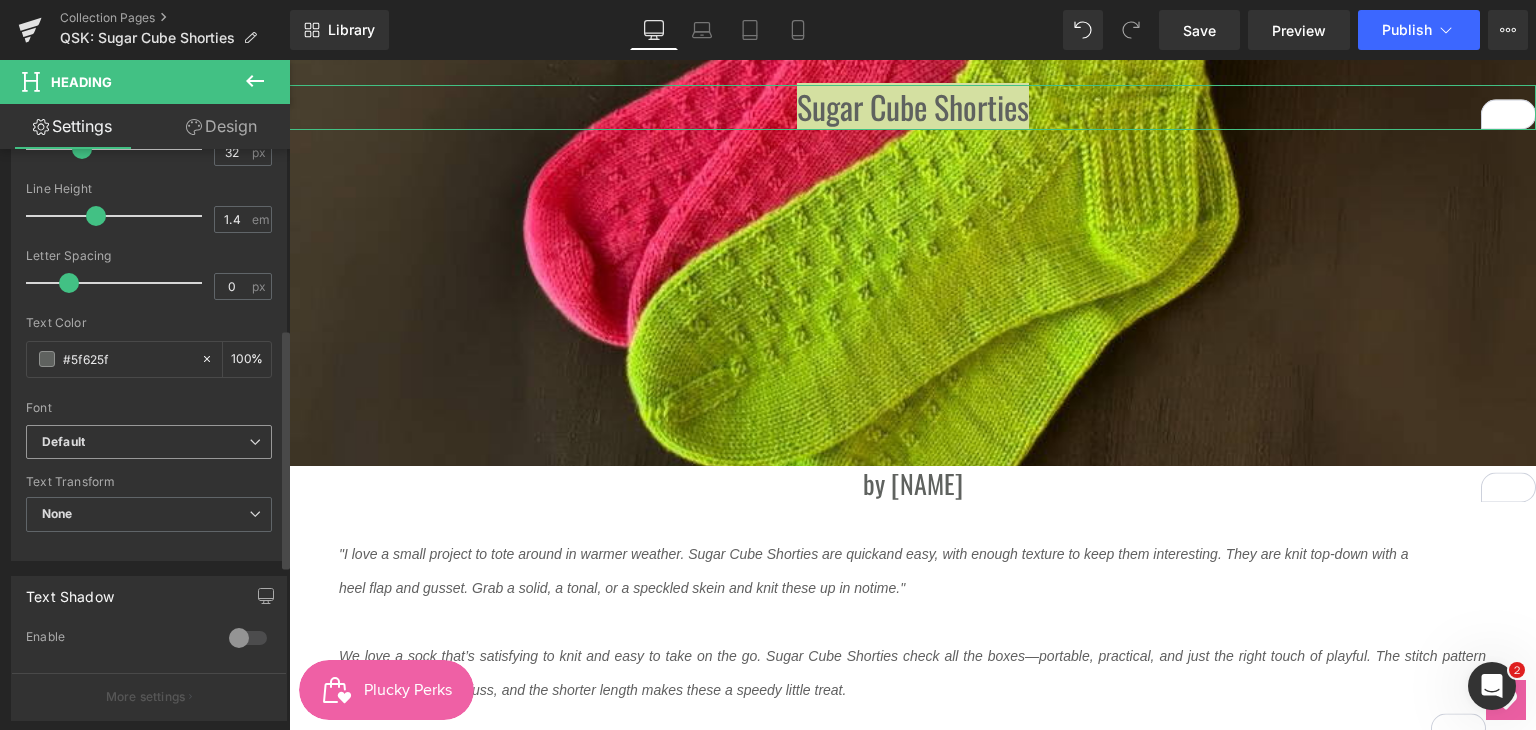 click on "Default" at bounding box center (145, 442) 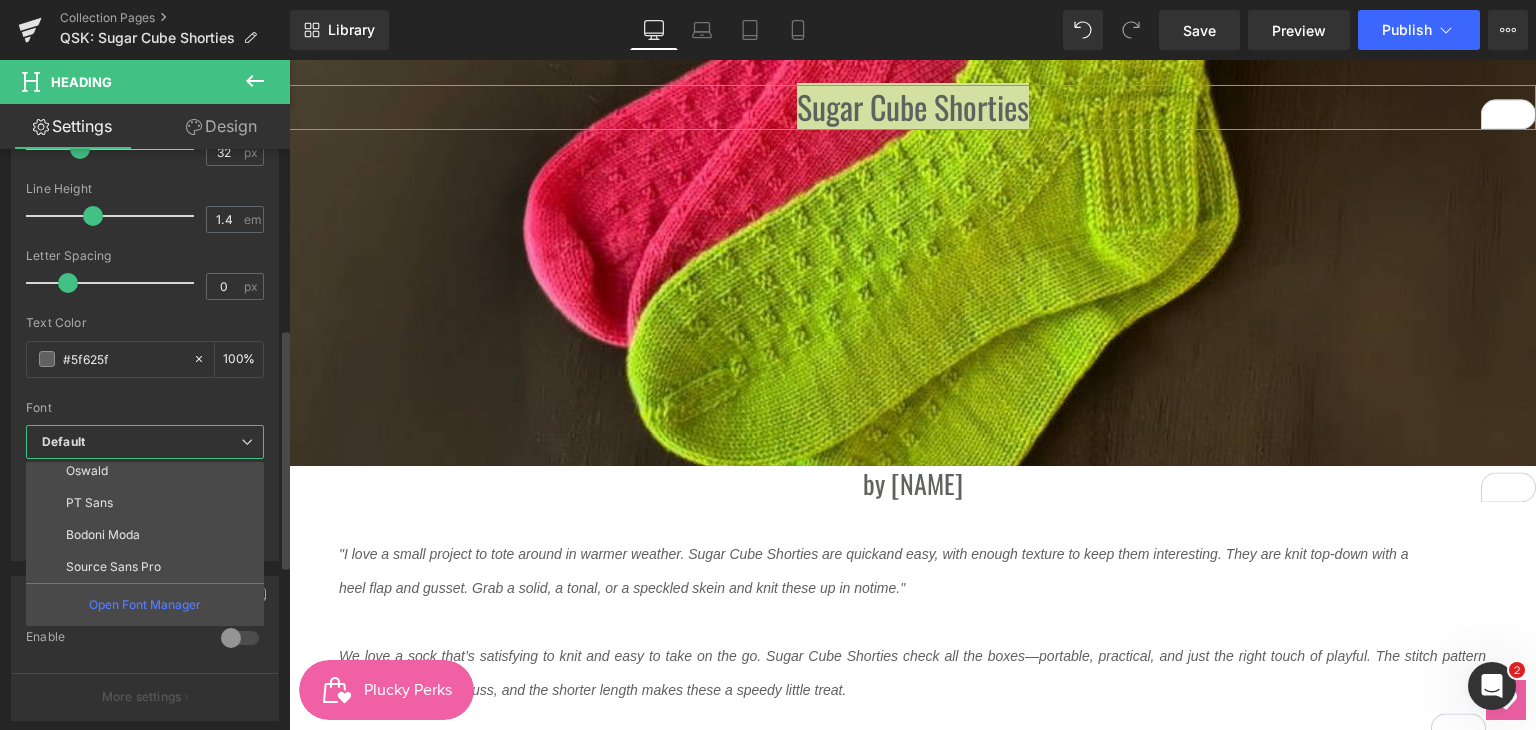 scroll, scrollTop: 104, scrollLeft: 0, axis: vertical 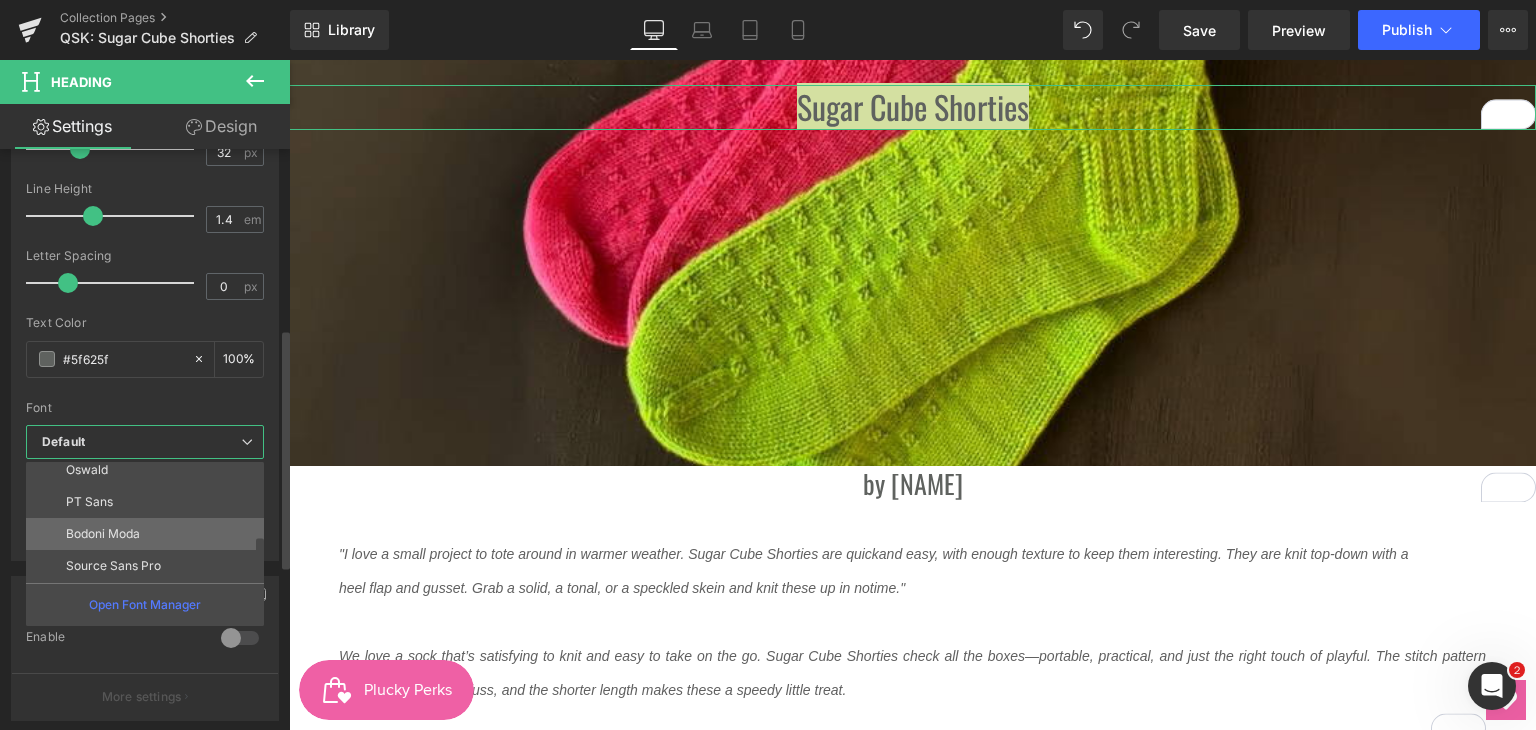 click on "Bodoni Moda" at bounding box center [103, 534] 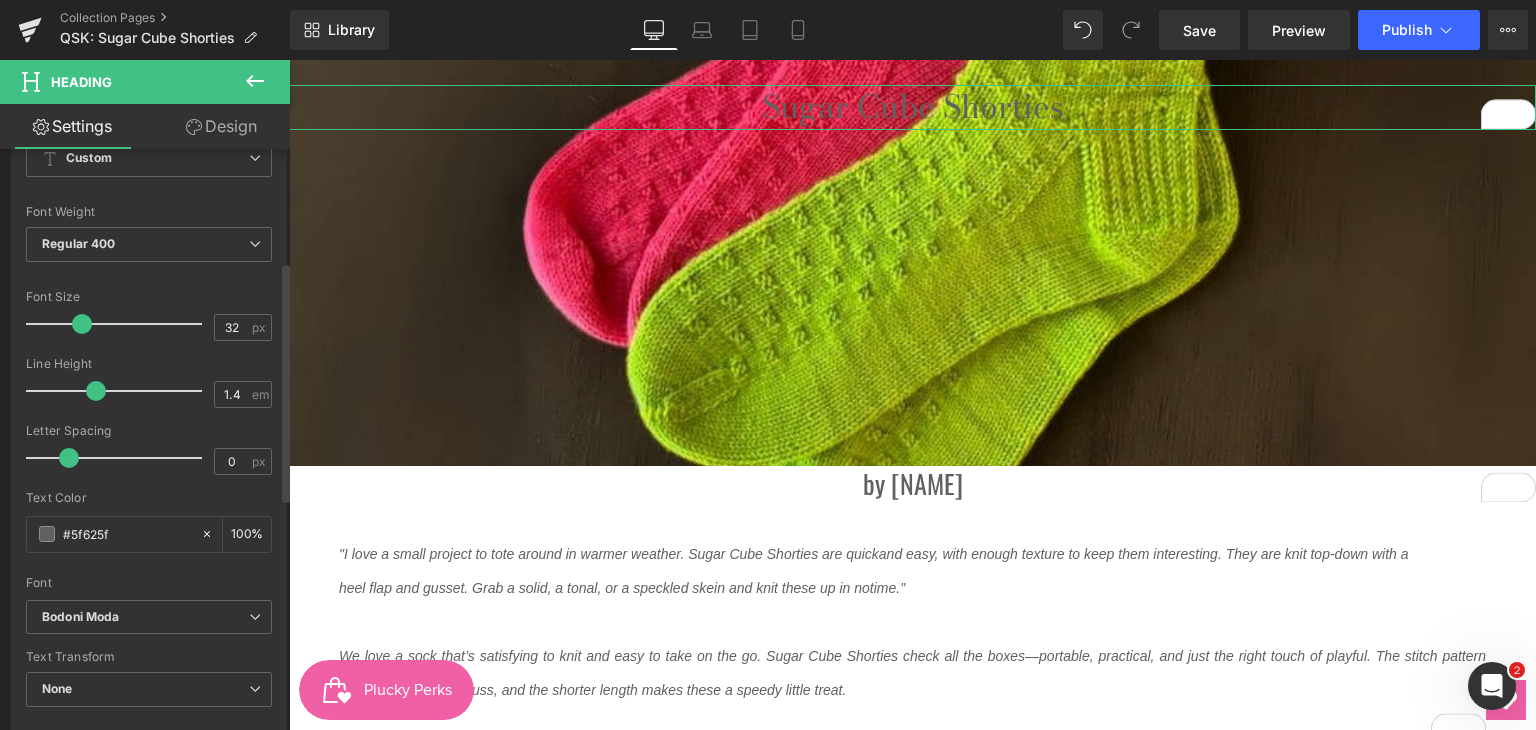 scroll, scrollTop: 234, scrollLeft: 0, axis: vertical 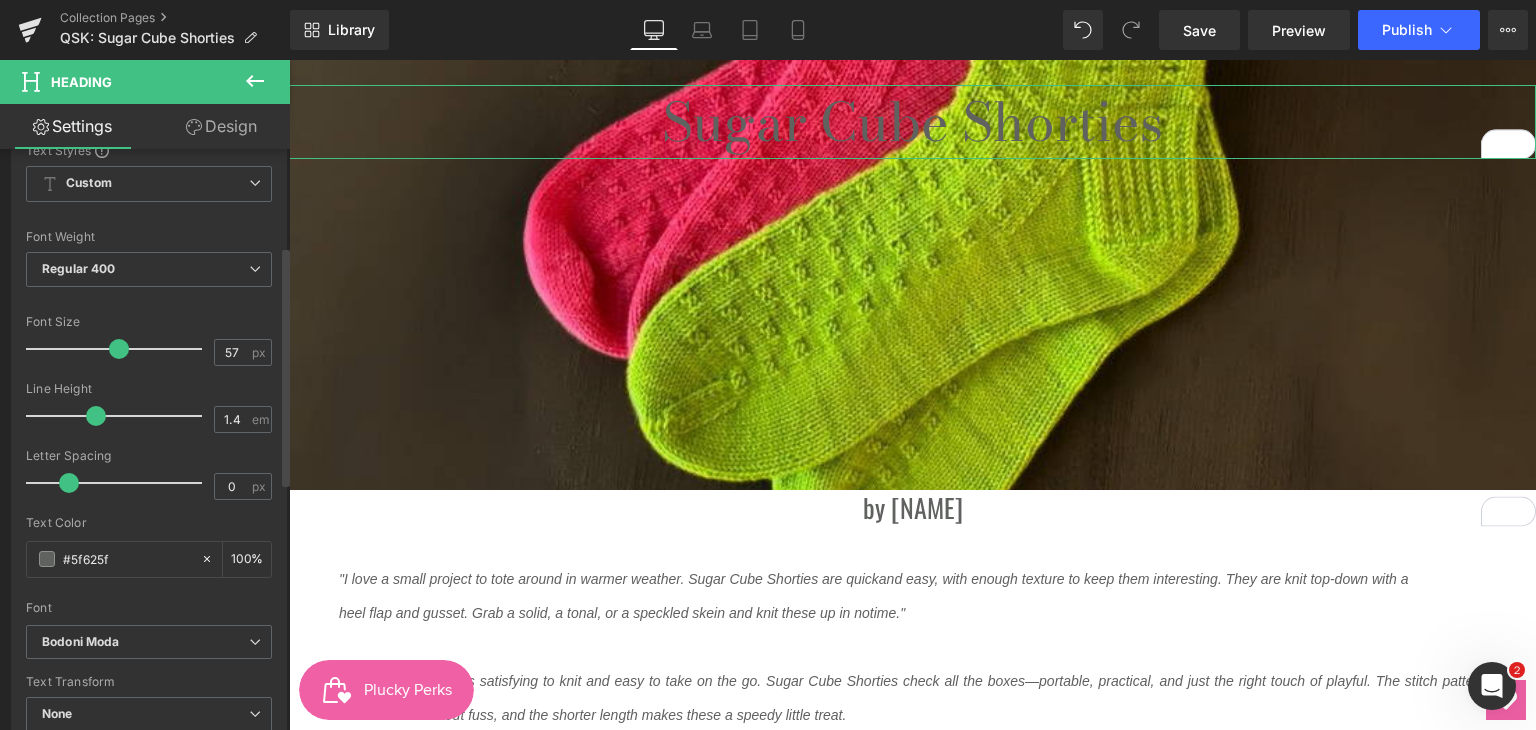 type on "59" 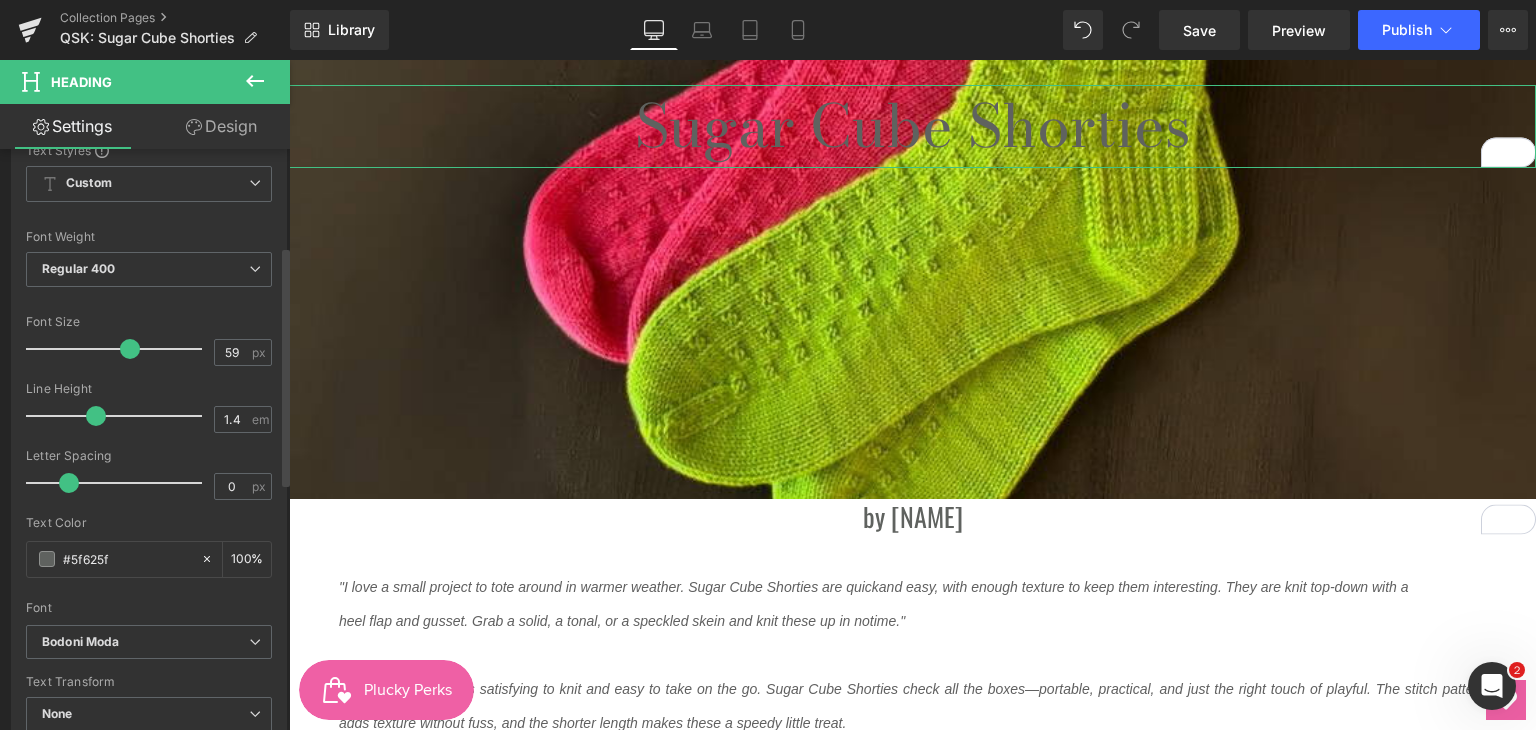 drag, startPoint x: 79, startPoint y: 349, endPoint x: 125, endPoint y: 338, distance: 47.296936 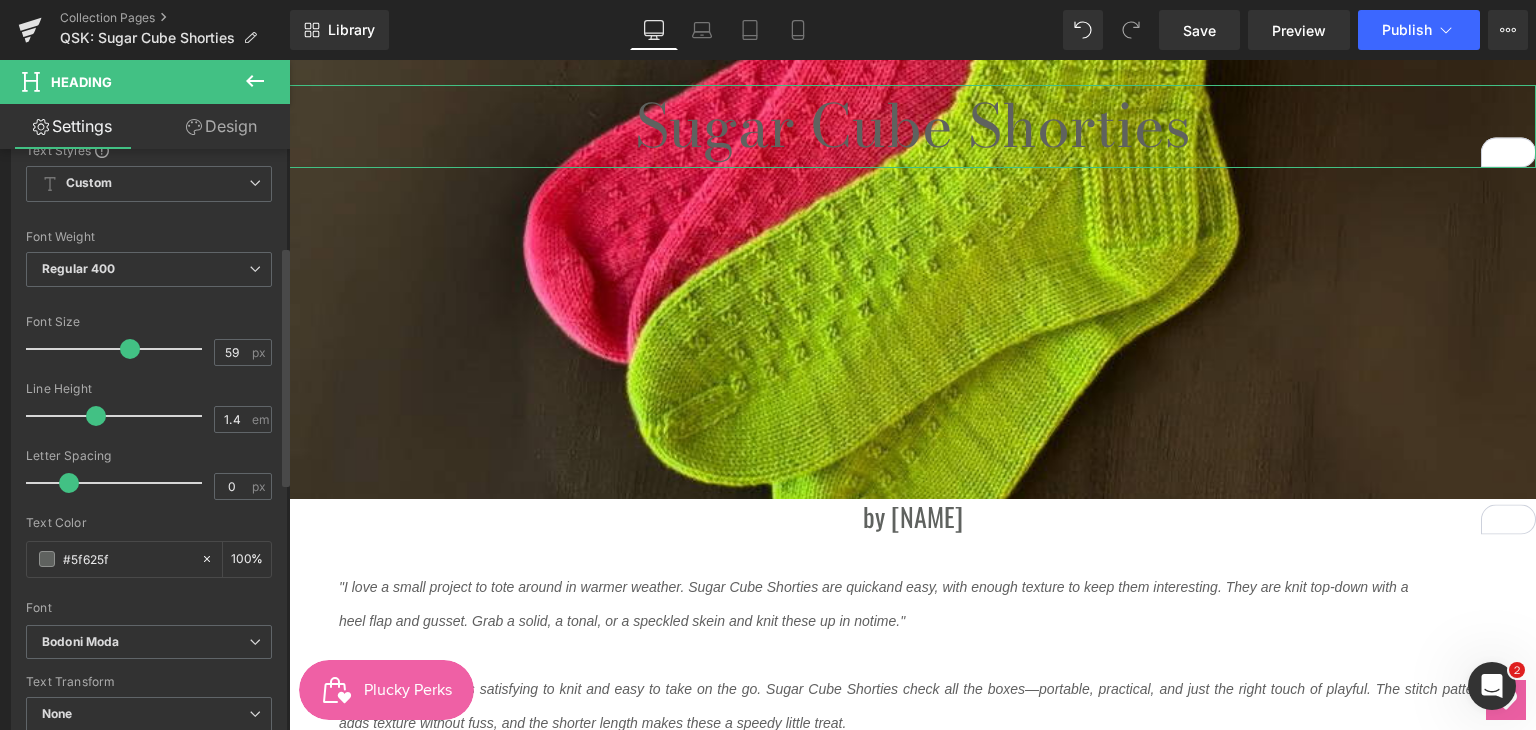 click at bounding box center [130, 349] 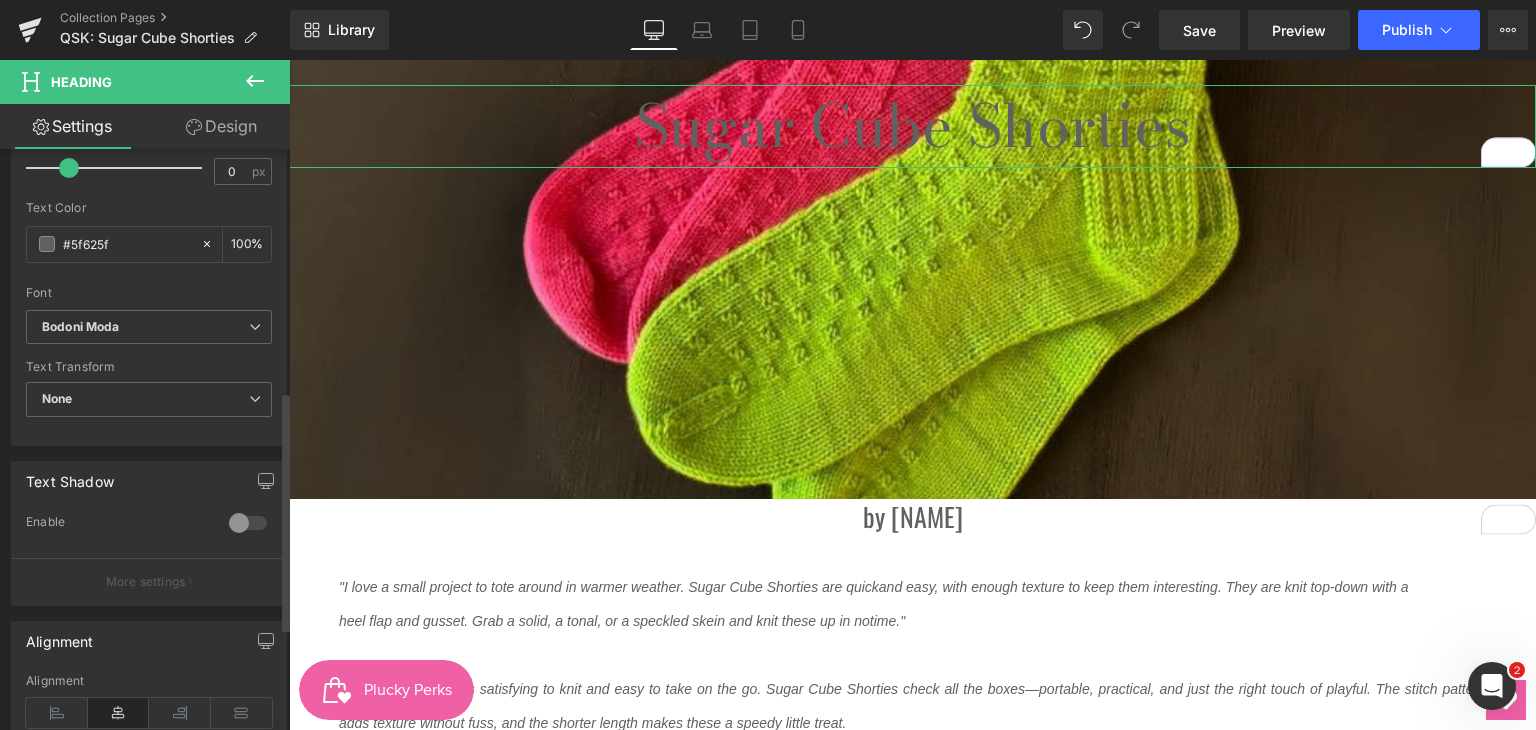 scroll, scrollTop: 534, scrollLeft: 0, axis: vertical 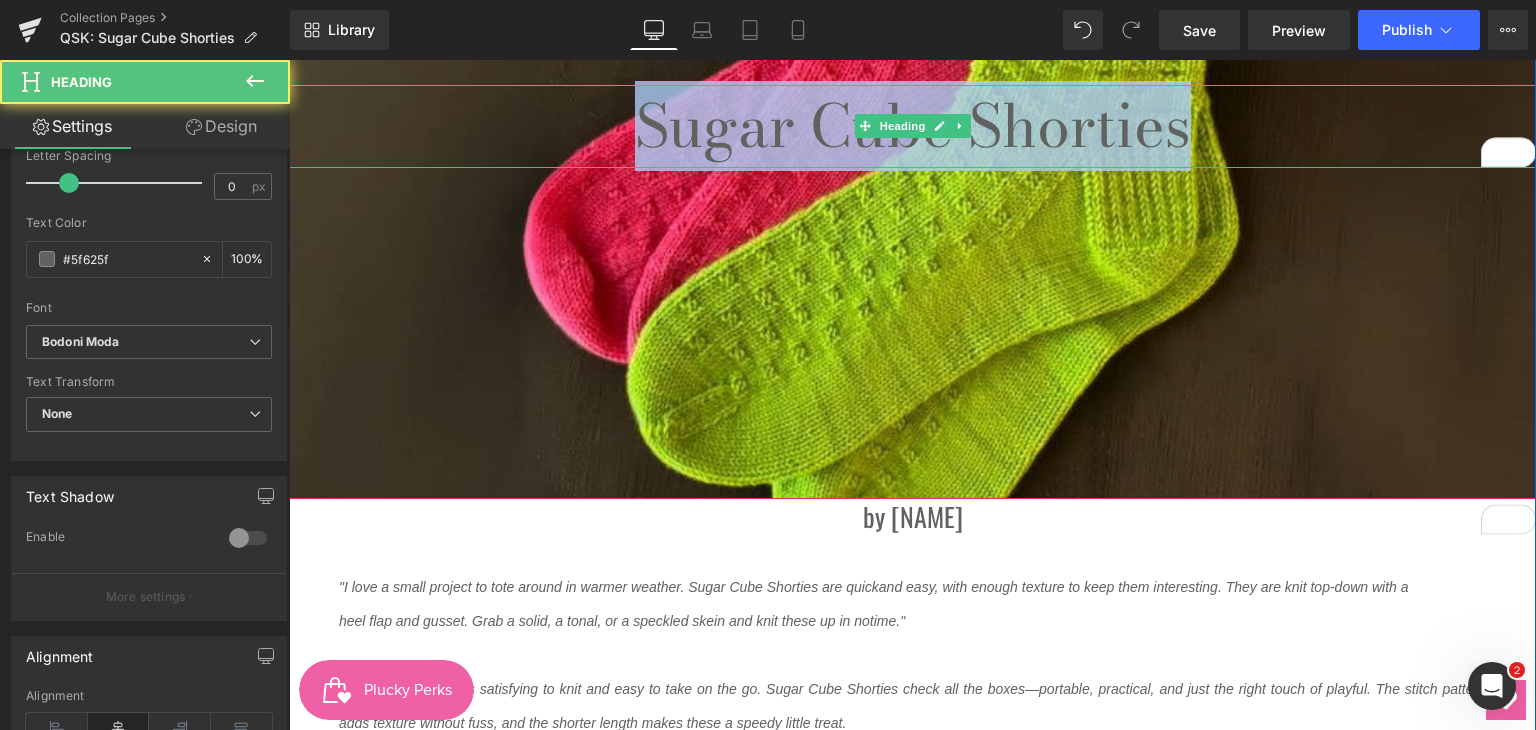 drag, startPoint x: 1230, startPoint y: 121, endPoint x: 613, endPoint y: 107, distance: 617.1588 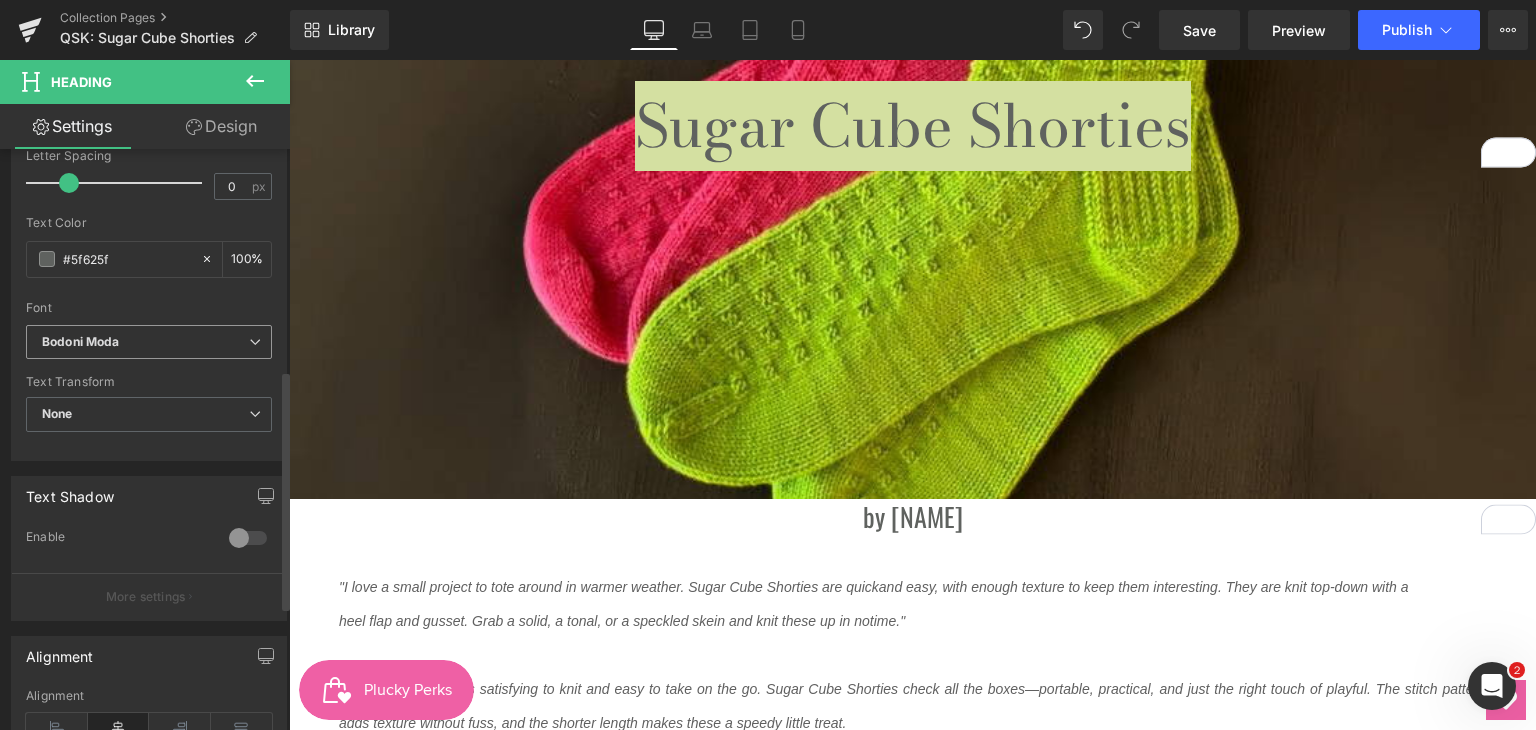 click on "Bodoni Moda" at bounding box center (145, 342) 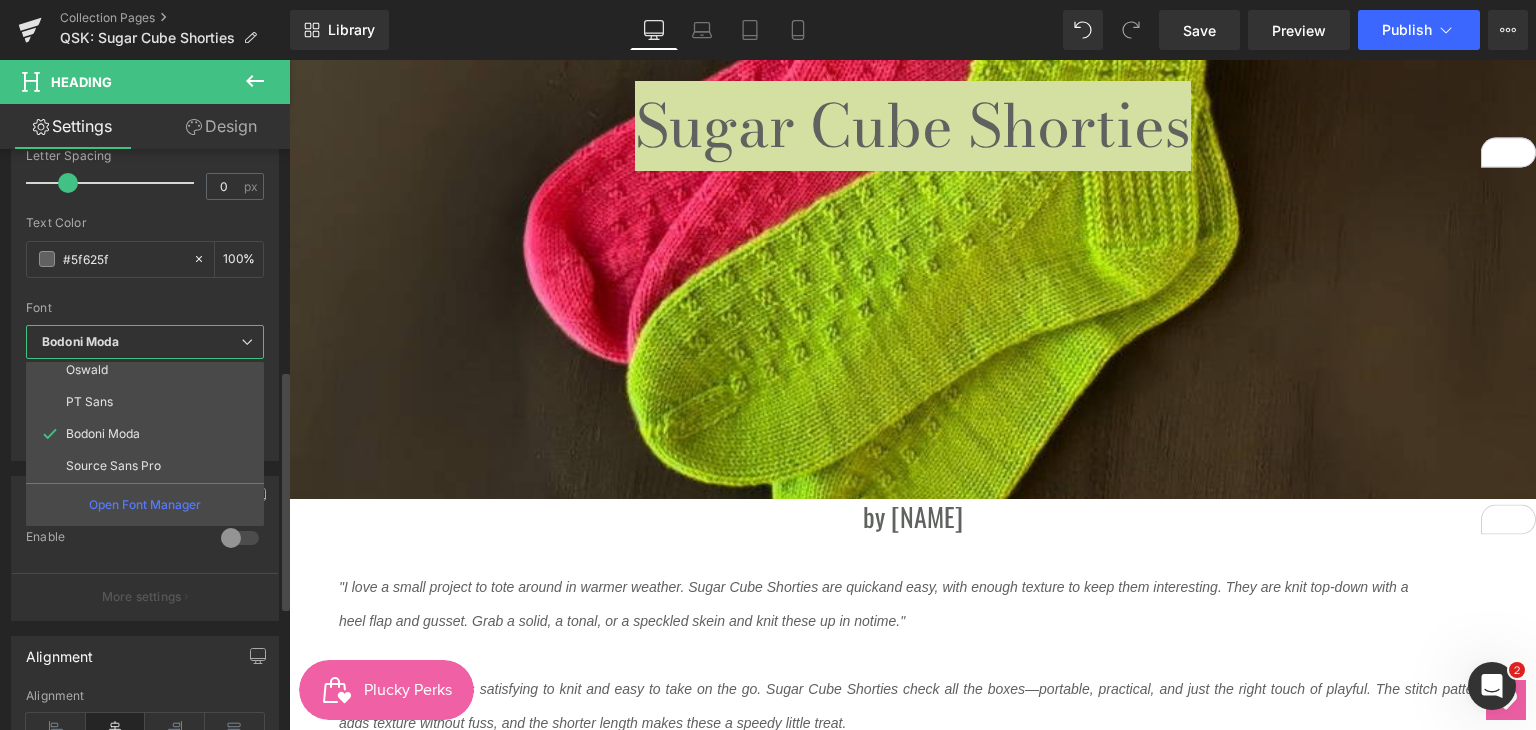 click at bounding box center (145, 294) 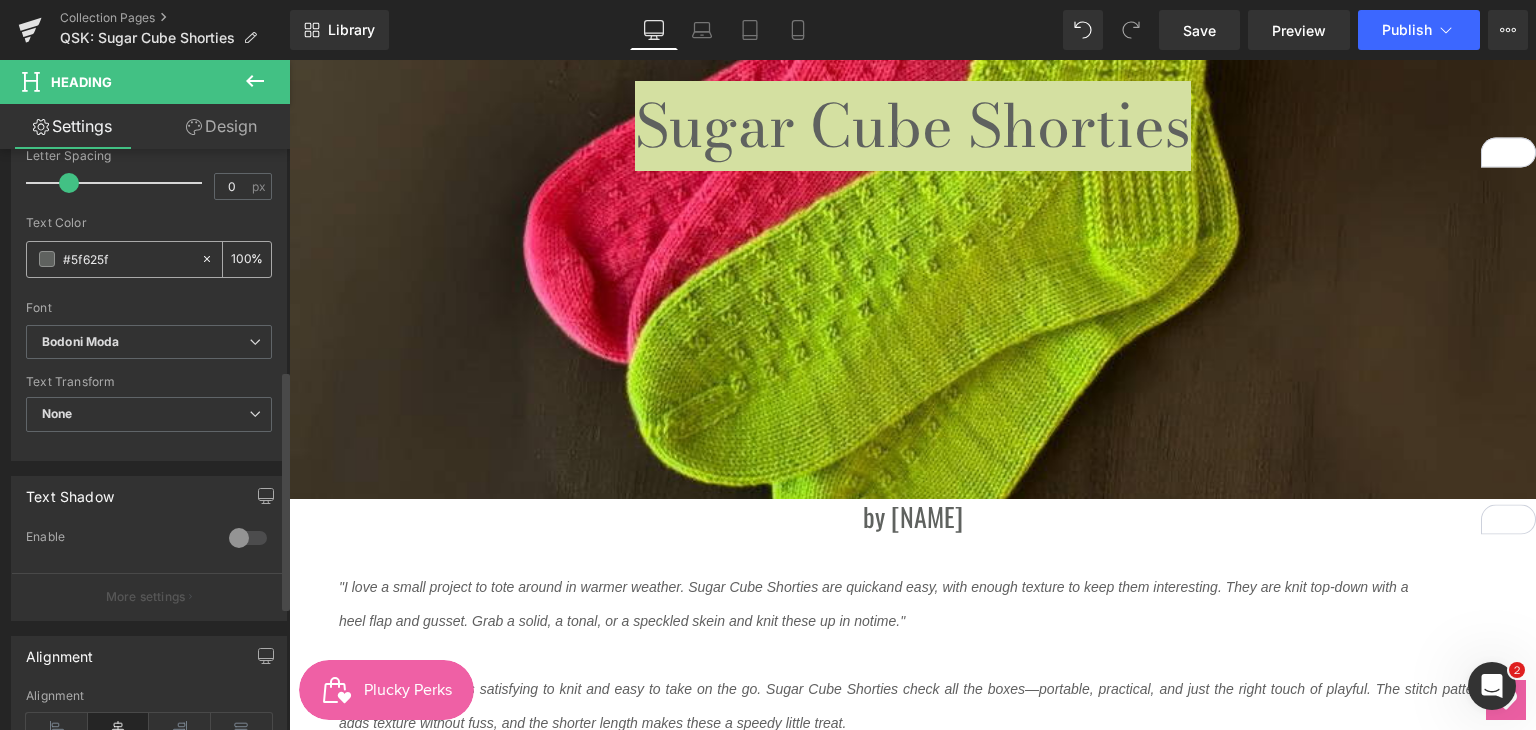 click on "#5f625f" at bounding box center [127, 259] 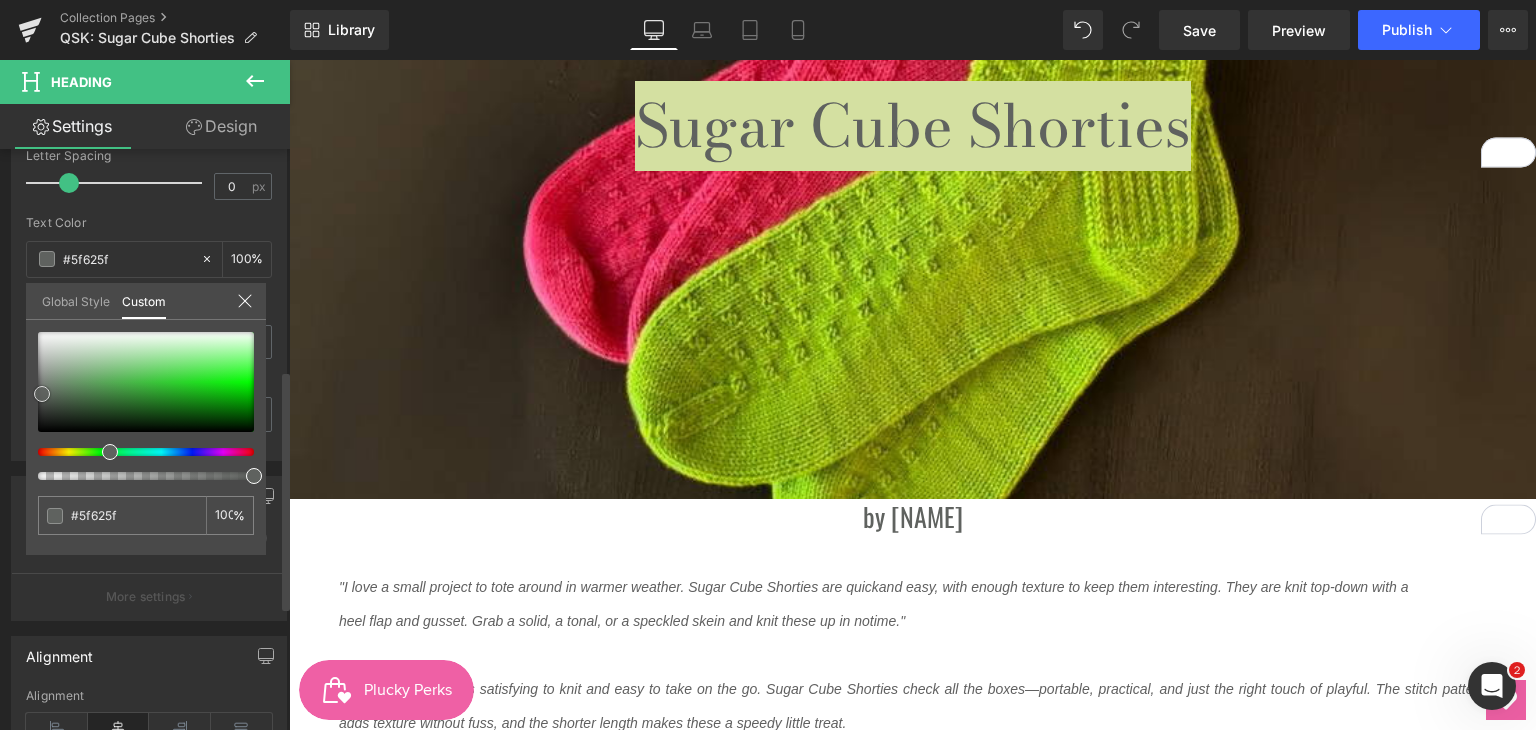 type on "#6b6f6b" 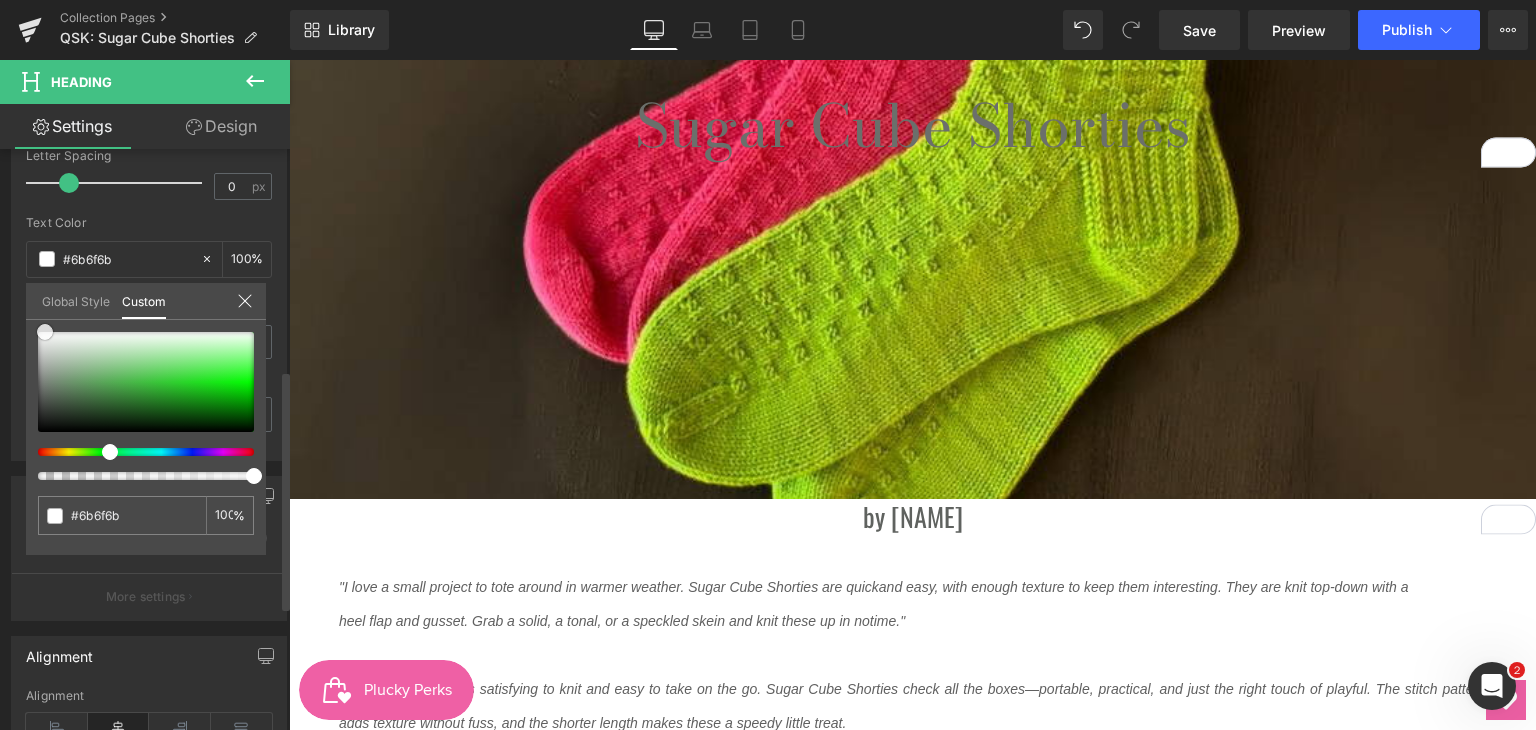 type on "#ffffff" 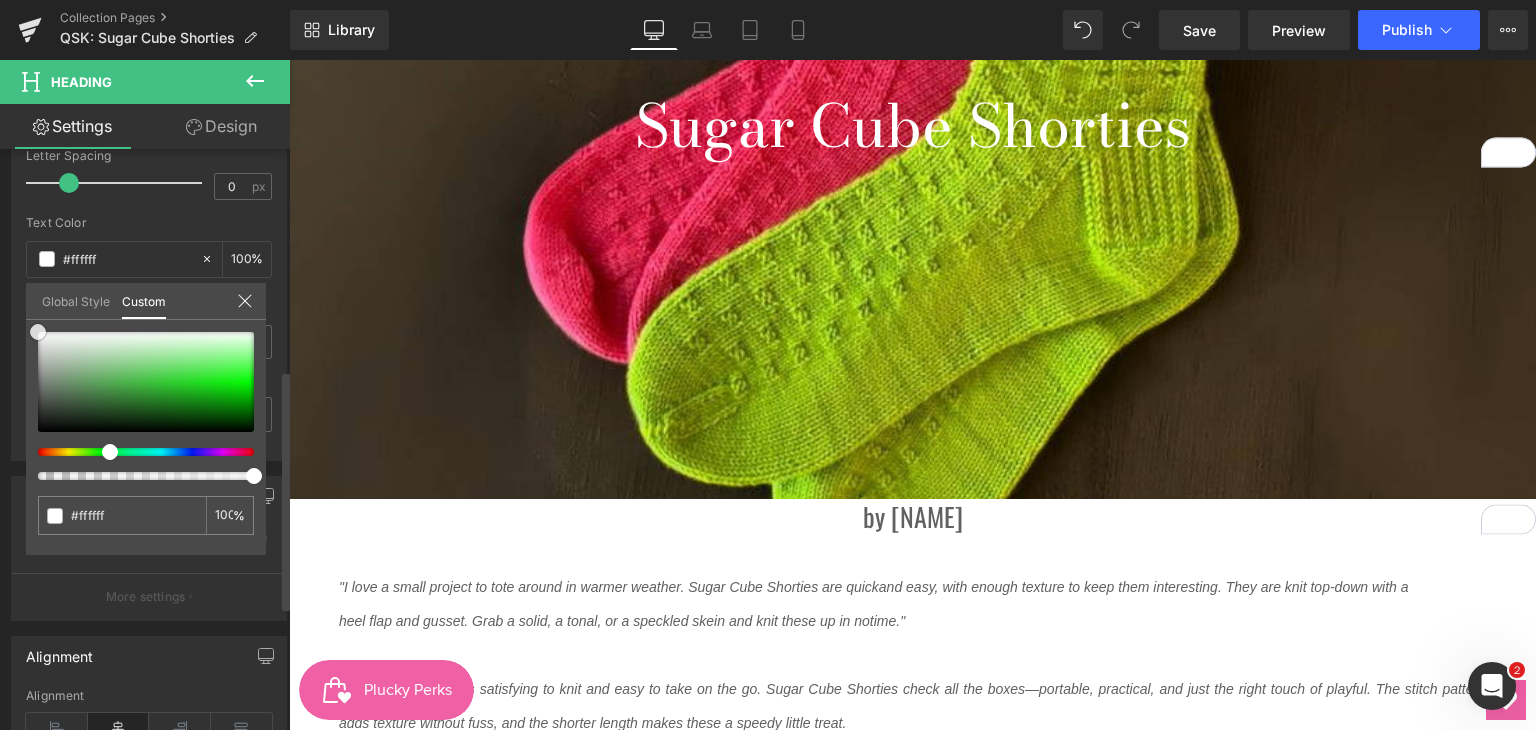 drag, startPoint x: 42, startPoint y: 393, endPoint x: 20, endPoint y: 275, distance: 120.033325 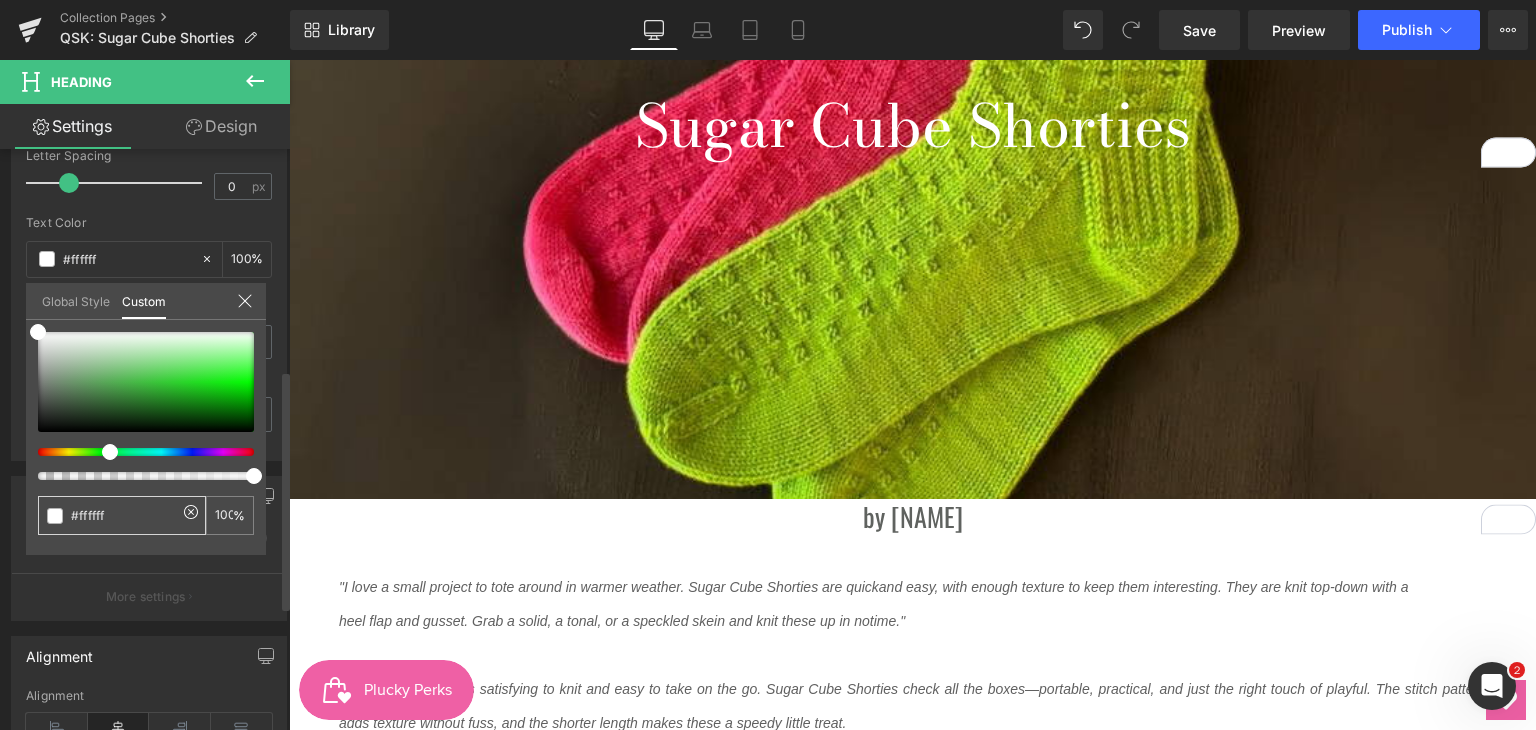click on "#ffffff" at bounding box center (122, 515) 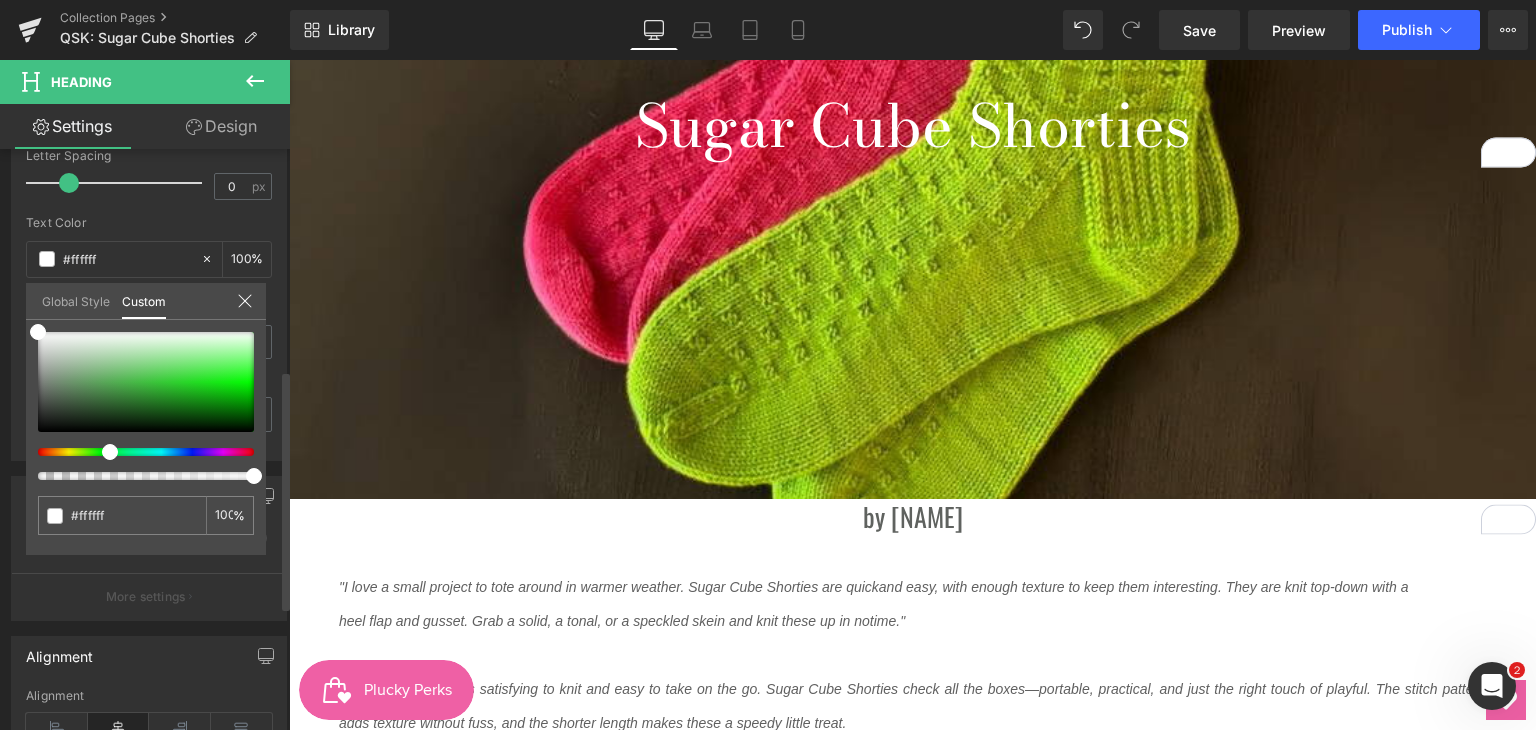 click on "#ffffff 100 %" at bounding box center (146, 443) 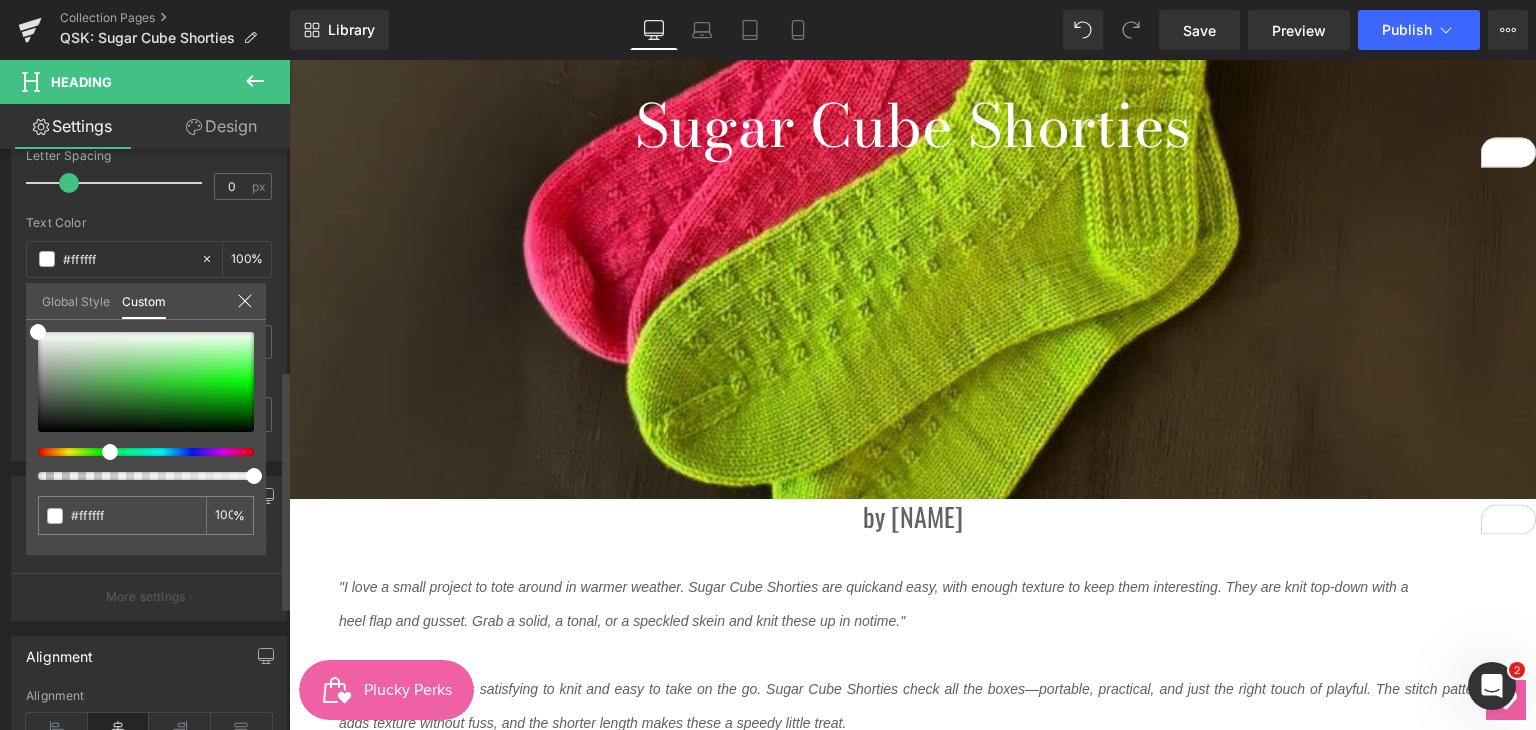 click 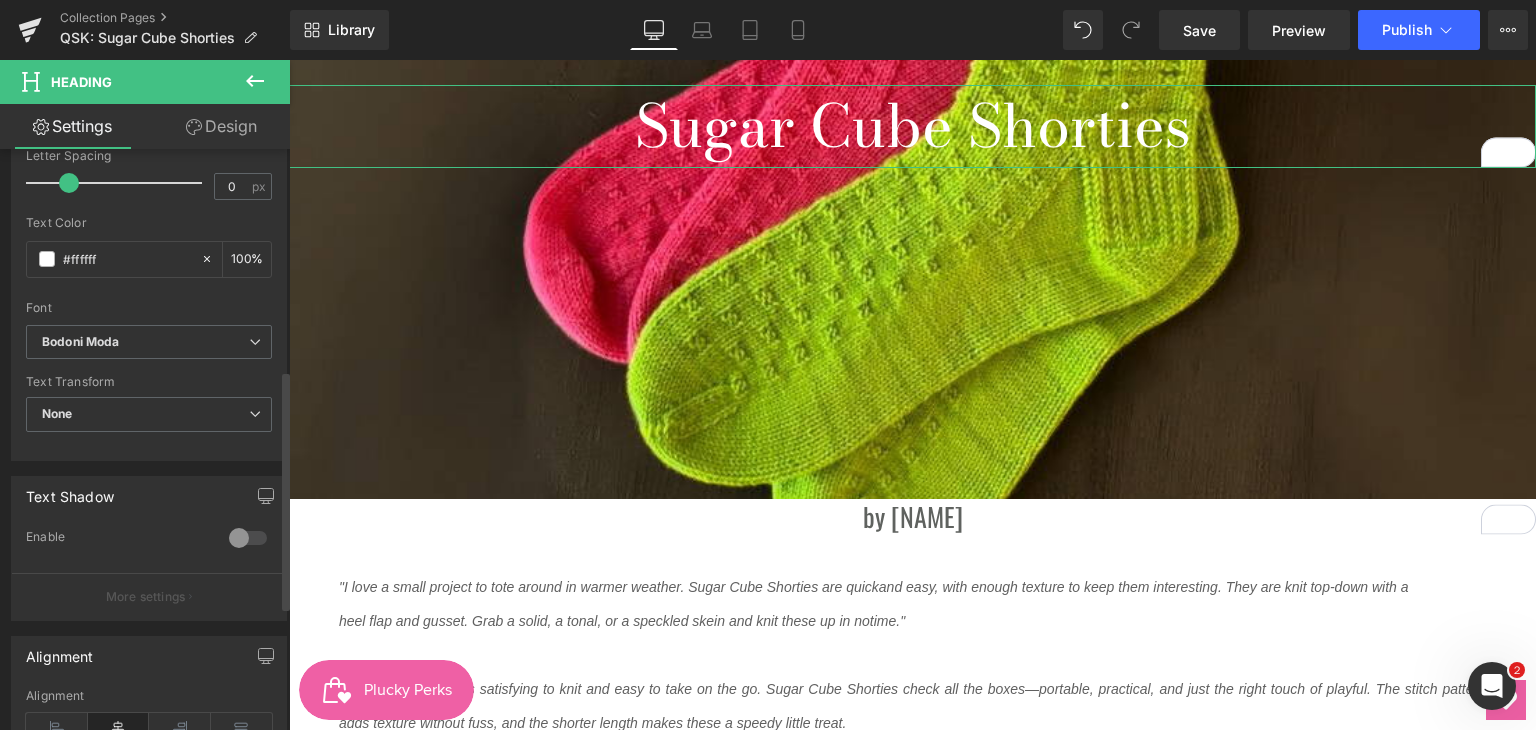 click on "Font" at bounding box center (149, 308) 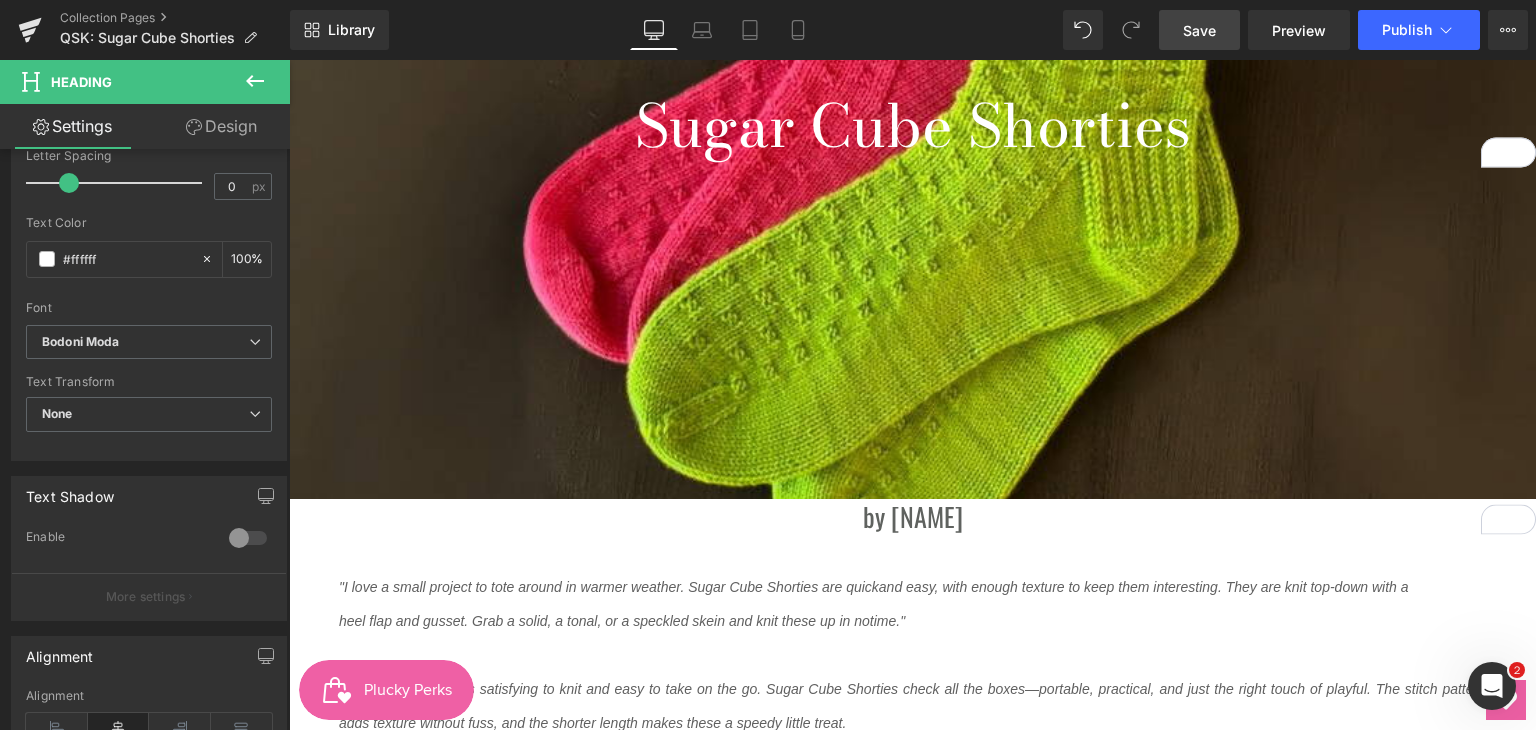 click on "Save" at bounding box center (1199, 30) 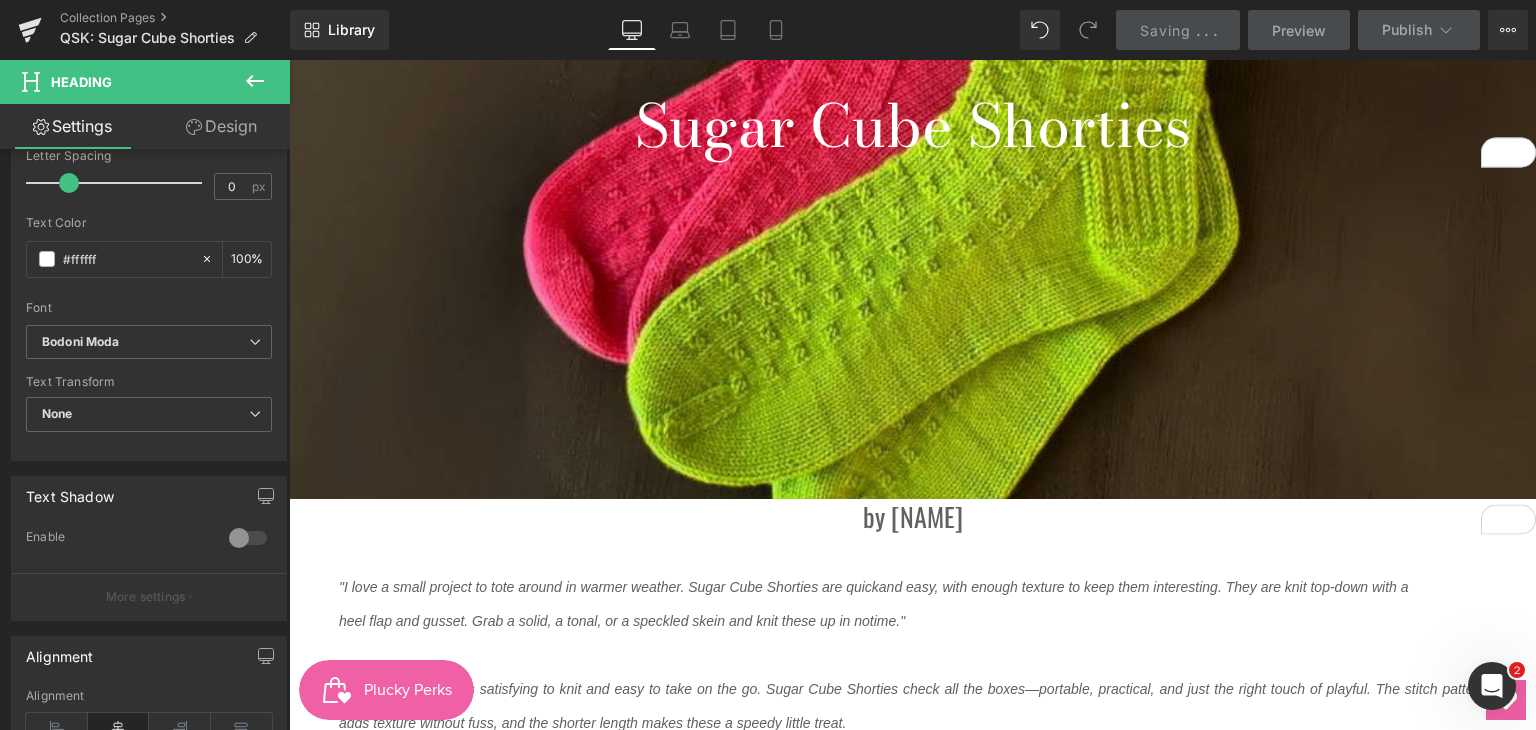 scroll, scrollTop: 600, scrollLeft: 0, axis: vertical 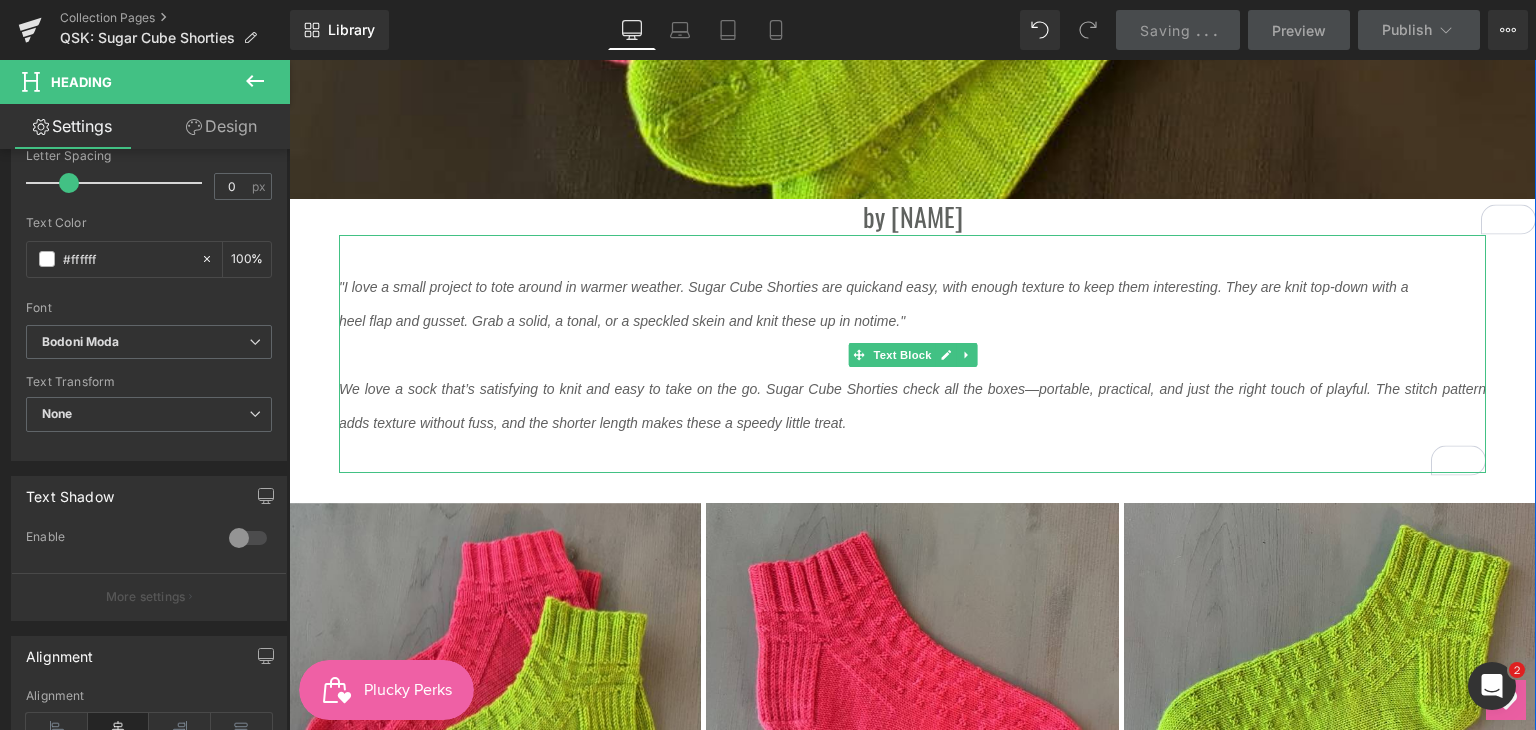 click on "We love a sock that’s satisfying to knit and easy to take on the go. Sugar Cube Shorties check all the boxes—portable, practical, and just the right touch of playful. The stitch pattern adds texture without fuss, and the shorter length makes these a speedy little treat." at bounding box center [912, 405] 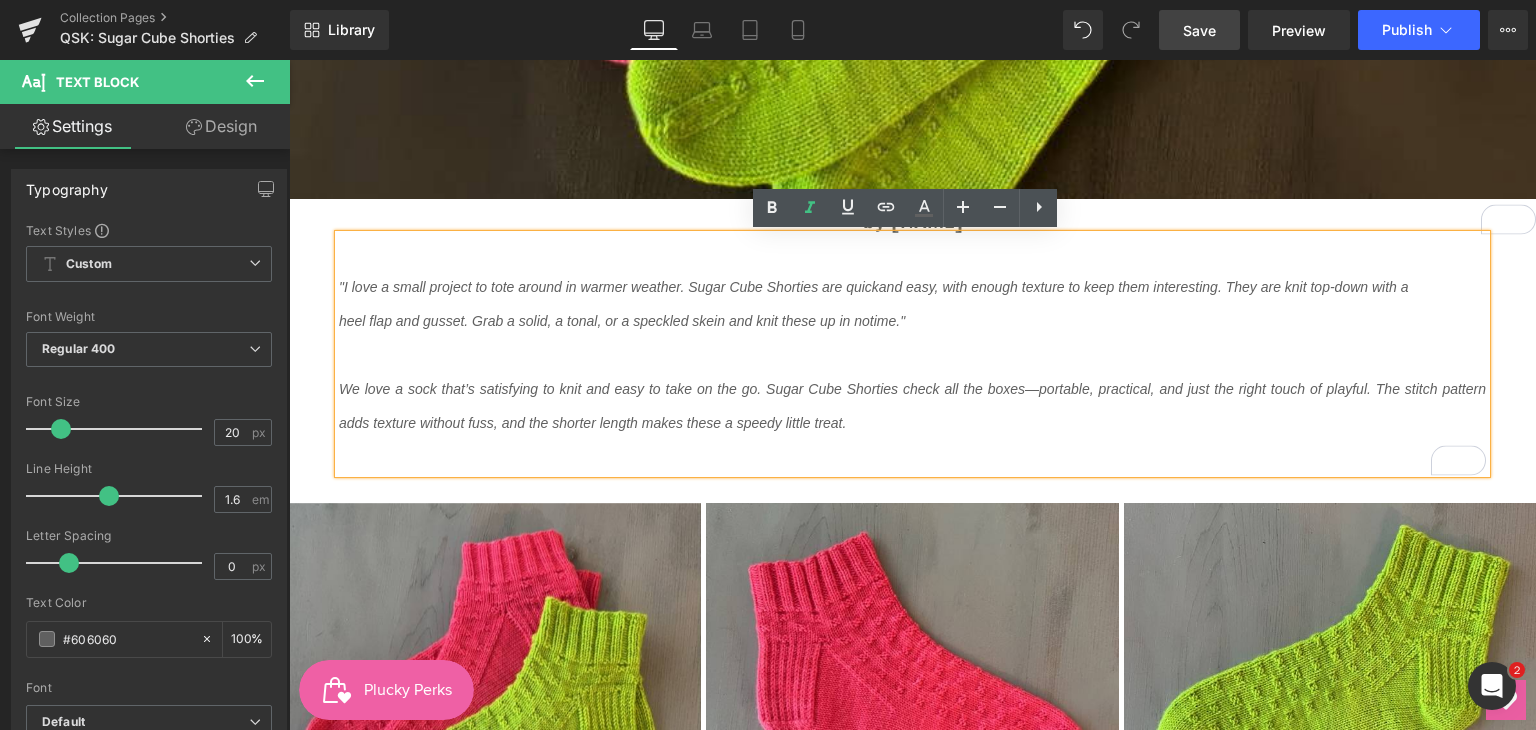 click on "We love a sock that’s satisfying to knit and easy to take on the go. Sugar Cube Shorties check all the boxes—portable, practical, and just the right touch of playful. The stitch pattern adds texture without fuss, and the shorter length makes these a speedy little treat." at bounding box center (912, 405) 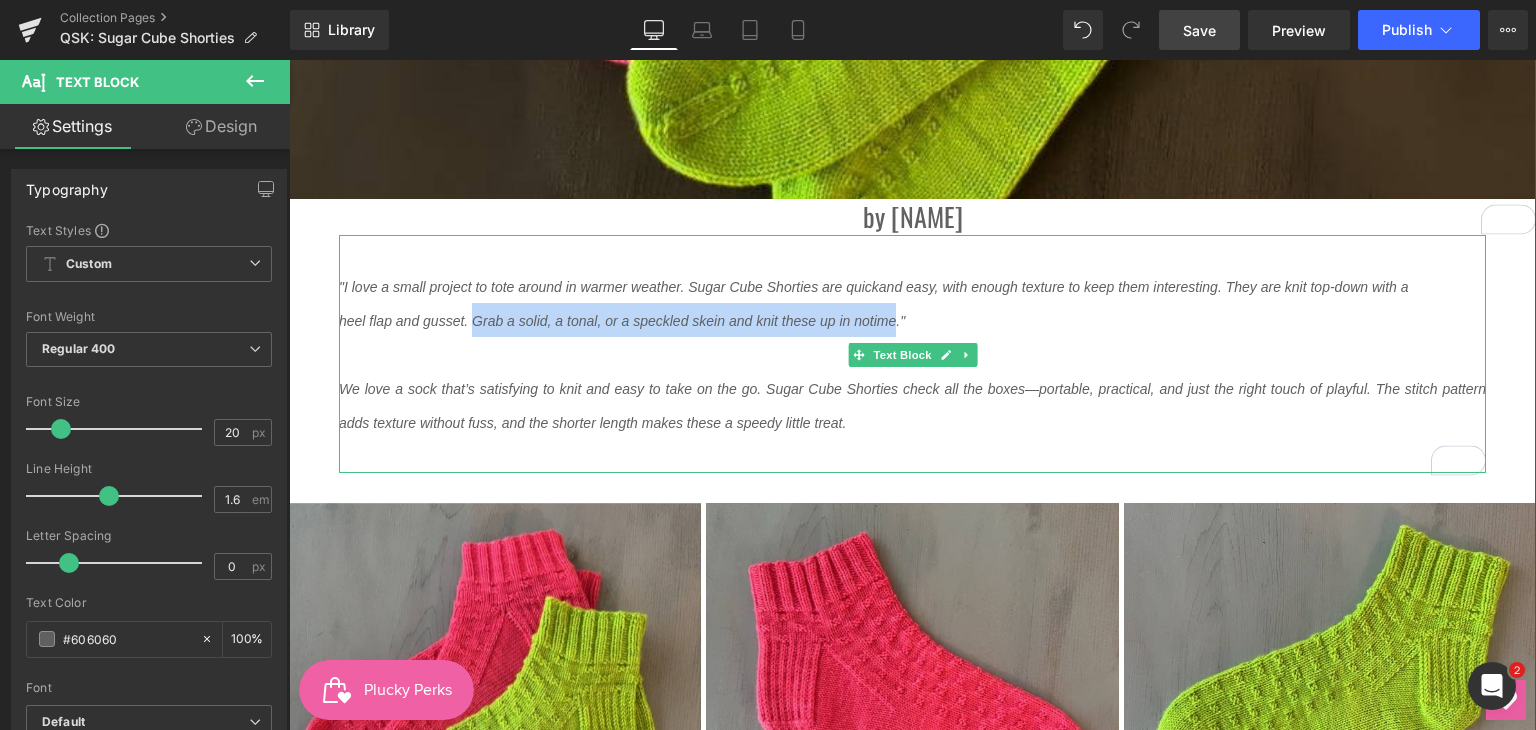 drag, startPoint x: 464, startPoint y: 323, endPoint x: 888, endPoint y: 313, distance: 424.11792 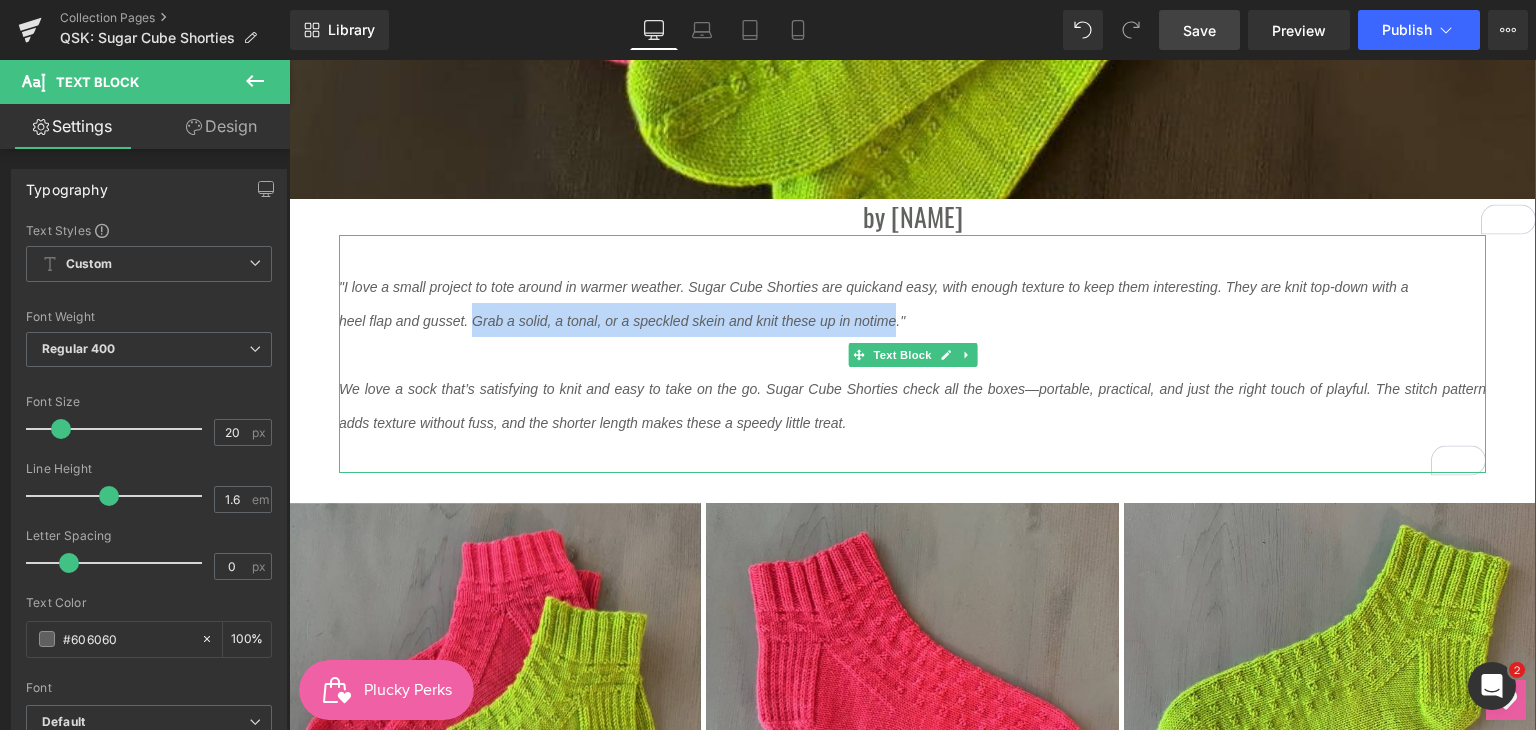 click on "heel flap and gusset. Grab a solid, a tonal, or a speckled skein and knit these up in no  time."" at bounding box center [912, 320] 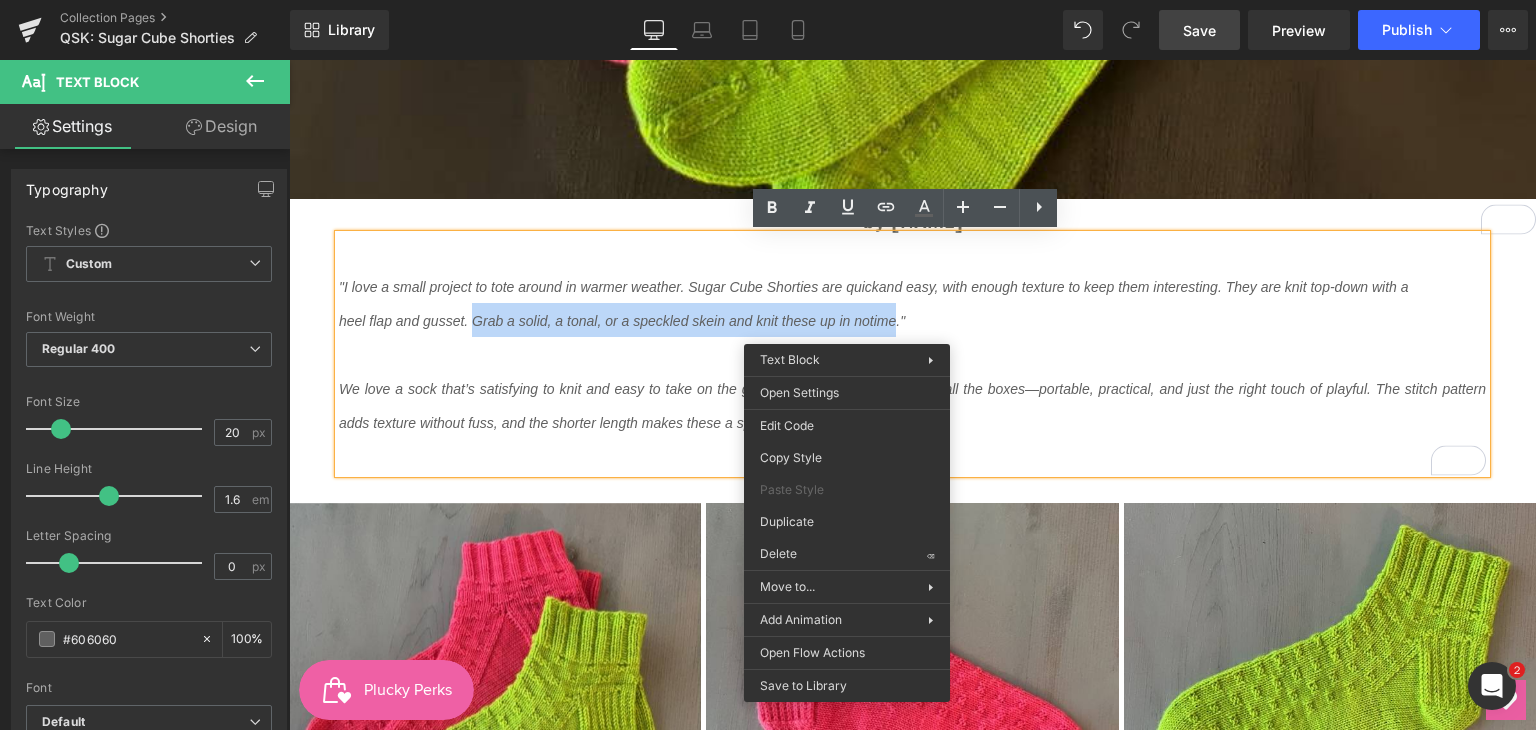 click on "heel flap and gusset. Grab a solid, a tonal, or a speckled skein and knit these up in no" at bounding box center [604, 321] 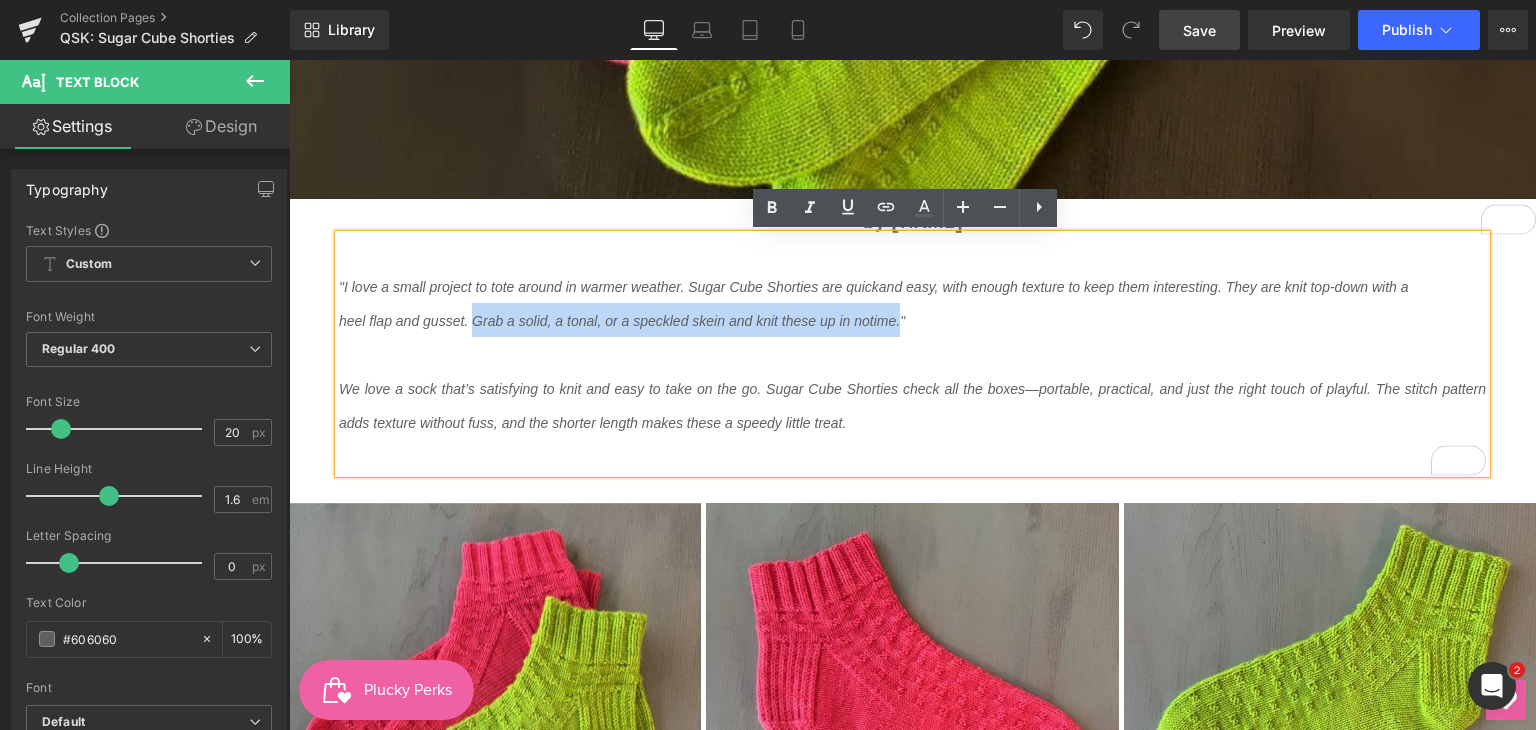 drag, startPoint x: 464, startPoint y: 322, endPoint x: 896, endPoint y: 337, distance: 432.26035 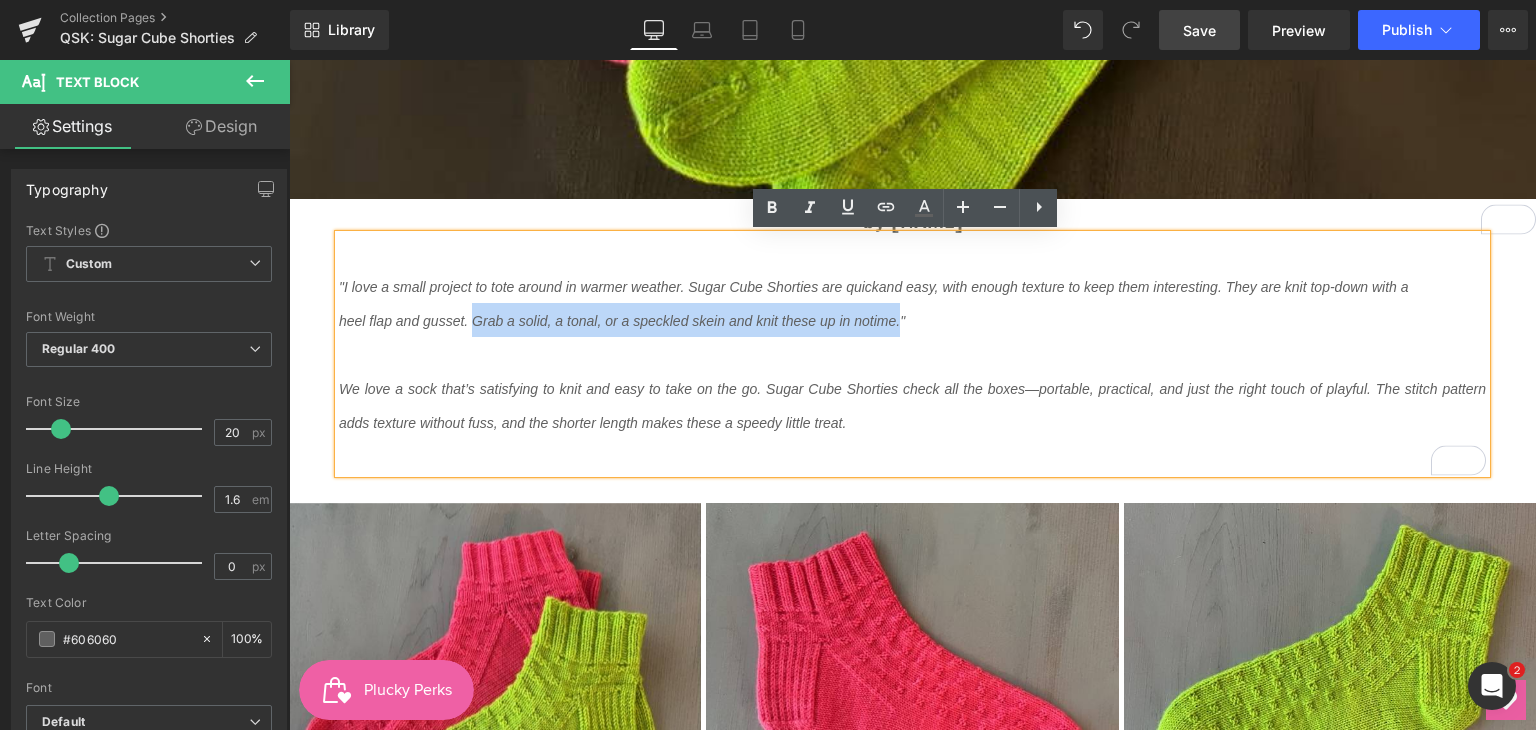 click on "heel flap and gusset. Grab a solid, a tonal, or a speckled skein and knit these up in no  time."" at bounding box center (912, 320) 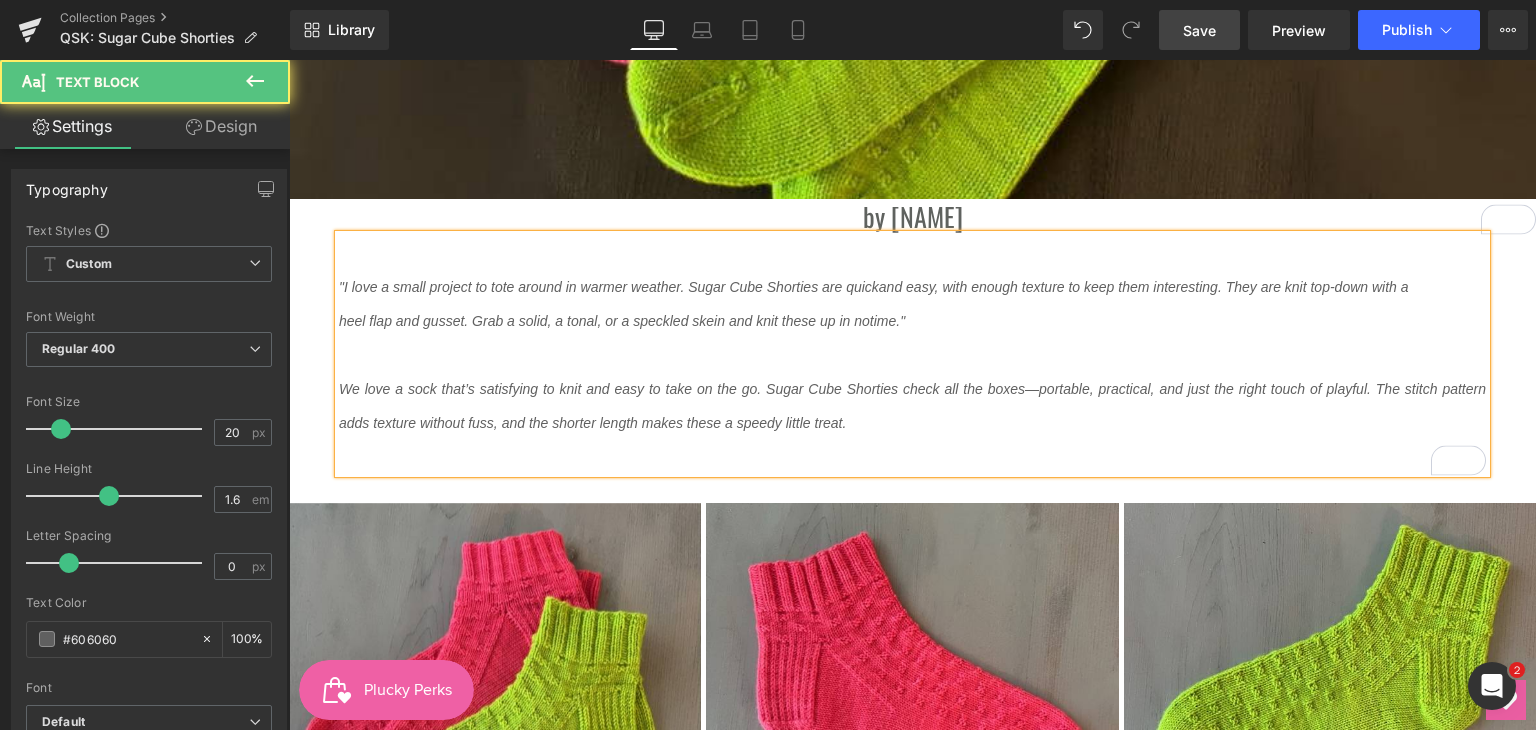 click on "We love a sock that’s satisfying to knit and easy to take on the go. Sugar Cube Shorties check all the boxes—portable, practical, and just the right touch of playful. The stitch pattern adds texture without fuss, and the shorter length makes these a speedy little treat." at bounding box center (912, 405) 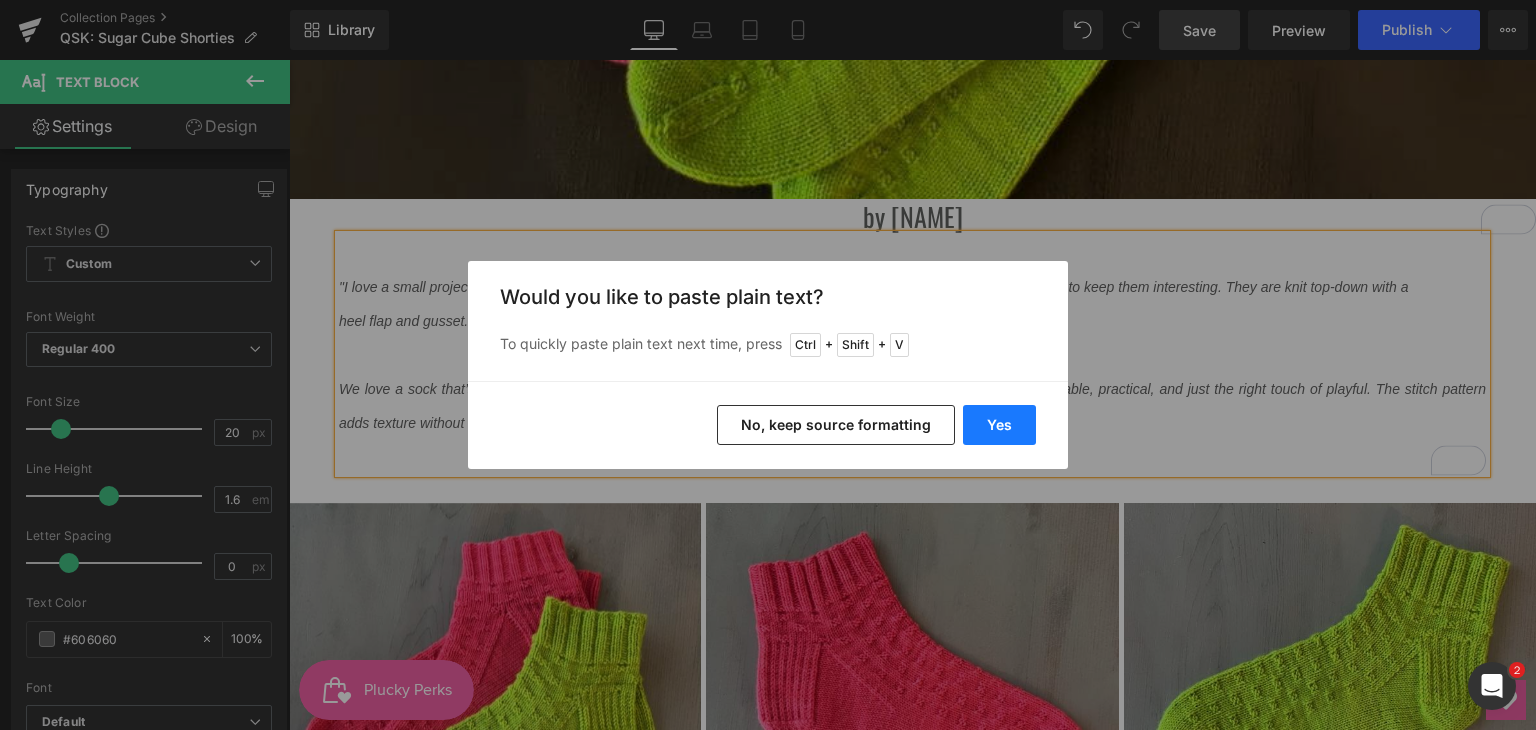 click on "Yes" at bounding box center (999, 425) 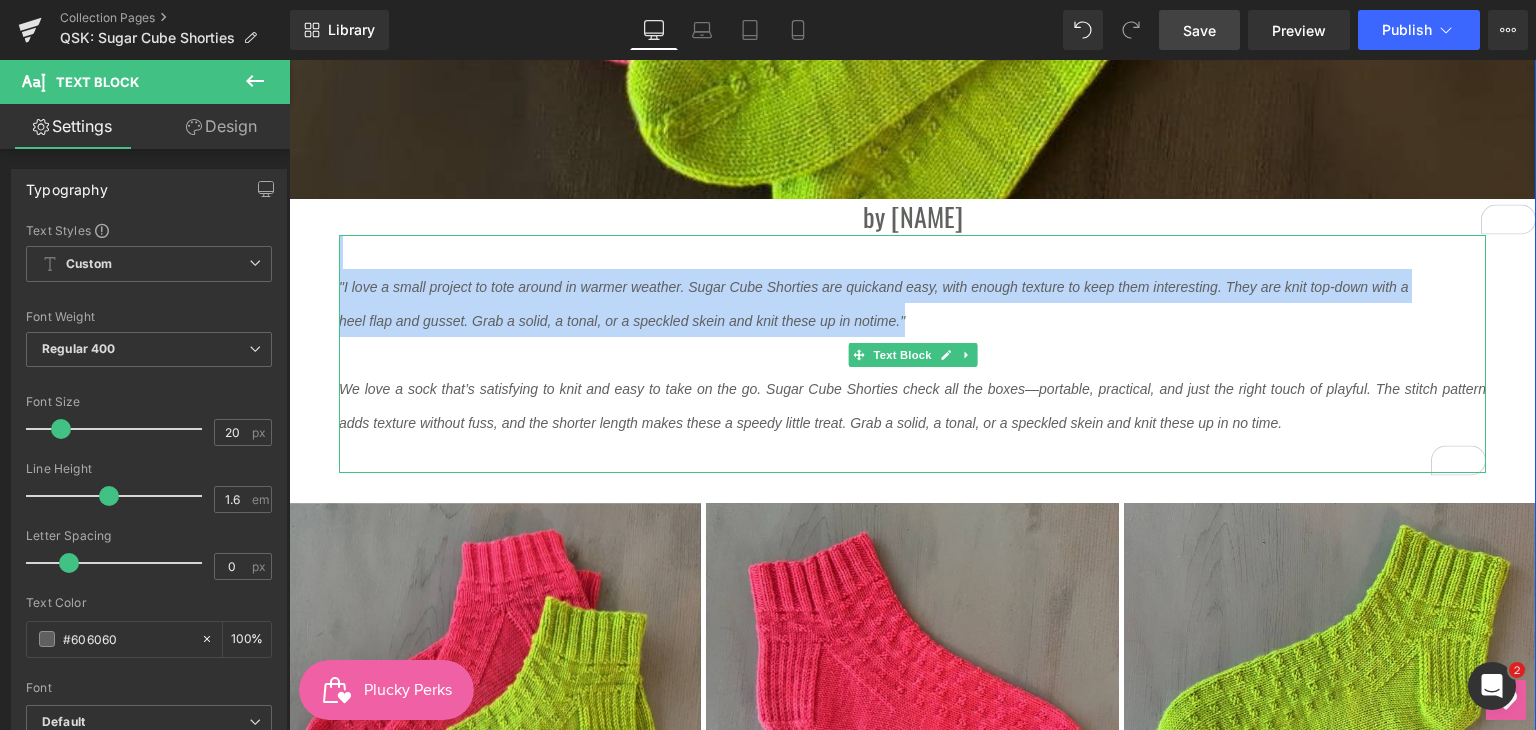drag, startPoint x: 356, startPoint y: 252, endPoint x: 919, endPoint y: 322, distance: 567.335 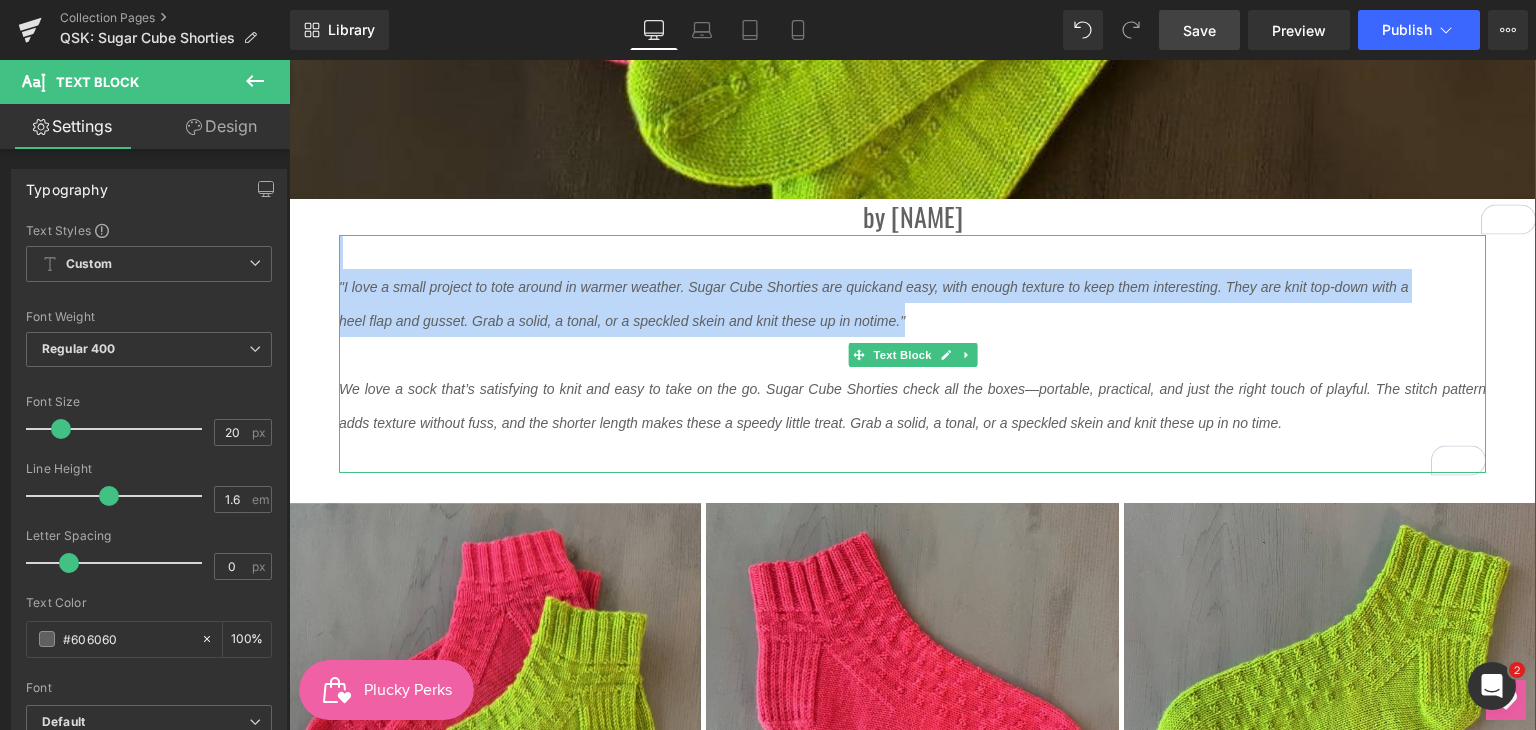 click on ""I love a small project to tote around in warmer weather. Sugar Cube Shorties are quick  and easy, with enough texture to keep them interesting. They are knit top-down with a heel flap and gusset. Grab a solid, a tonal, or a speckled skein and knit these up in no  time." We love a sock that’s satisfying to knit and easy to take on the go. Sugar Cube Shorties check all the boxes—portable, practical, and just the right touch of playful. The stitch pattern adds texture without fuss, and the shorter length makes these a speedy little treat. Grab a solid, a tonal, or a speckled skein and knit these up in no time." at bounding box center (912, 354) 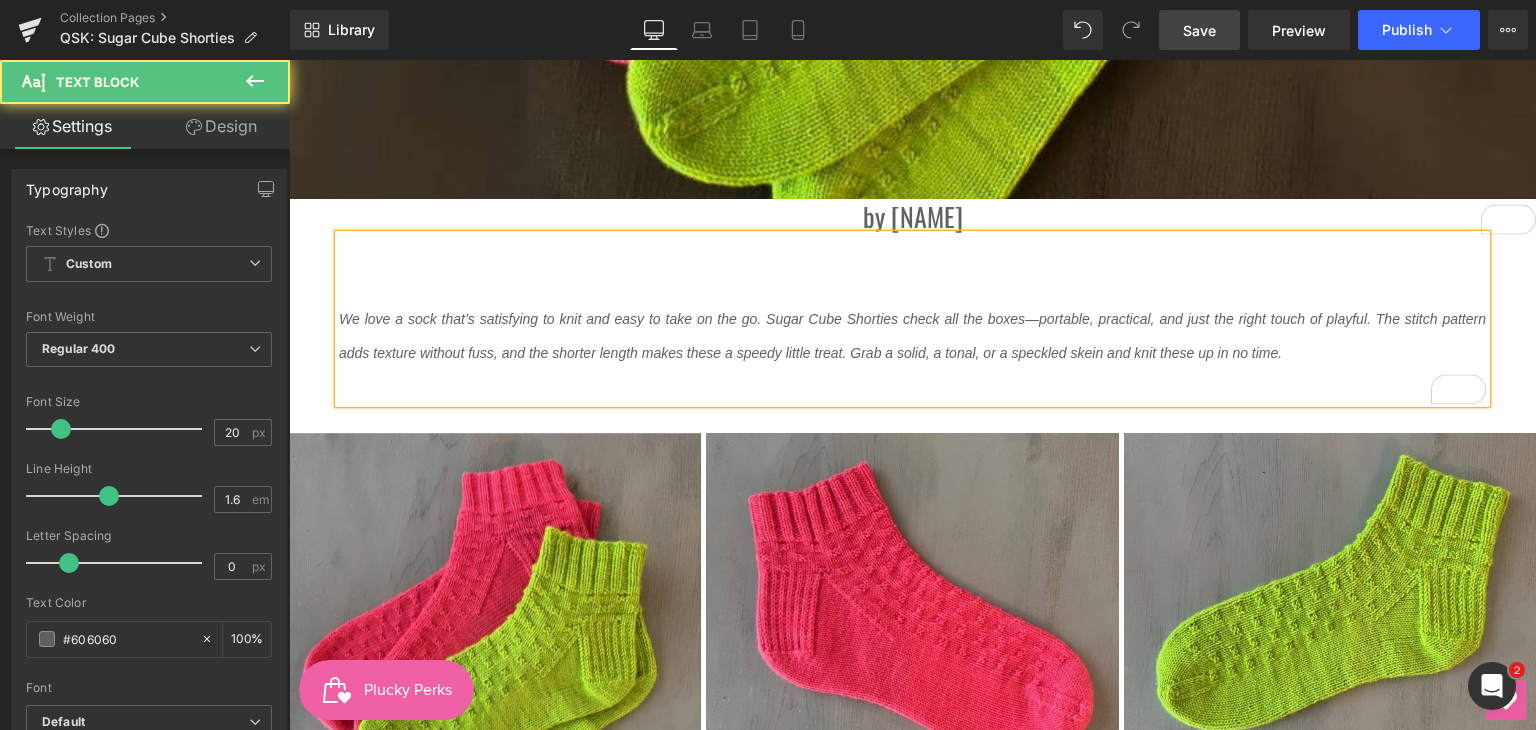 click at bounding box center (912, 284) 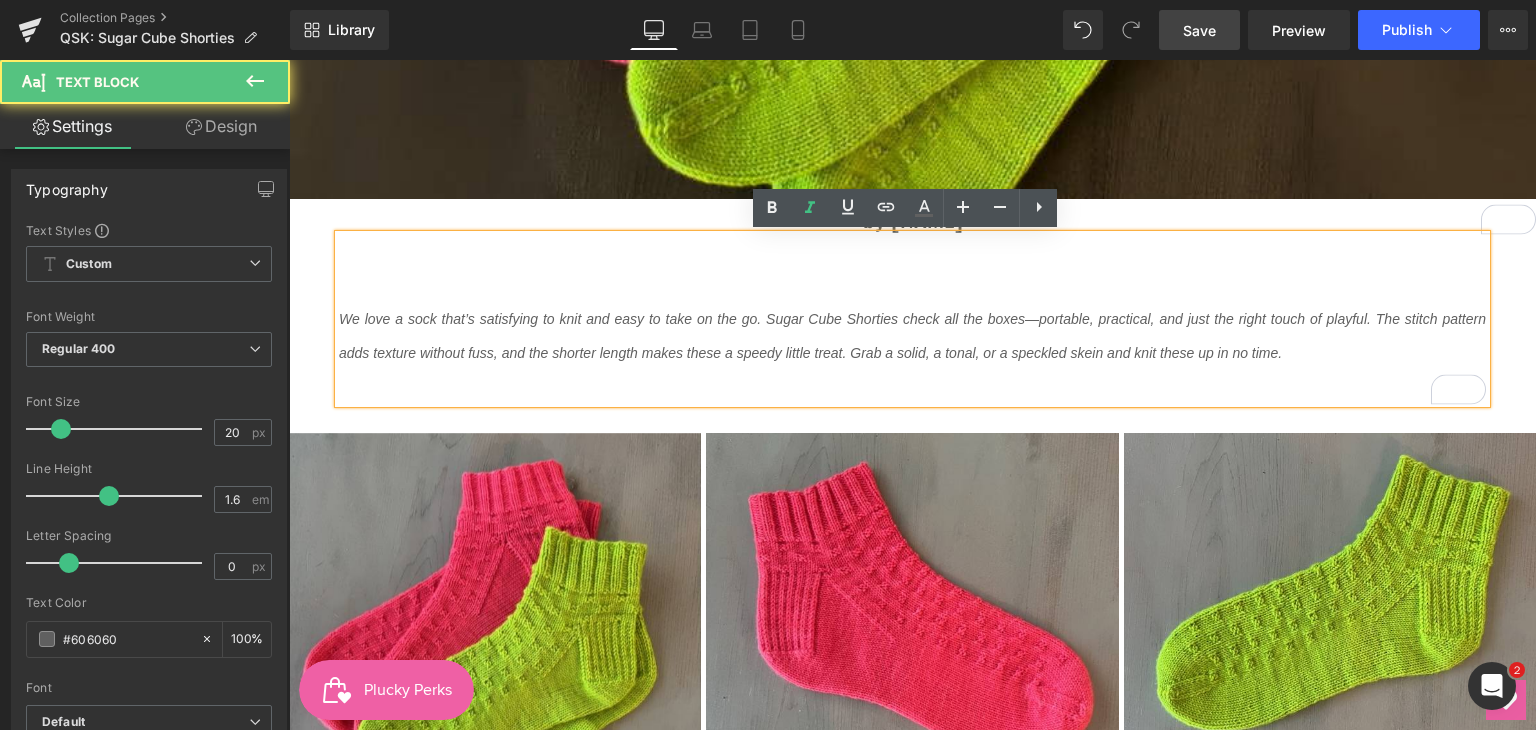 click at bounding box center [912, 284] 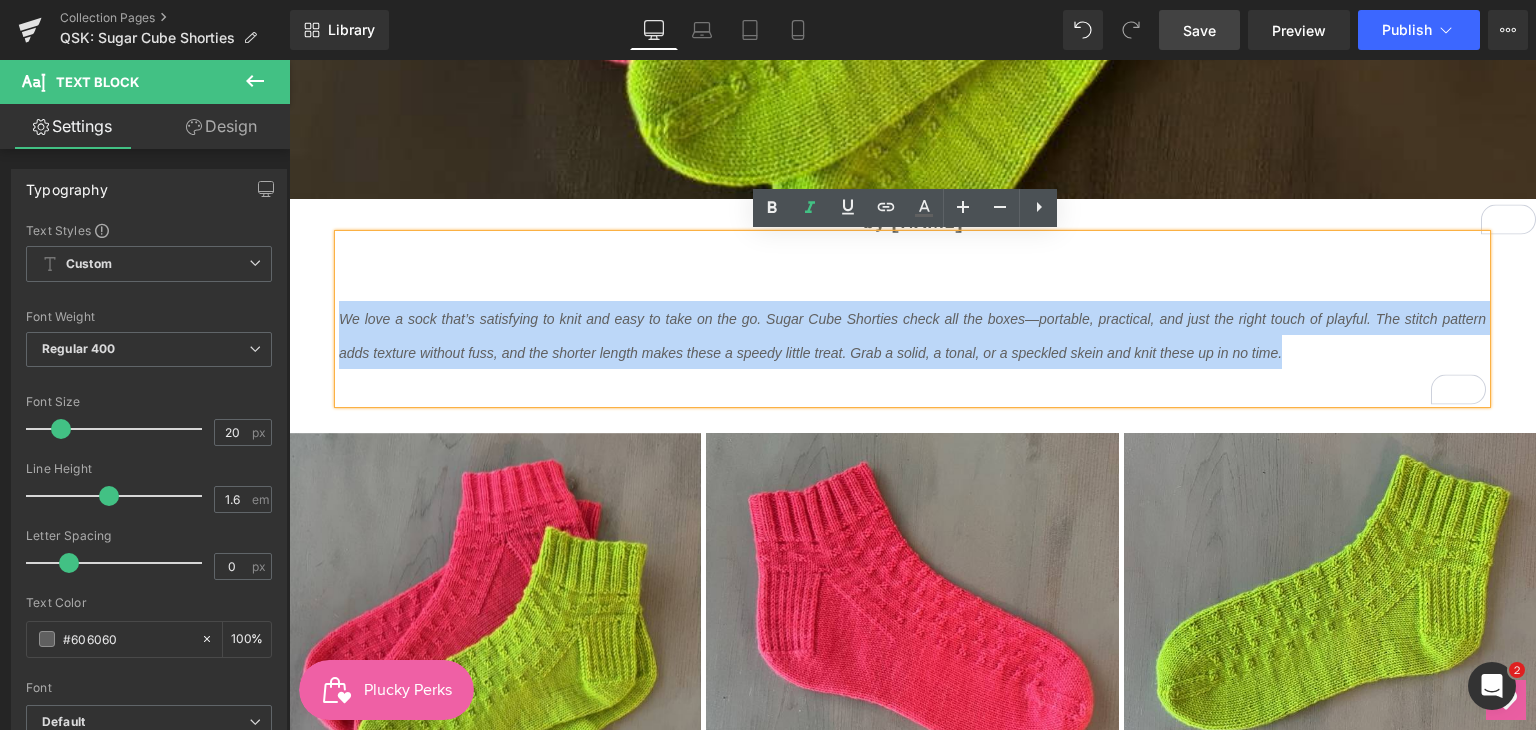 drag, startPoint x: 331, startPoint y: 325, endPoint x: 1140, endPoint y: 386, distance: 811.2965 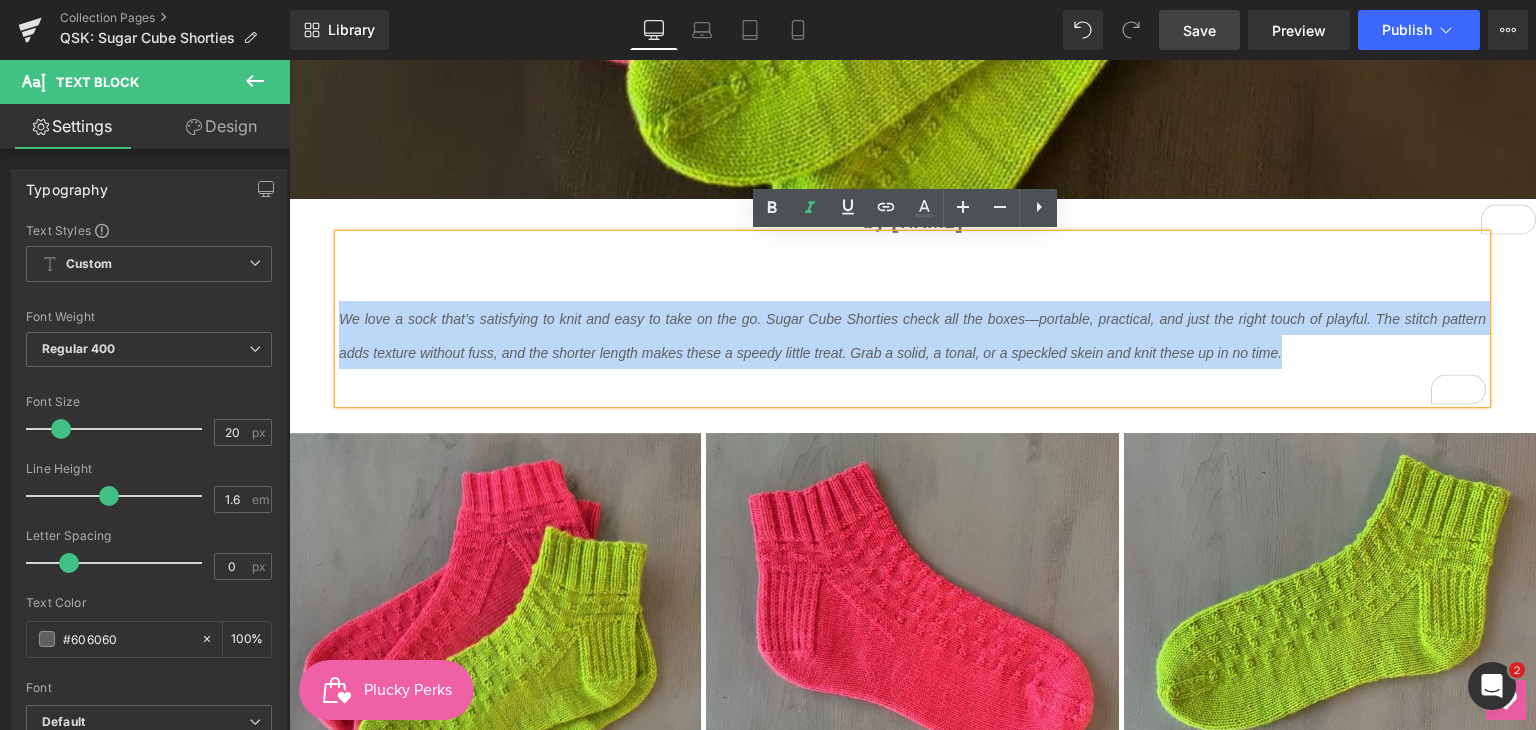 click on "We love a sock that’s satisfying to knit and easy to take on the go. Sugar Cube Shorties check all the boxes—portable, practical, and just the right touch of playful. The stitch pattern adds texture without fuss, and the shorter length makes these a speedy little treat. Grab a solid, a tonal, or a speckled skein and knit these up in no time." at bounding box center [912, 319] 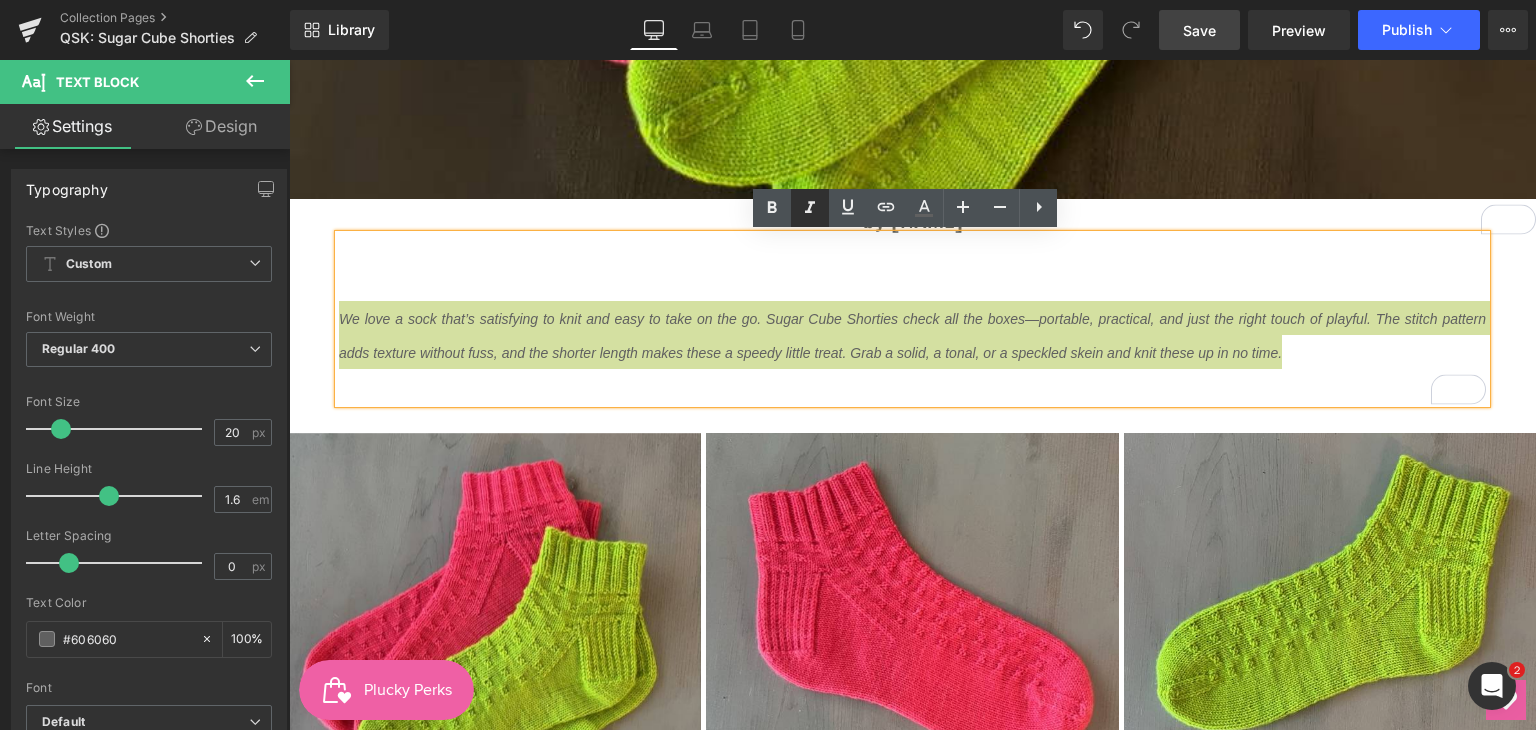 click 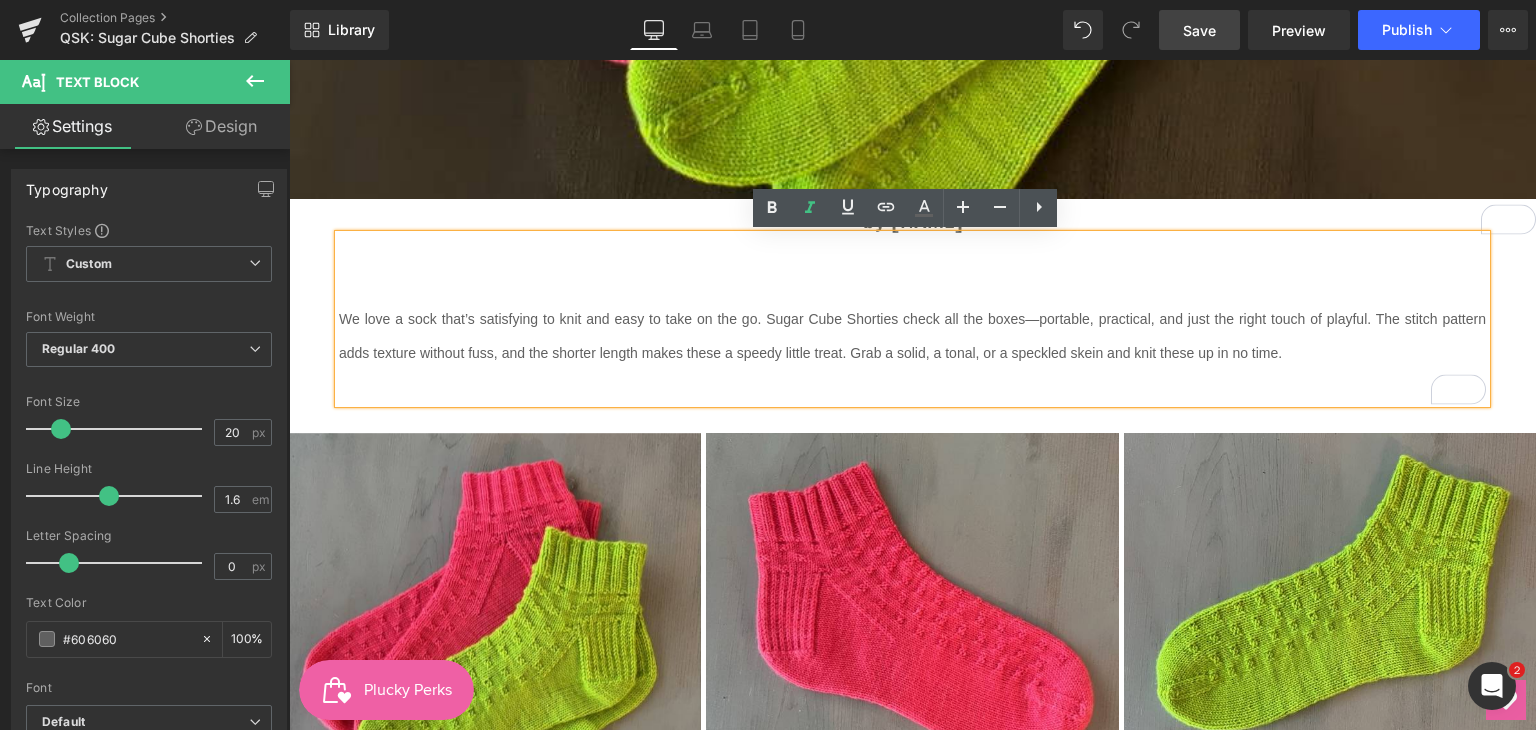 click at bounding box center (912, 251) 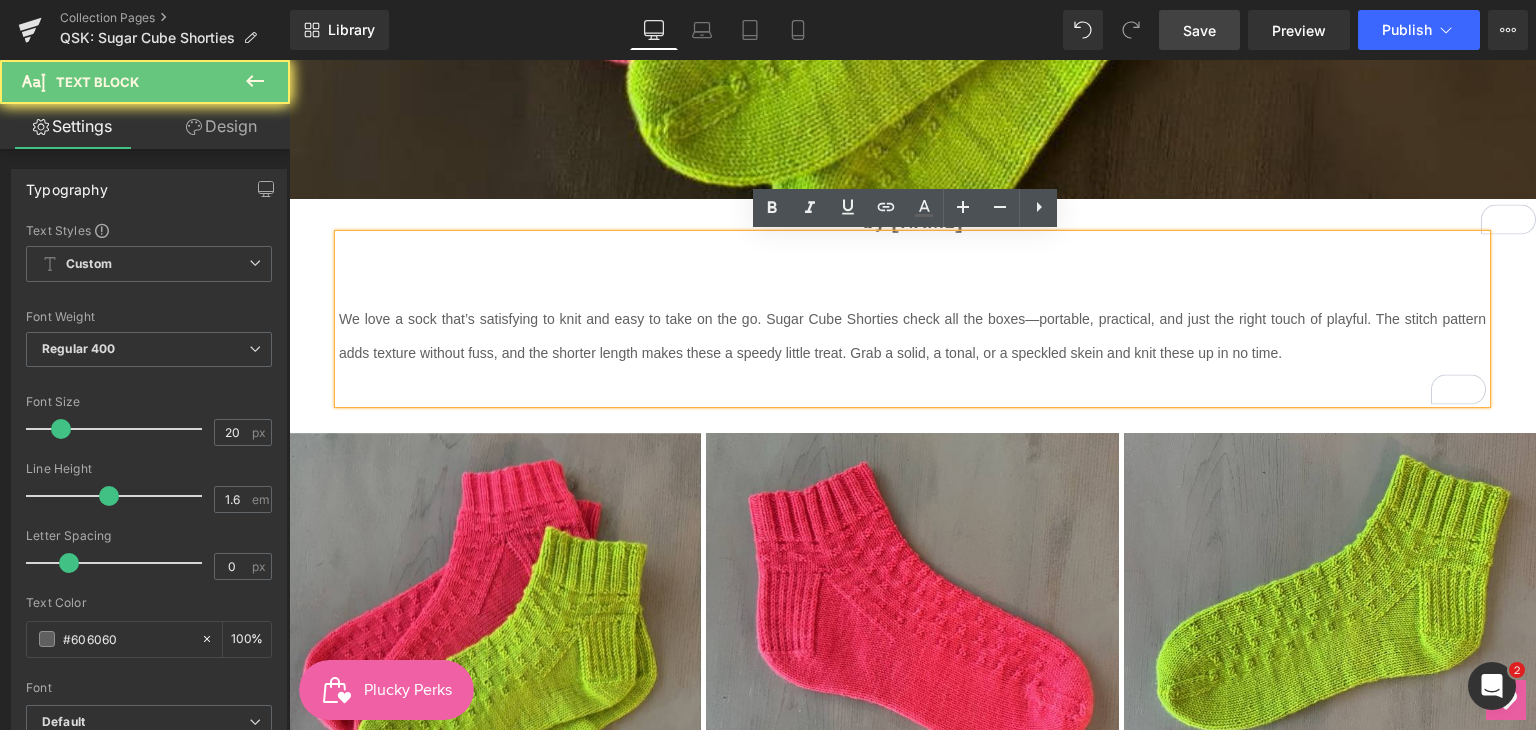 click at bounding box center [912, 284] 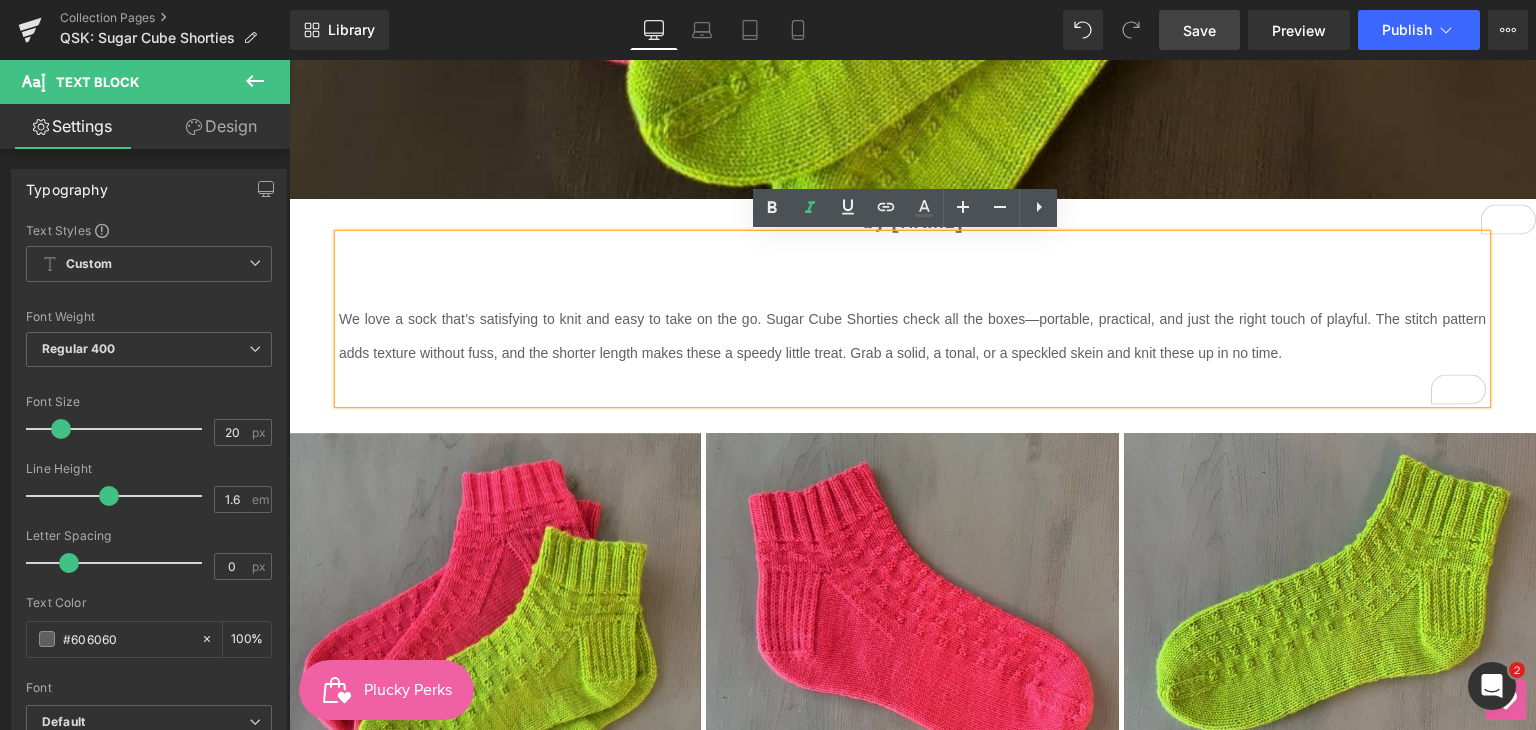 click at bounding box center [912, 284] 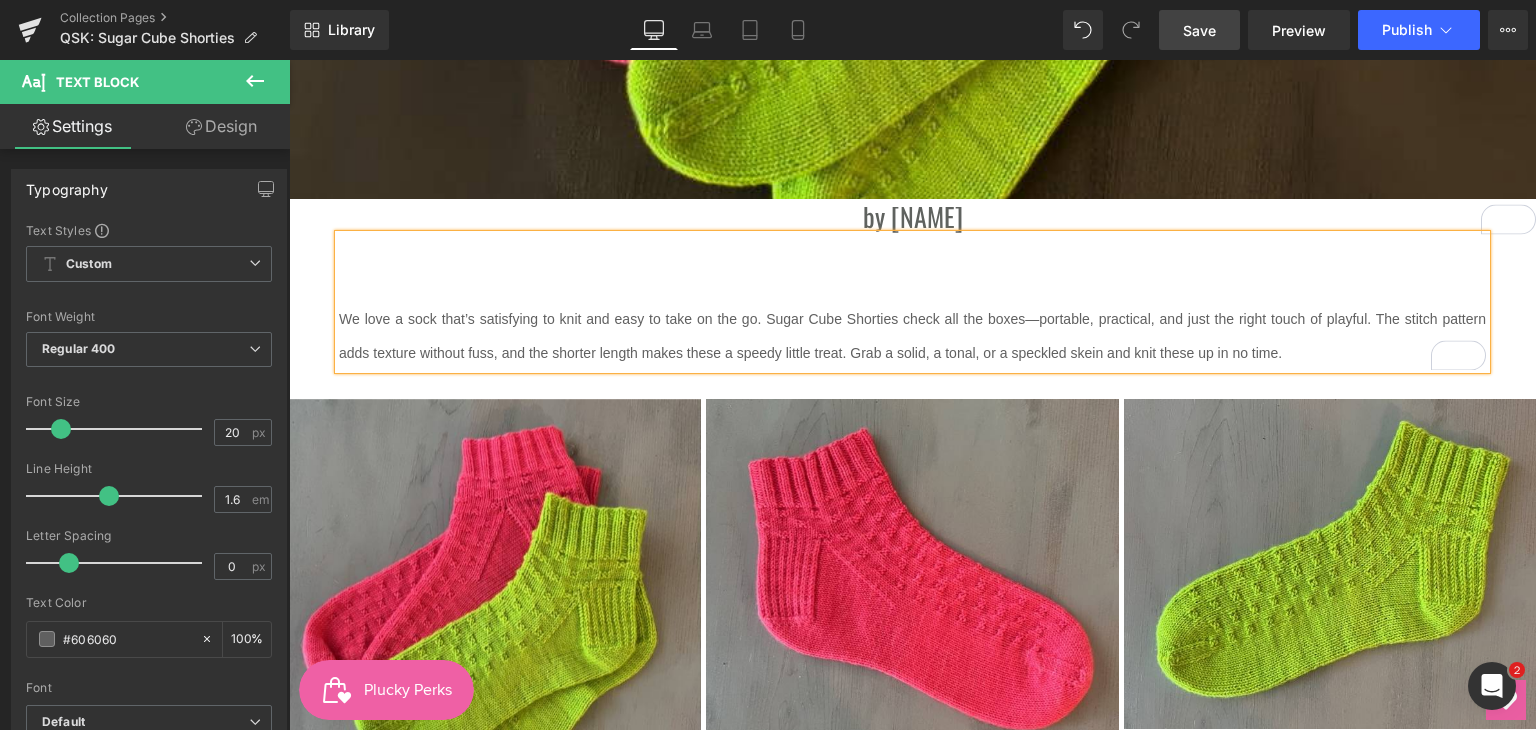 click at bounding box center [912, 284] 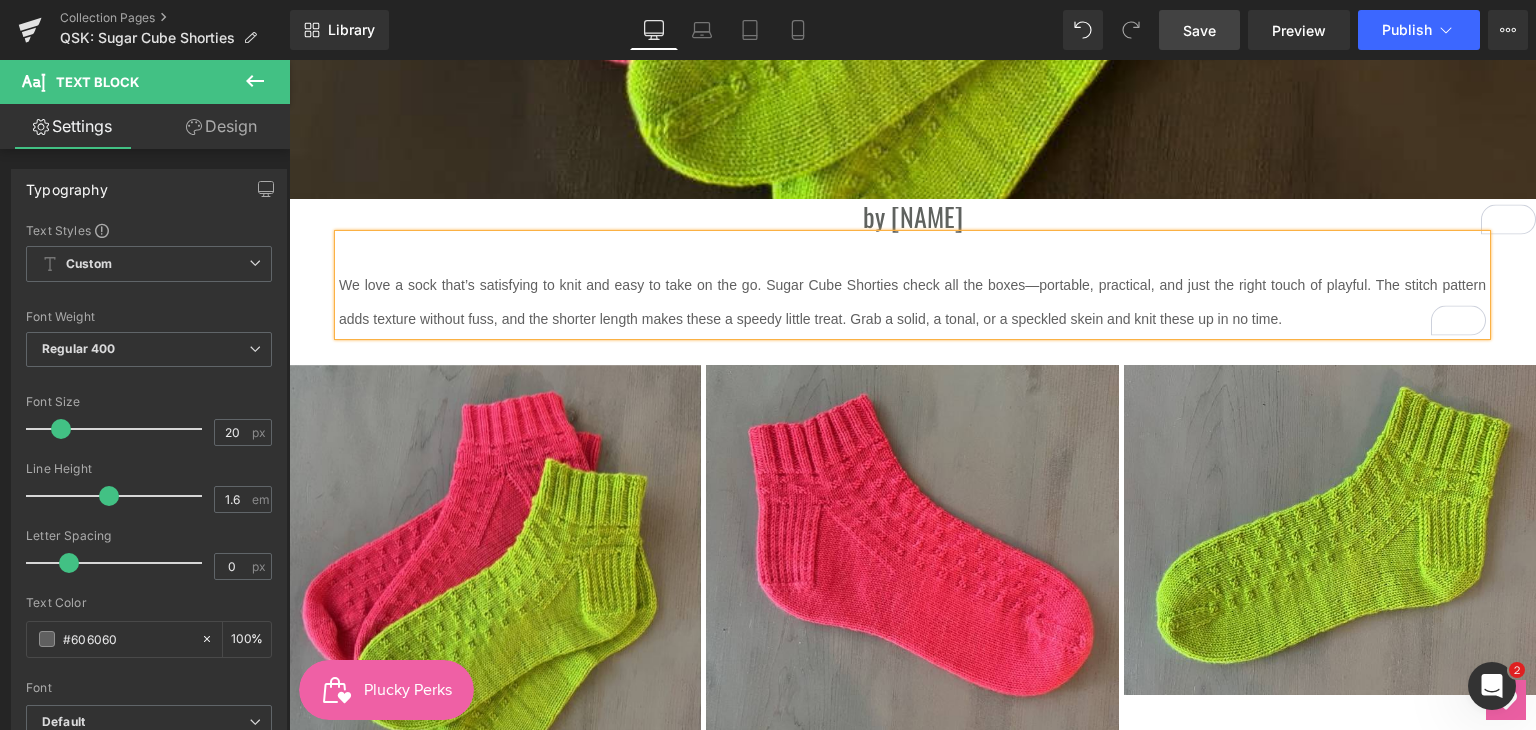click on "We love a sock that’s satisfying to knit and easy to take on the go. Sugar Cube Shorties check all the boxes—portable, practical, and just the right touch of playful. The stitch pattern adds texture without fuss, and the shorter length makes these a speedy little treat. Grab a solid, a tonal, or a speckled skein and knit these up in no time." at bounding box center [912, 301] 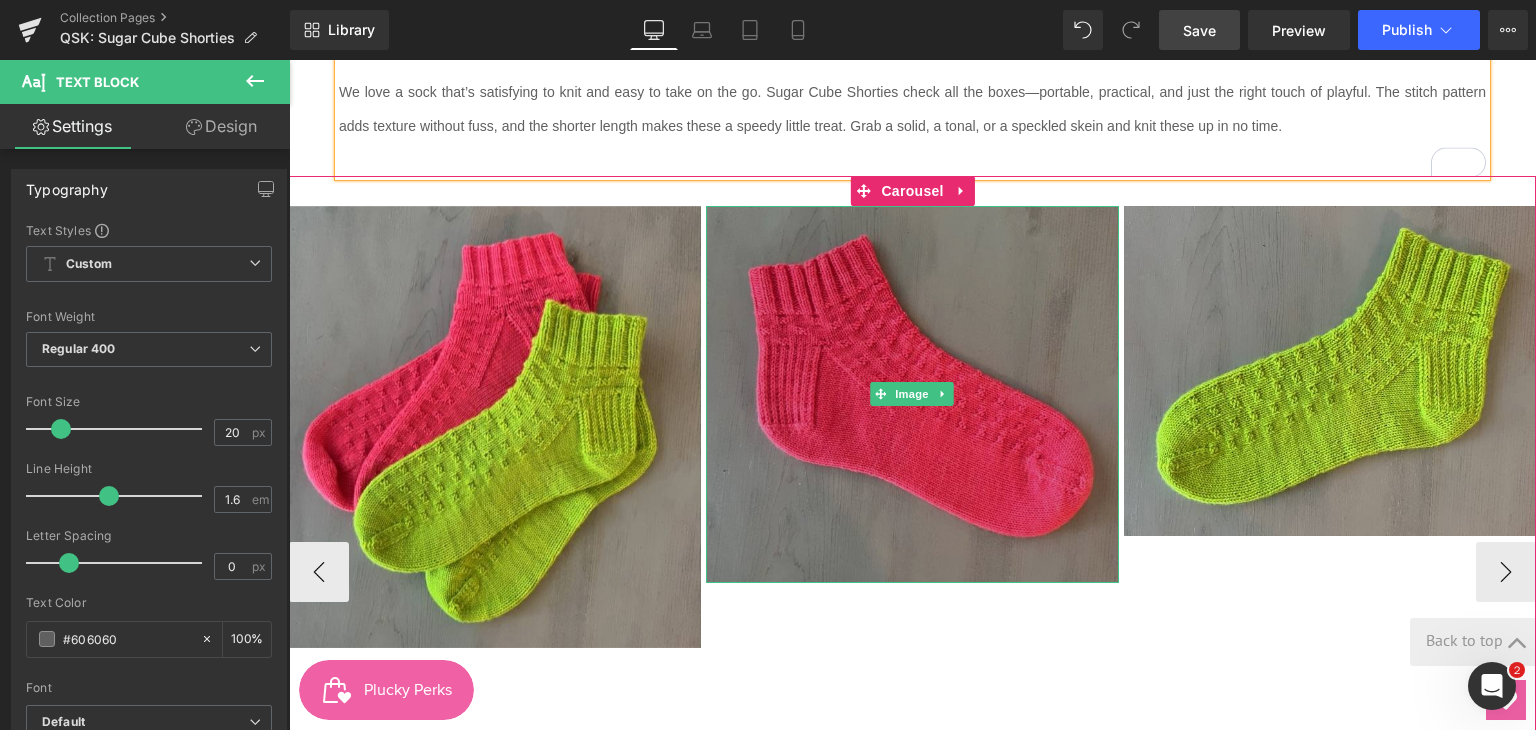 scroll, scrollTop: 800, scrollLeft: 0, axis: vertical 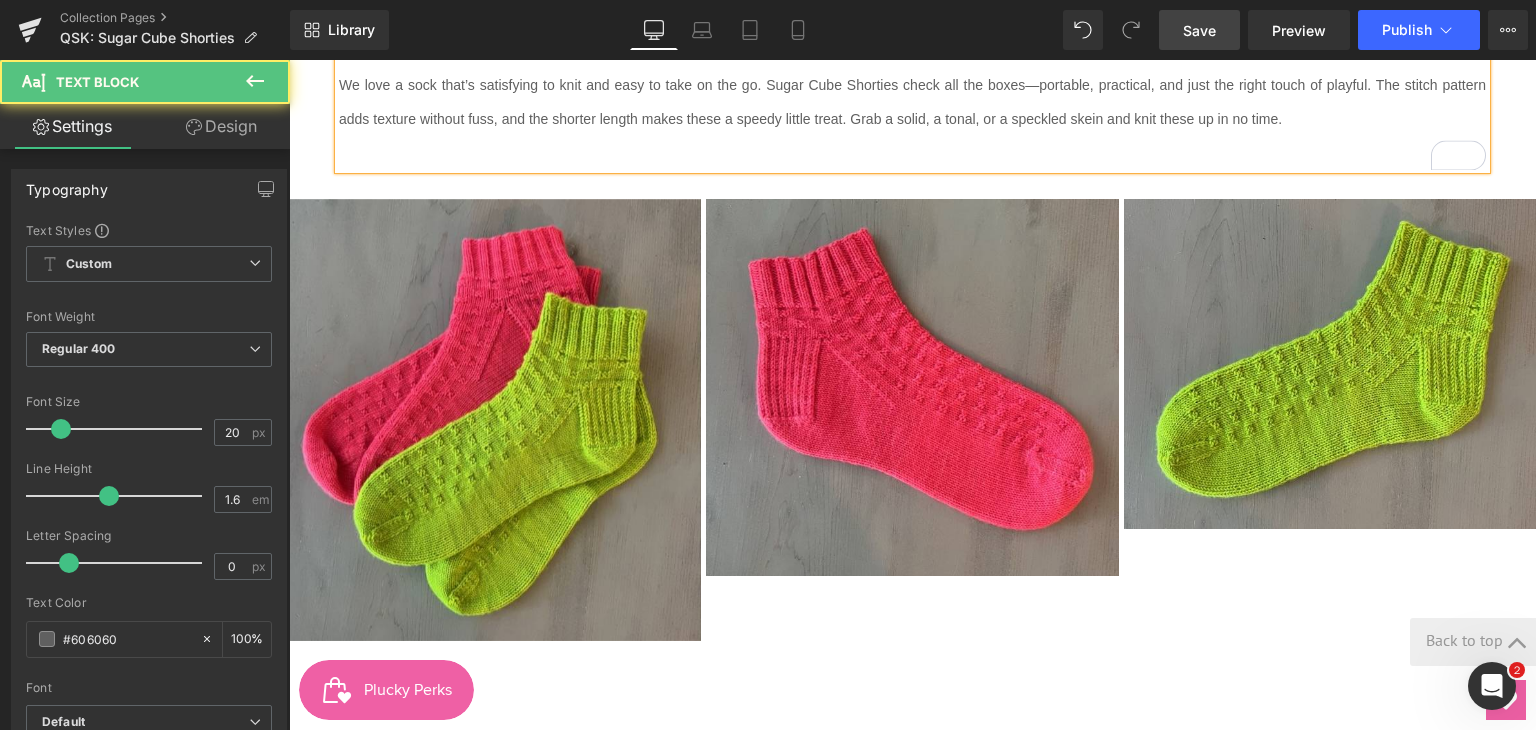click on "We love a sock that’s satisfying to knit and easy to take on the go. Sugar Cube Shorties check all the boxes—portable, practical, and just the right touch of playful. The stitch pattern adds texture without fuss, and the shorter length makes these a speedy little treat. Grab a solid, a tonal, or a speckled skein and knit these up in no time." at bounding box center [912, 101] 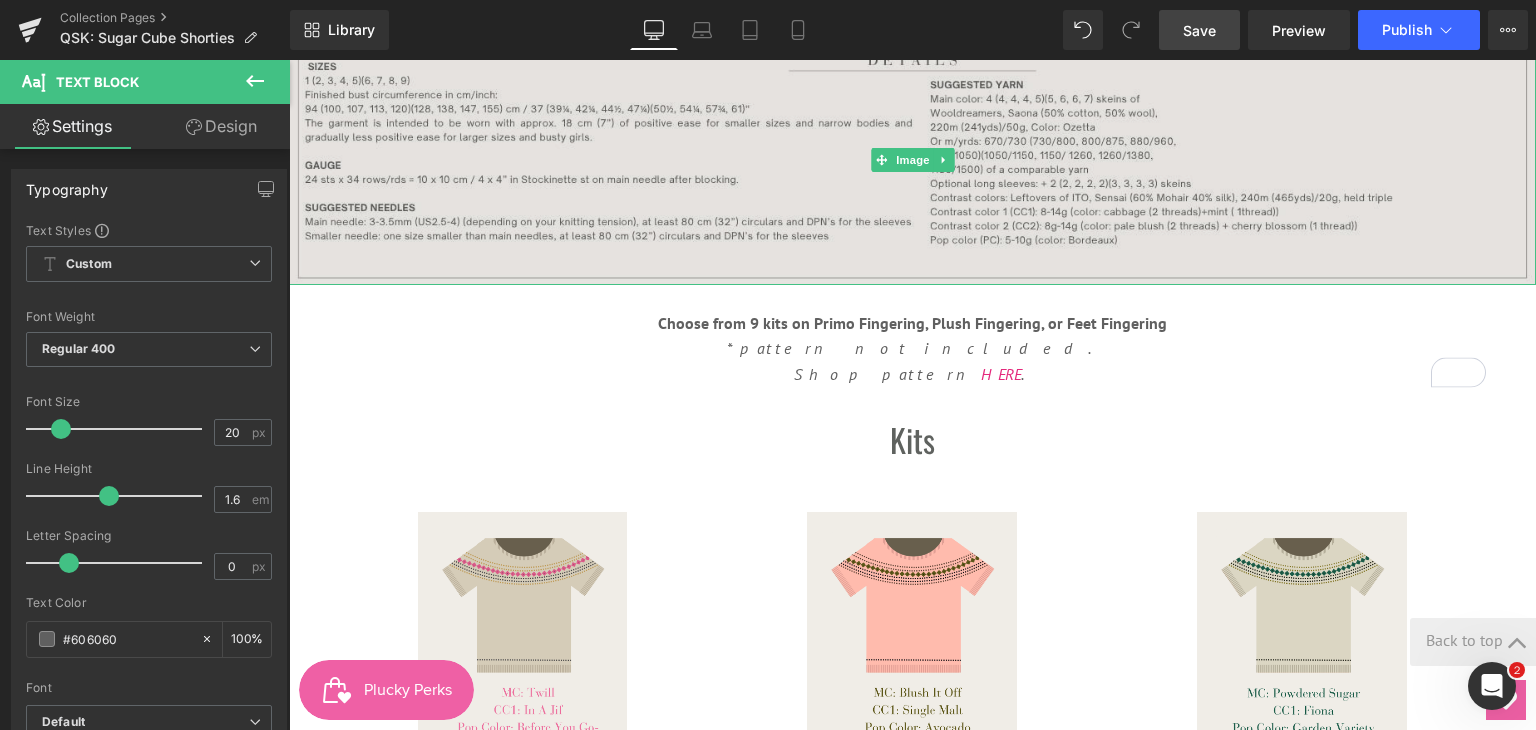 scroll, scrollTop: 1700, scrollLeft: 0, axis: vertical 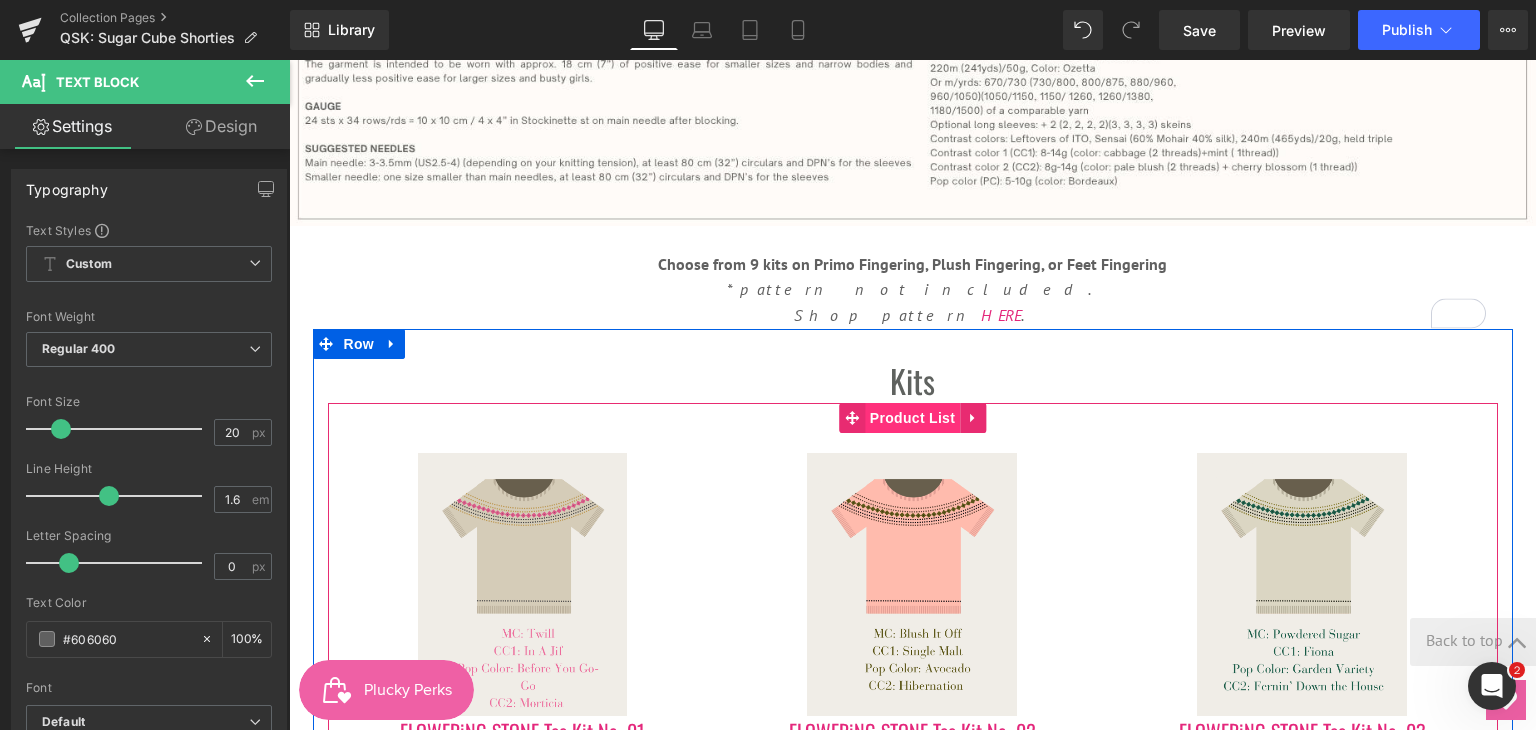 click on "Product List" at bounding box center [912, 418] 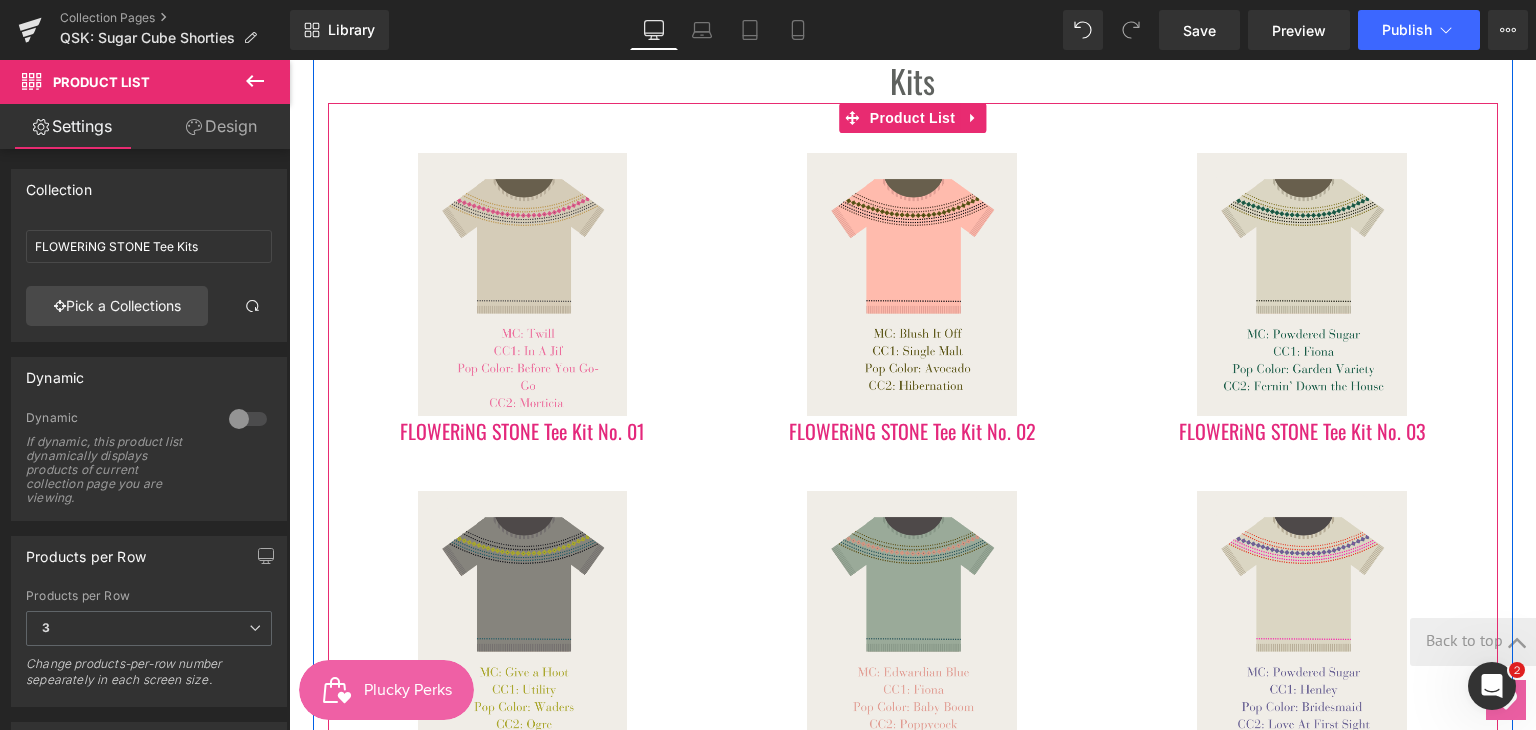 scroll, scrollTop: 1800, scrollLeft: 0, axis: vertical 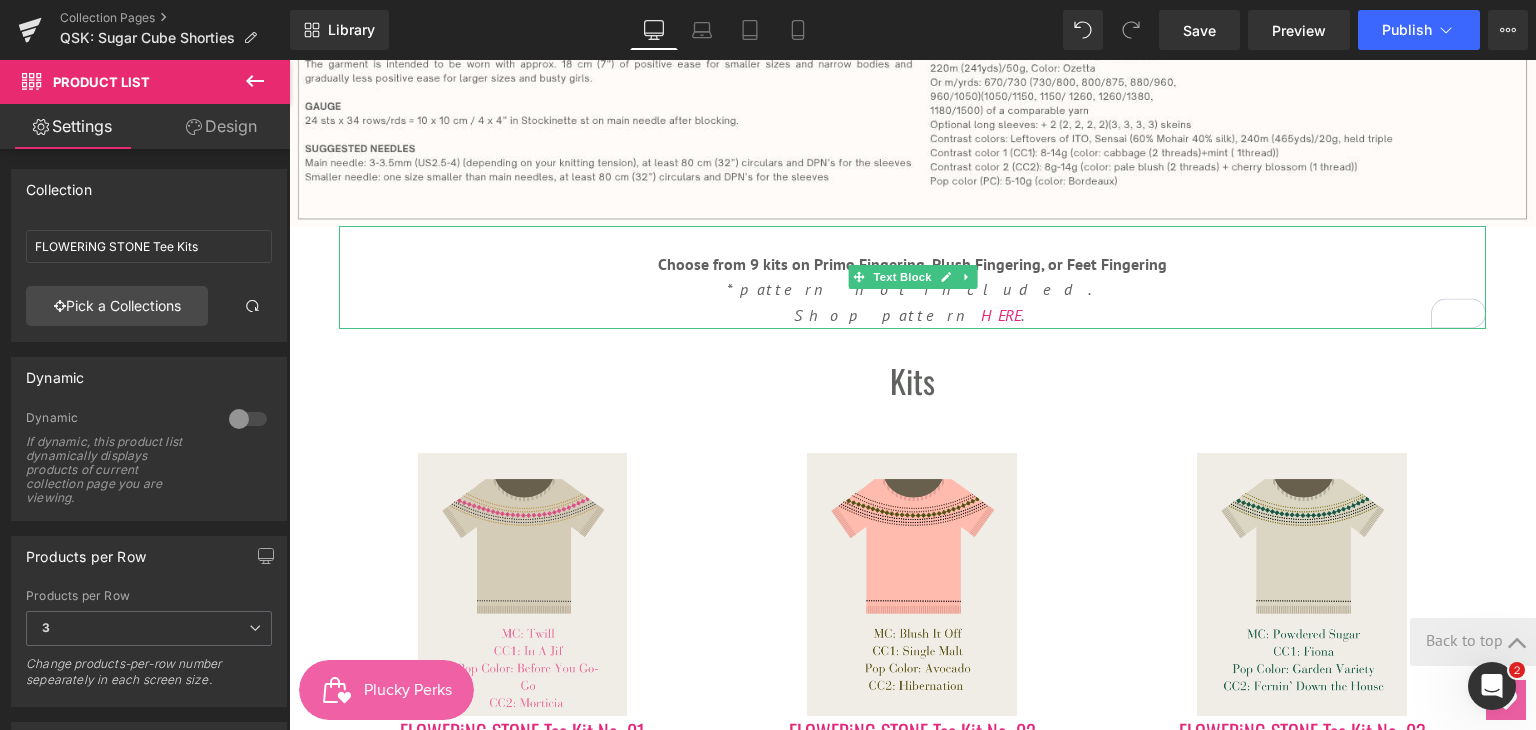 click on "Shop pattern  HERE ." at bounding box center (912, 316) 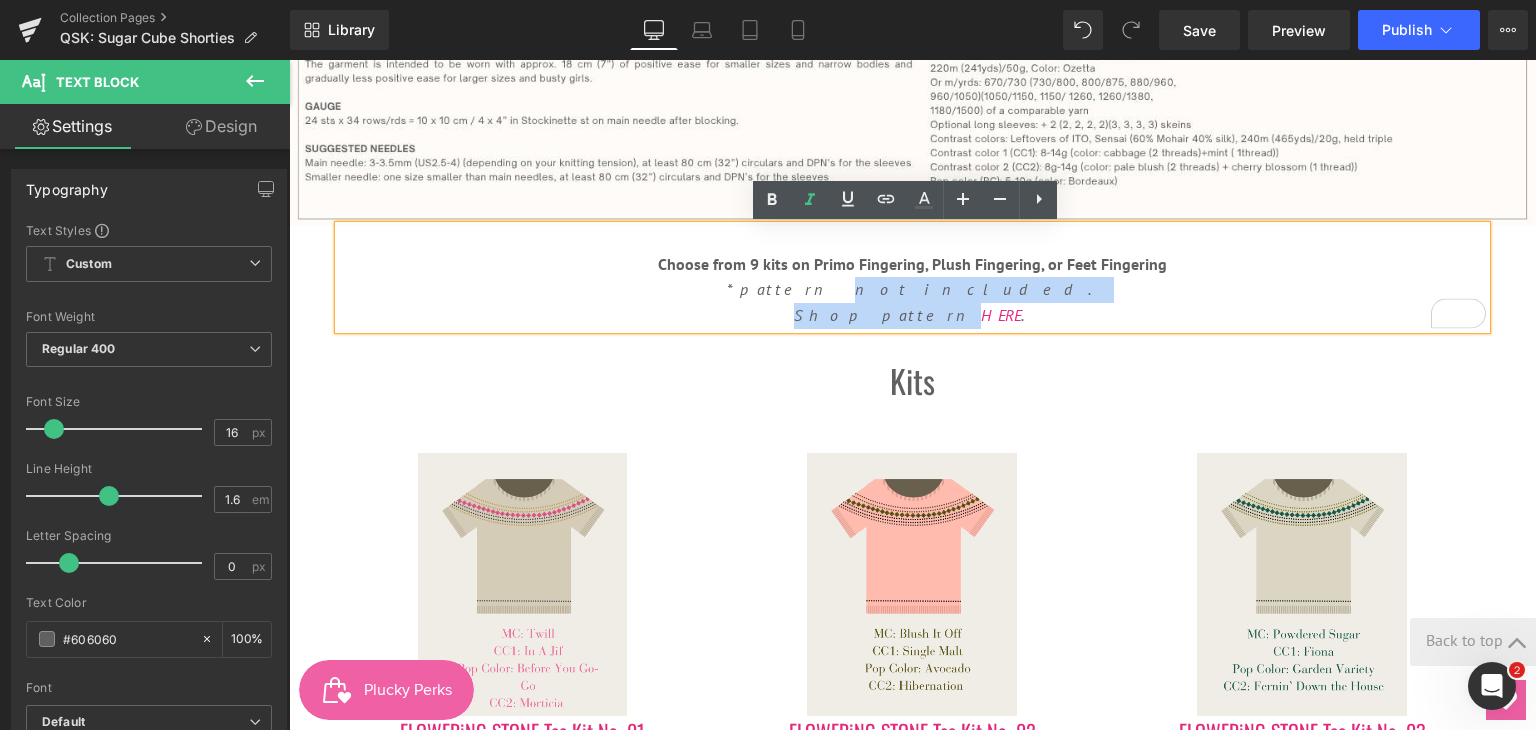 drag, startPoint x: 922, startPoint y: 318, endPoint x: 893, endPoint y: 295, distance: 37.01351 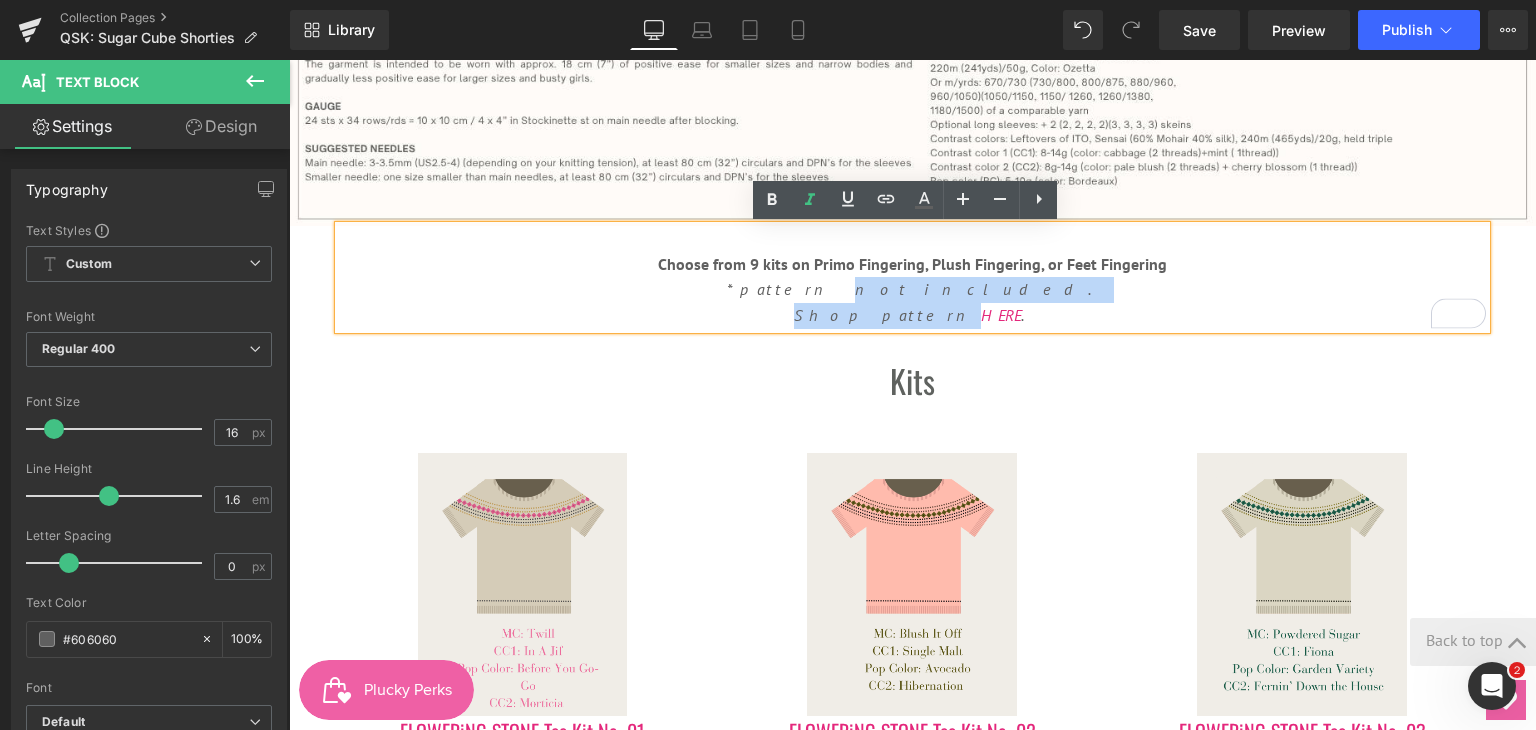 click on "Choose from 9 kits on Primo Fingering, Plush Fingering, or Feet Fingering *pattern not included. Shop pattern  HERE ." at bounding box center (912, 277) 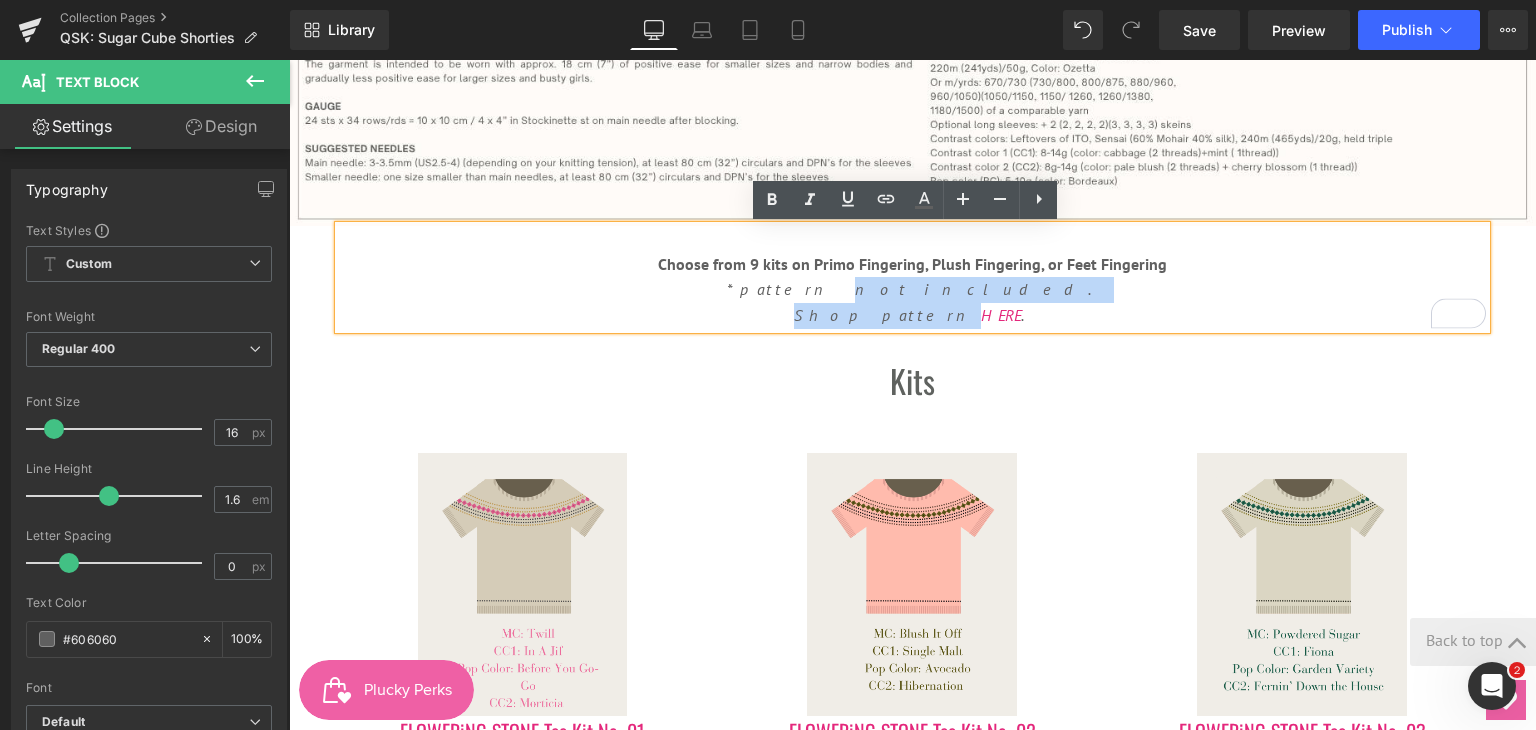type 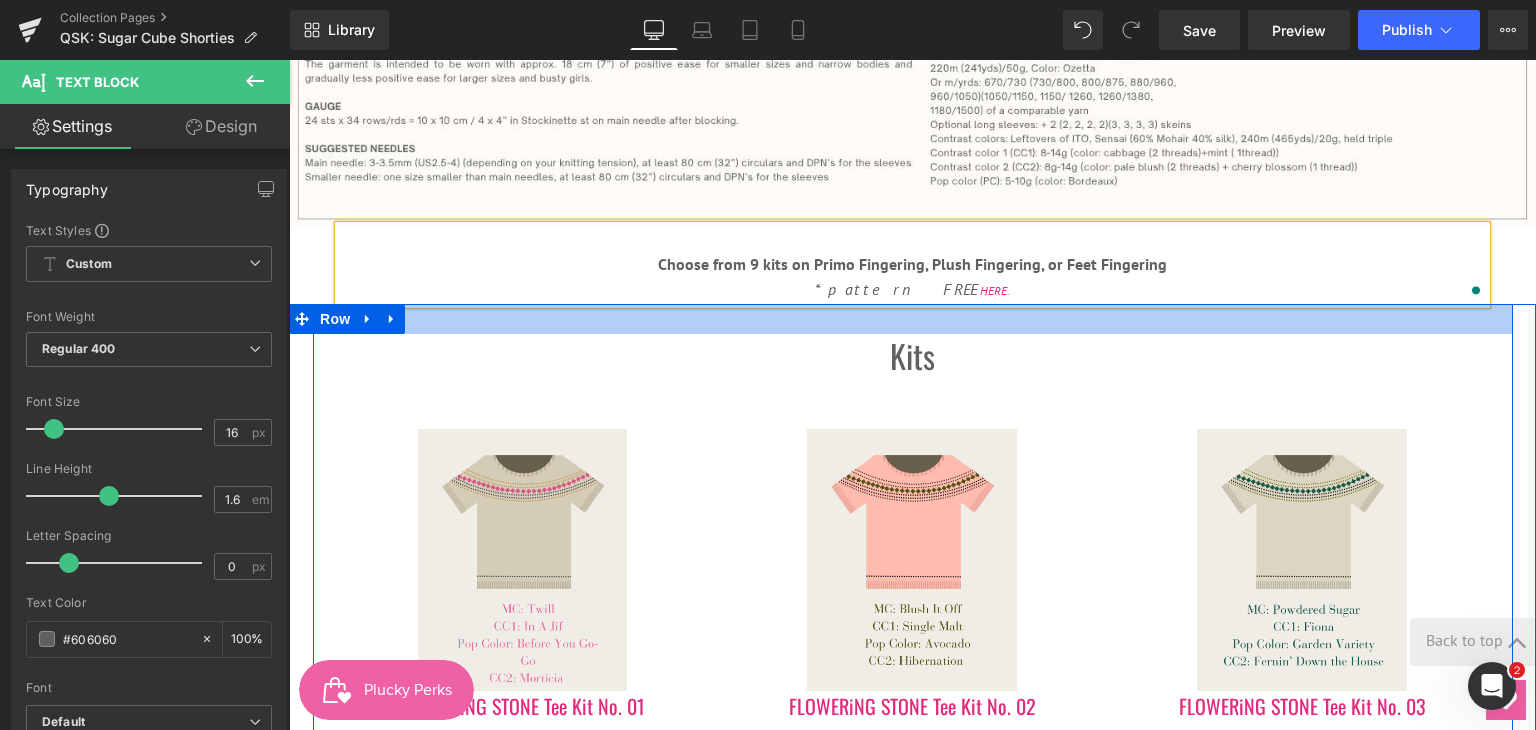 click at bounding box center (913, 319) 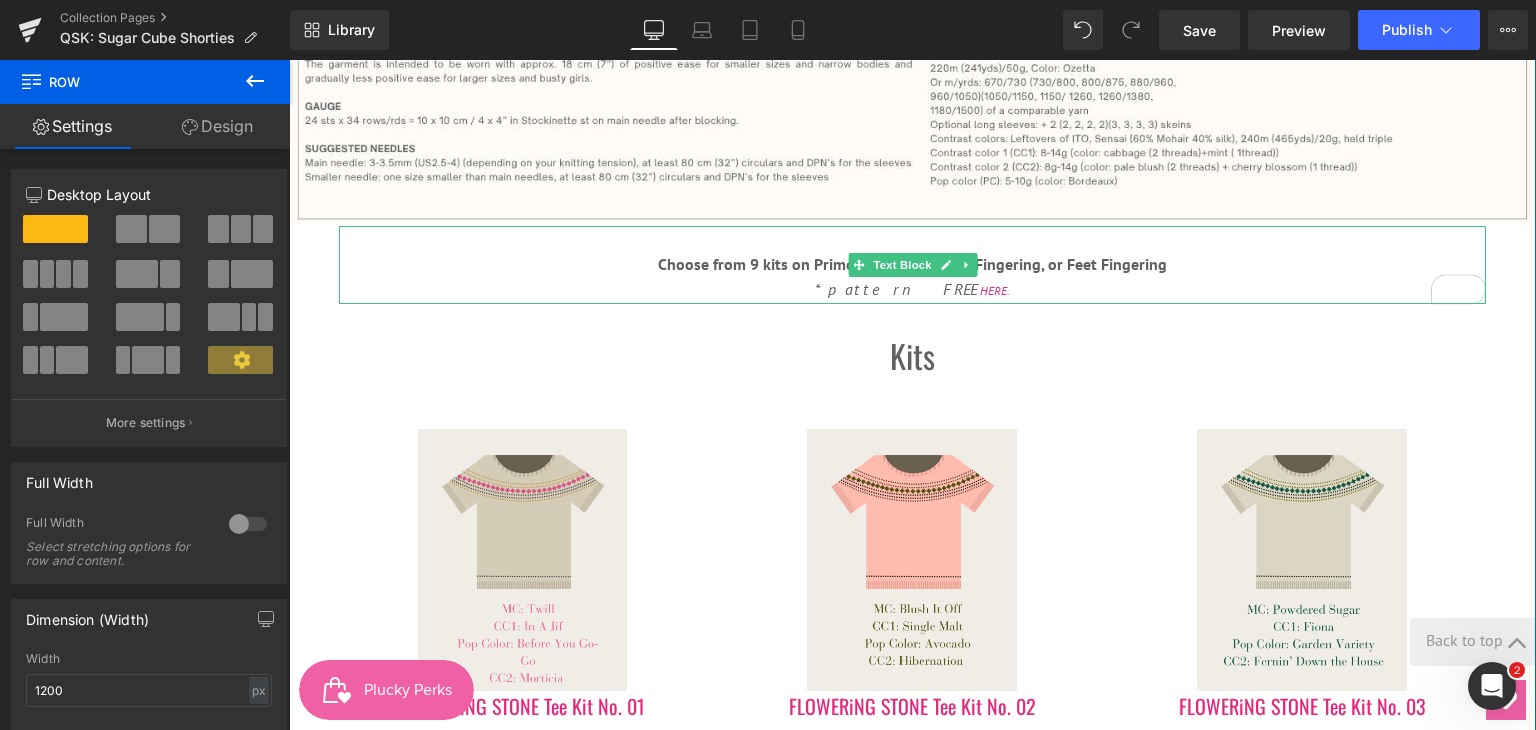 click on "*pattern FREE" at bounding box center (896, 289) 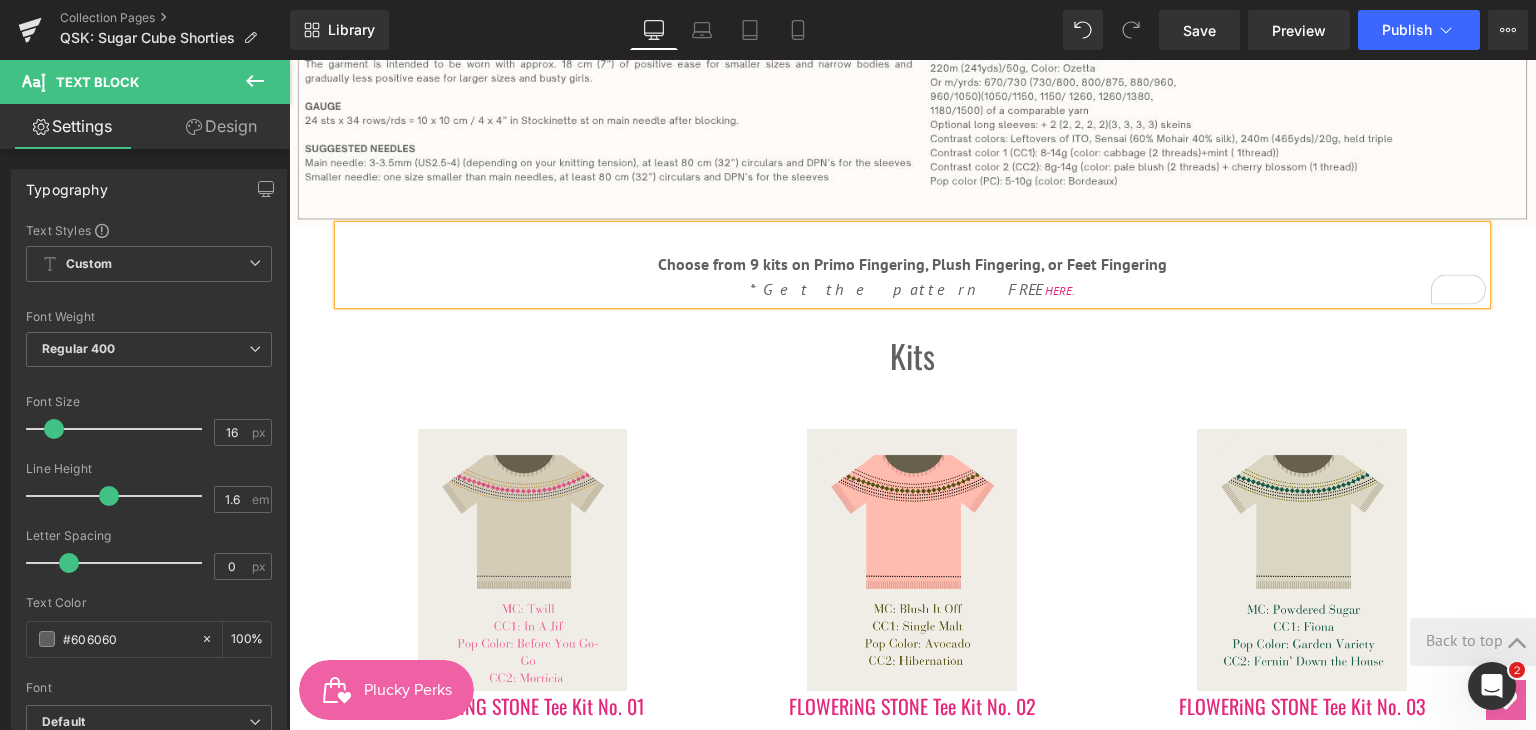 click on "Sugar Cube Shorties
Heading
Hero Banner   200px   331px     by [PERSON] Heading         We love a sock that’s satisfying to knit and easy to take on the go. Sugar Cube Shorties check all the boxes—portable, practical, and just the right touch of playful. The stitch pattern adds texture without fuss, and the shorter length makes these a speedy little treat. Grab a solid, a tonal, or a speckled skein and knit these up in no time.  Text Block
Image
Image
Image" at bounding box center [912, 1178] 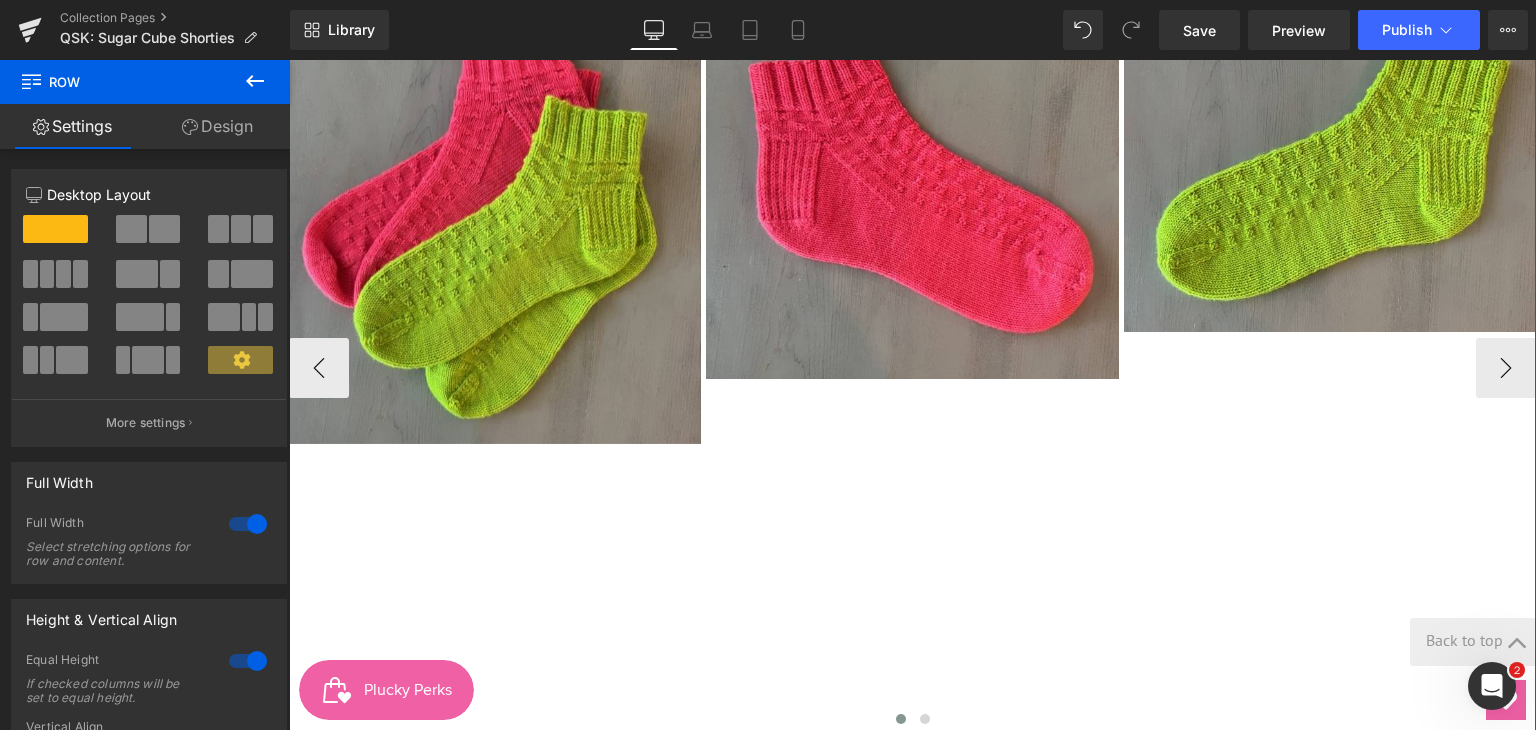 scroll, scrollTop: 1000, scrollLeft: 0, axis: vertical 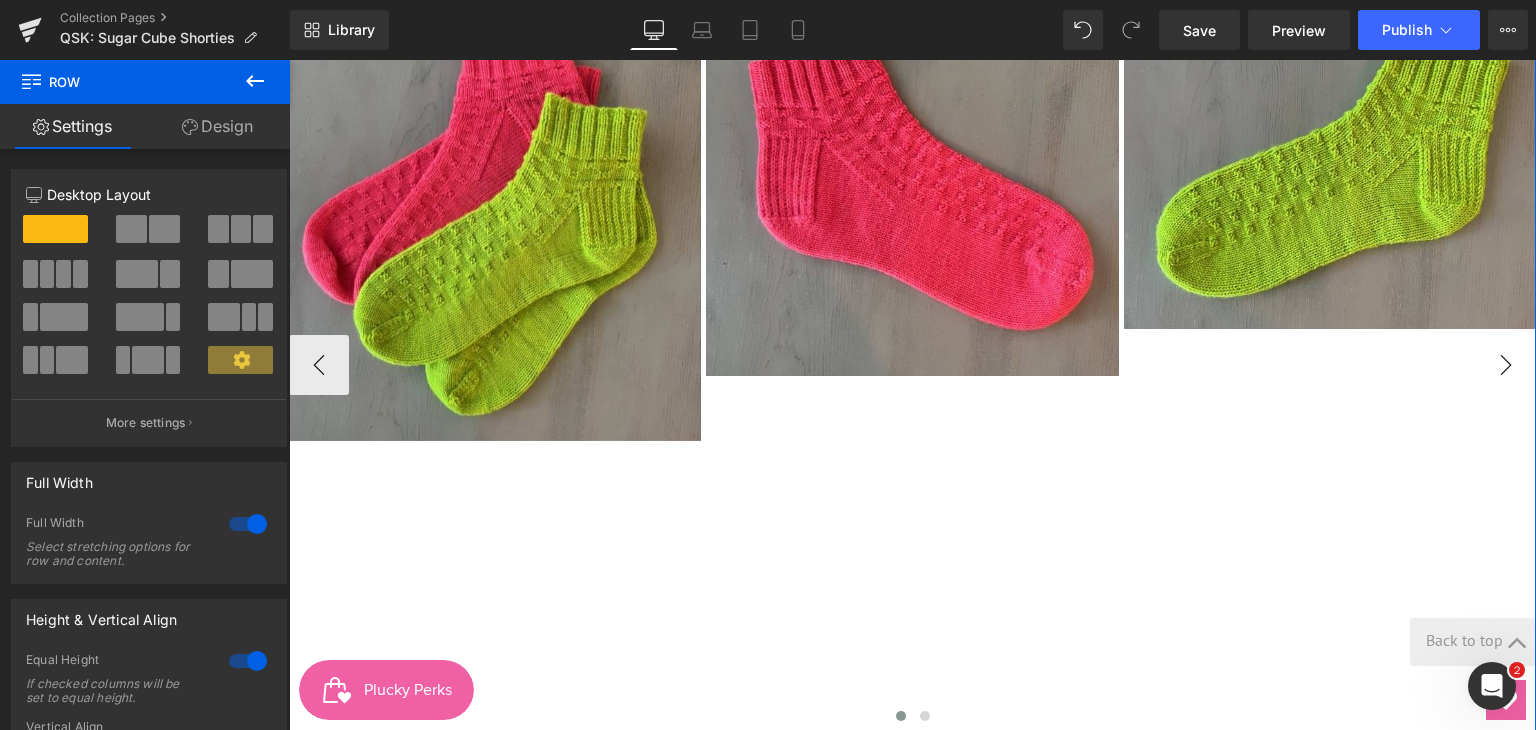 click on "›" at bounding box center (1506, 365) 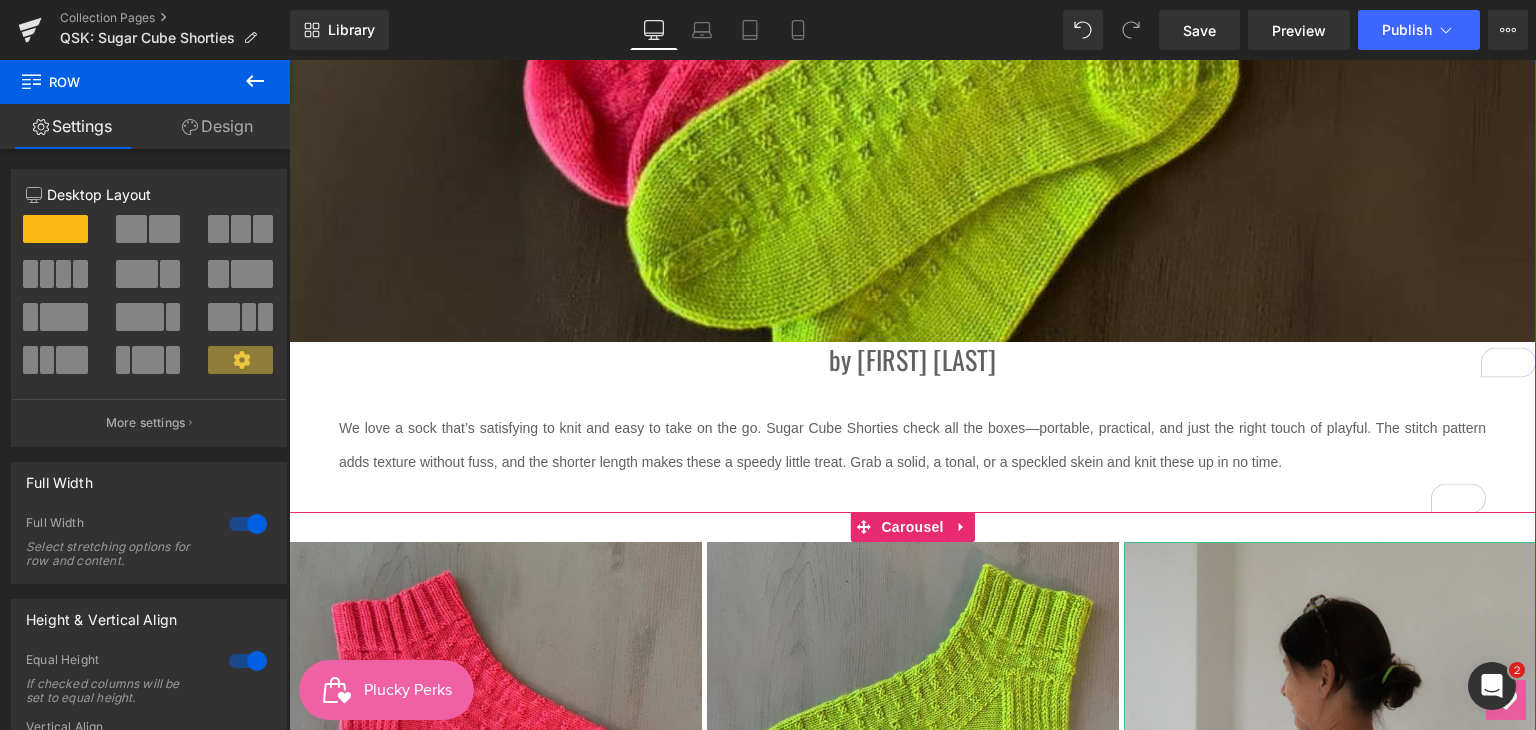 scroll, scrollTop: 400, scrollLeft: 0, axis: vertical 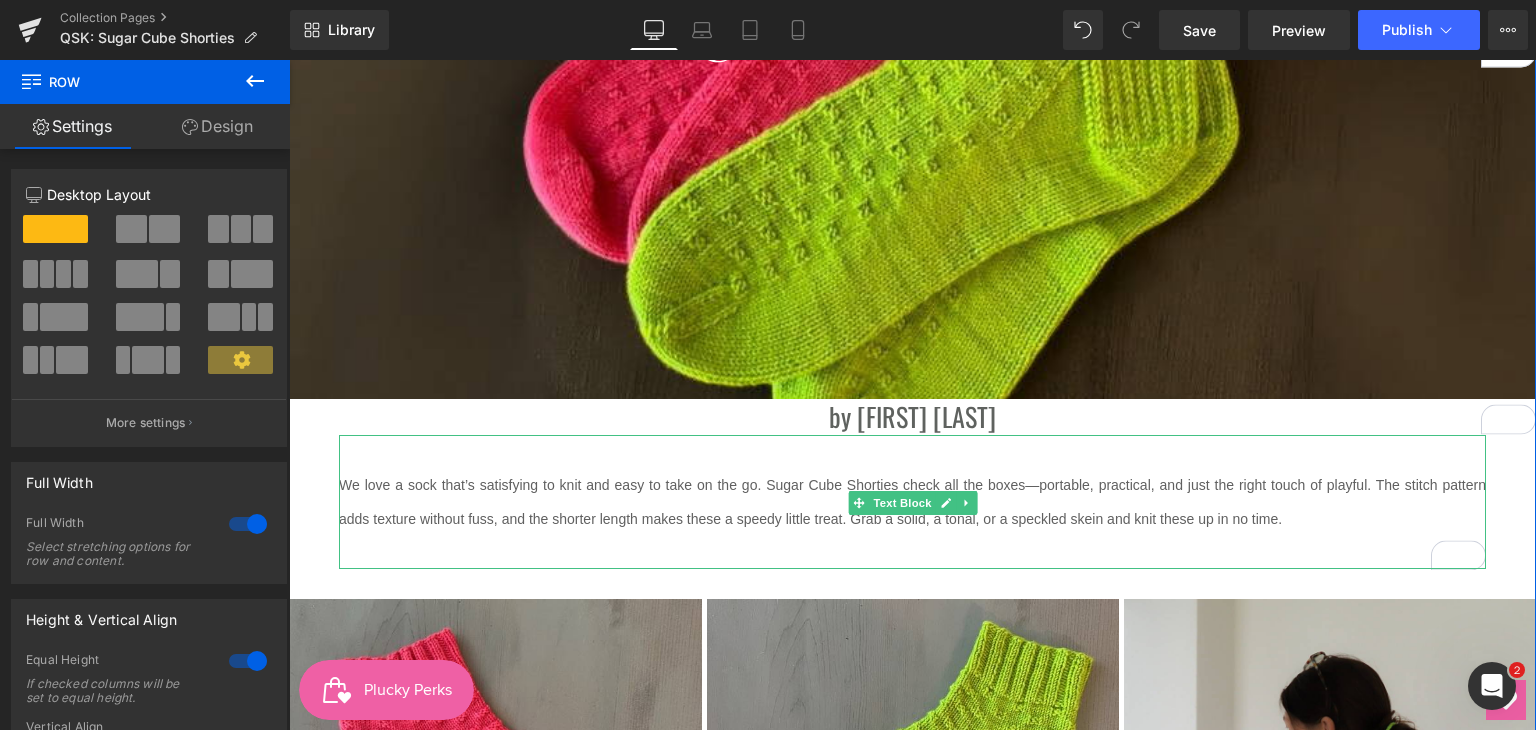 click on "We love a sock that’s satisfying to knit and easy to take on the go. Sugar Cube Shorties check all the boxes—portable, practical, and just the right touch of playful. The stitch pattern adds texture without fuss, and the shorter length makes these a speedy little treat. Grab a solid, a tonal, or a speckled skein and knit these up in no time." at bounding box center (912, 501) 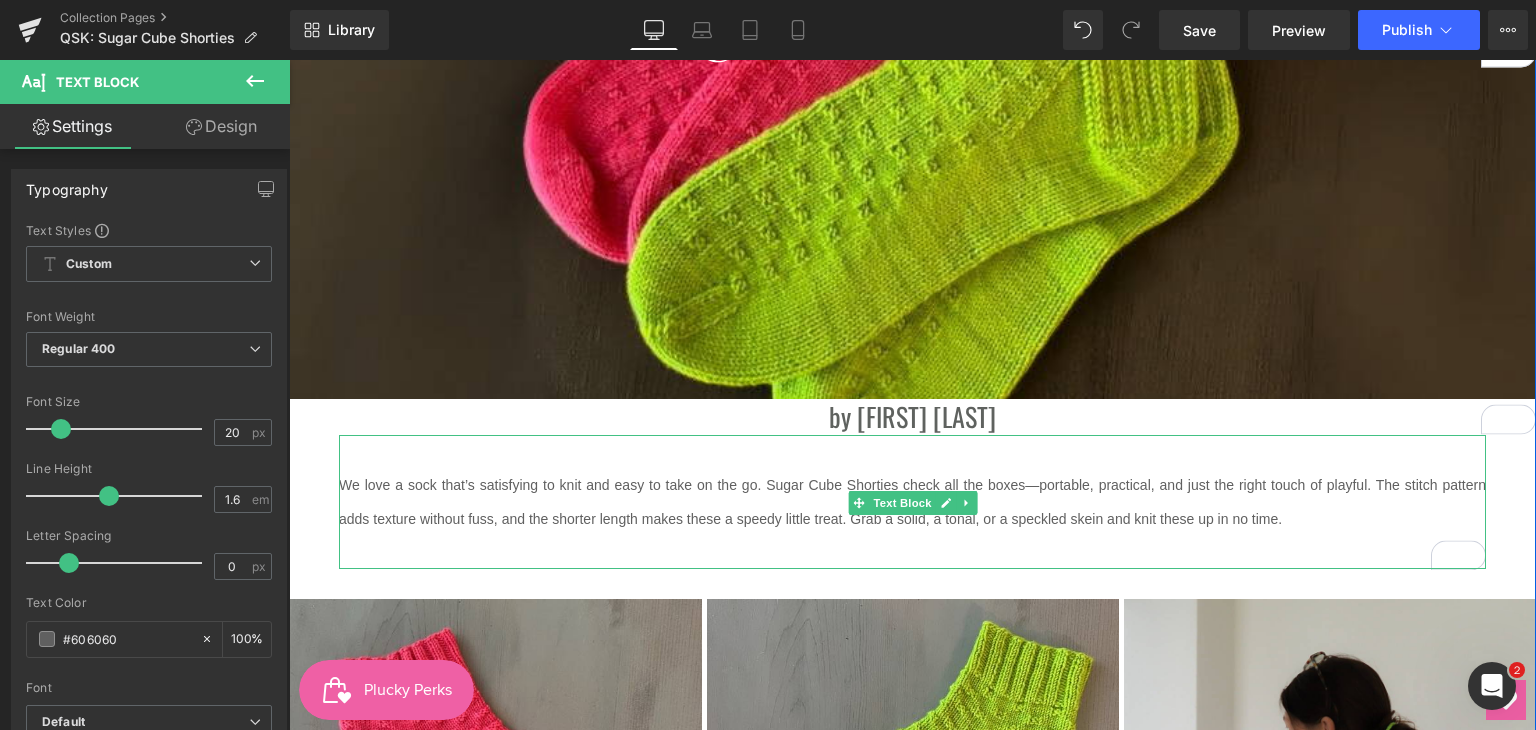 click on "We love a sock that’s satisfying to knit and easy to take on the go. Sugar Cube Shorties check all the boxes—portable, practical, and just the right touch of playful. The stitch pattern adds texture without fuss, and the shorter length makes these a speedy little treat. Grab a solid, a tonal, or a speckled skein and knit these up in no time." at bounding box center (912, 502) 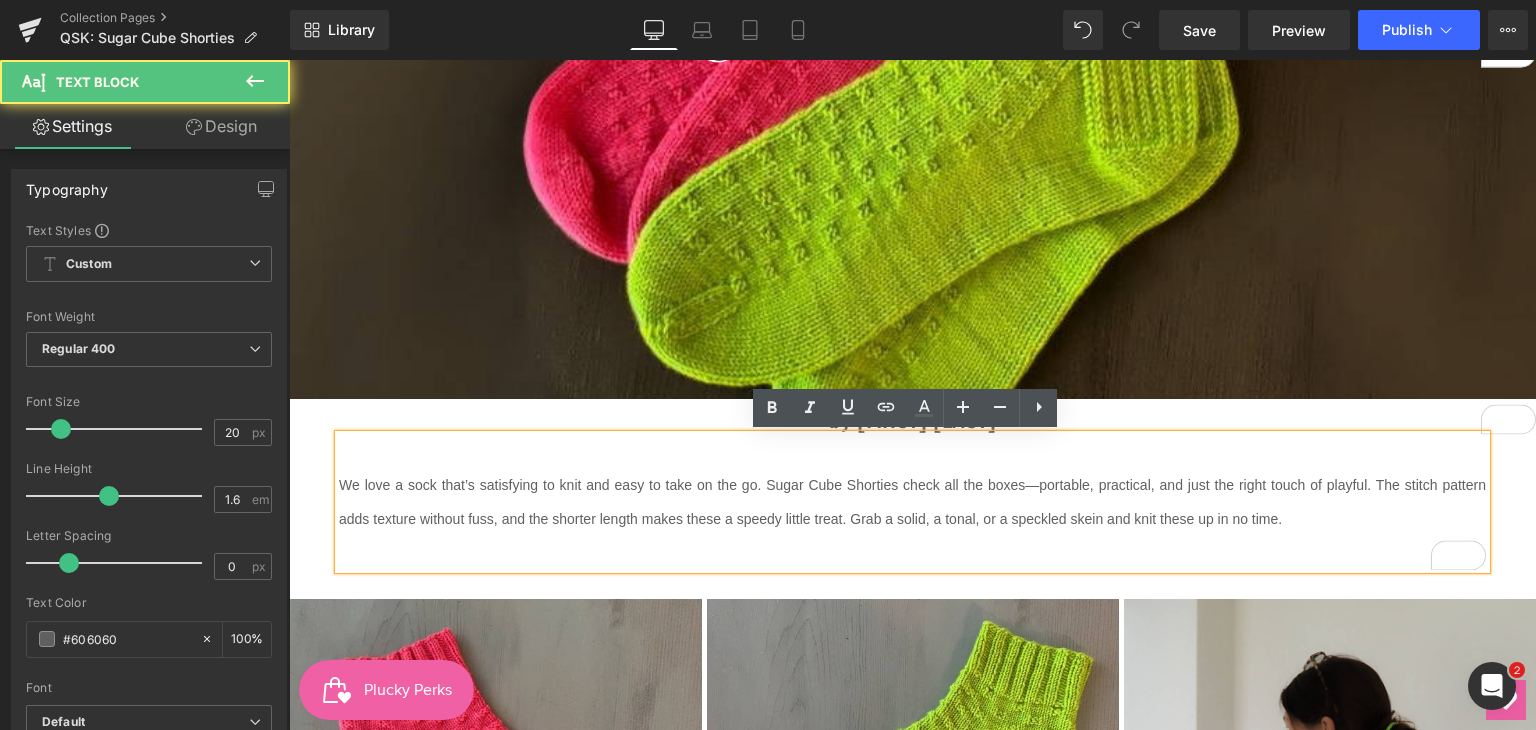 click on "We love a sock that’s satisfying to knit and easy to take on the go. Sugar Cube Shorties check all the boxes—portable, practical, and just the right touch of playful. The stitch pattern adds texture without fuss, and the shorter length makes these a speedy little treat. Grab a solid, a tonal, or a speckled skein and knit these up in no time." at bounding box center [912, 502] 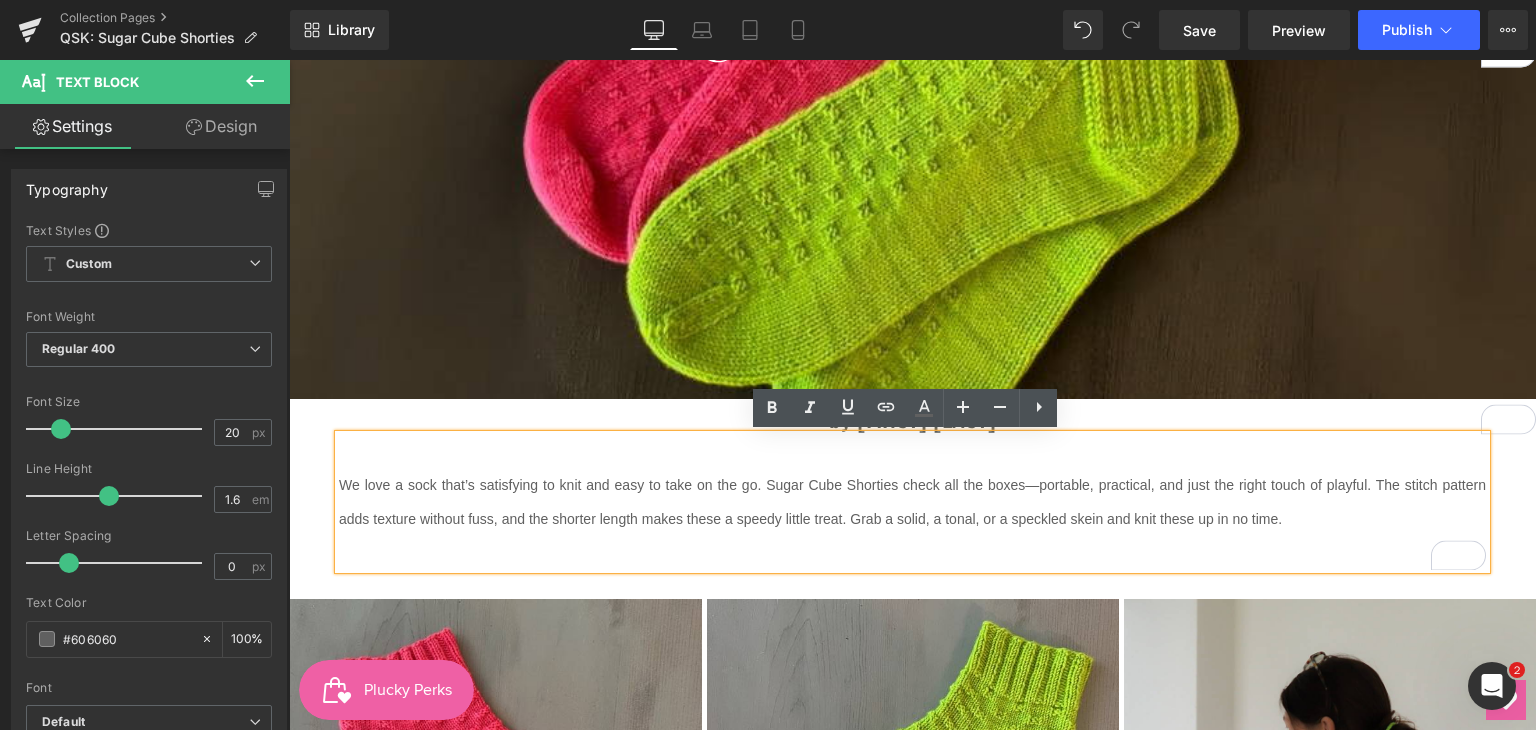 type 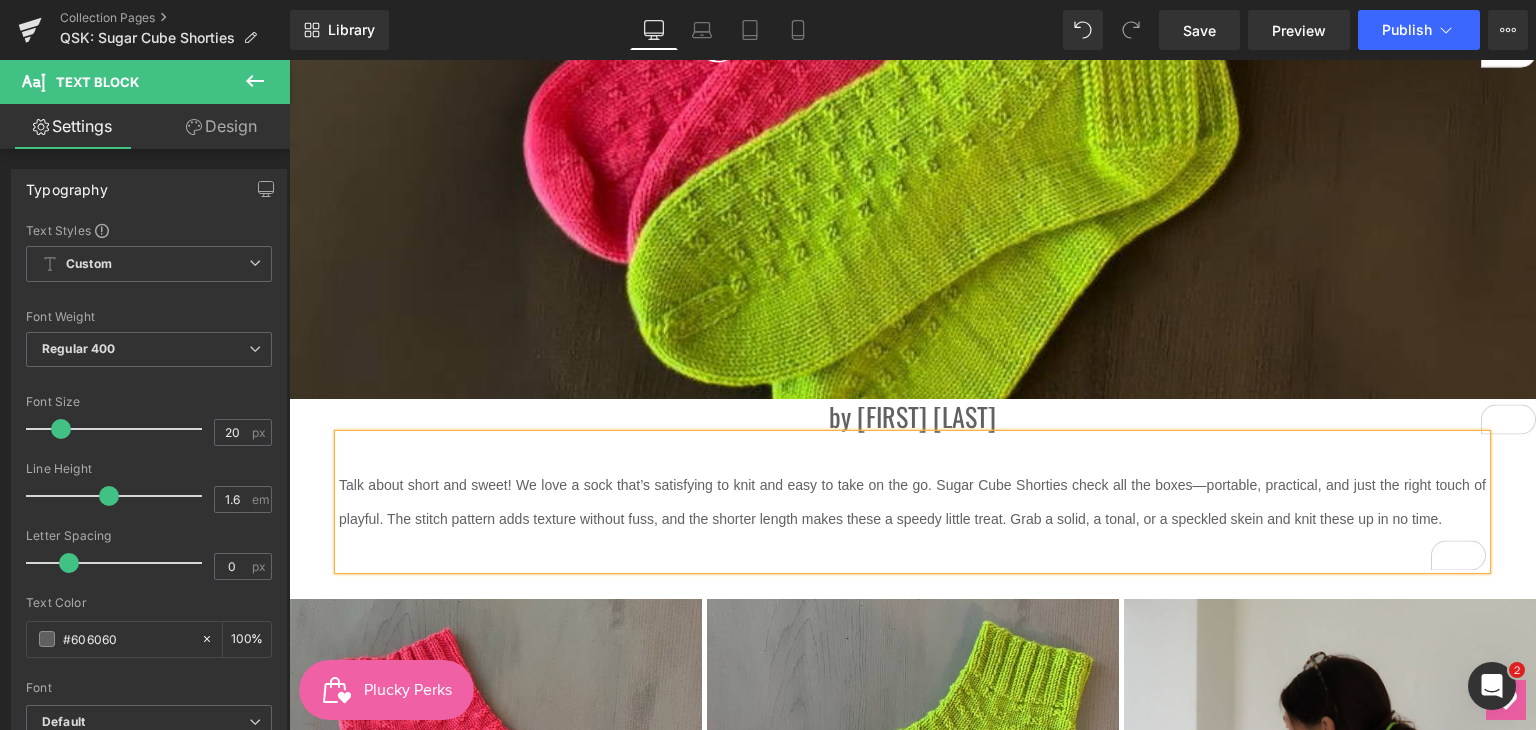 click on "Talk about short and sweet! We love a sock that’s satisfying to knit and easy to take on the go. Sugar Cube Shorties check all the boxes—portable, practical, and just the right touch of playful. The stitch pattern adds texture without fuss, and the shorter length makes these a speedy little treat. Grab a solid, a tonal, or a speckled skein and knit these up in no time." at bounding box center (912, 501) 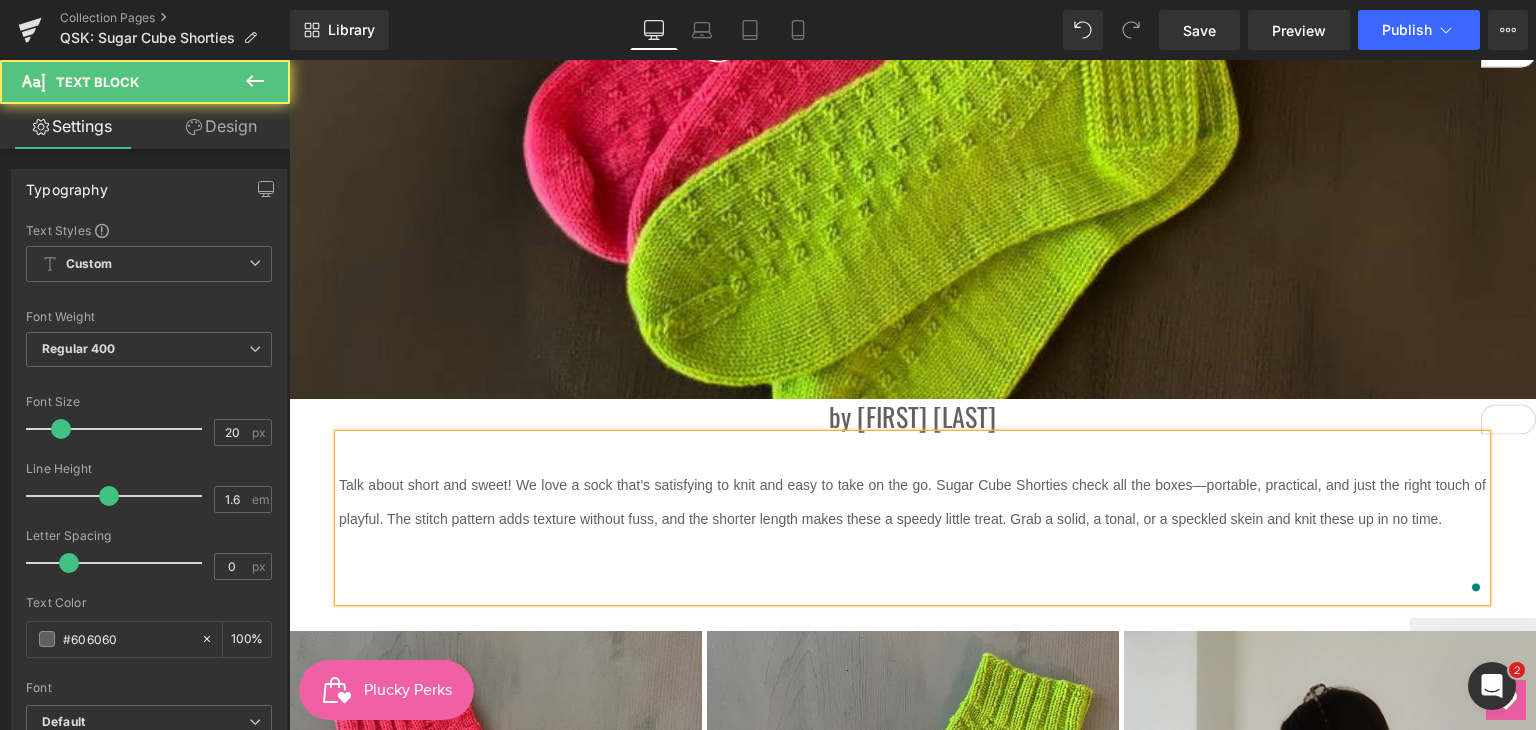 click on "Talk about short and sweet! We love a sock that’s satisfying to knit and easy to take on the go. Sugar Cube Shorties check all the boxes—portable, practical, and just the right touch of playful. The stitch pattern adds texture without fuss, and the shorter length makes these a speedy little treat. Grab a solid, a tonal, or a speckled skein and knit these up in no time." at bounding box center (912, 501) 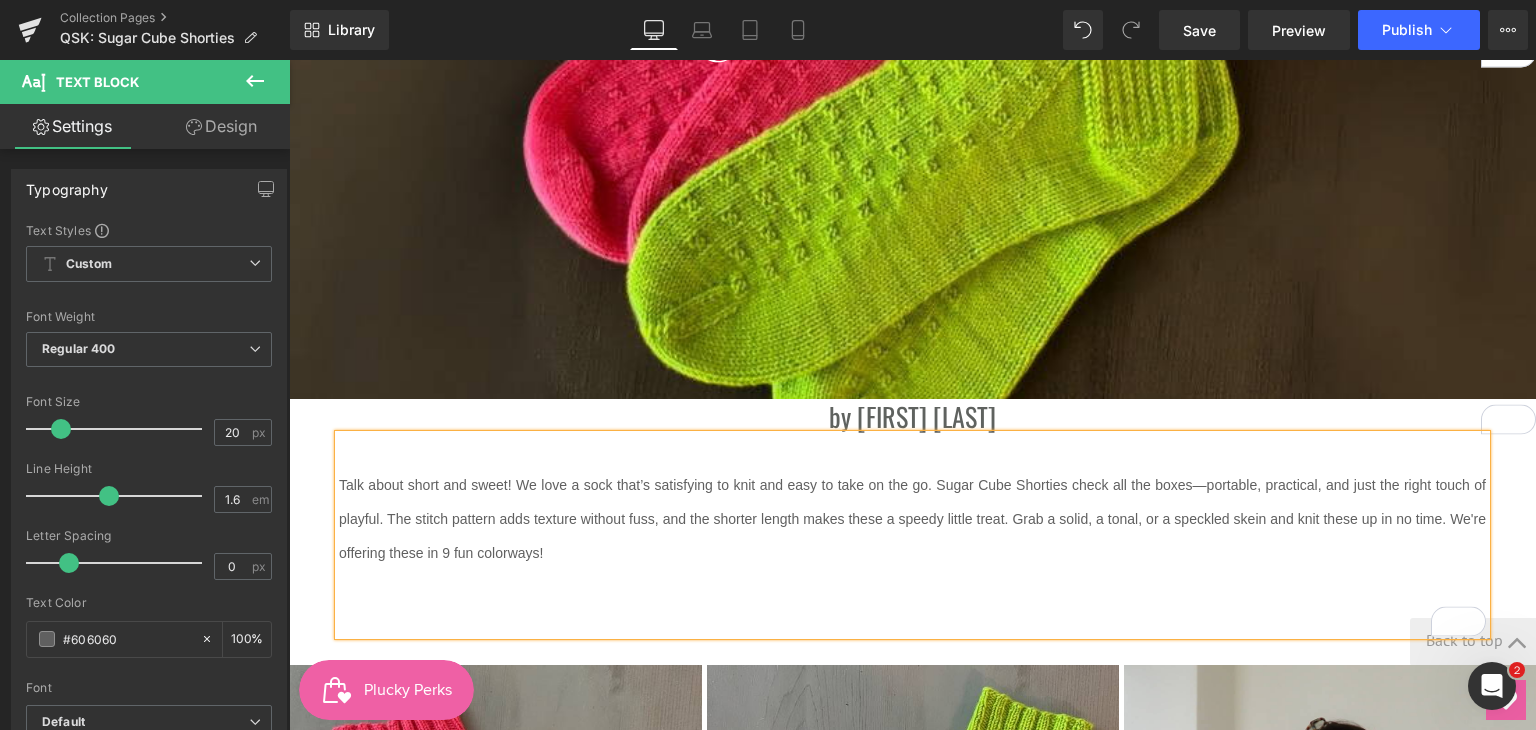 click on "Talk about short and sweet! We love a sock that’s satisfying to knit and easy to take on the go. Sugar Cube Shorties check all the boxes—portable, practical, and just the right touch of playful. The stitch pattern adds texture without fuss, and the shorter length makes these a speedy little treat. Grab a solid, a tonal, or a speckled skein and knit these up in no time. We're offering these in 9 fun colorways!" at bounding box center (912, 519) 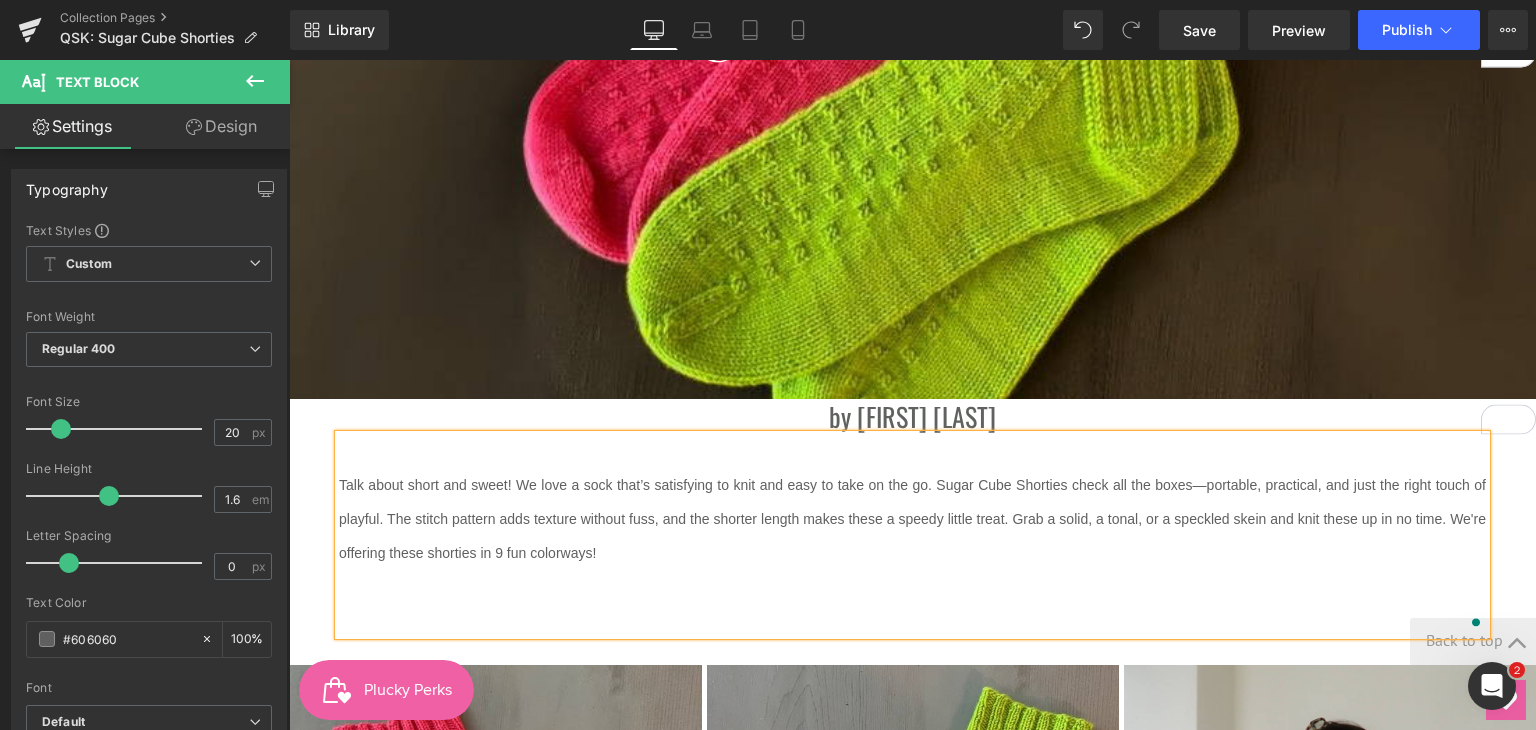click at bounding box center (912, 618) 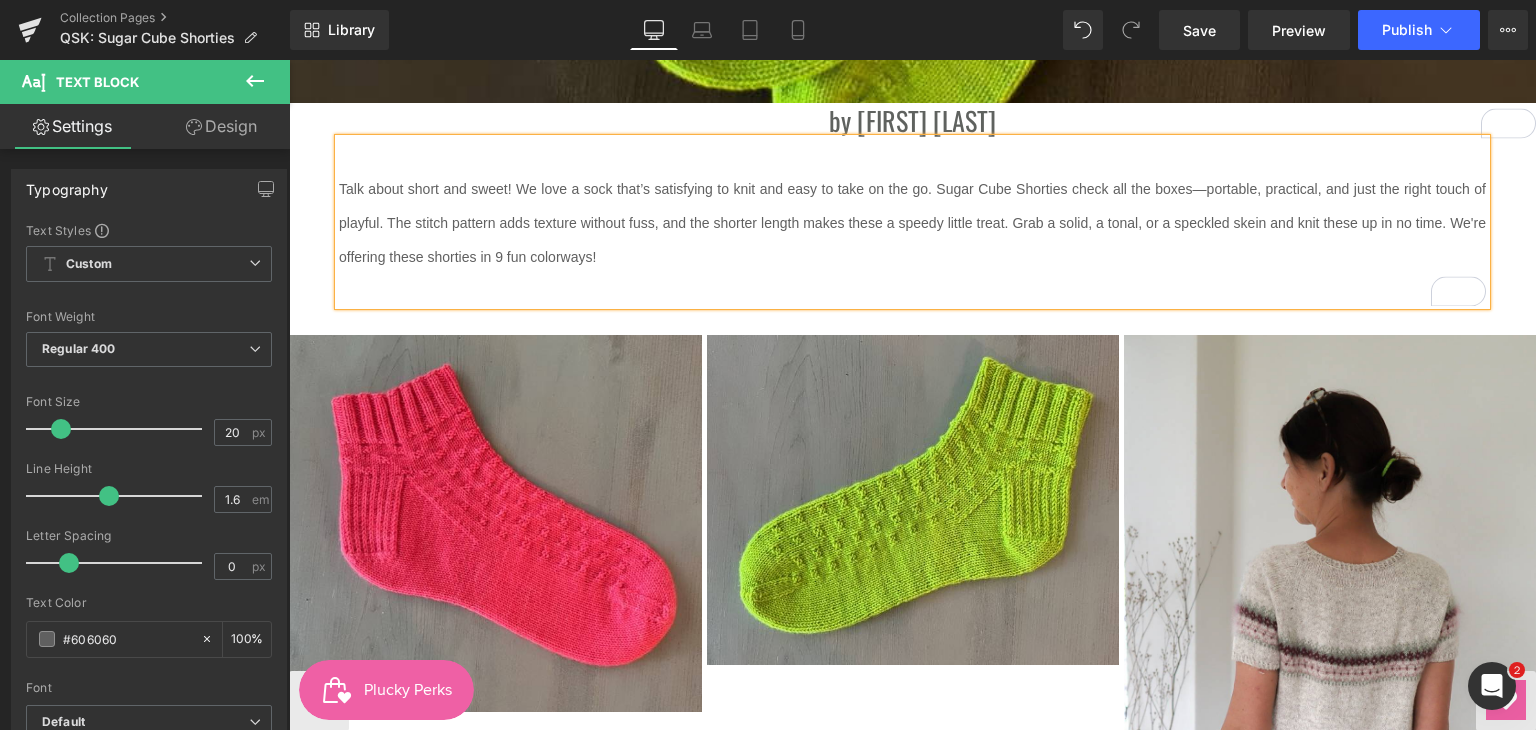 scroll, scrollTop: 700, scrollLeft: 0, axis: vertical 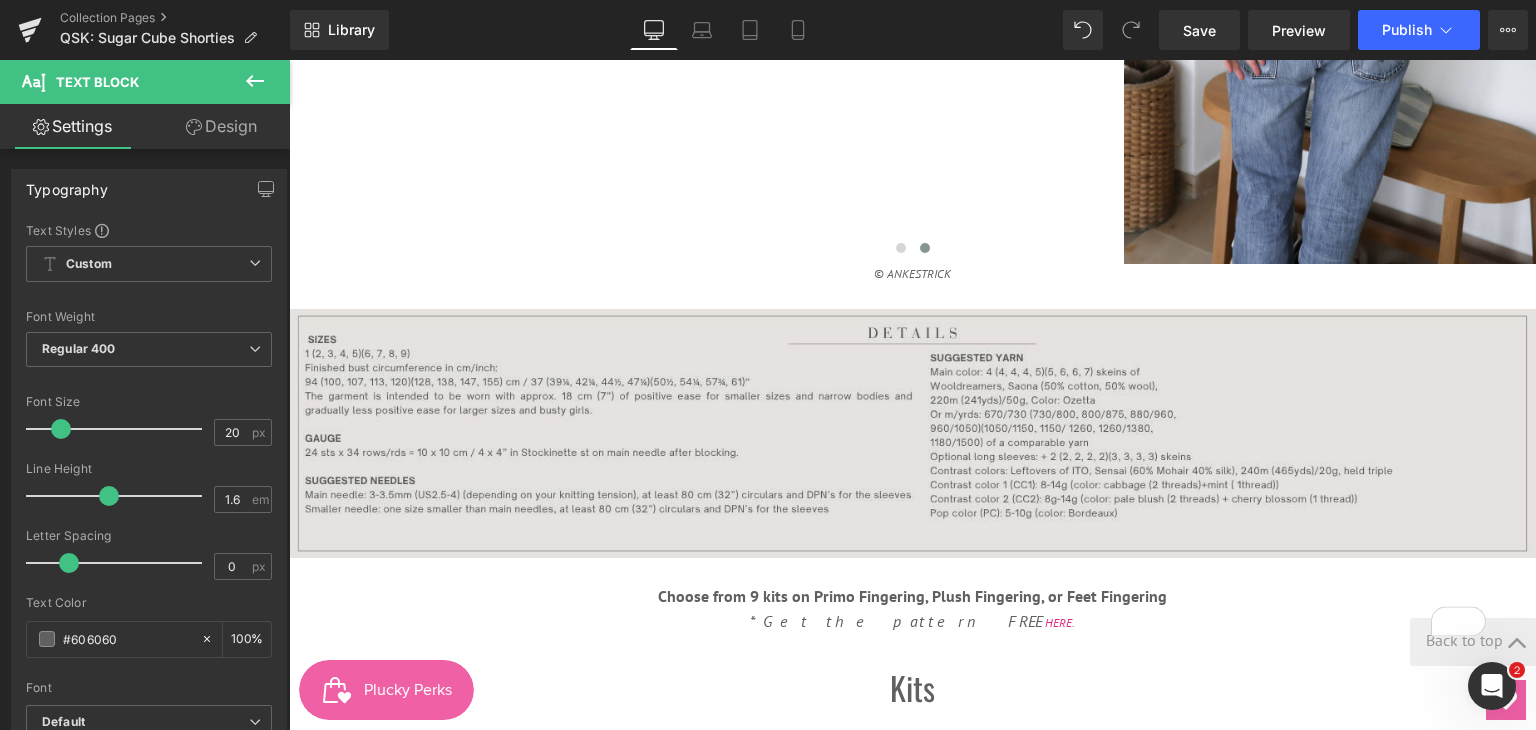 click at bounding box center (912, 433) 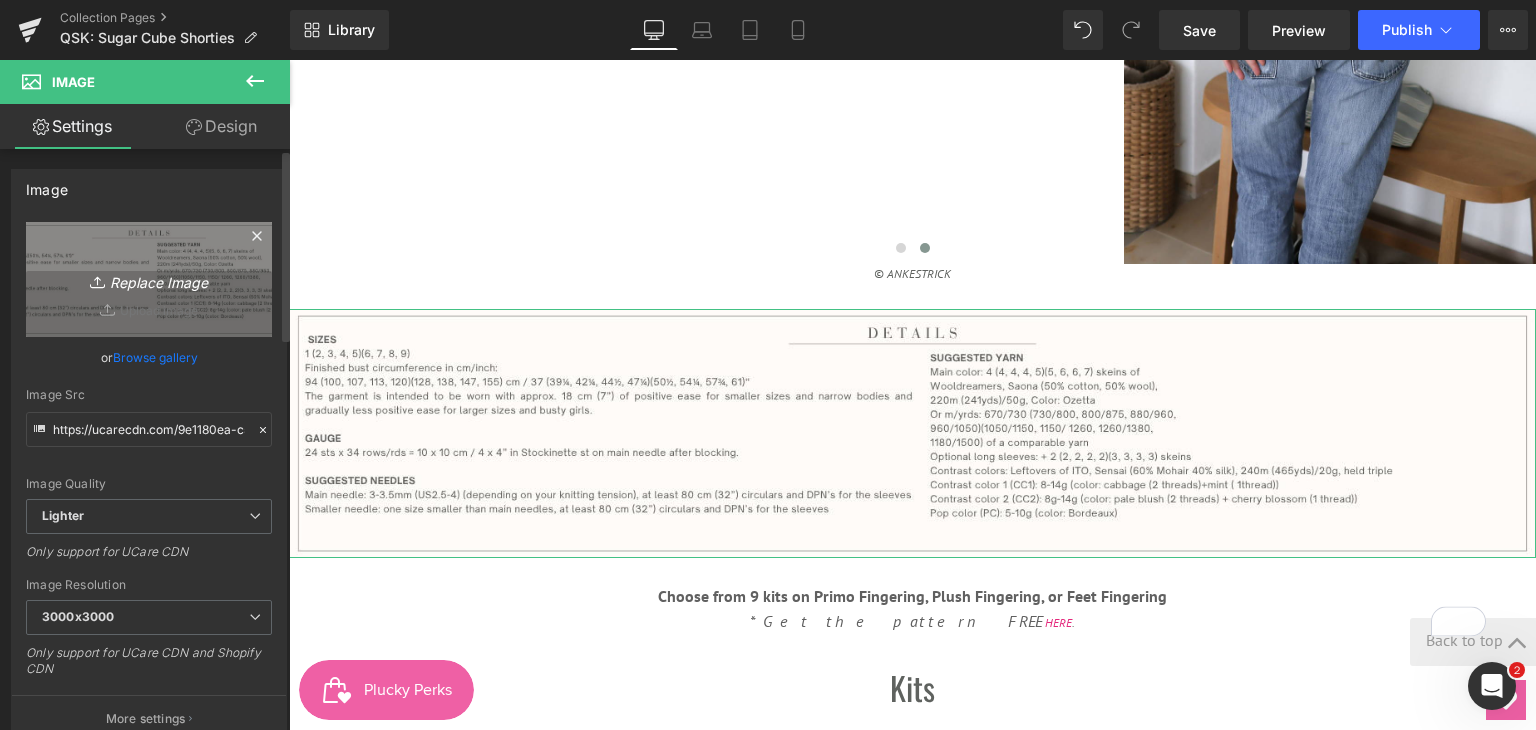 click on "Replace Image" at bounding box center [149, 279] 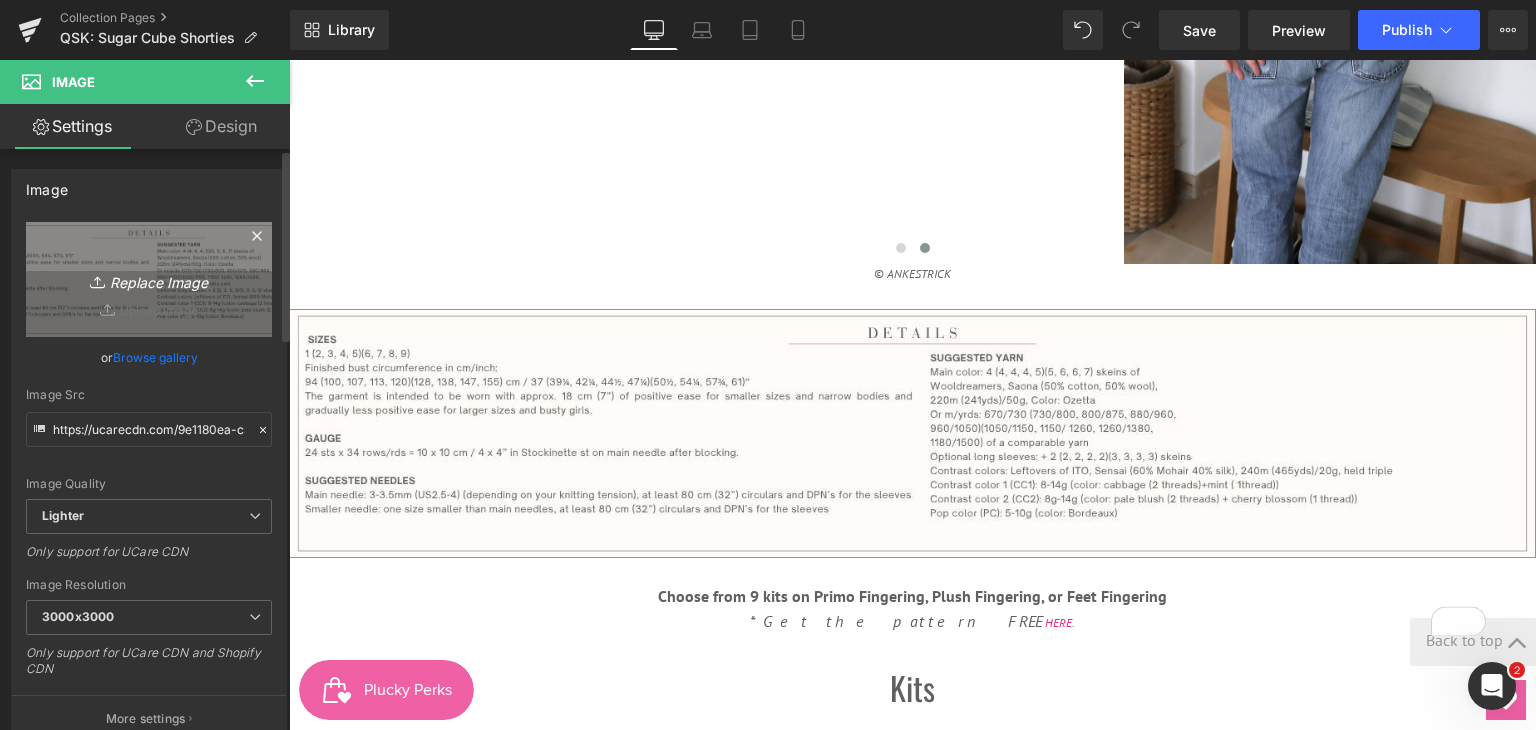 type on "C:\fakepath\Copy of Ginger, cinnamon, almonds, nutmeg, (7).png" 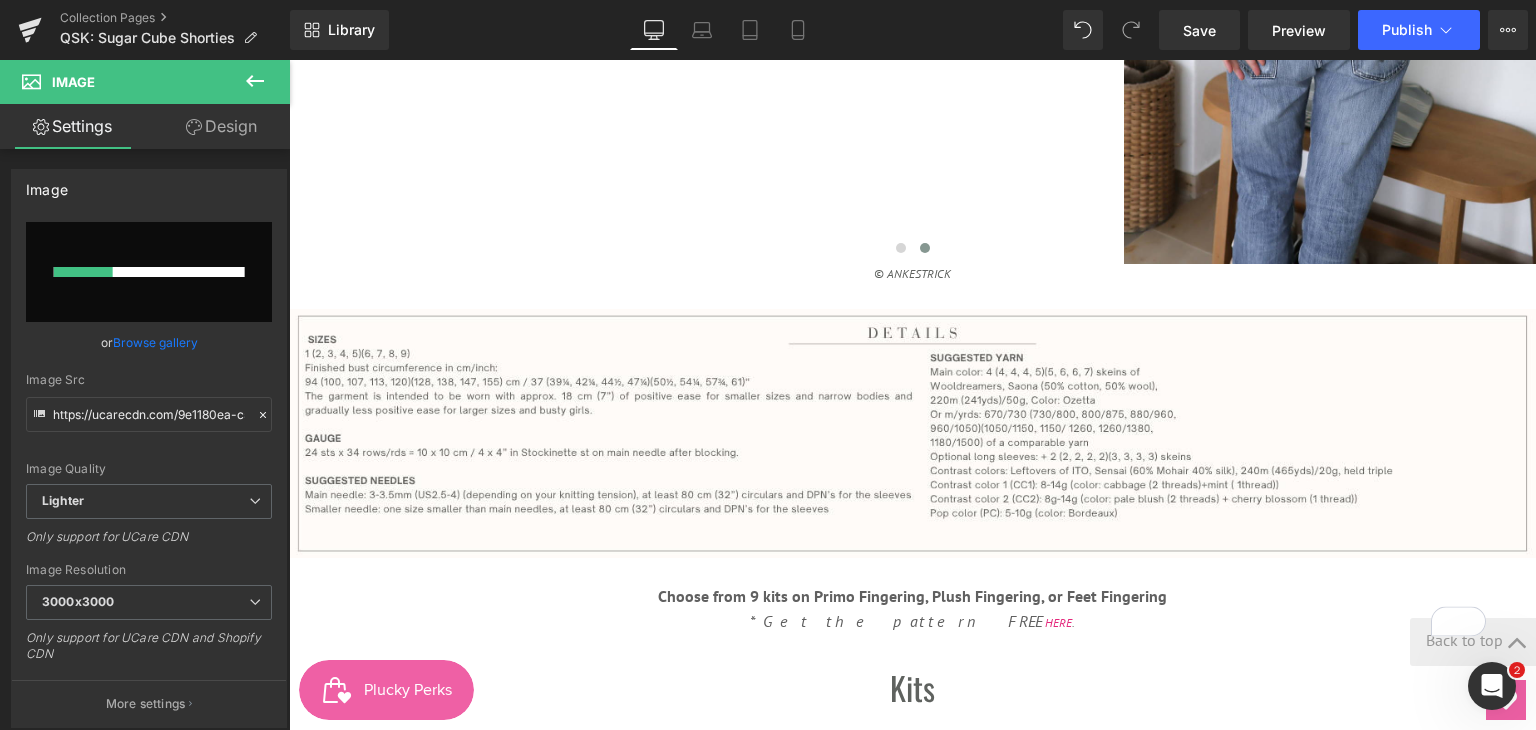 type 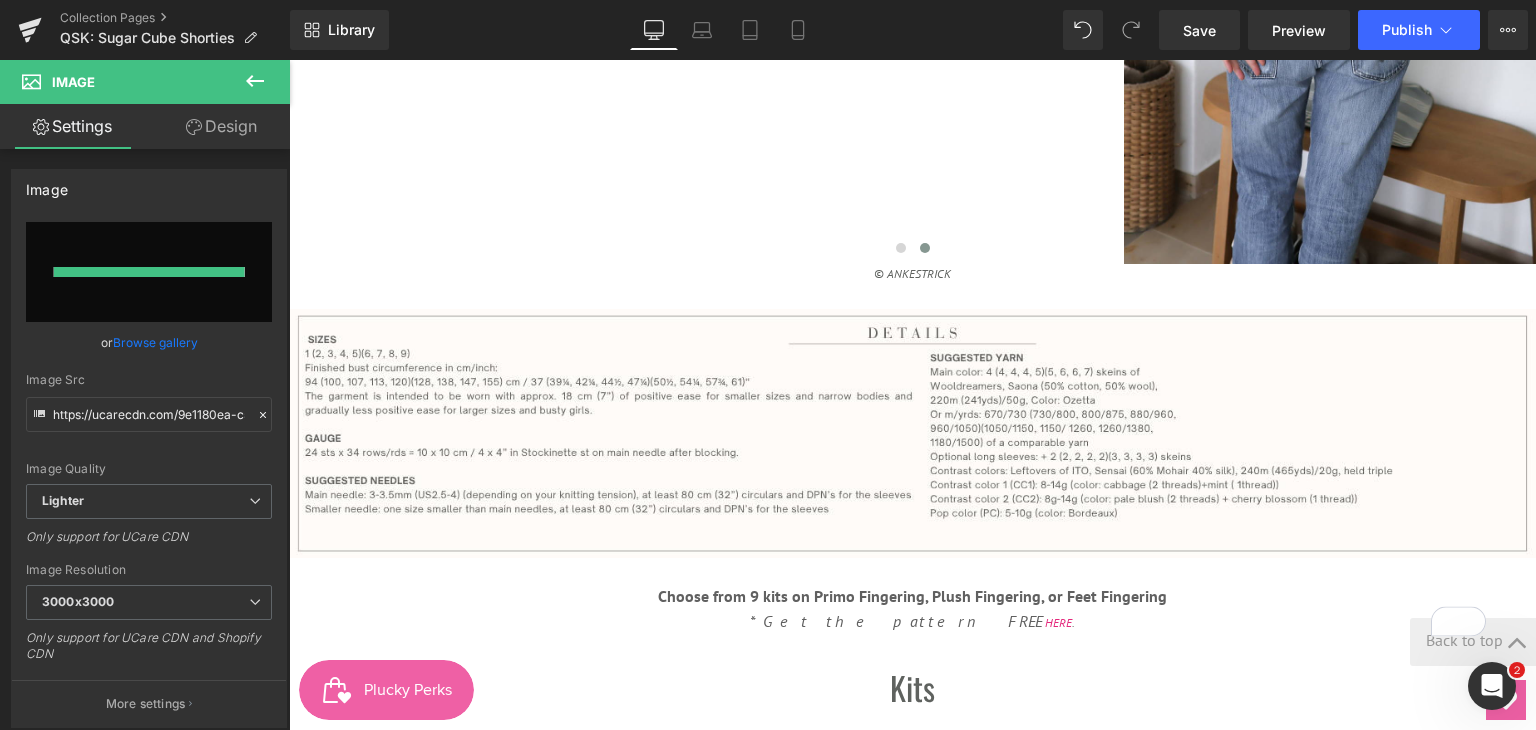 type on "https://ucarecdn.com/a4702c5a-52ee-43b8-8980-eb0074922153/-/format/auto/-/preview/3000x3000/-/quality/lighter/Copy%20of%20Ginger,%20cinnamon,%20almonds,%20nutmeg,%20_7_.png" 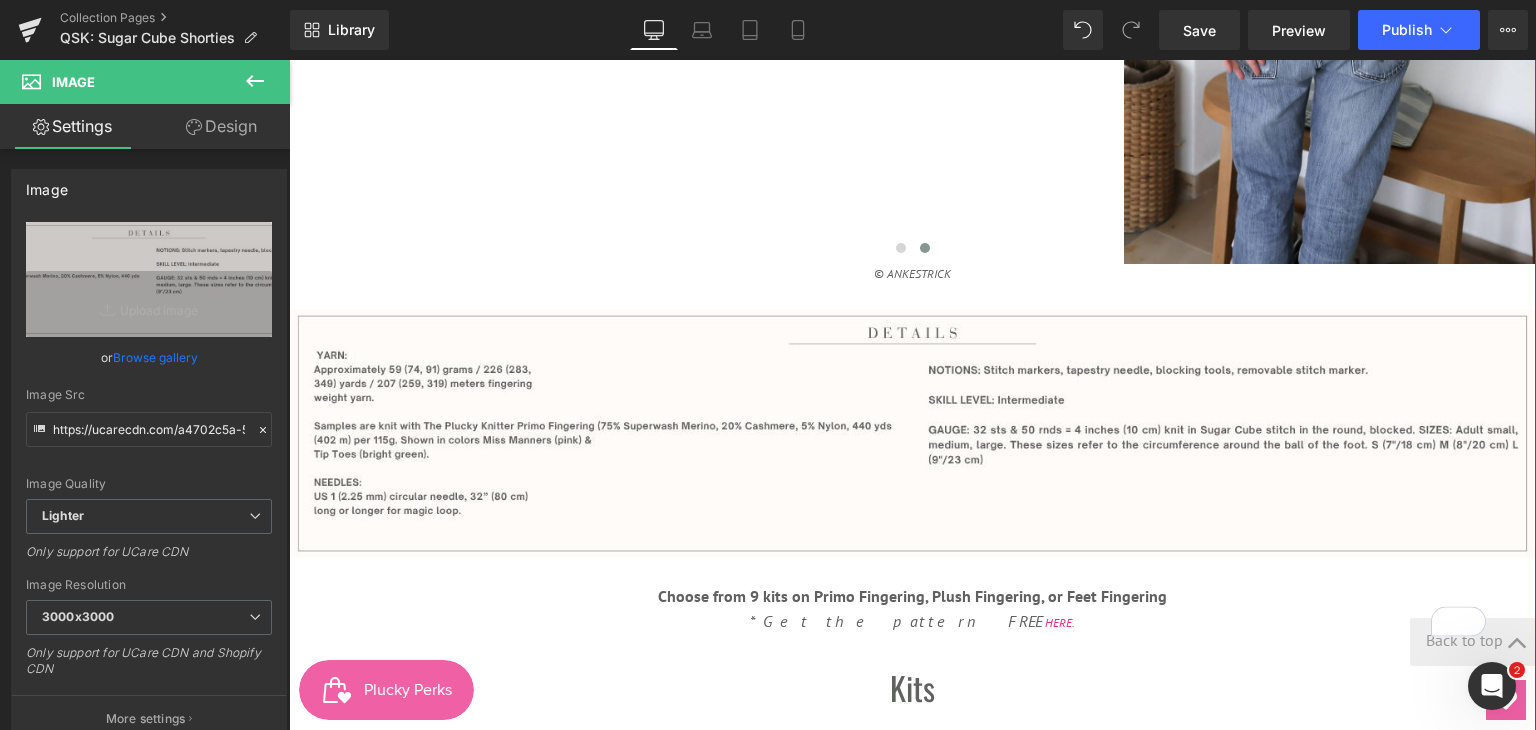 click at bounding box center [289, 60] 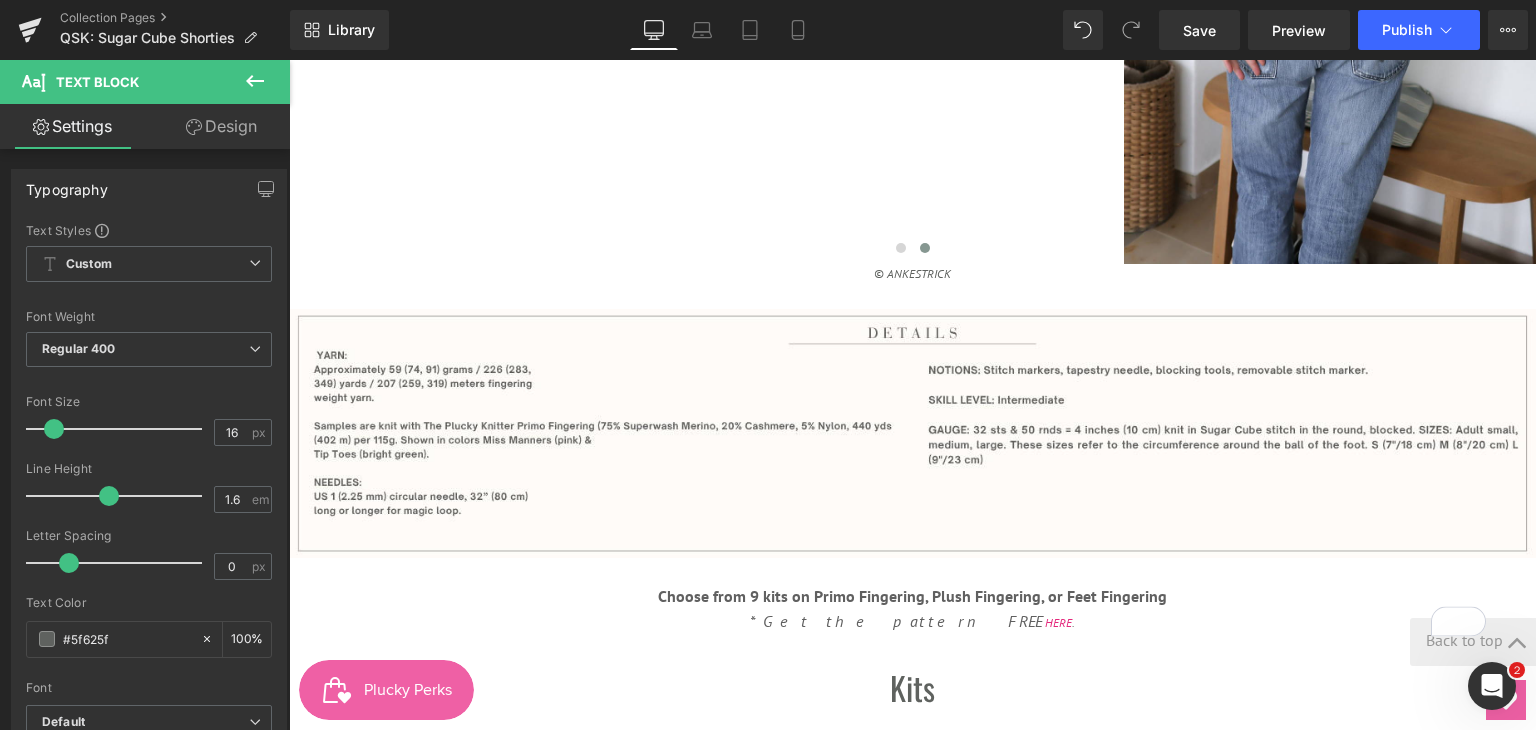 click at bounding box center (255, 82) 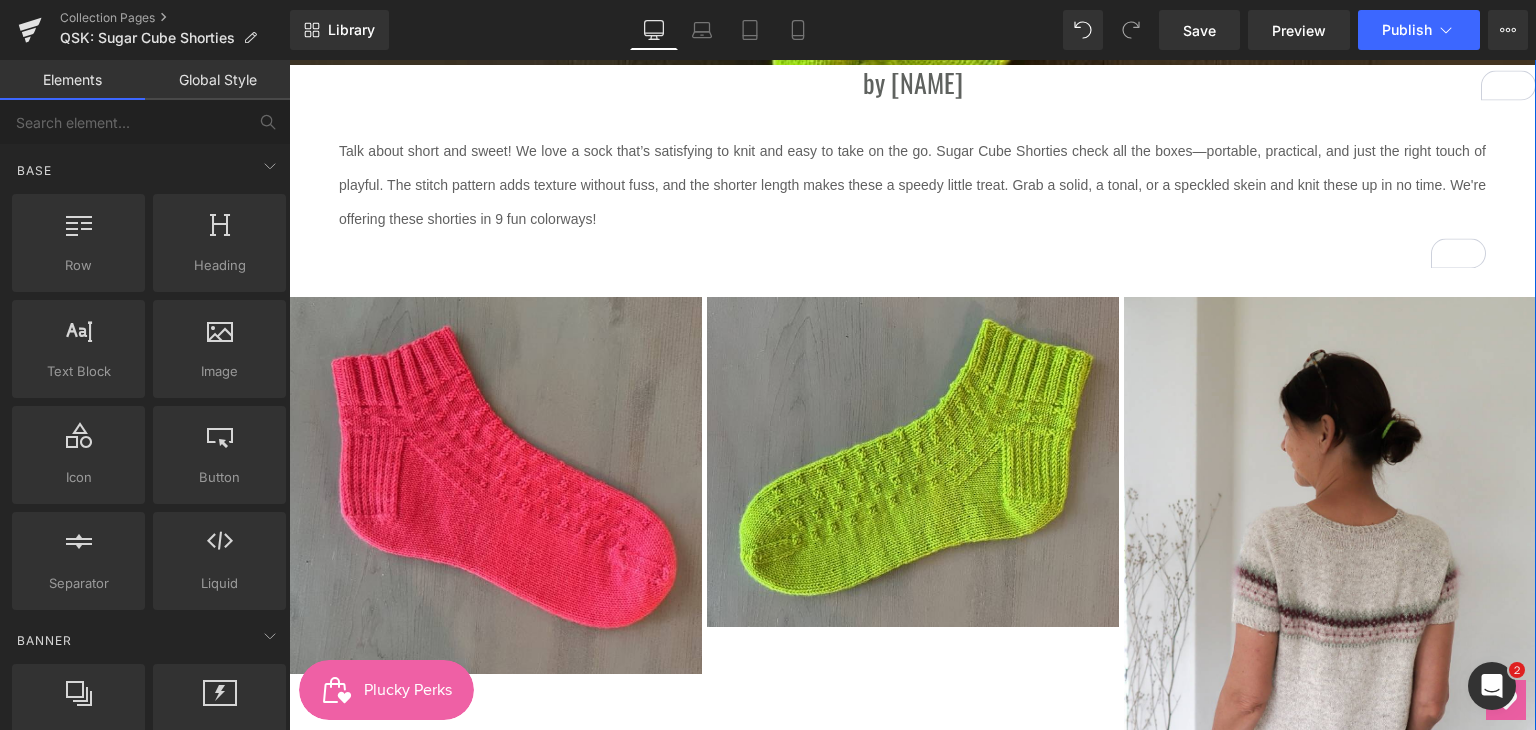 scroll, scrollTop: 800, scrollLeft: 0, axis: vertical 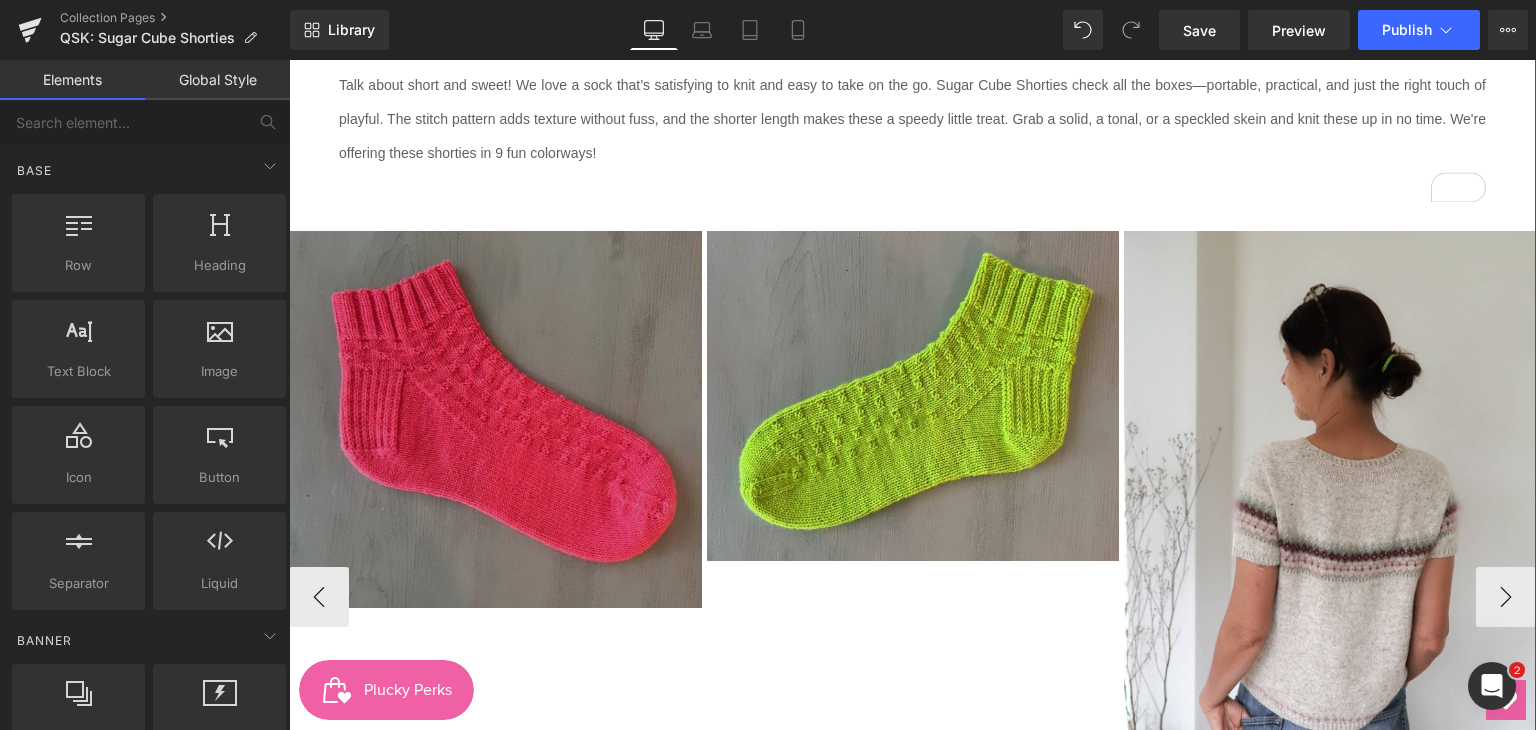 click at bounding box center [495, 419] 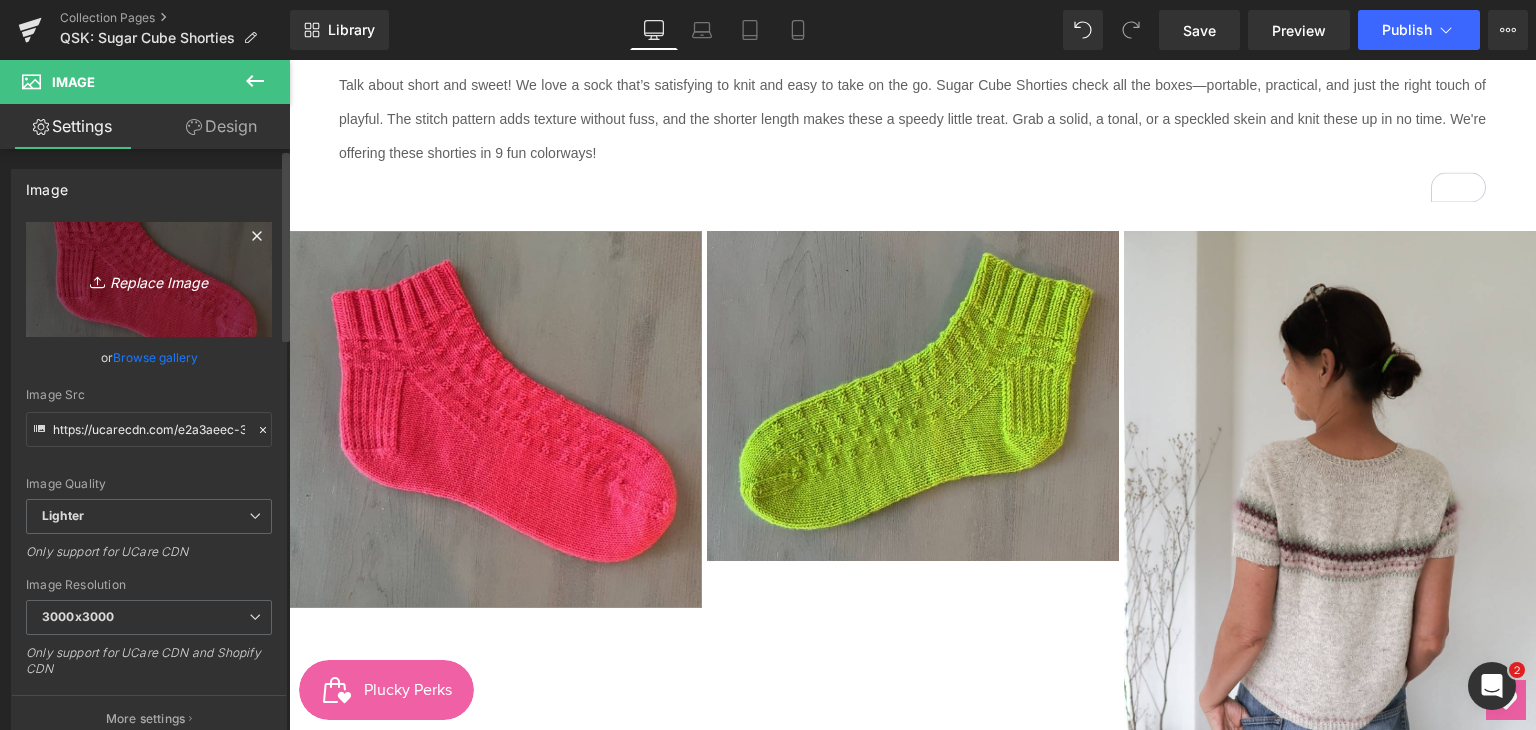 click on "Replace Image" at bounding box center (149, 279) 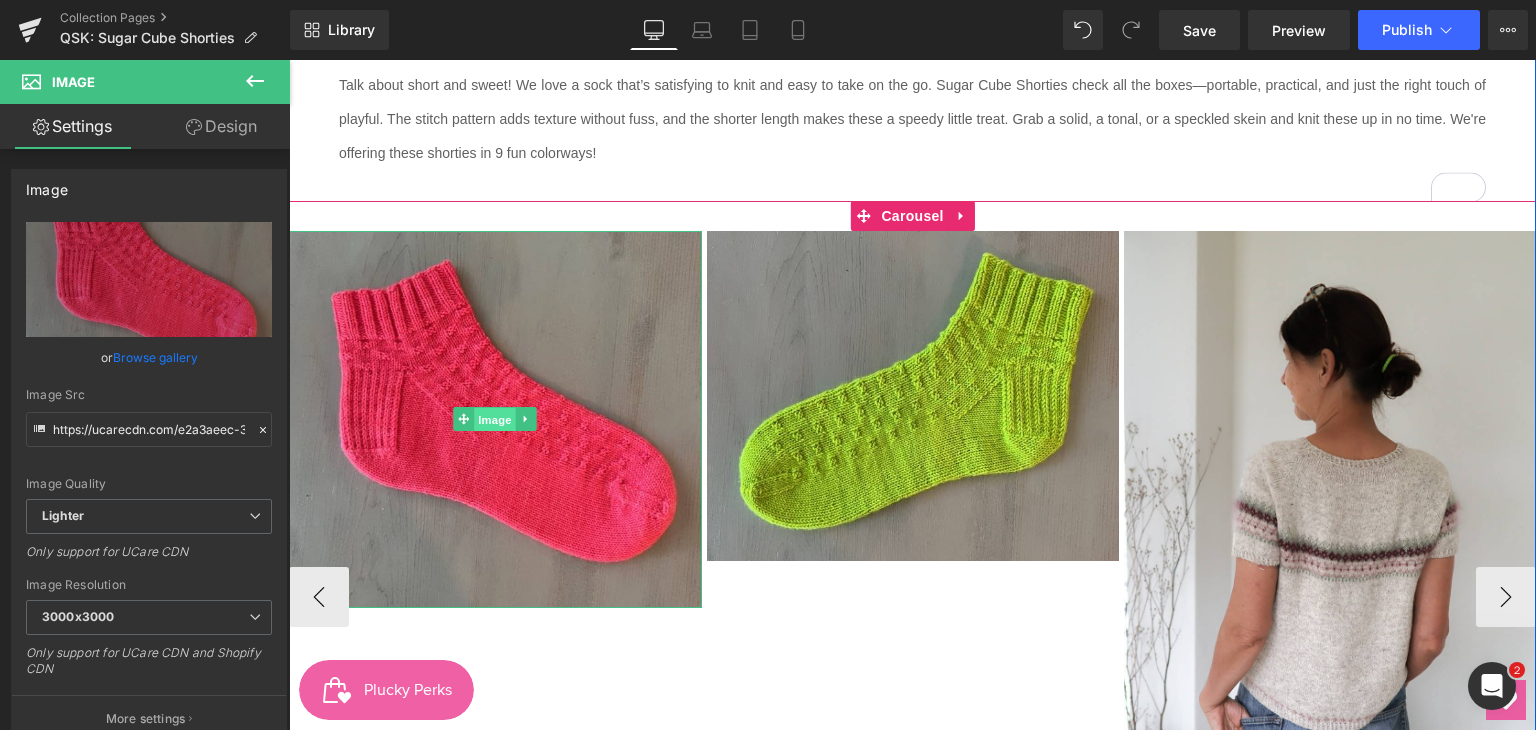 click on "Image" at bounding box center [496, 420] 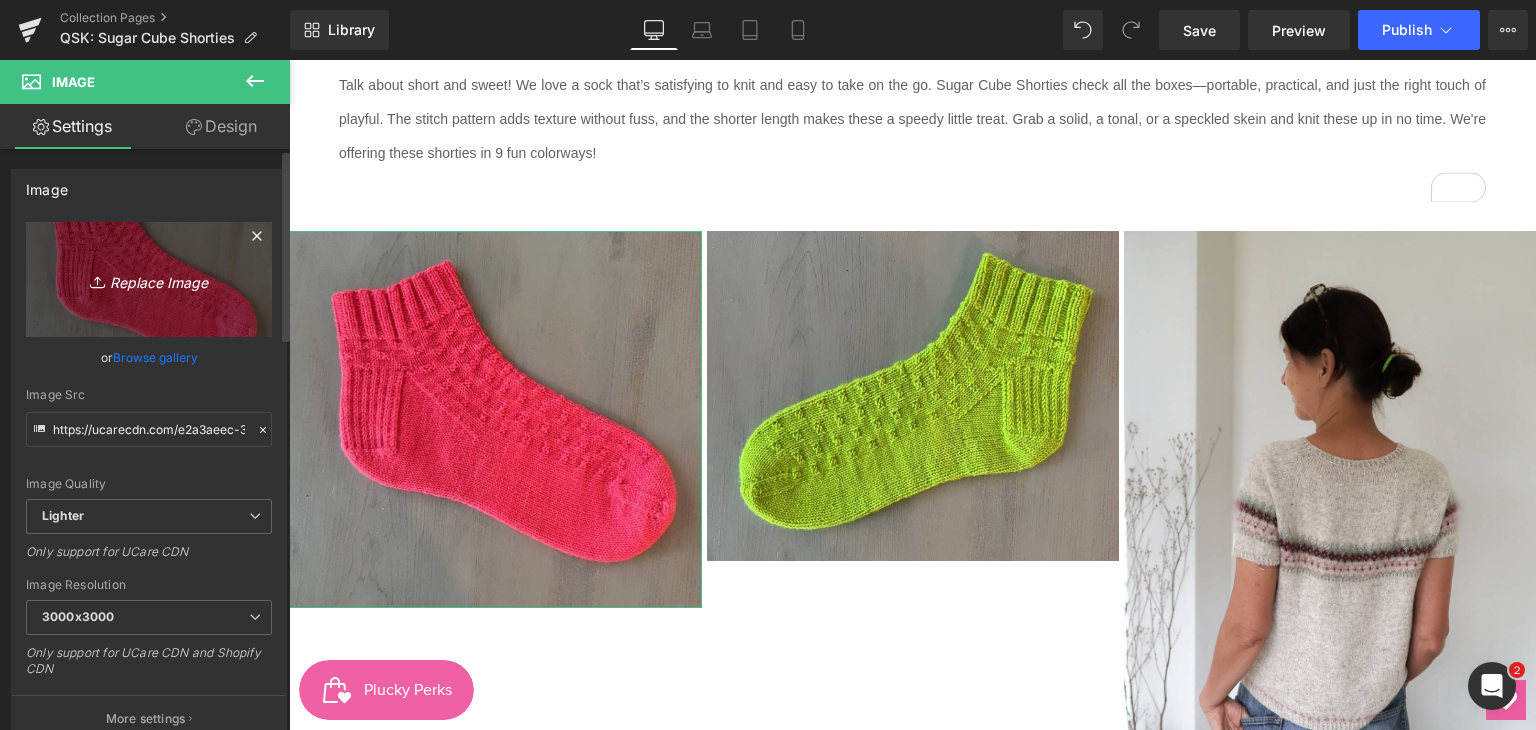 click on "Replace Image" at bounding box center (149, 279) 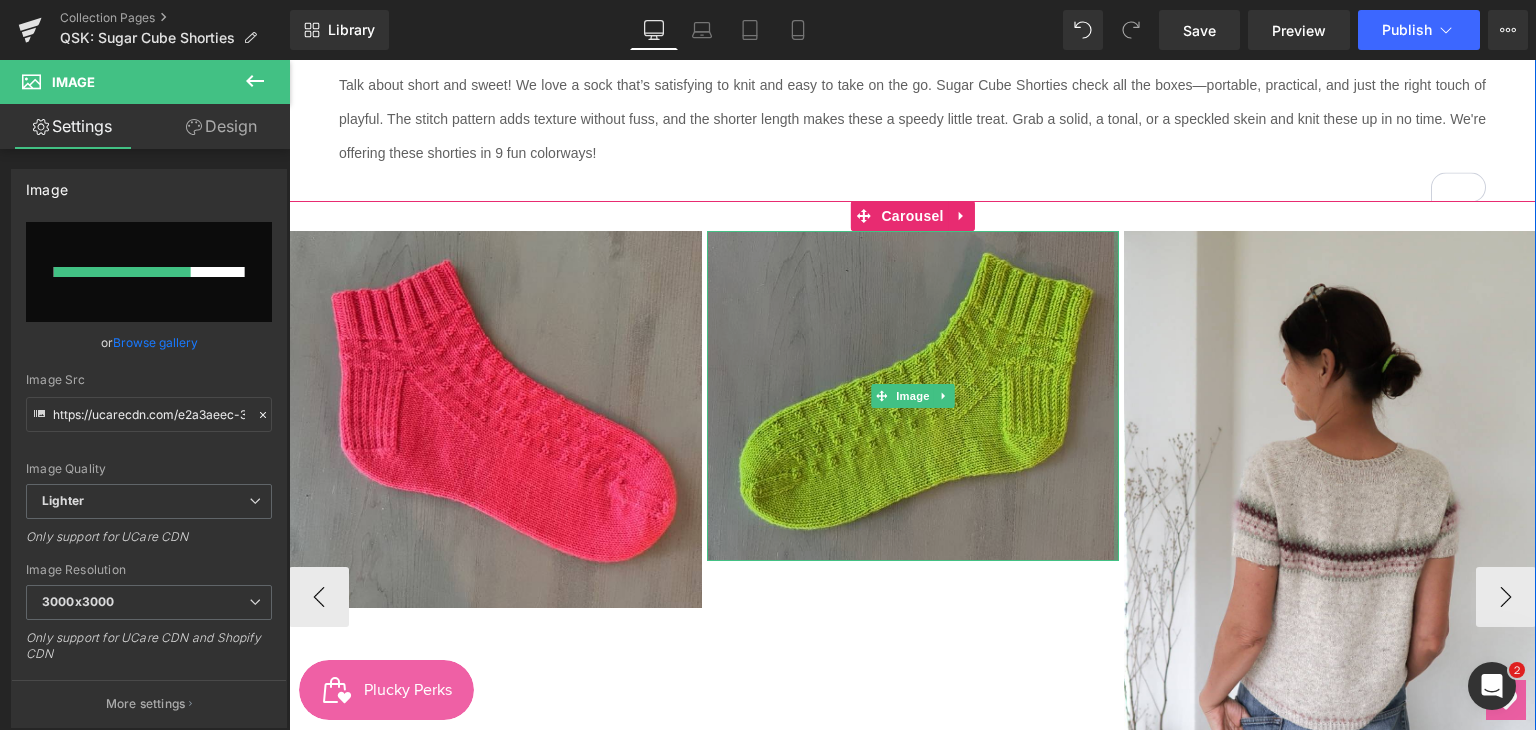 type 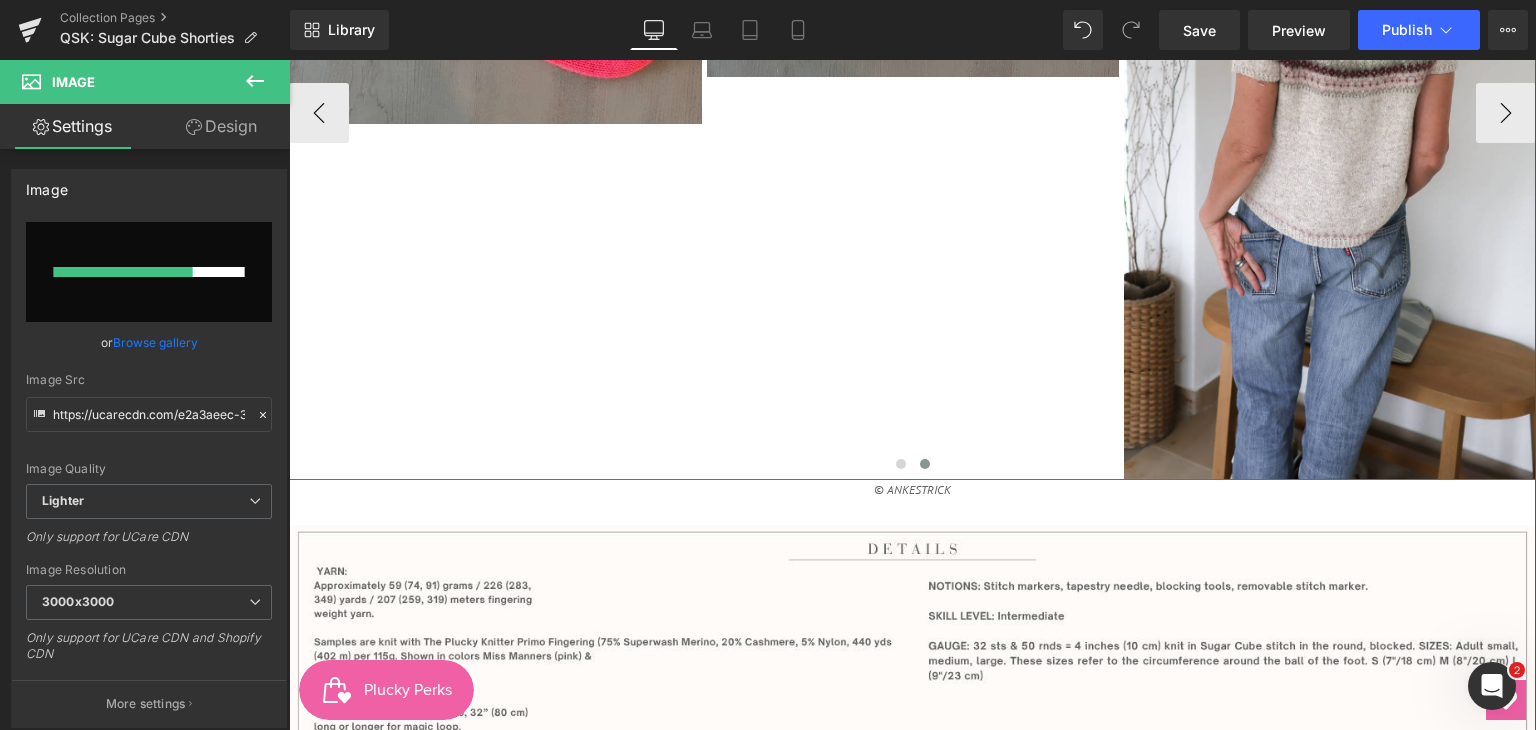 scroll, scrollTop: 1300, scrollLeft: 0, axis: vertical 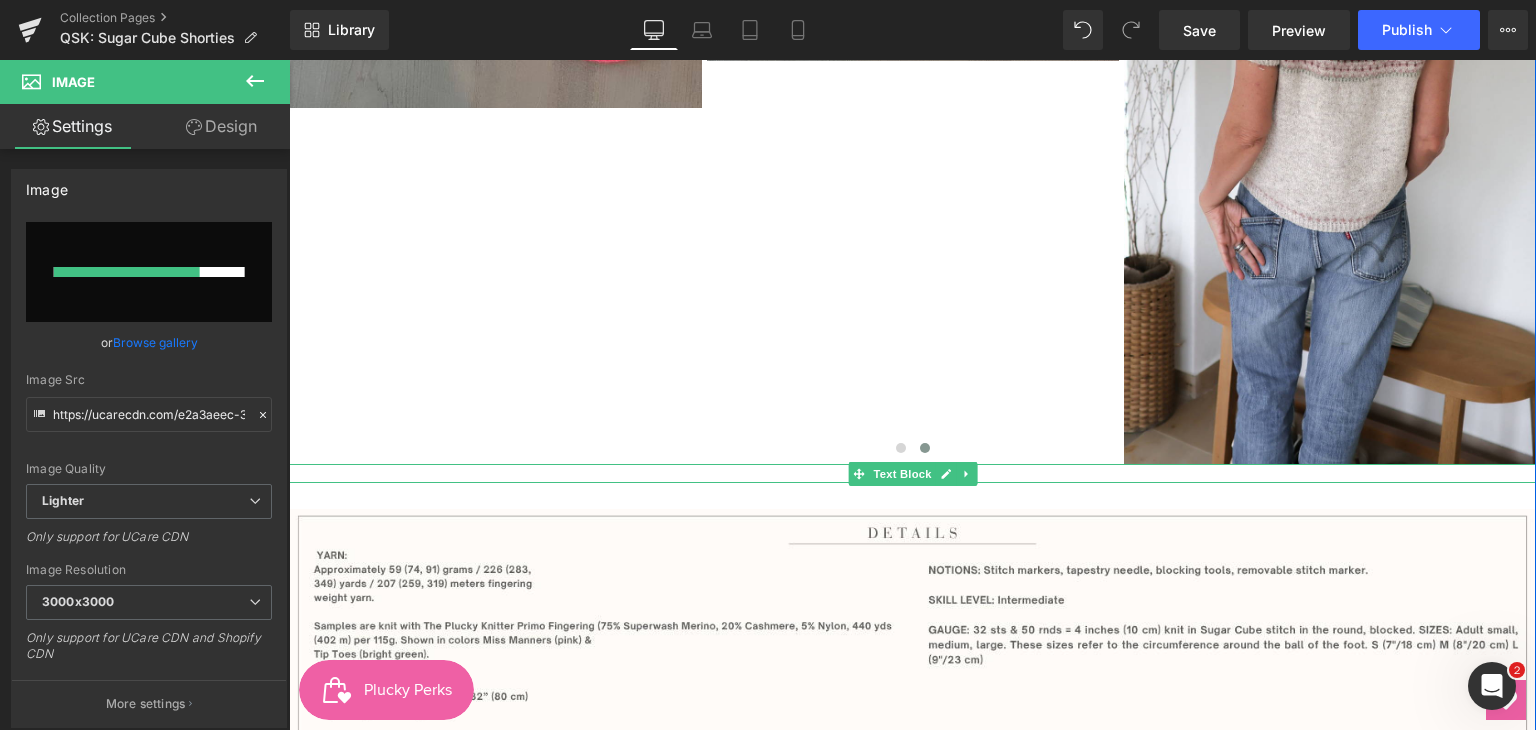 click on "© ANKESTRICK" at bounding box center [912, 473] 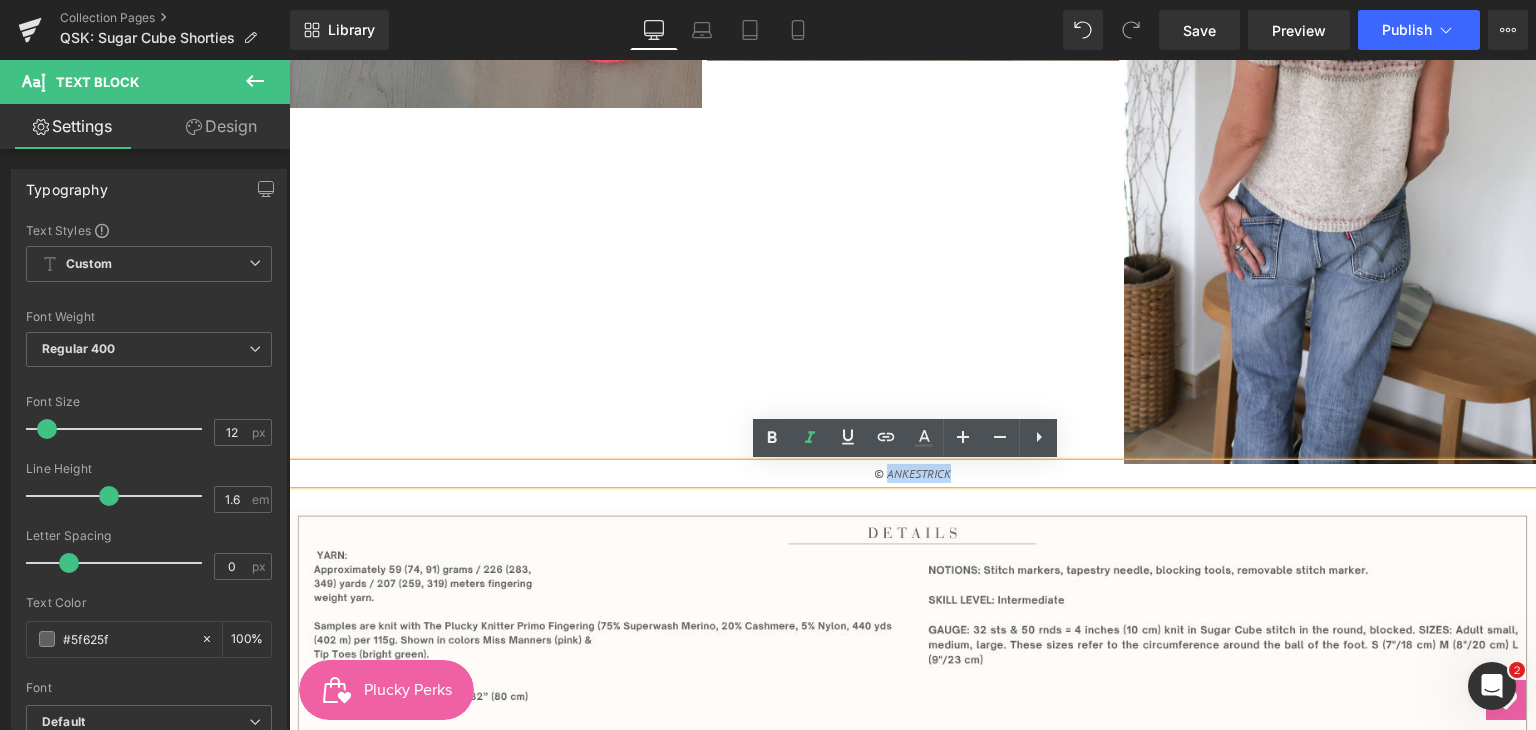 drag, startPoint x: 980, startPoint y: 466, endPoint x: 882, endPoint y: 475, distance: 98.4124 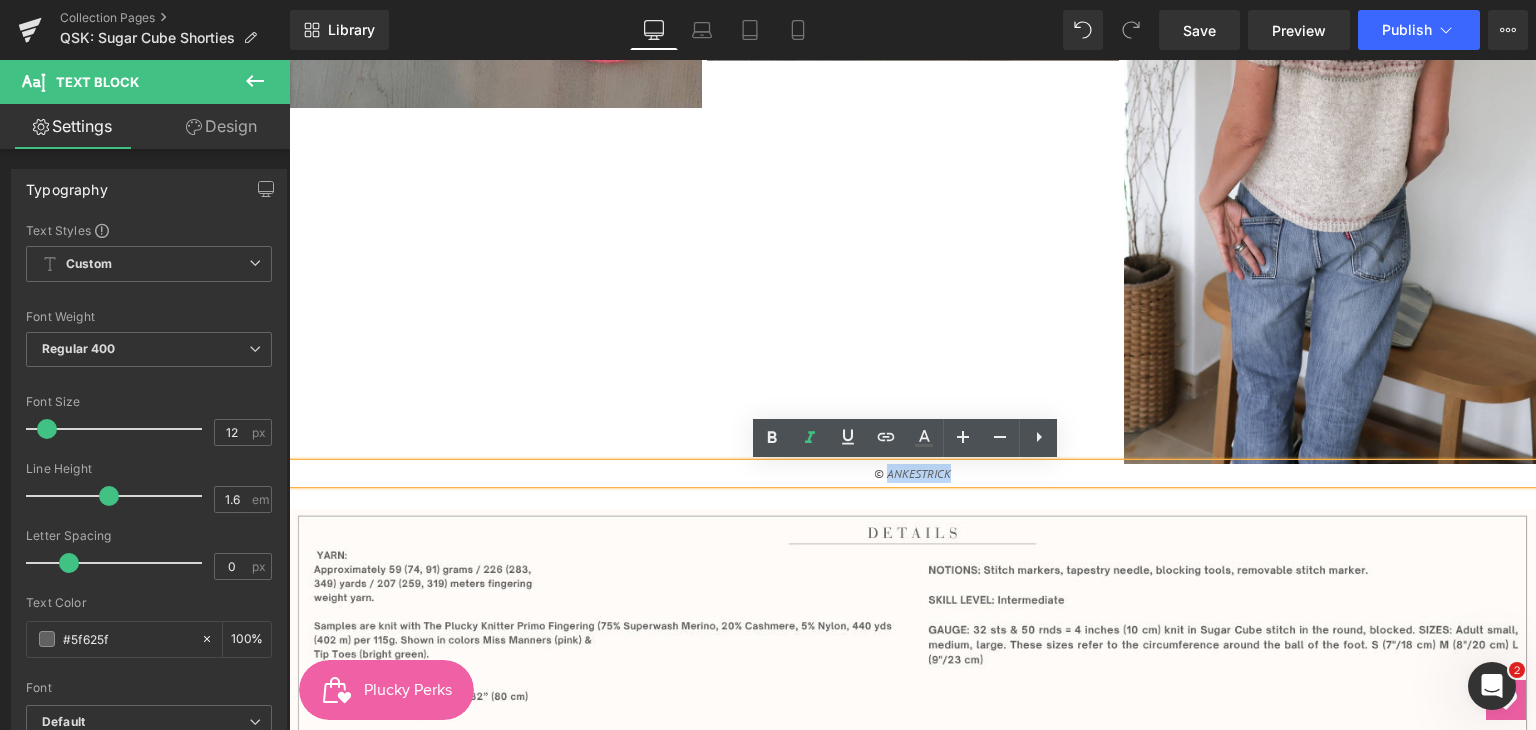 click on "© ANKESTRICK" at bounding box center [912, 473] 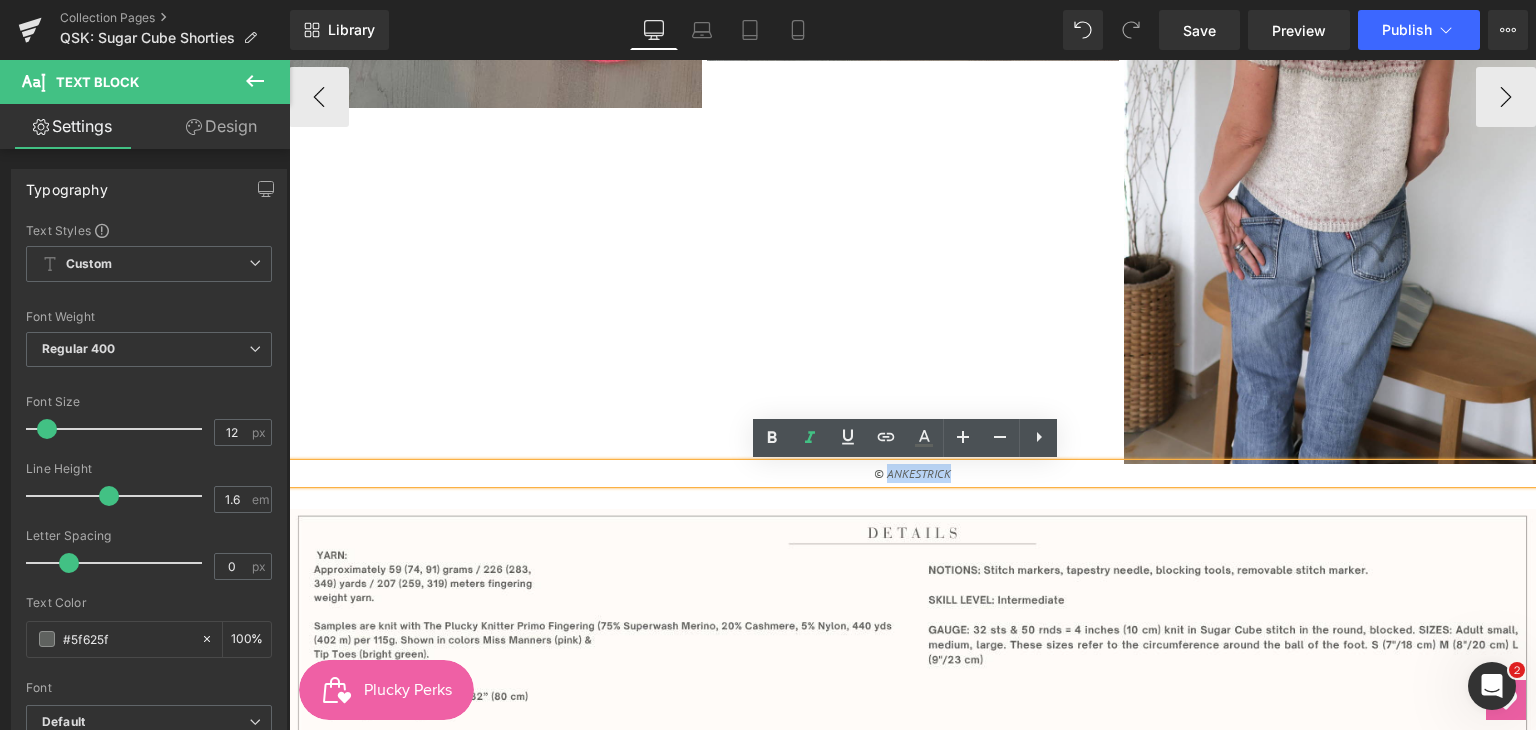 type 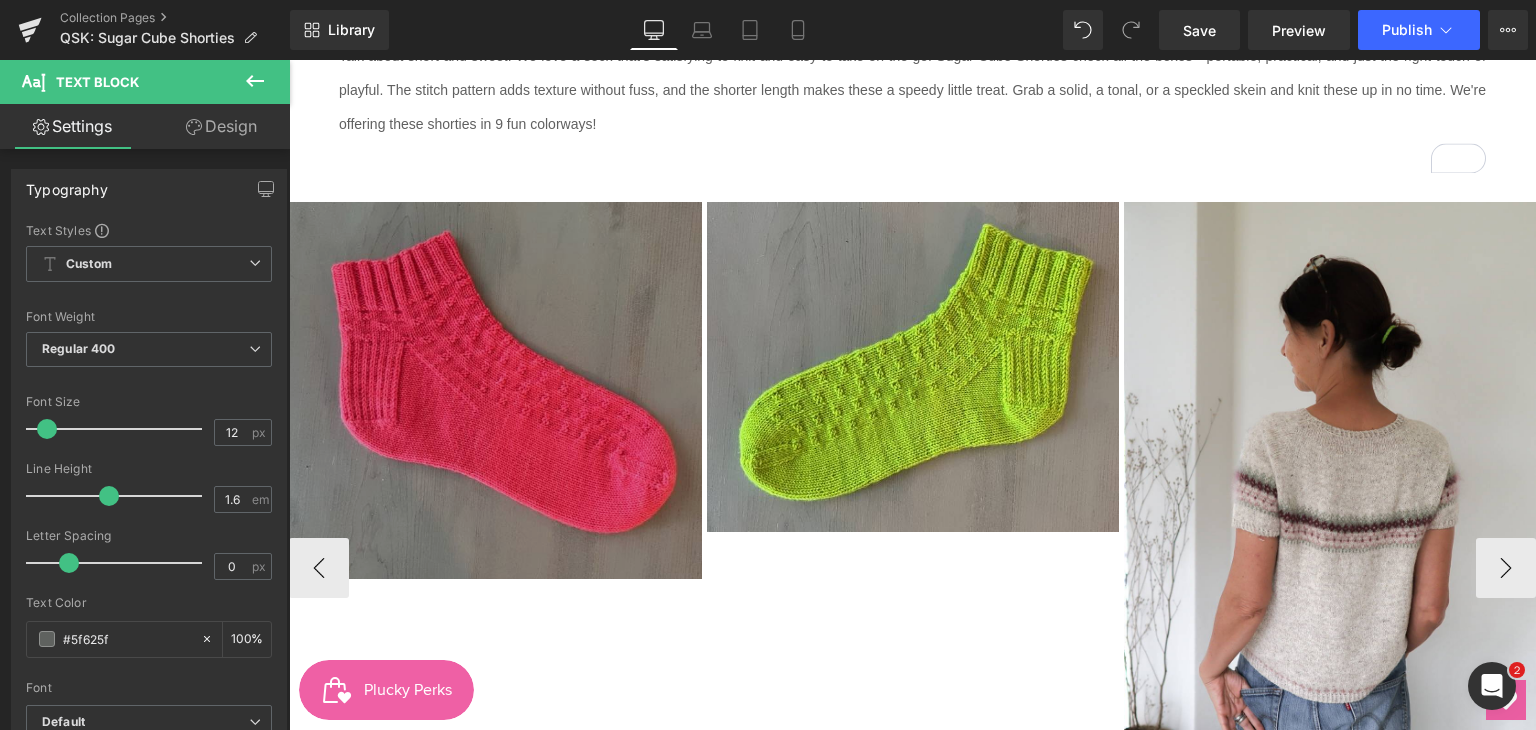 scroll, scrollTop: 800, scrollLeft: 0, axis: vertical 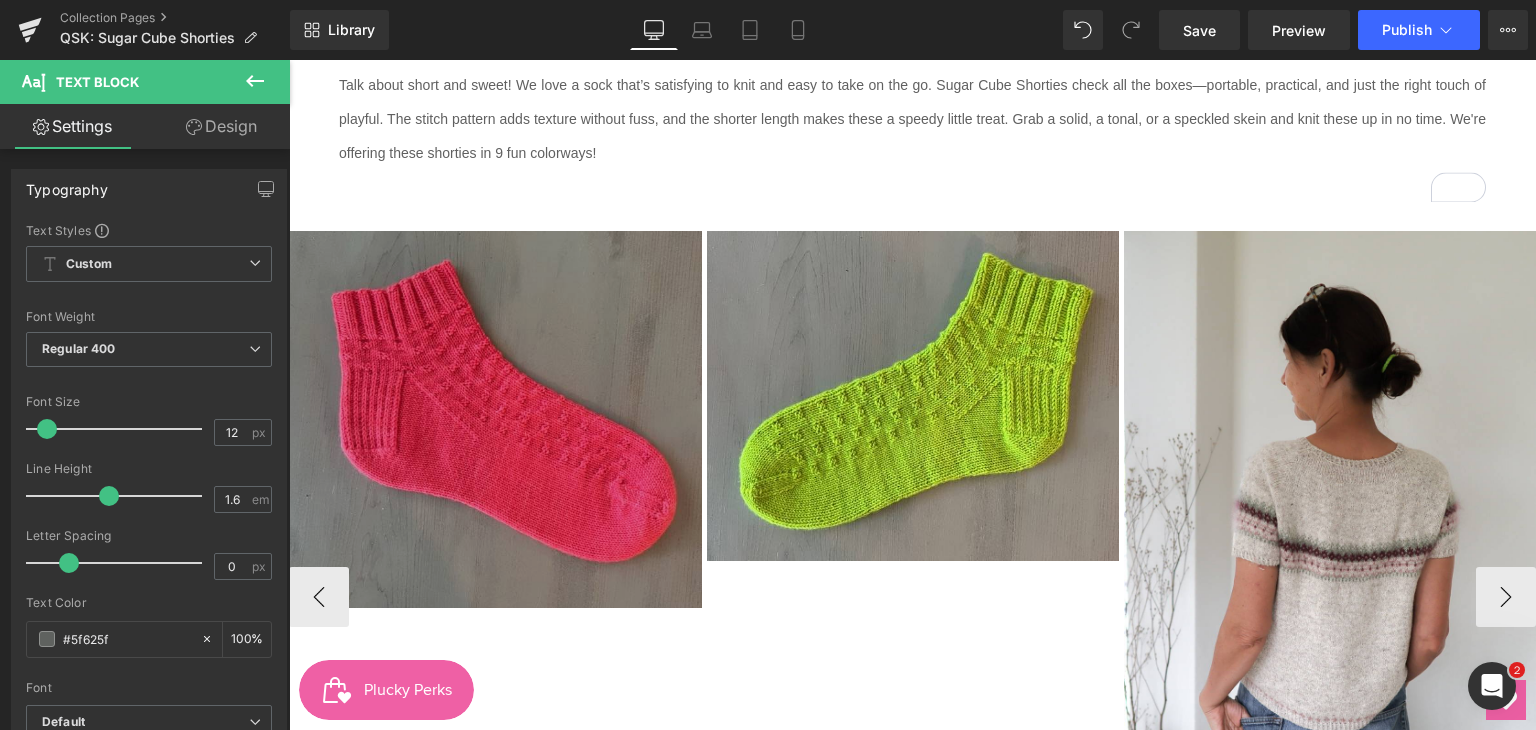 click on "Image" at bounding box center (495, 419) 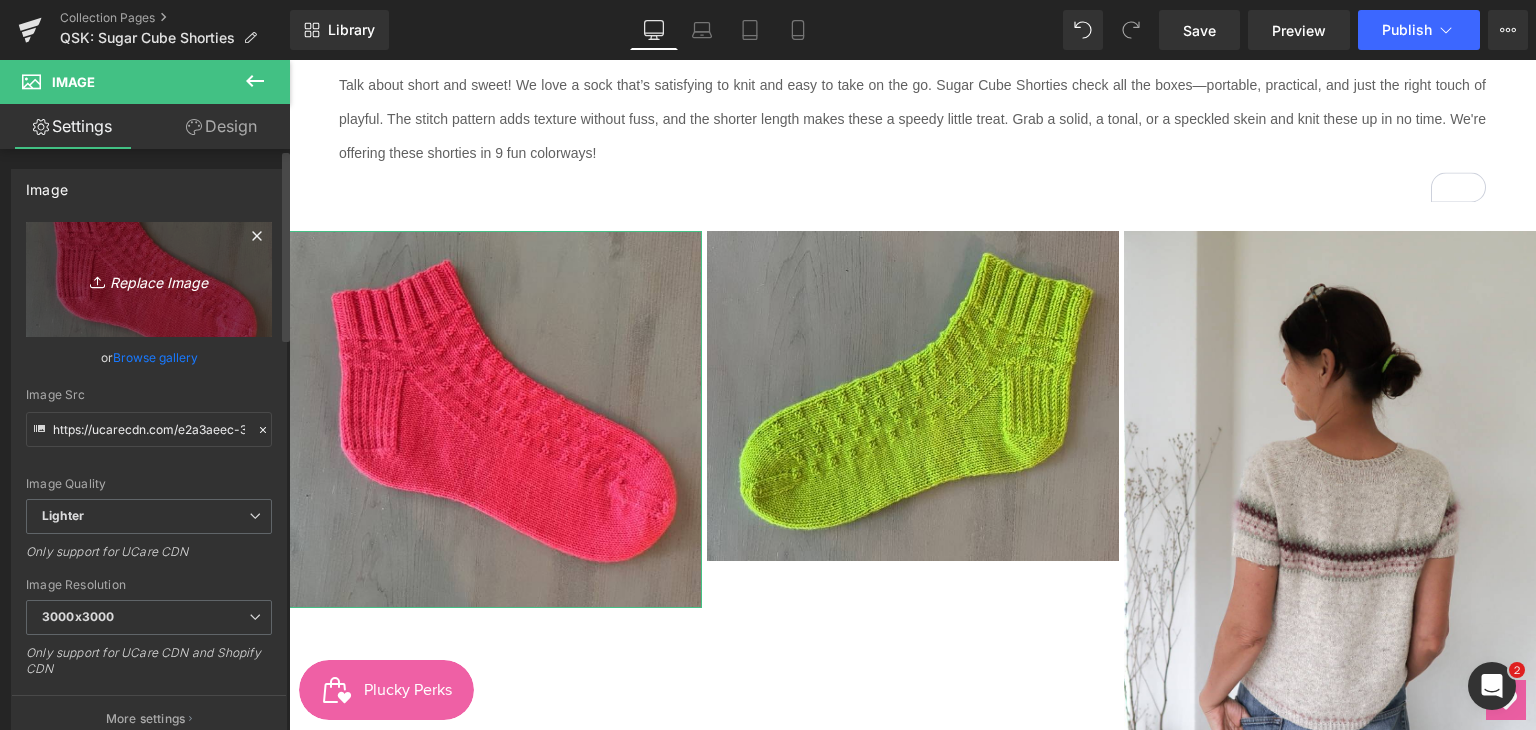 click on "Replace Image" at bounding box center [149, 279] 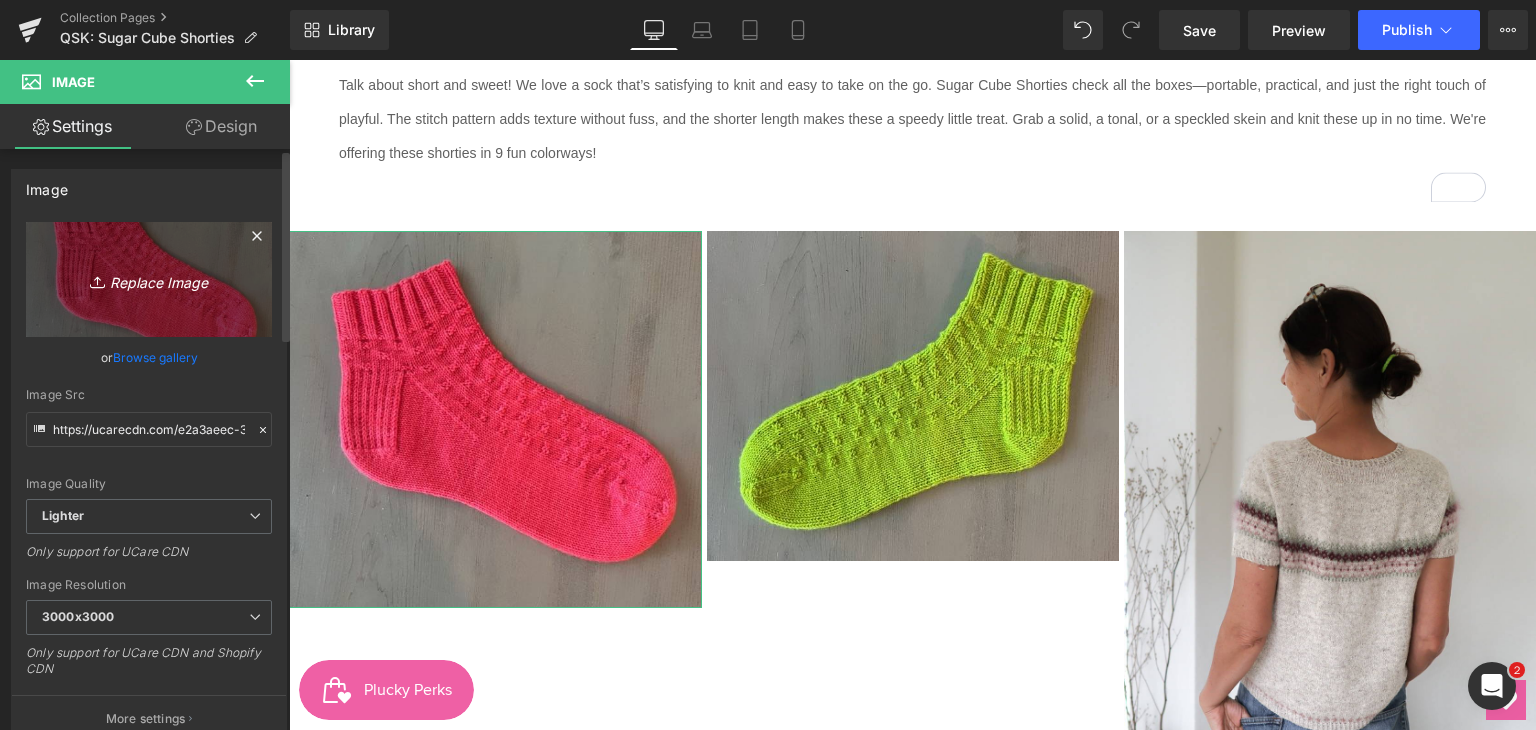 type on "C:\fakepath\2.png" 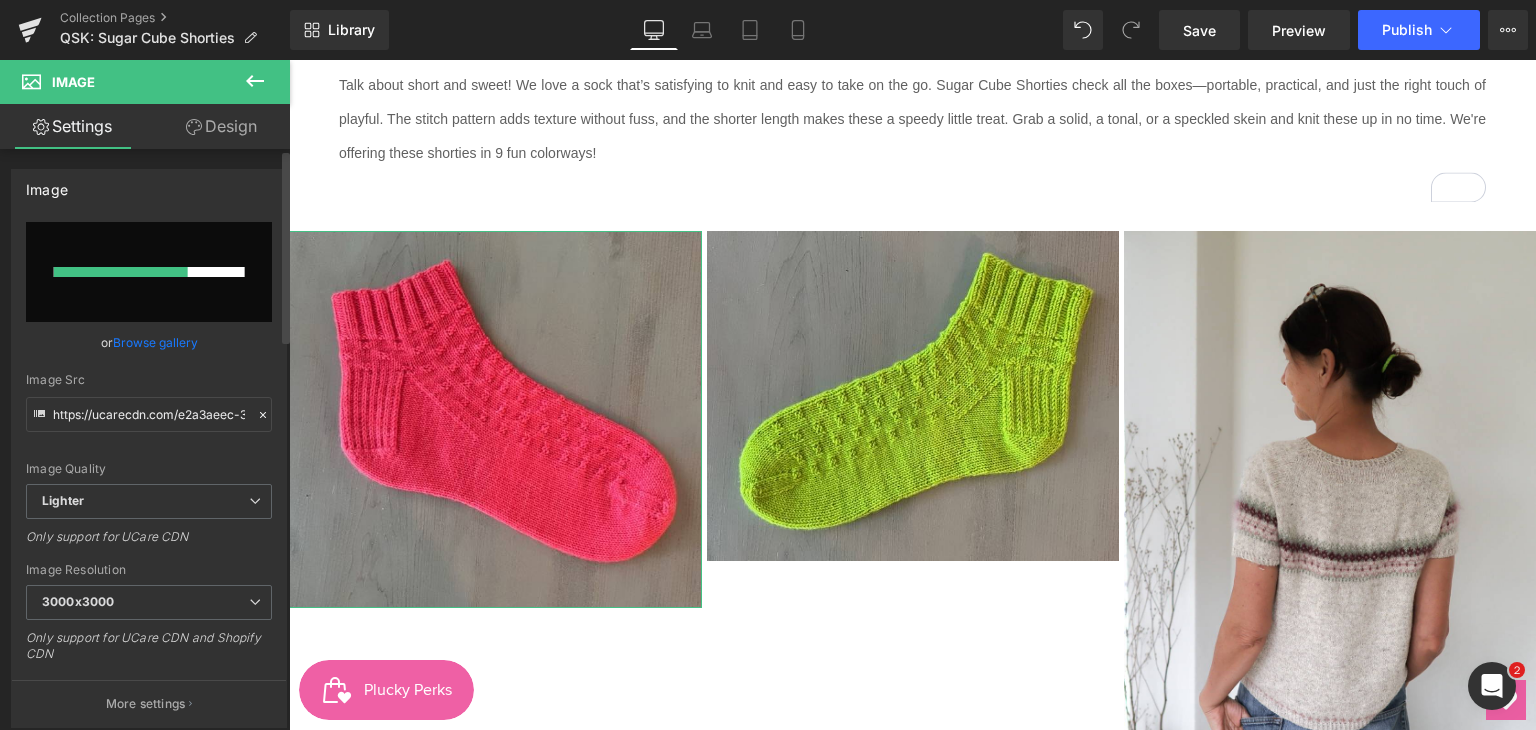 type 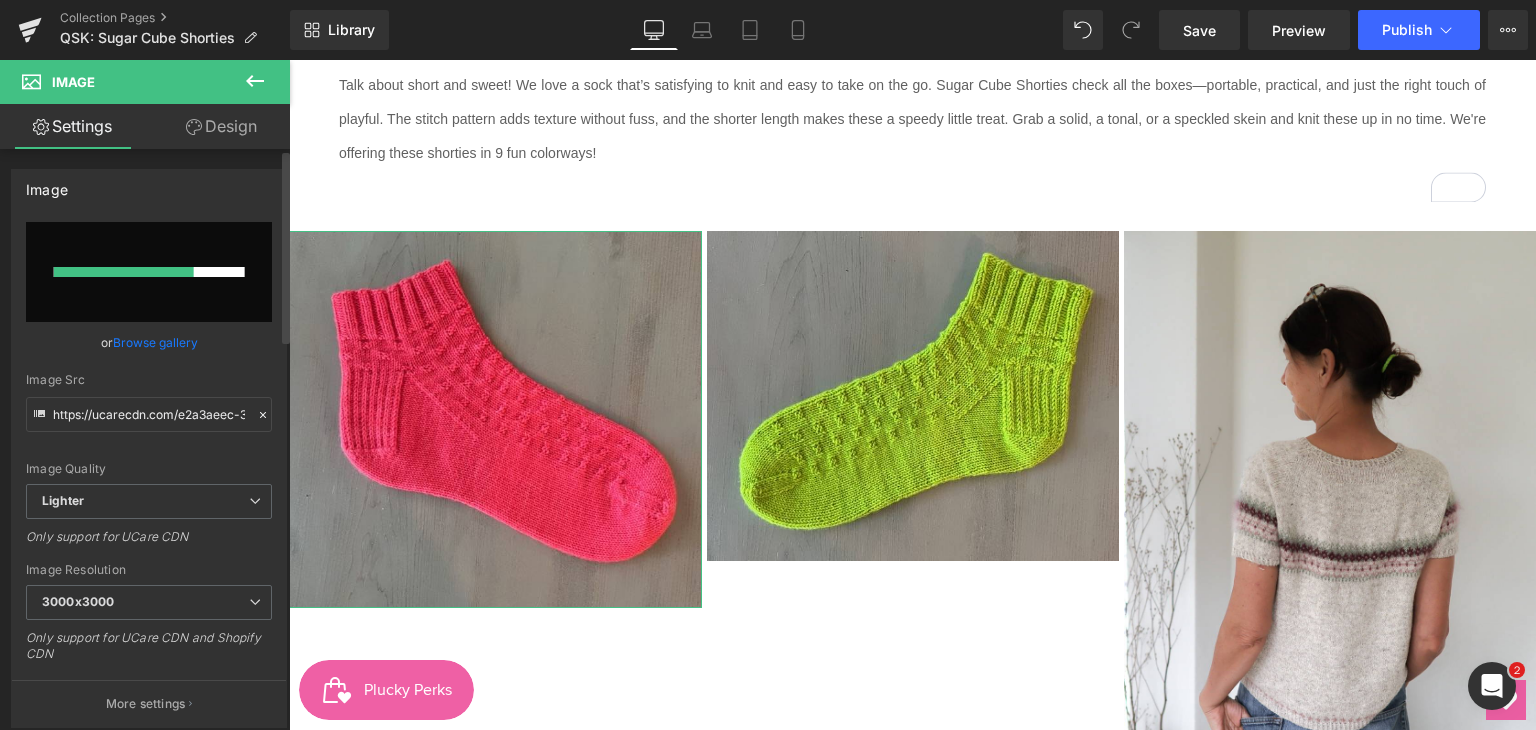 click on "Browse gallery" at bounding box center (155, 342) 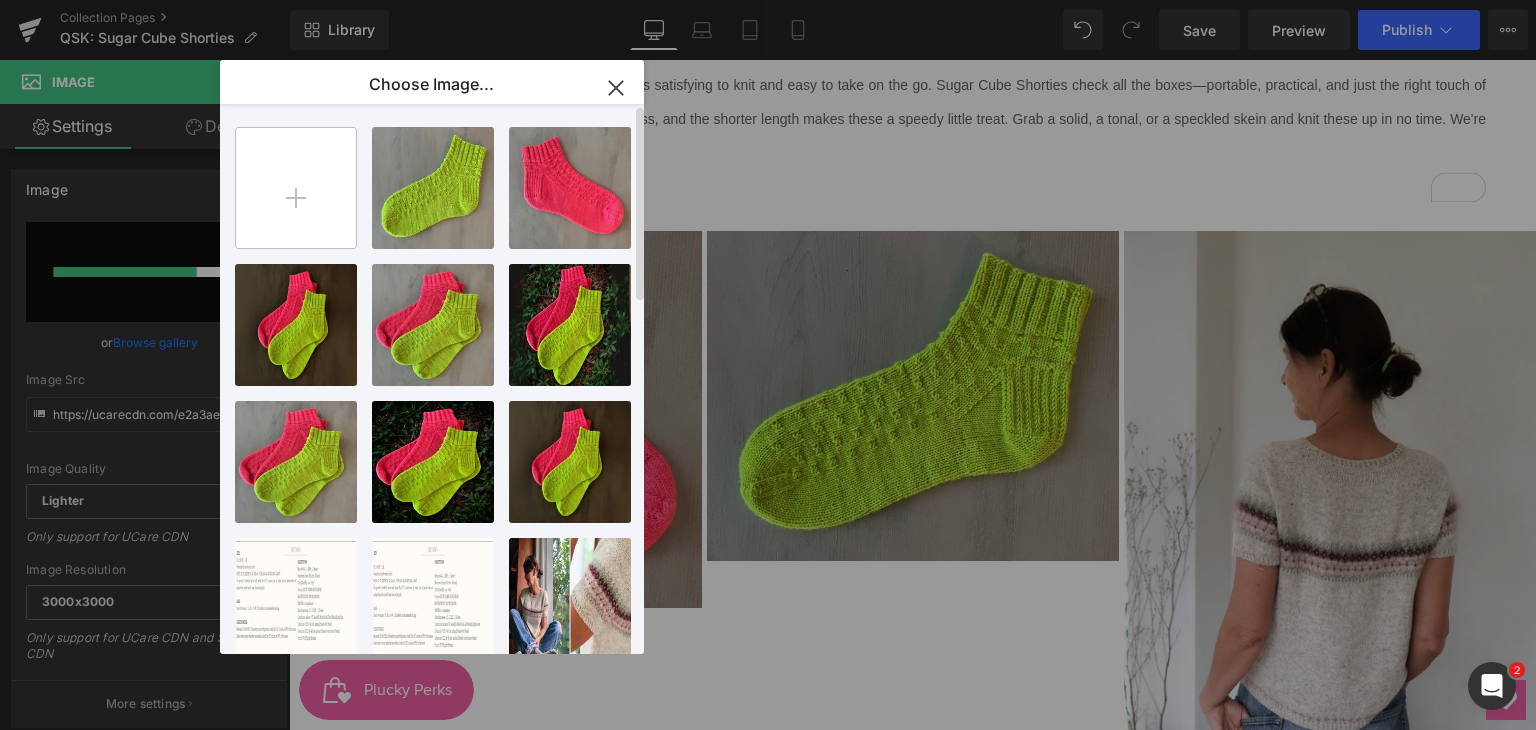 click at bounding box center (296, 188) 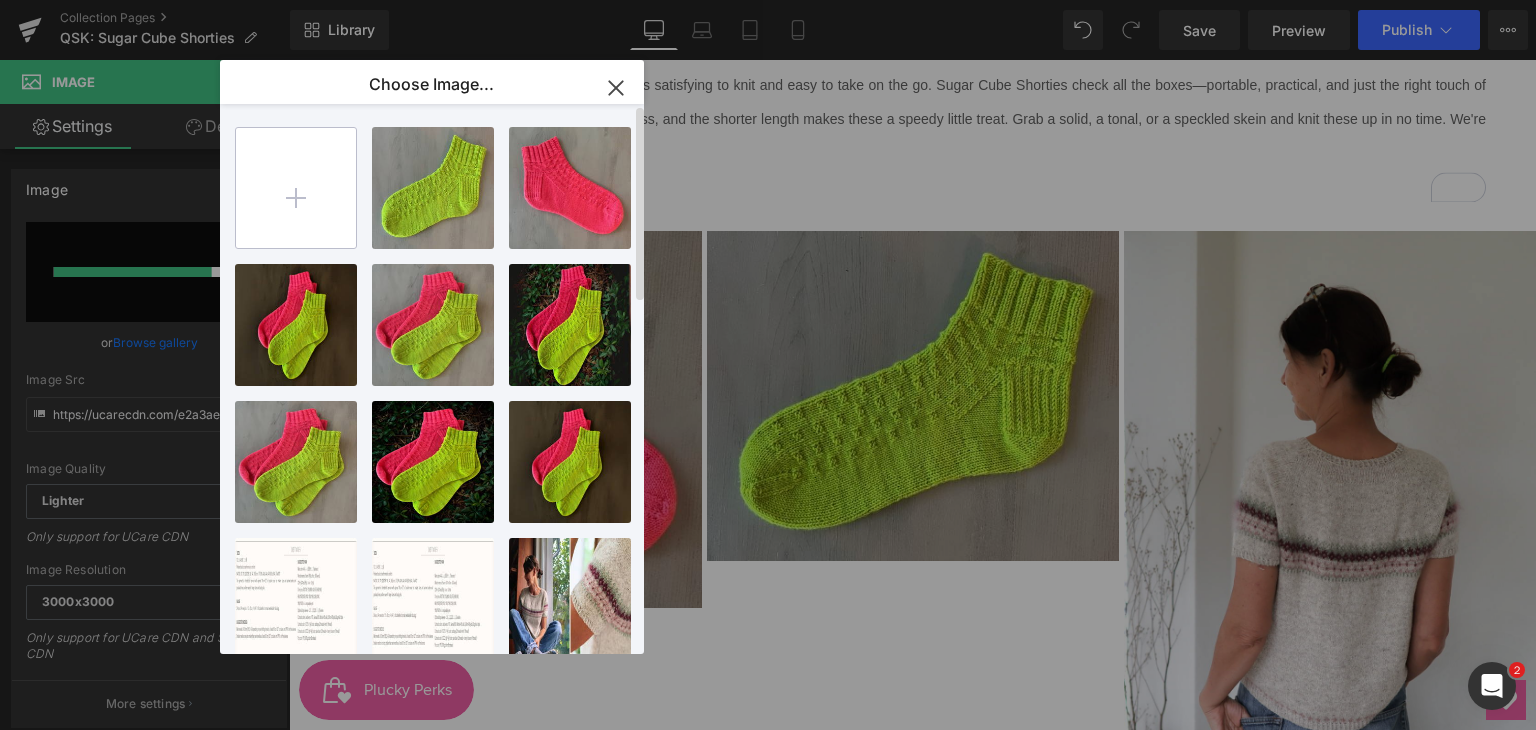 type on "C:\fakepath\2.png" 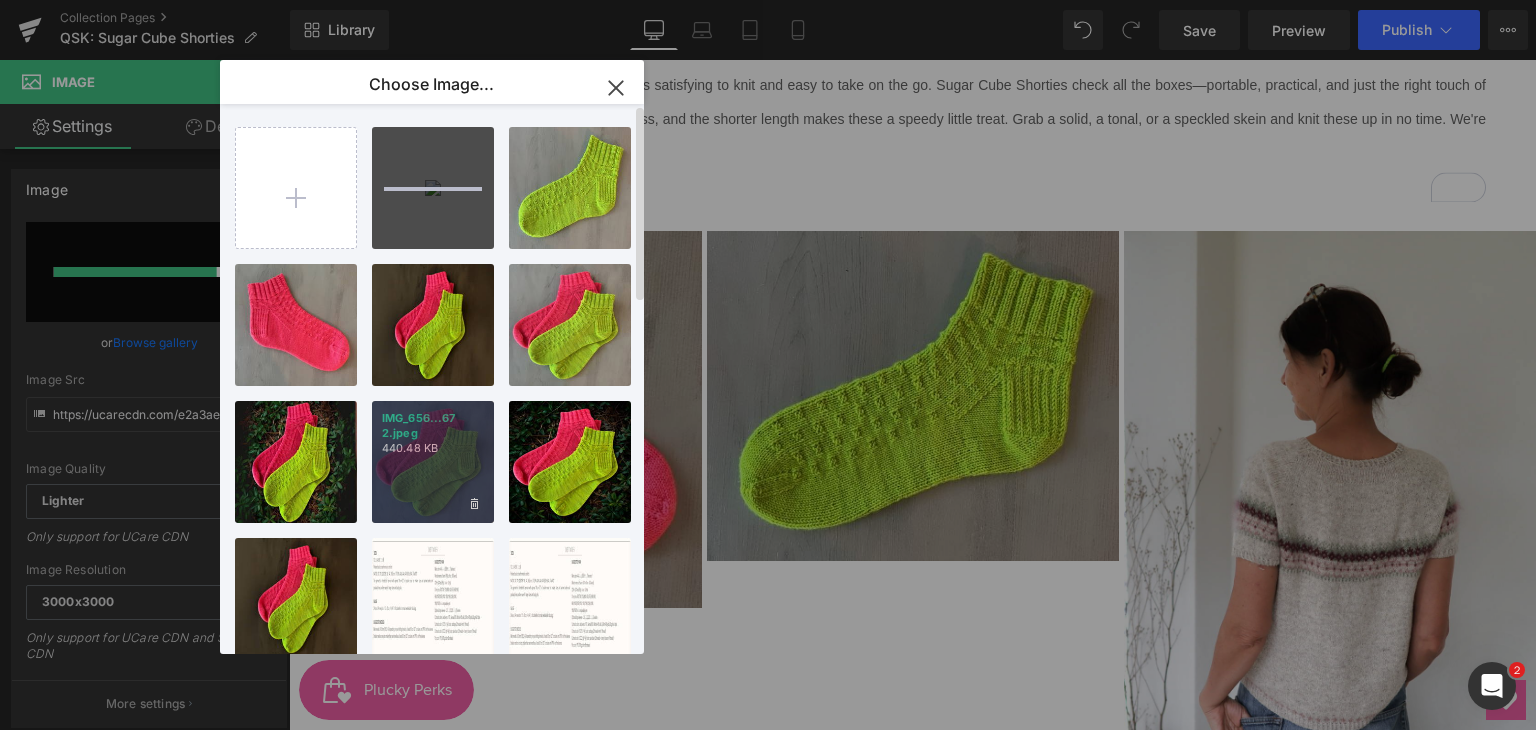type 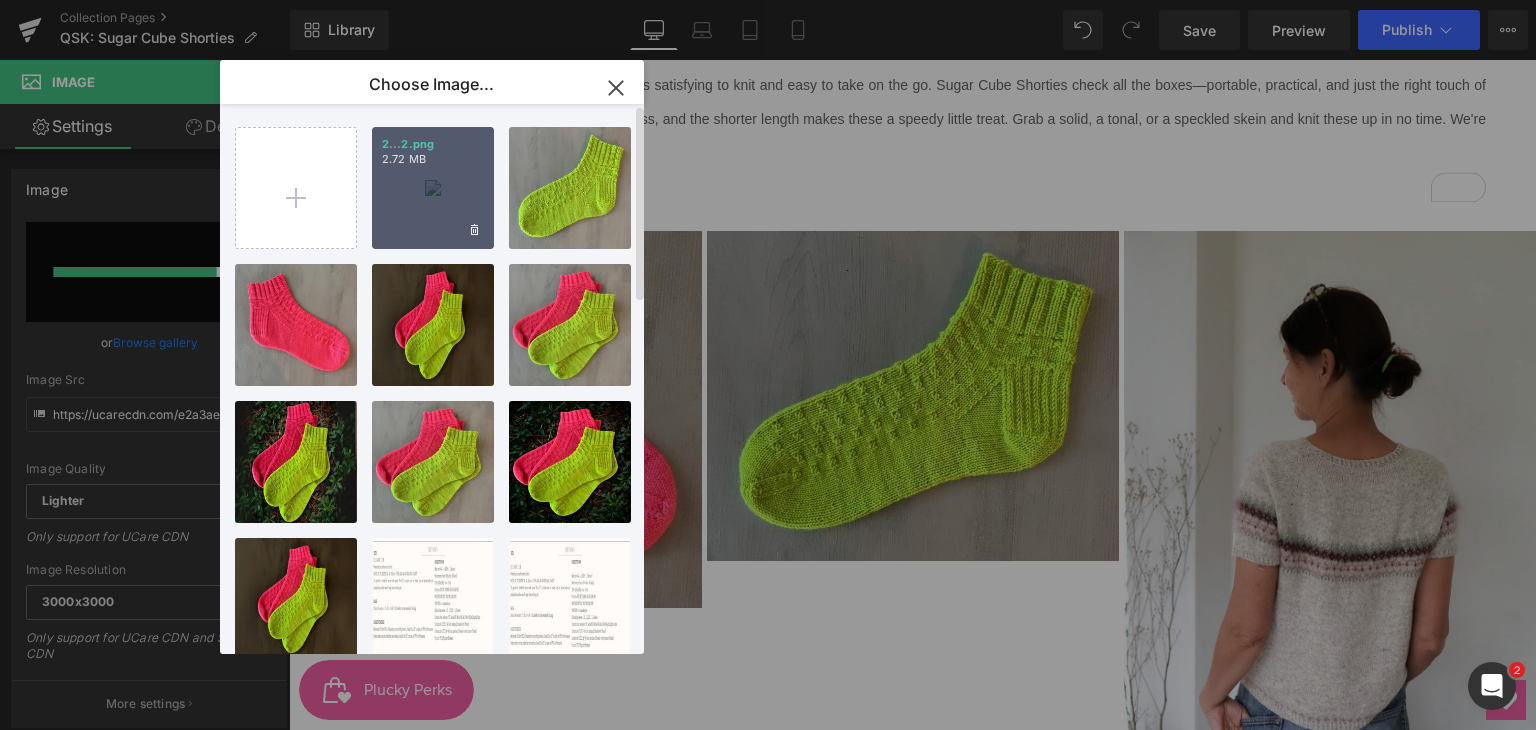 click on "2.72 MB" at bounding box center [433, 159] 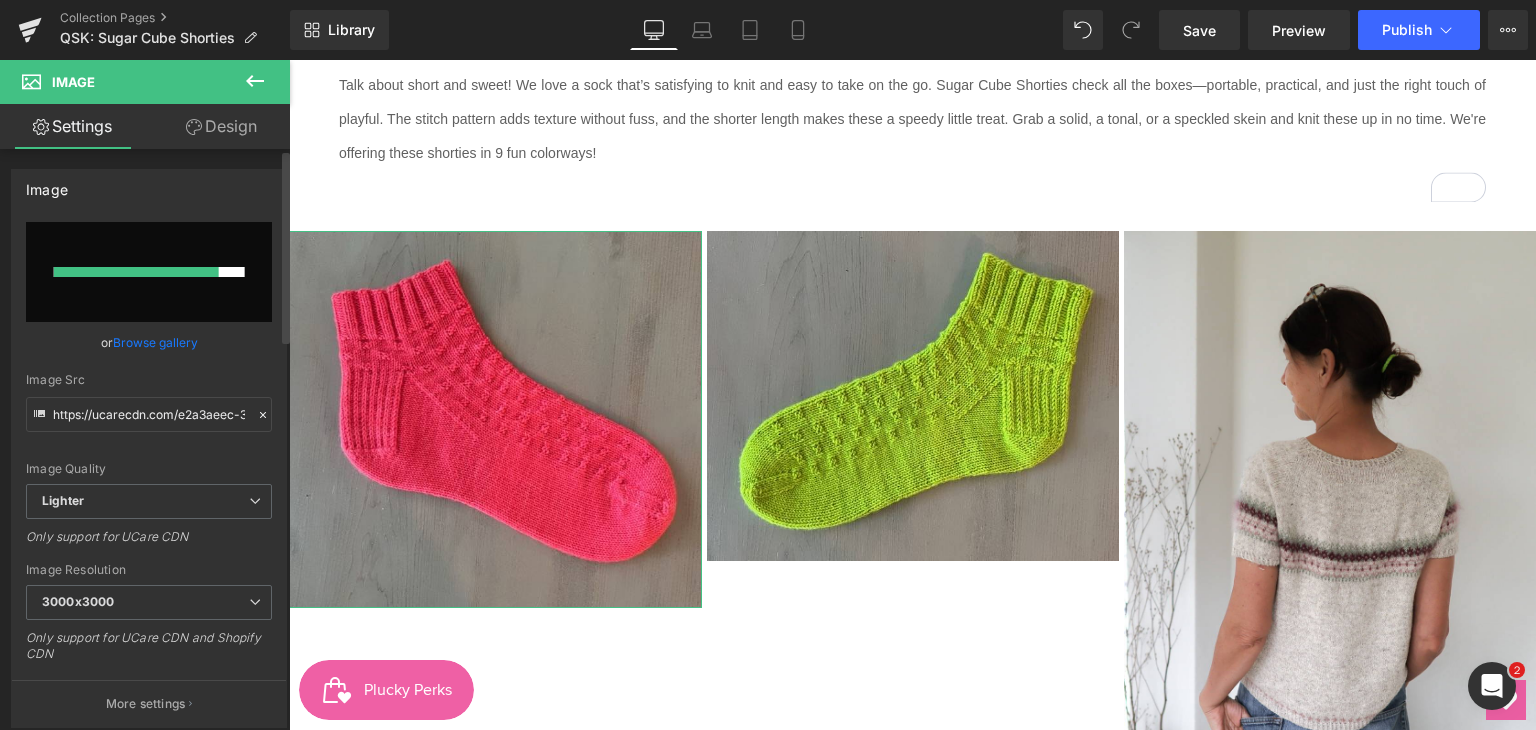 click on "Browse gallery" at bounding box center [155, 342] 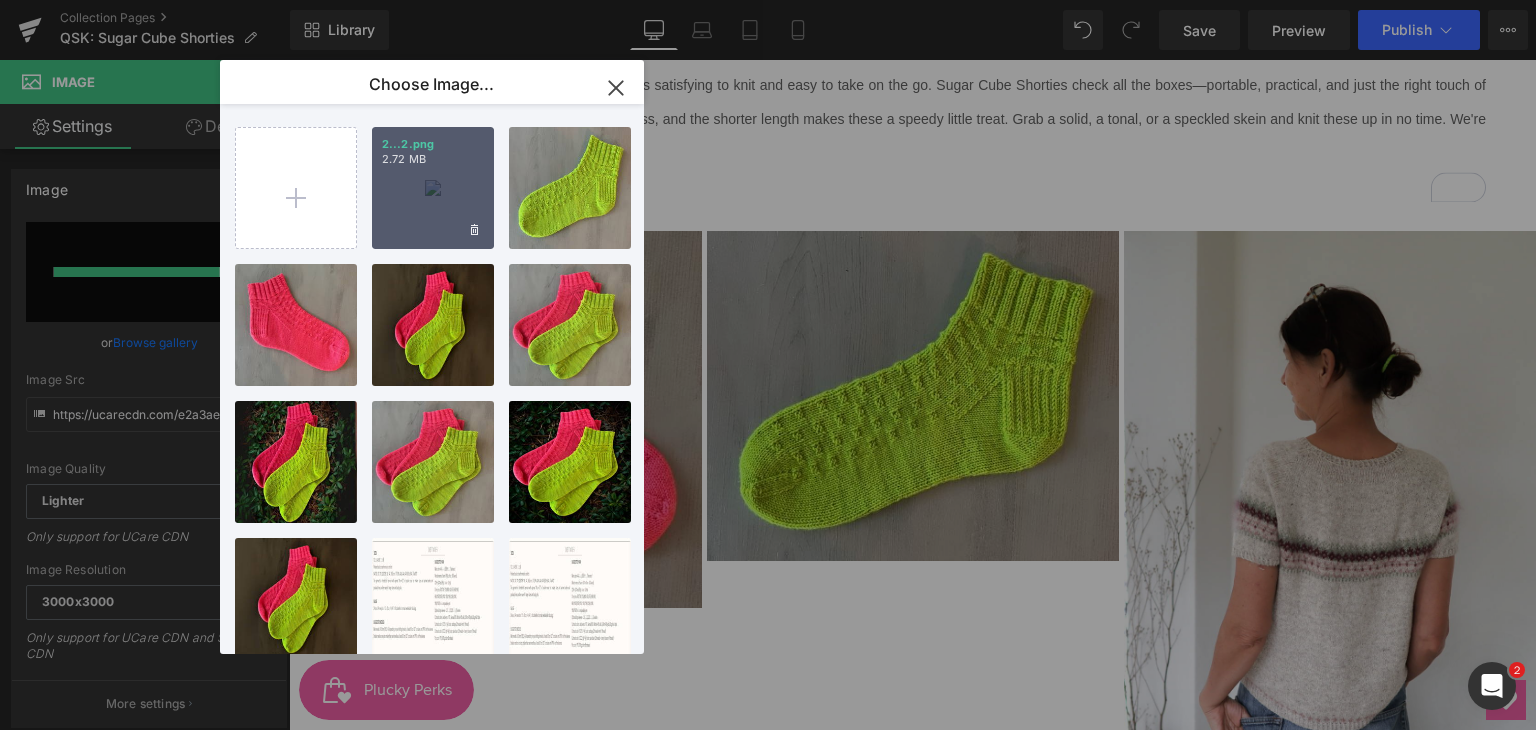 click on "2...2.png 2.72 MB" at bounding box center [433, 188] 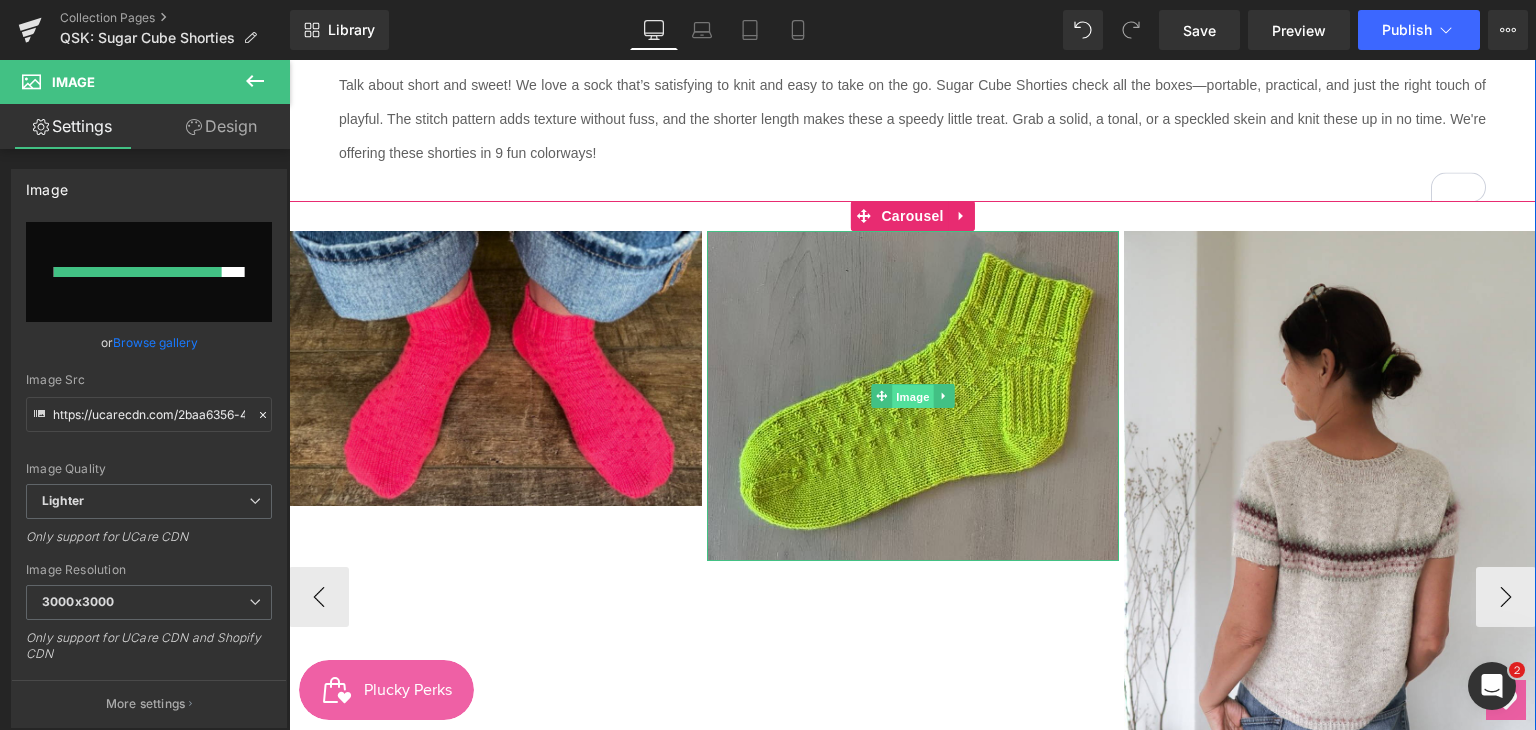 click on "Image" at bounding box center (913, 397) 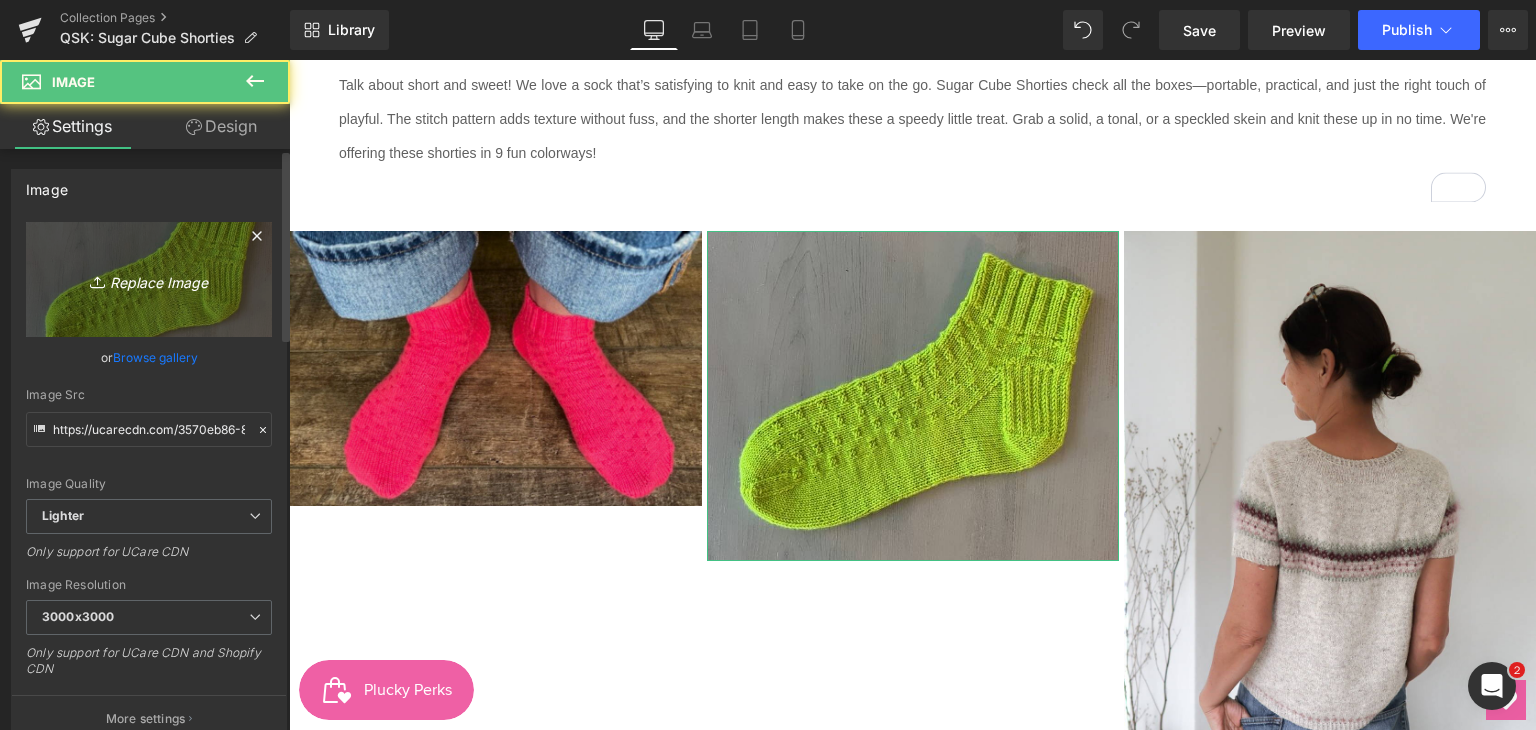 click on "Replace Image" at bounding box center (149, 279) 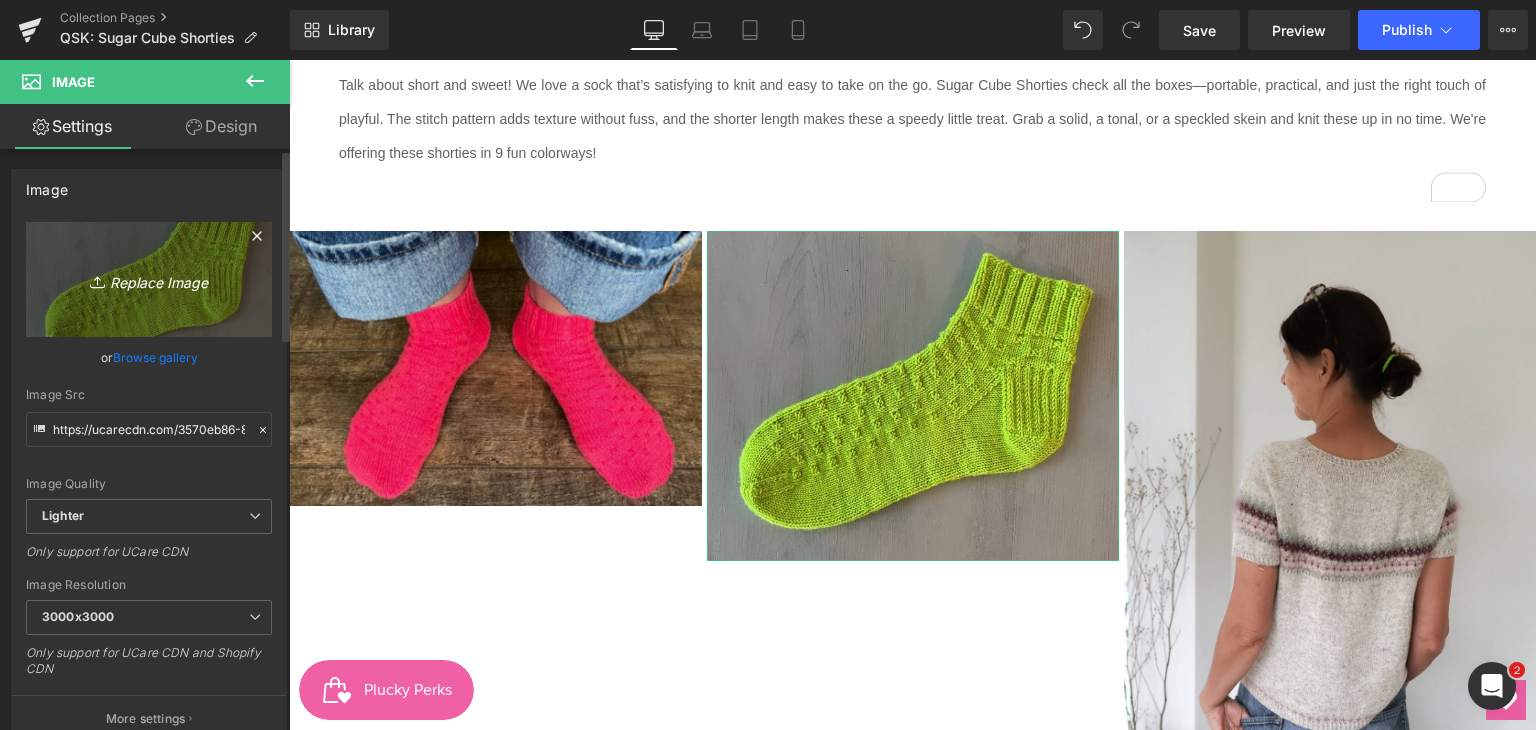 type on "C:\fakepath\3.png" 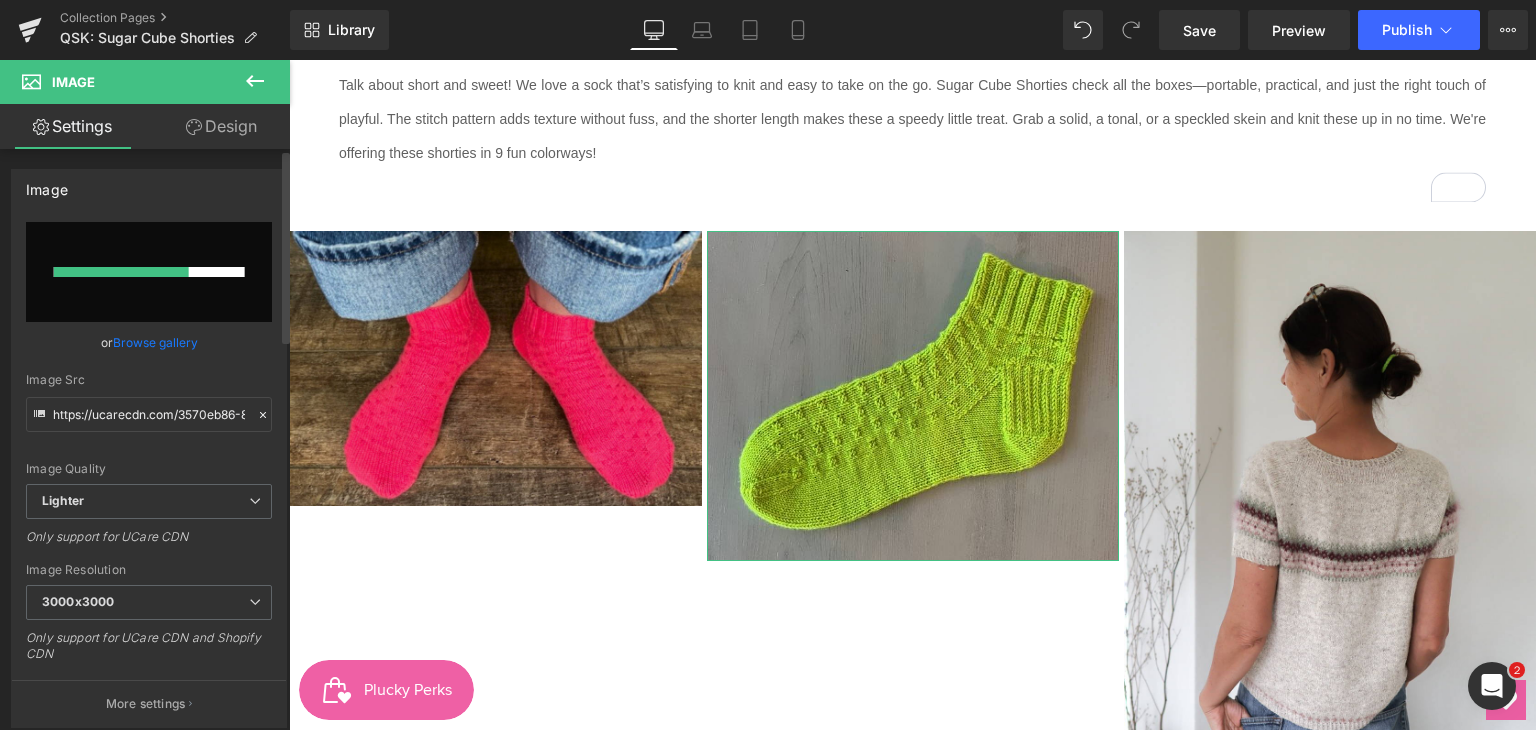 type 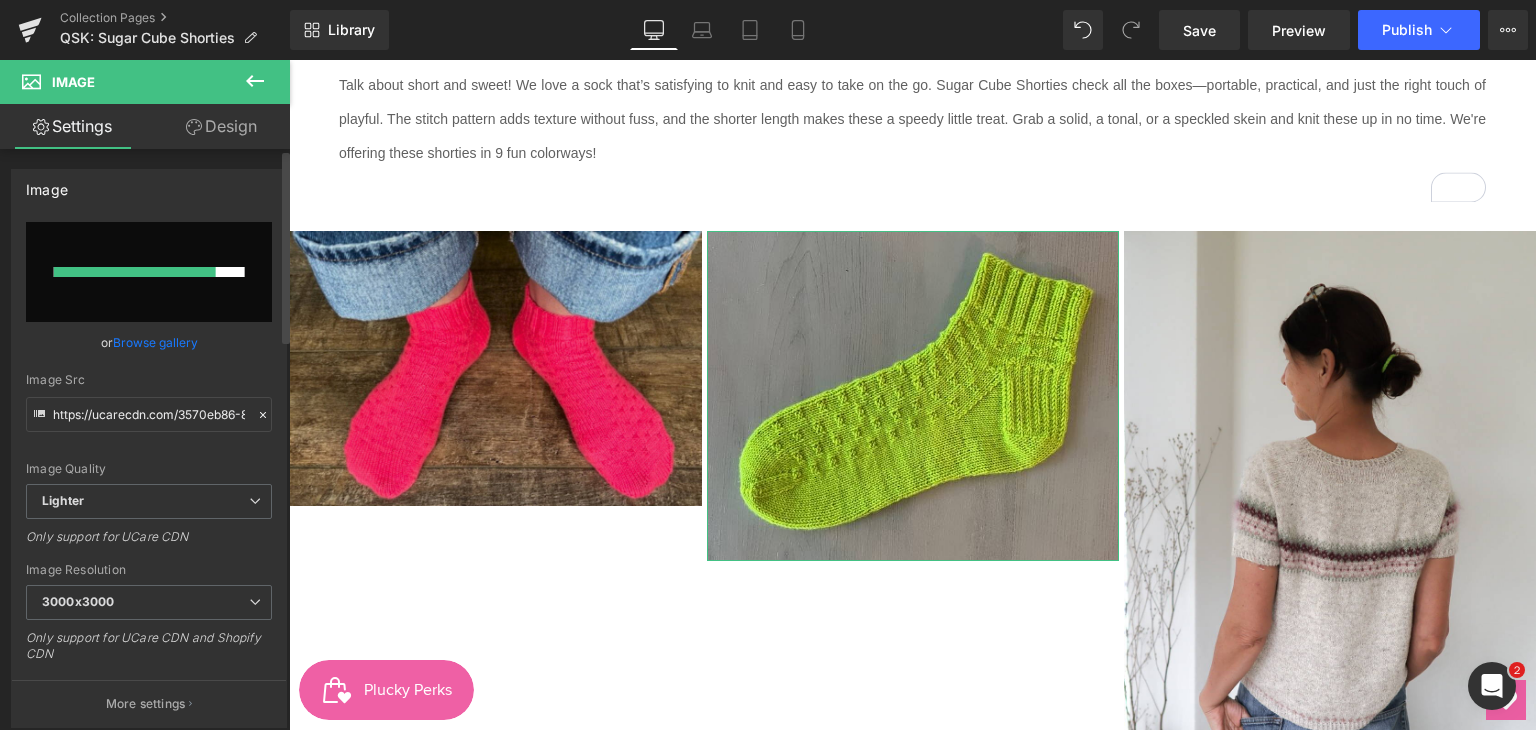 click on "Browse gallery" at bounding box center (155, 342) 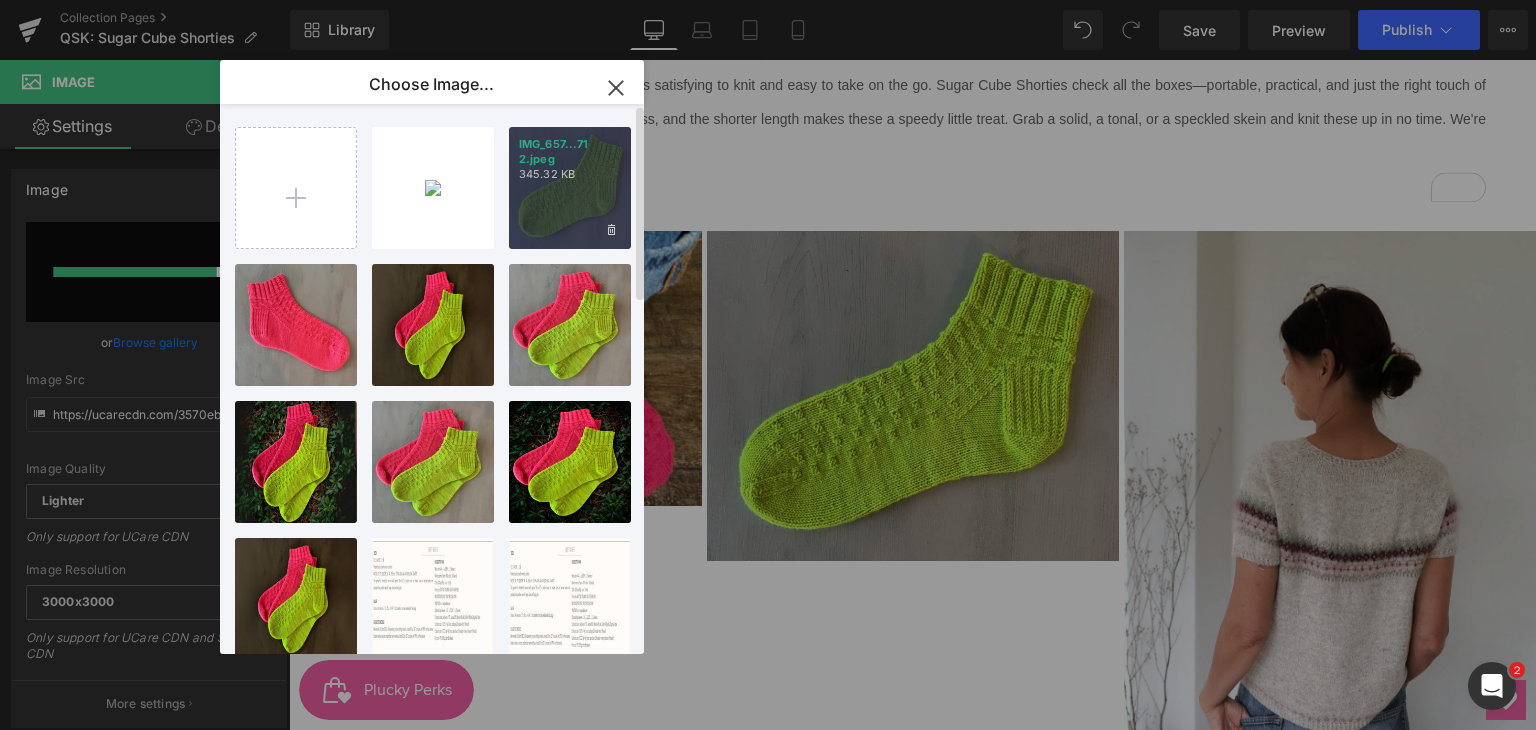 click on "345.32 KB" at bounding box center [570, 174] 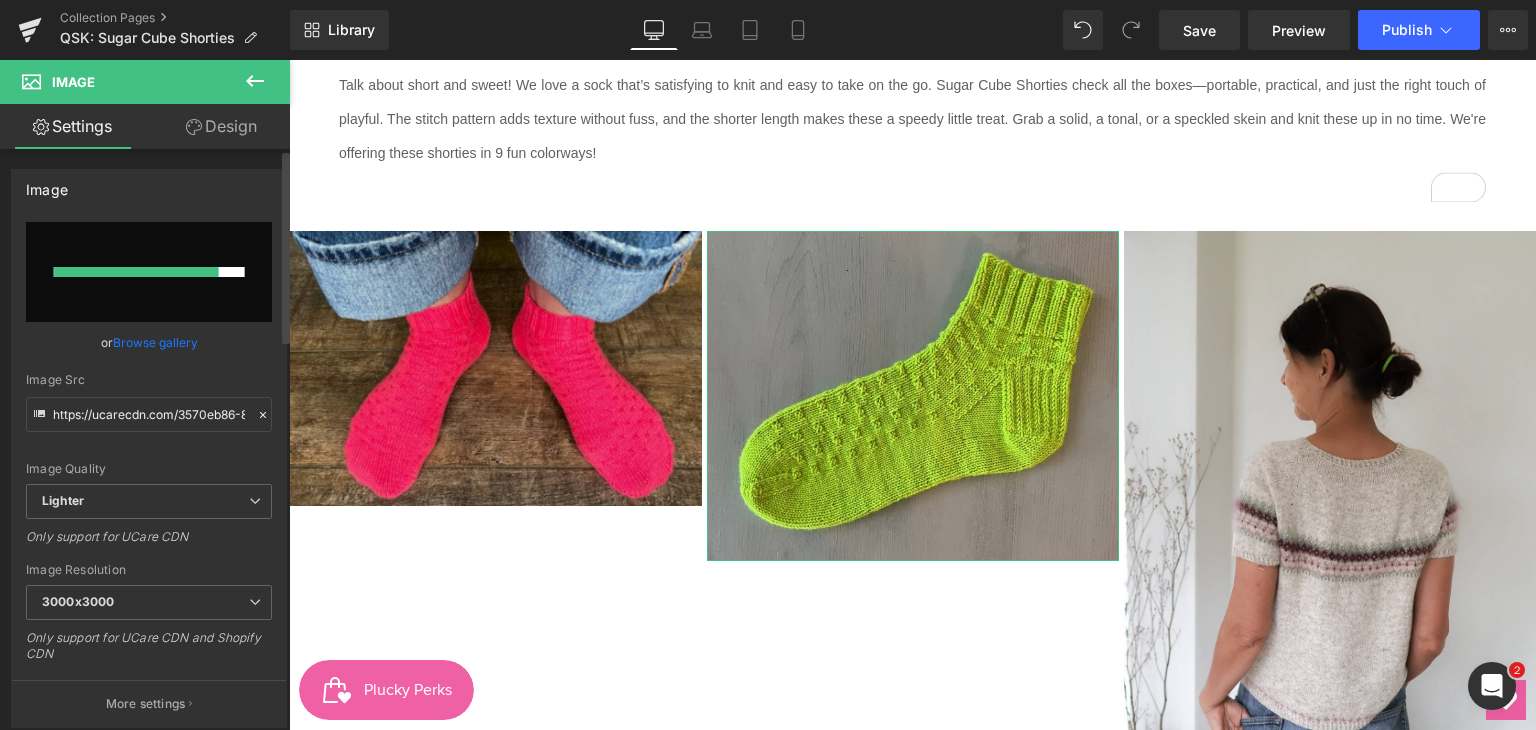 click on "Browse gallery" at bounding box center (155, 342) 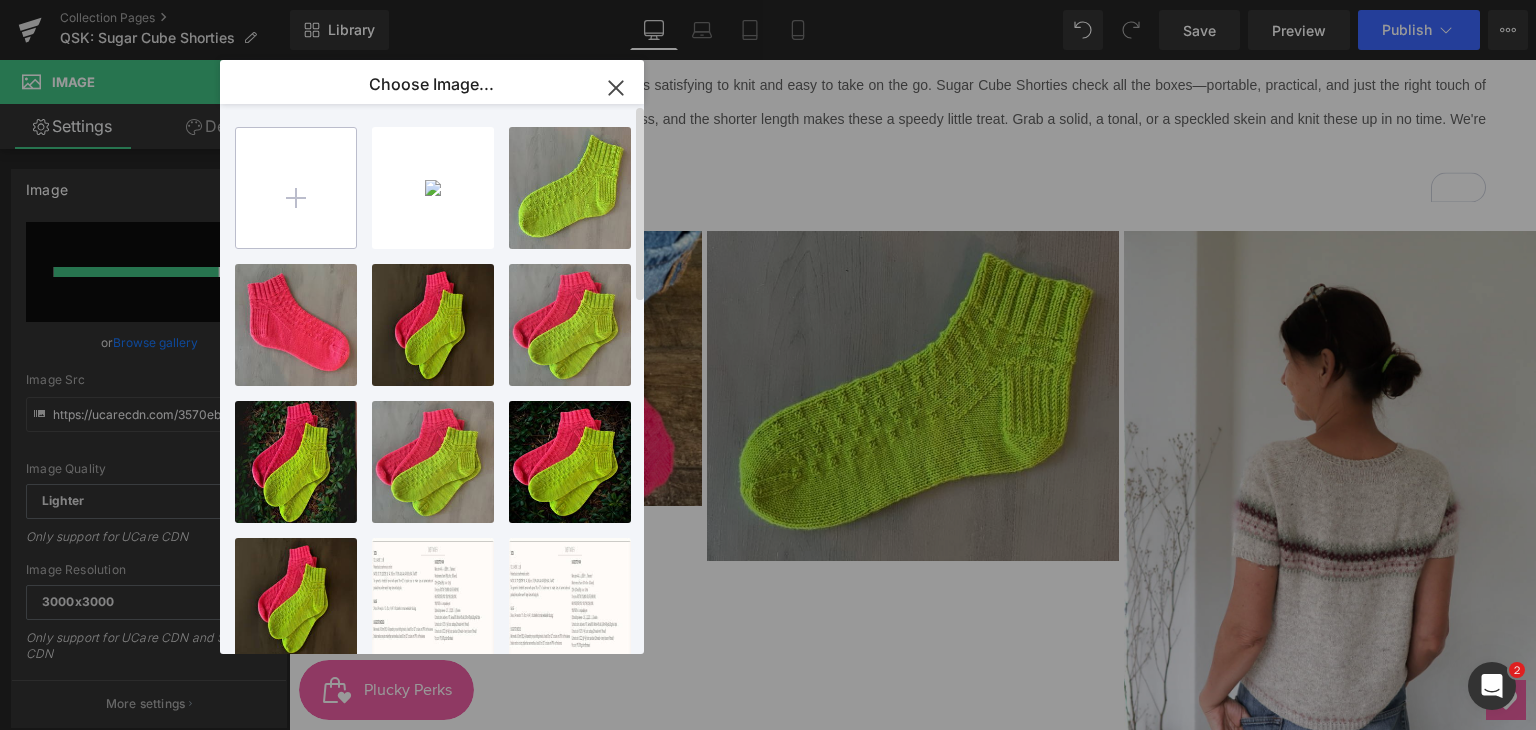 click at bounding box center (296, 188) 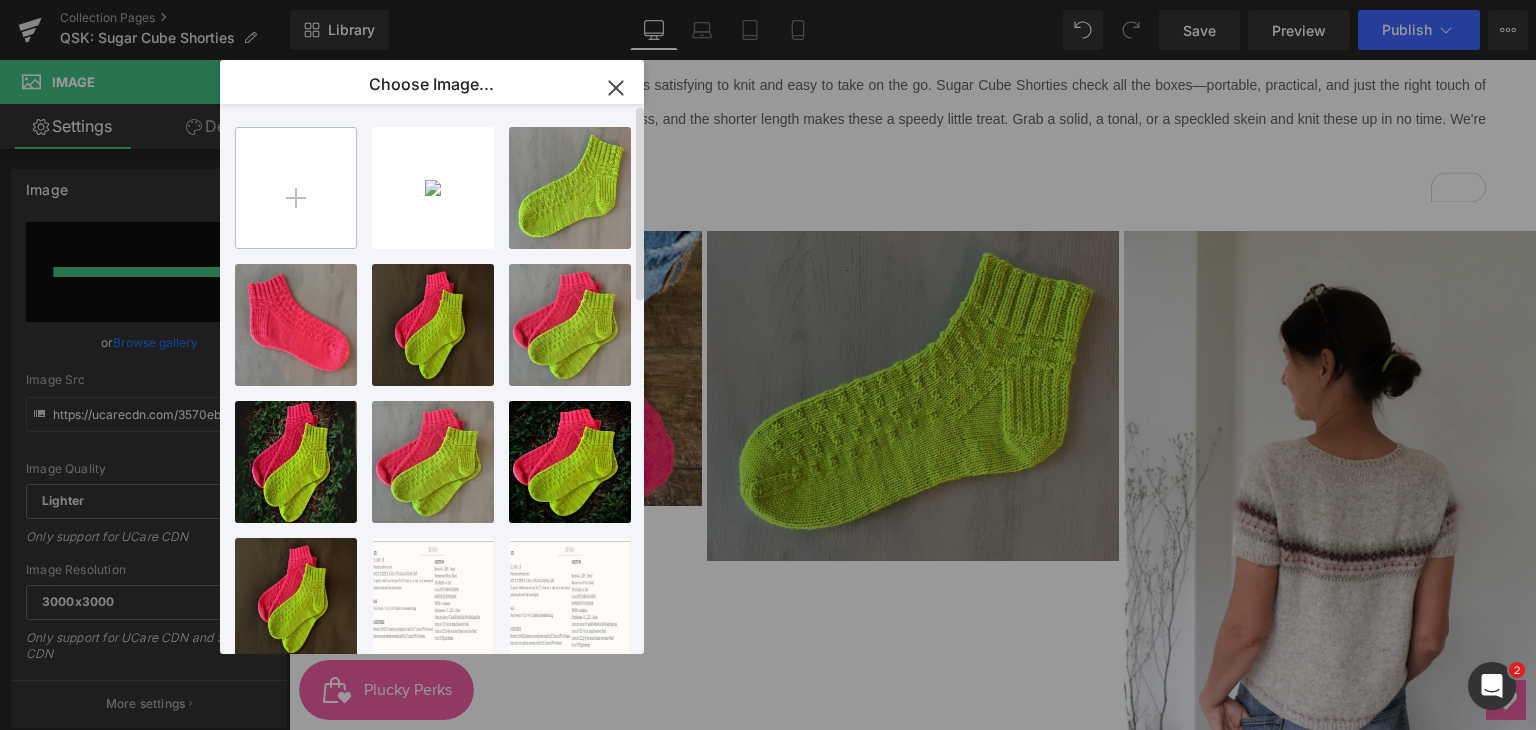 type on "C:\fakepath\3.png" 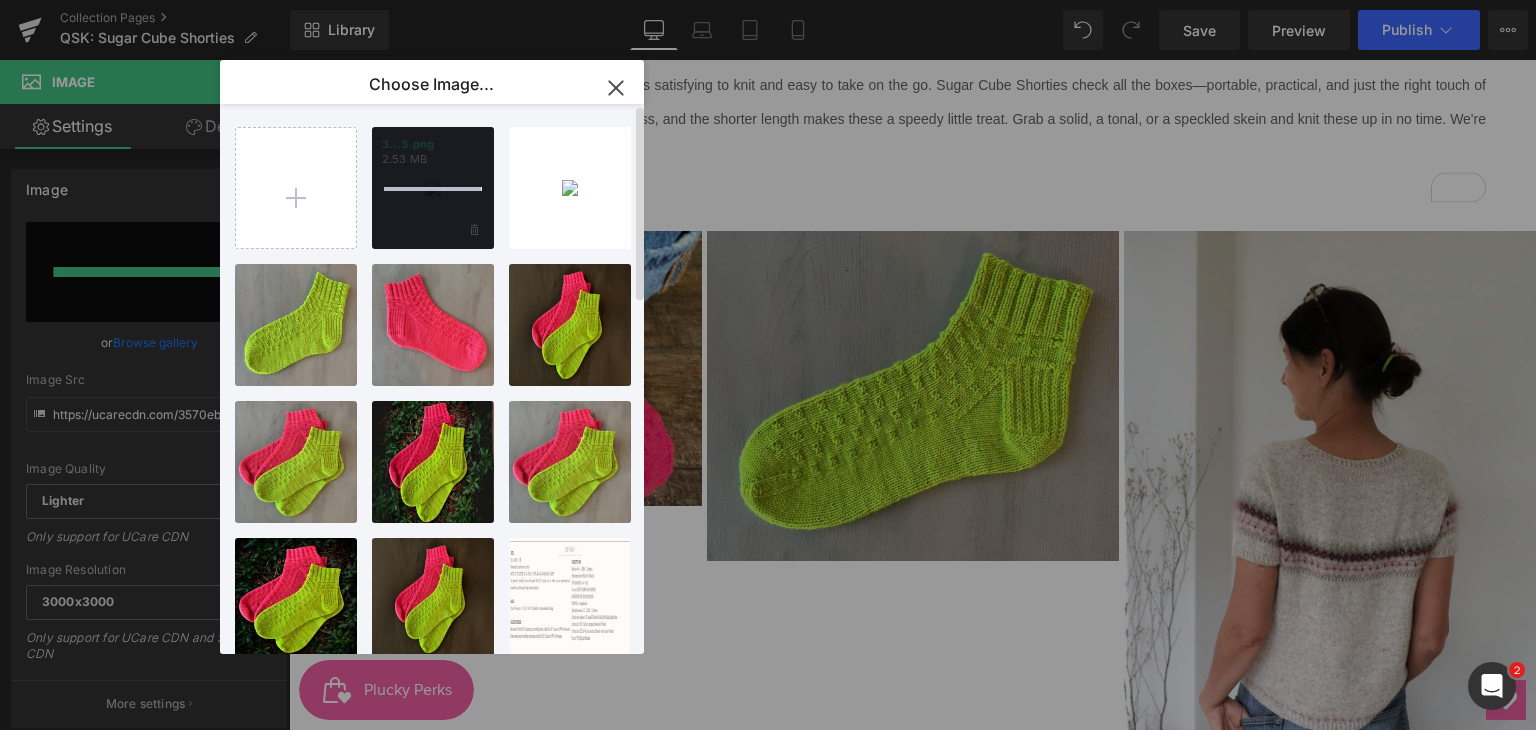 type 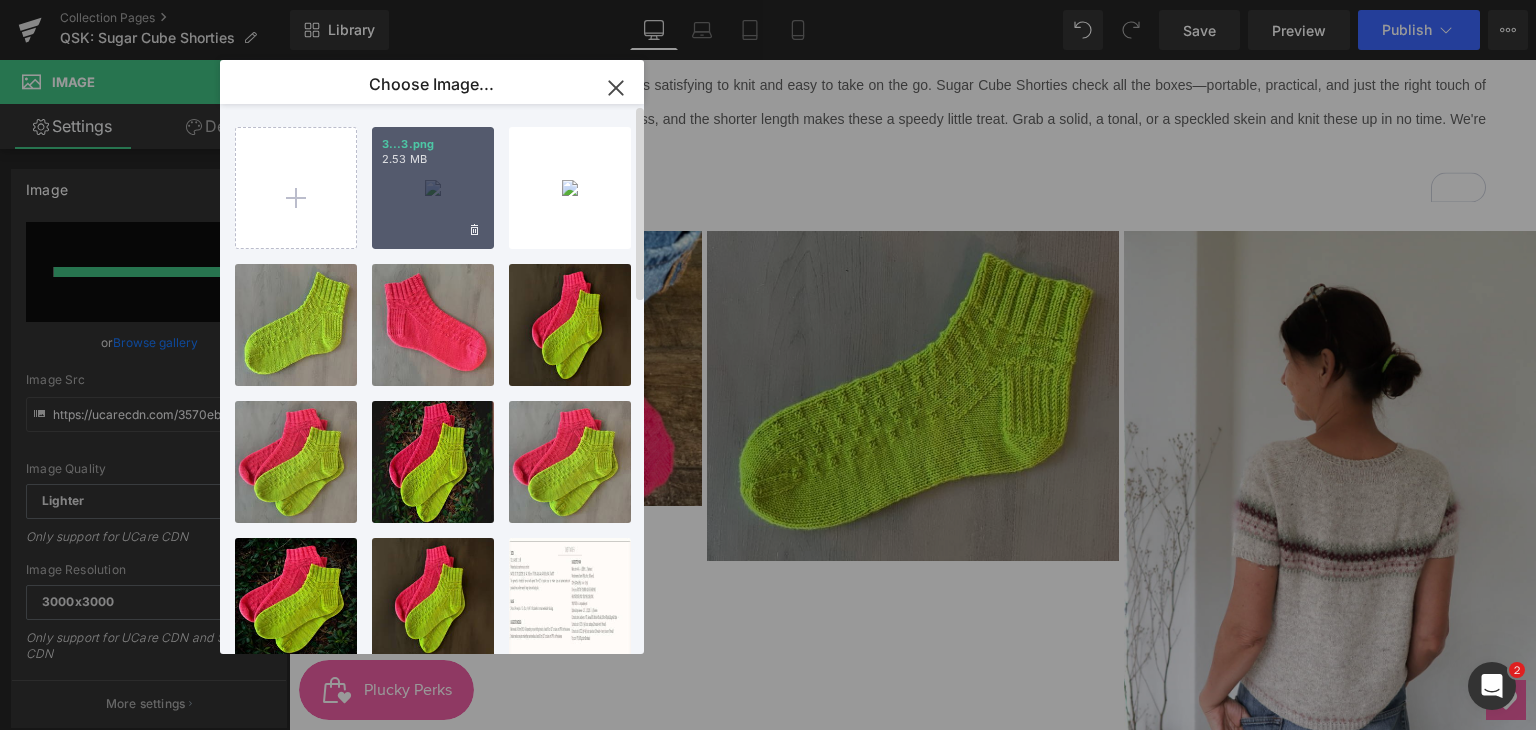 click on "3...3.png 2.53 MB" at bounding box center [433, 188] 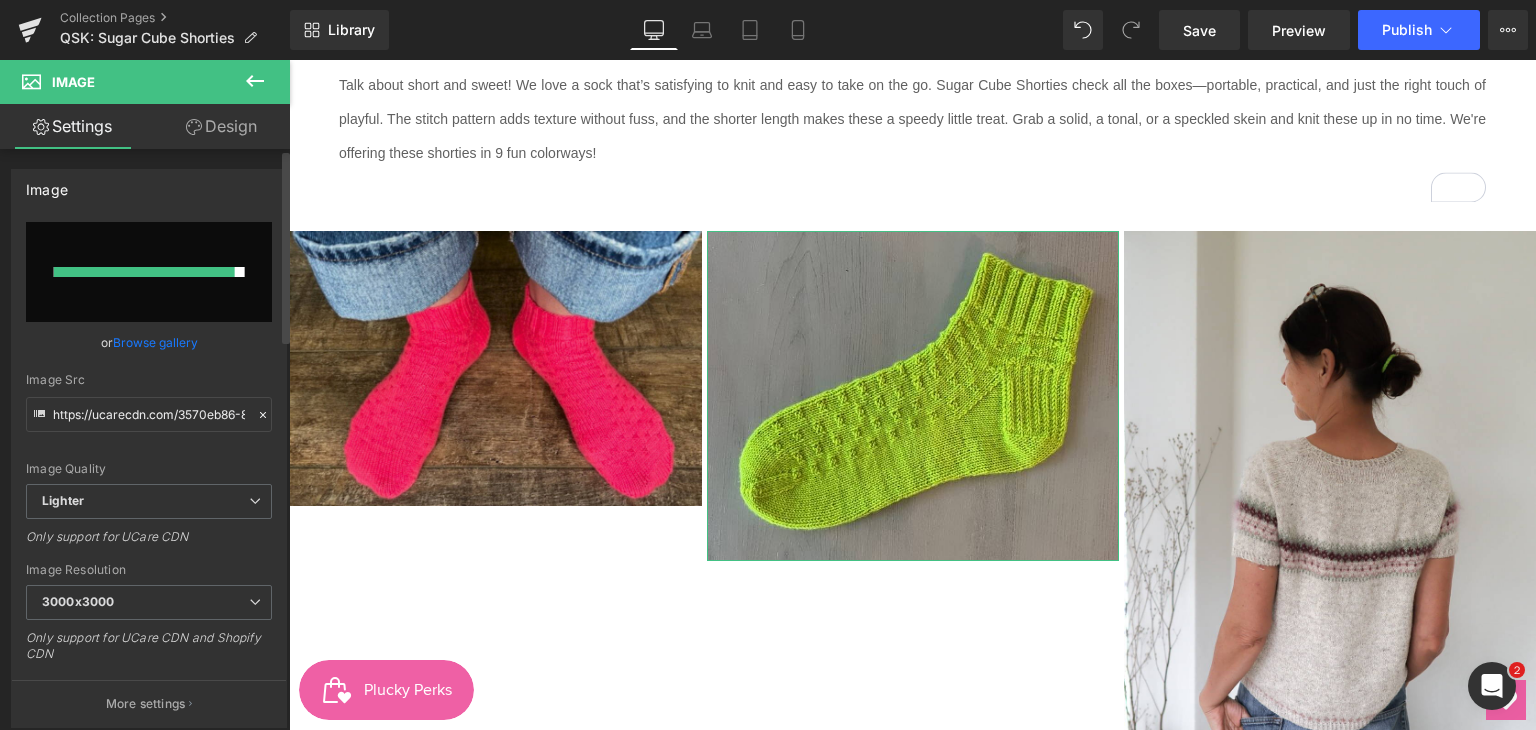 click on "Browse gallery" at bounding box center (155, 342) 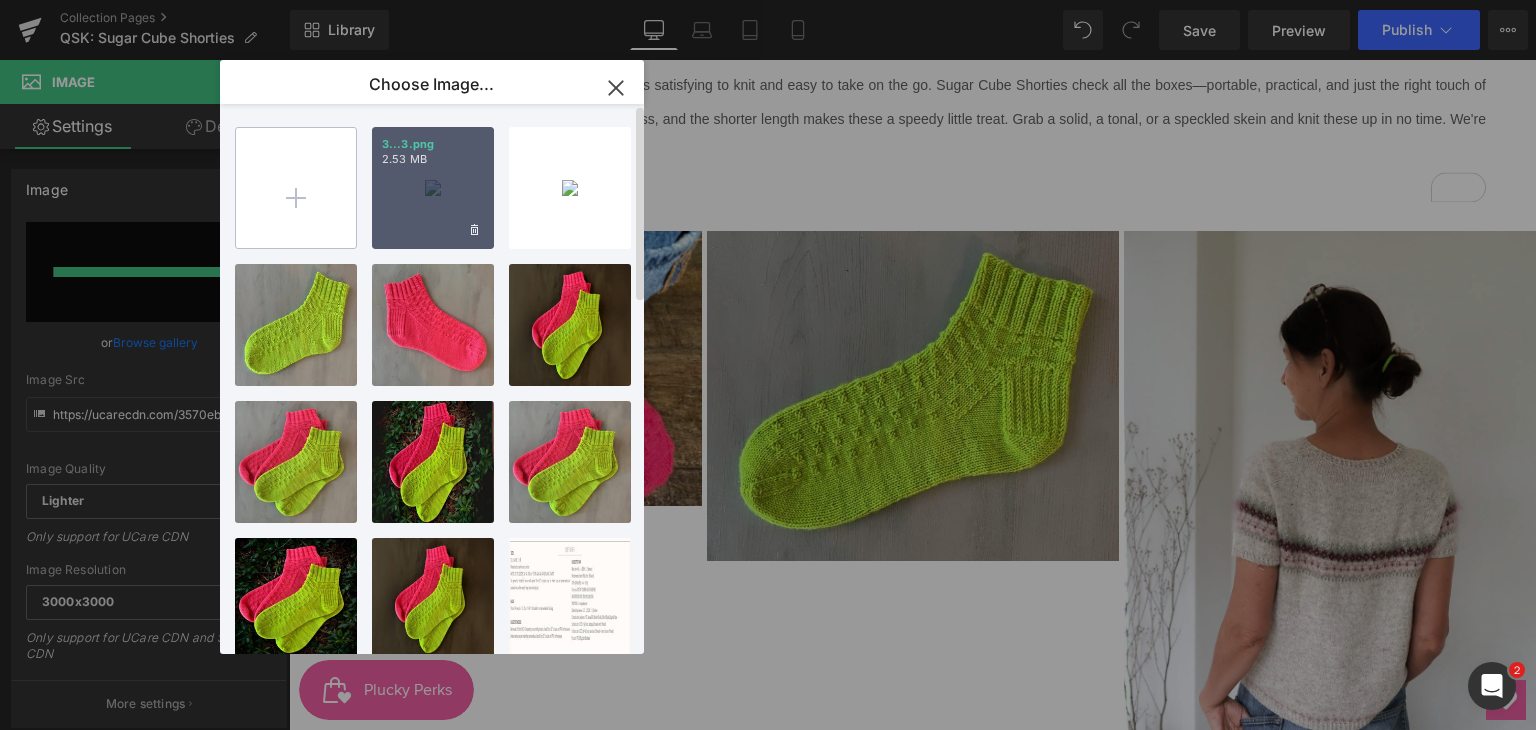 click at bounding box center [296, 188] 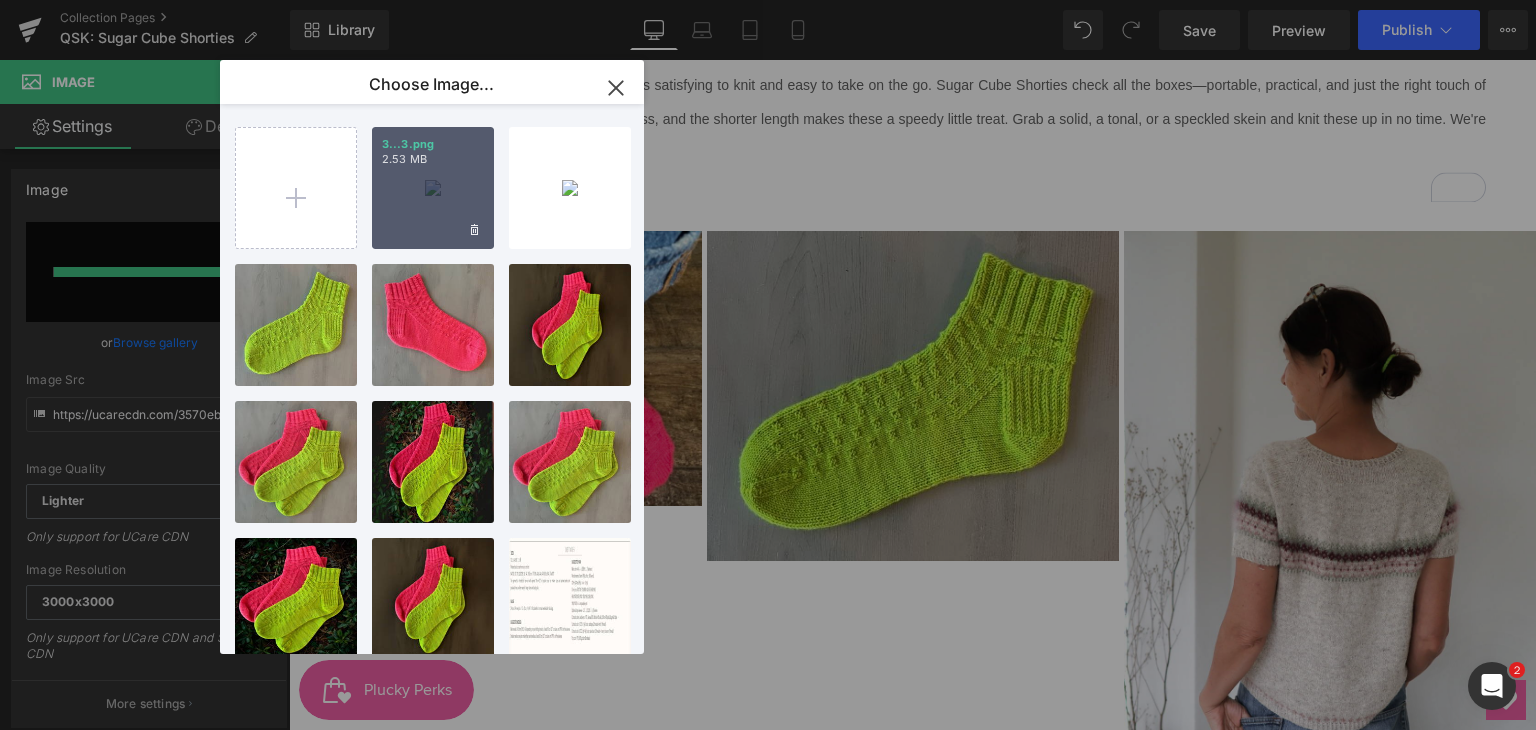 click on "3...3.png 2.53 MB" at bounding box center [433, 188] 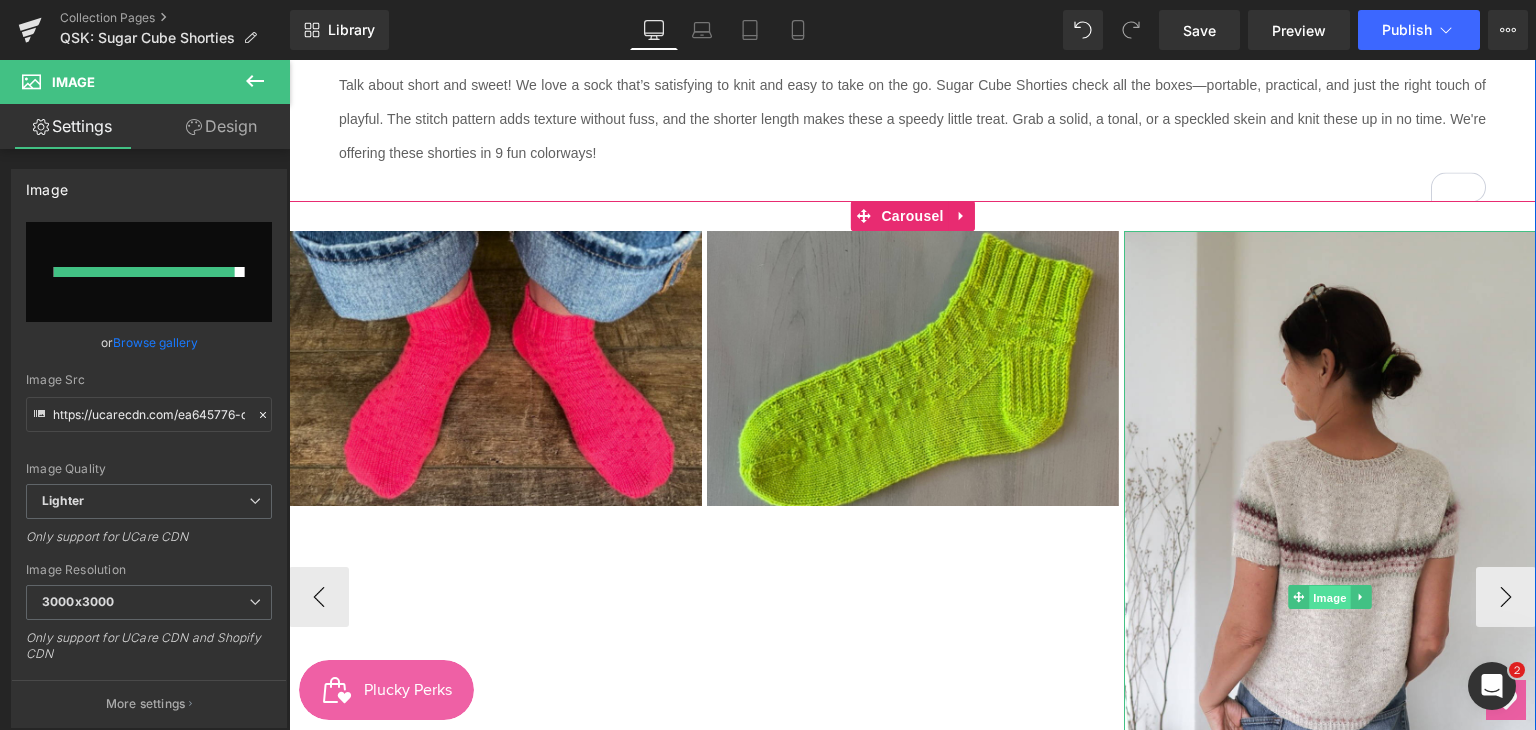 click on "Image" at bounding box center [1330, 598] 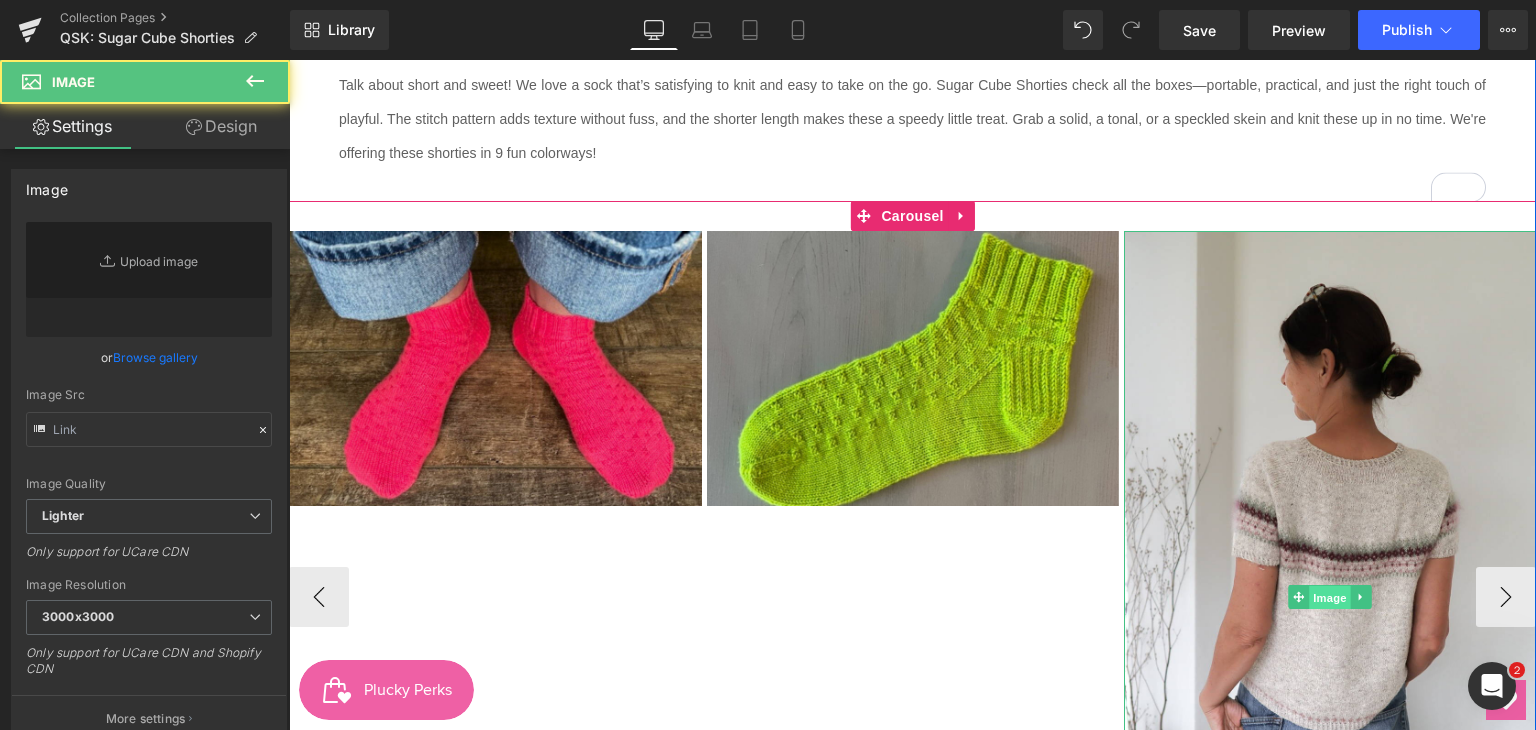 type on "https://ucarecdn.com/e58d335a-e745-46fb-847c-f51414105b55/-/format/auto/-/preview/3000x3000/-/quality/lighter/IMG_7521.jpeg" 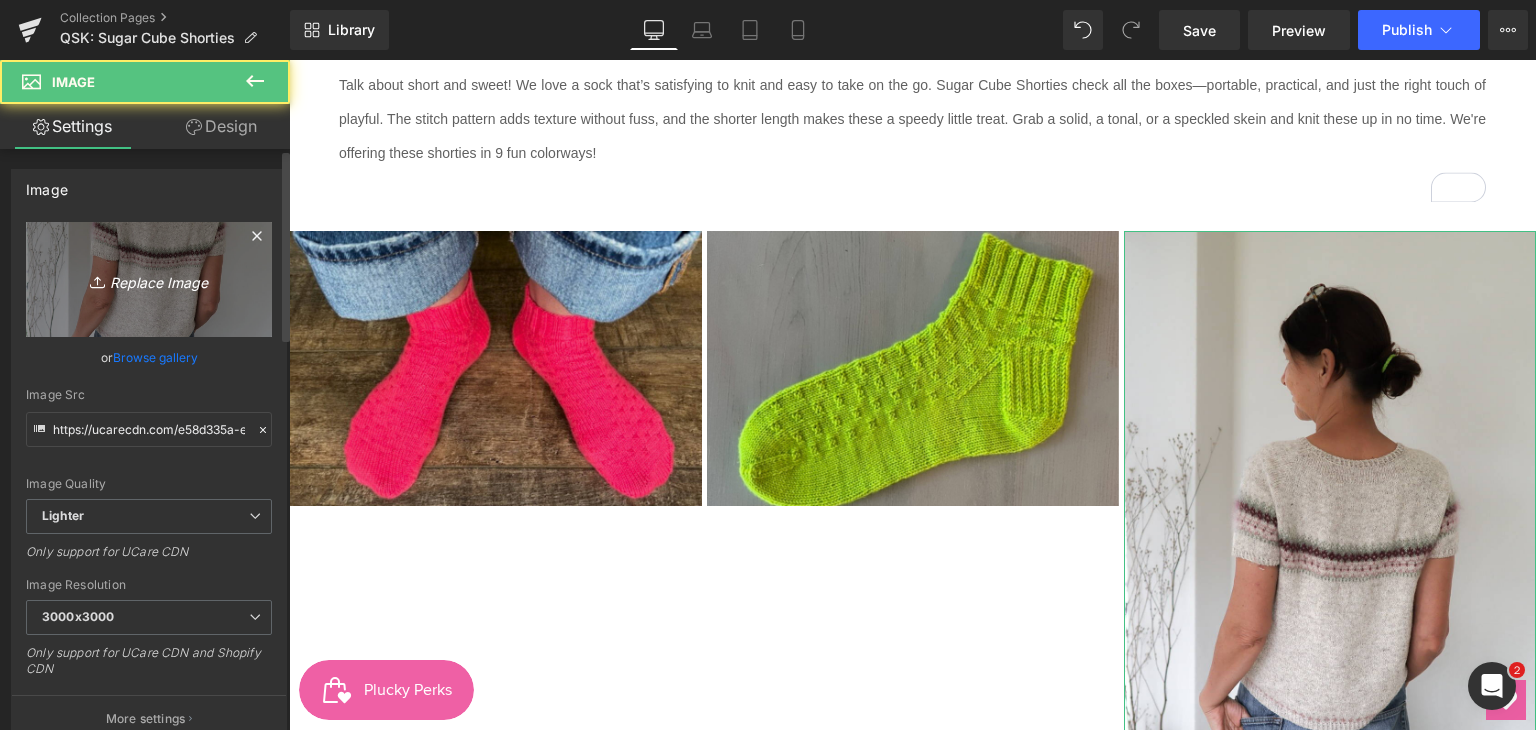click on "Replace Image" at bounding box center (149, 279) 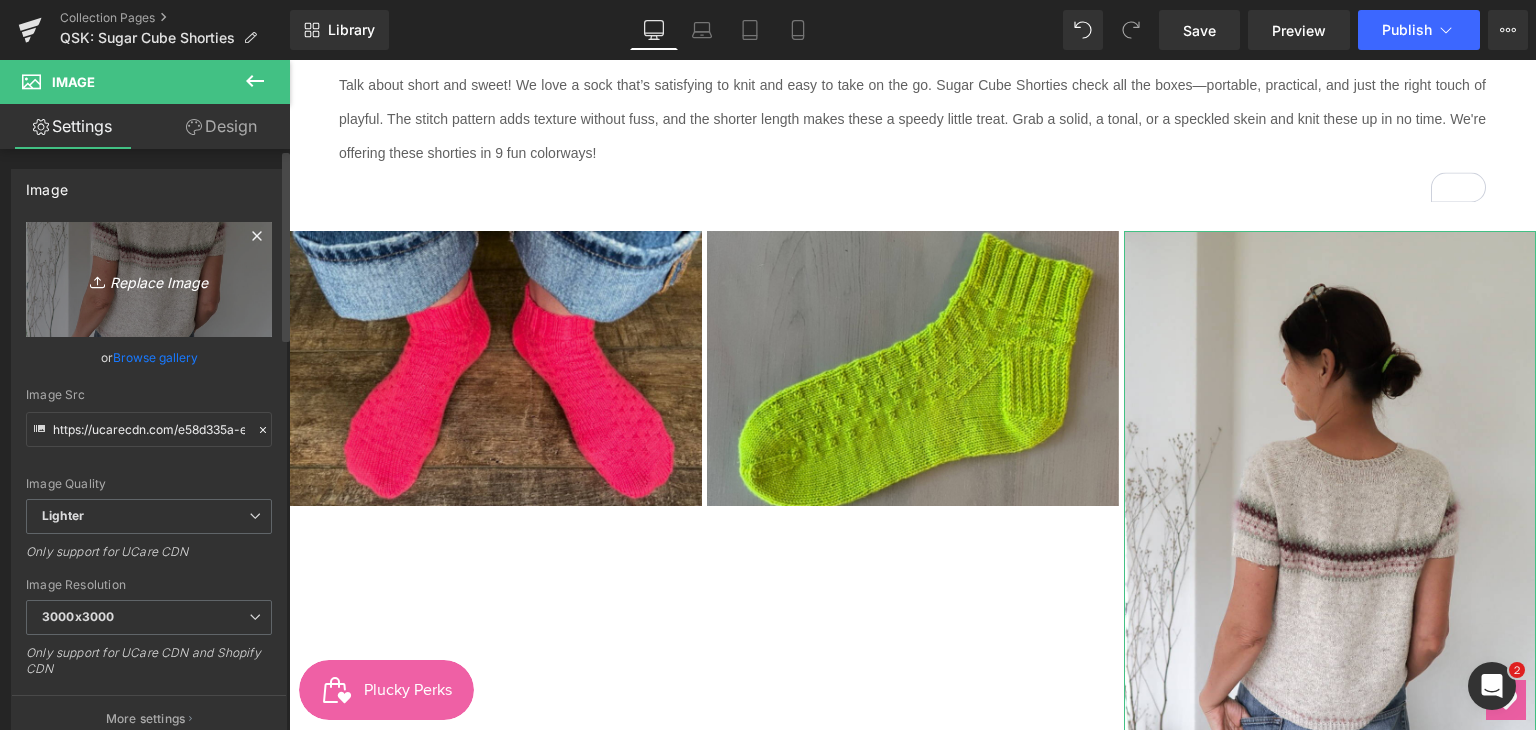 type on "C:\fakepath\4.png" 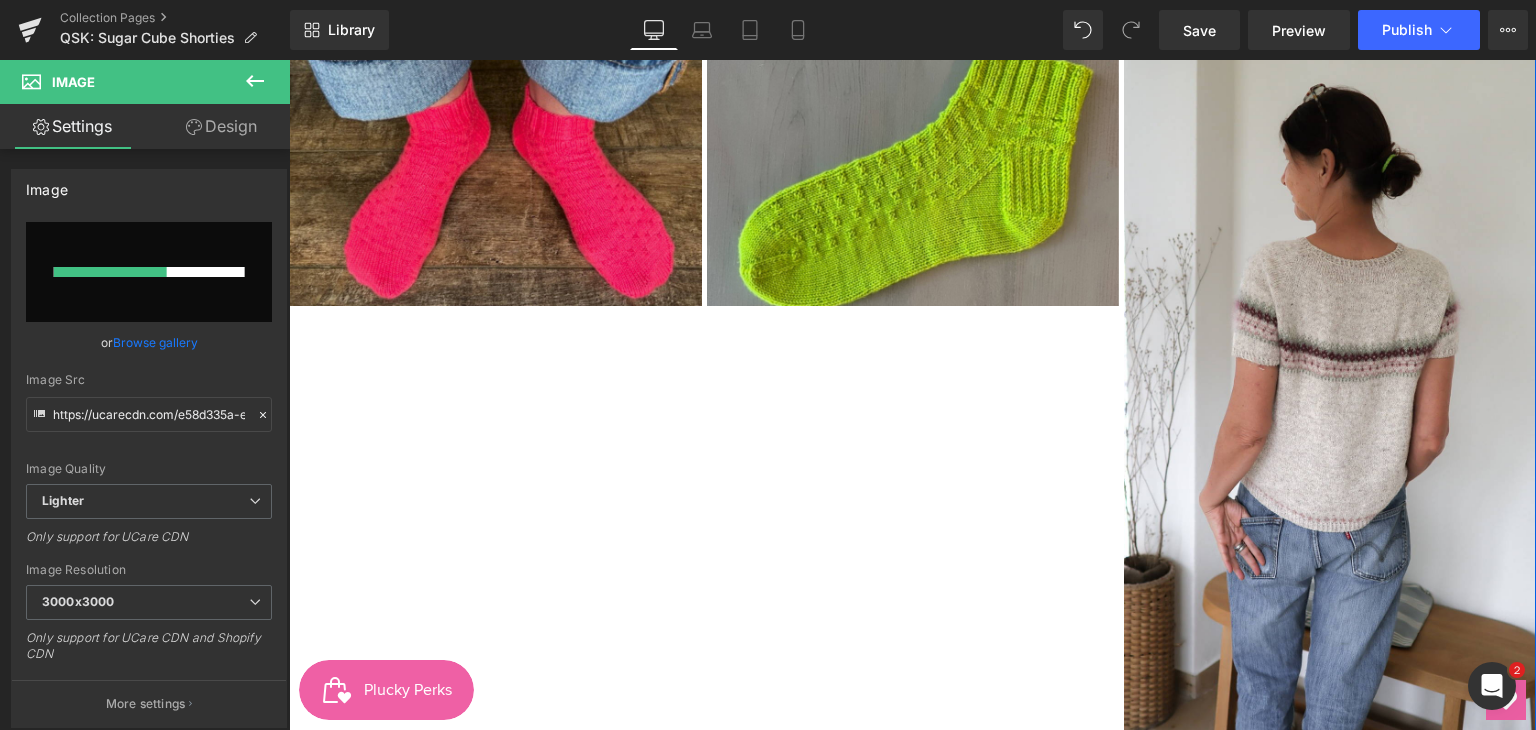 scroll, scrollTop: 900, scrollLeft: 0, axis: vertical 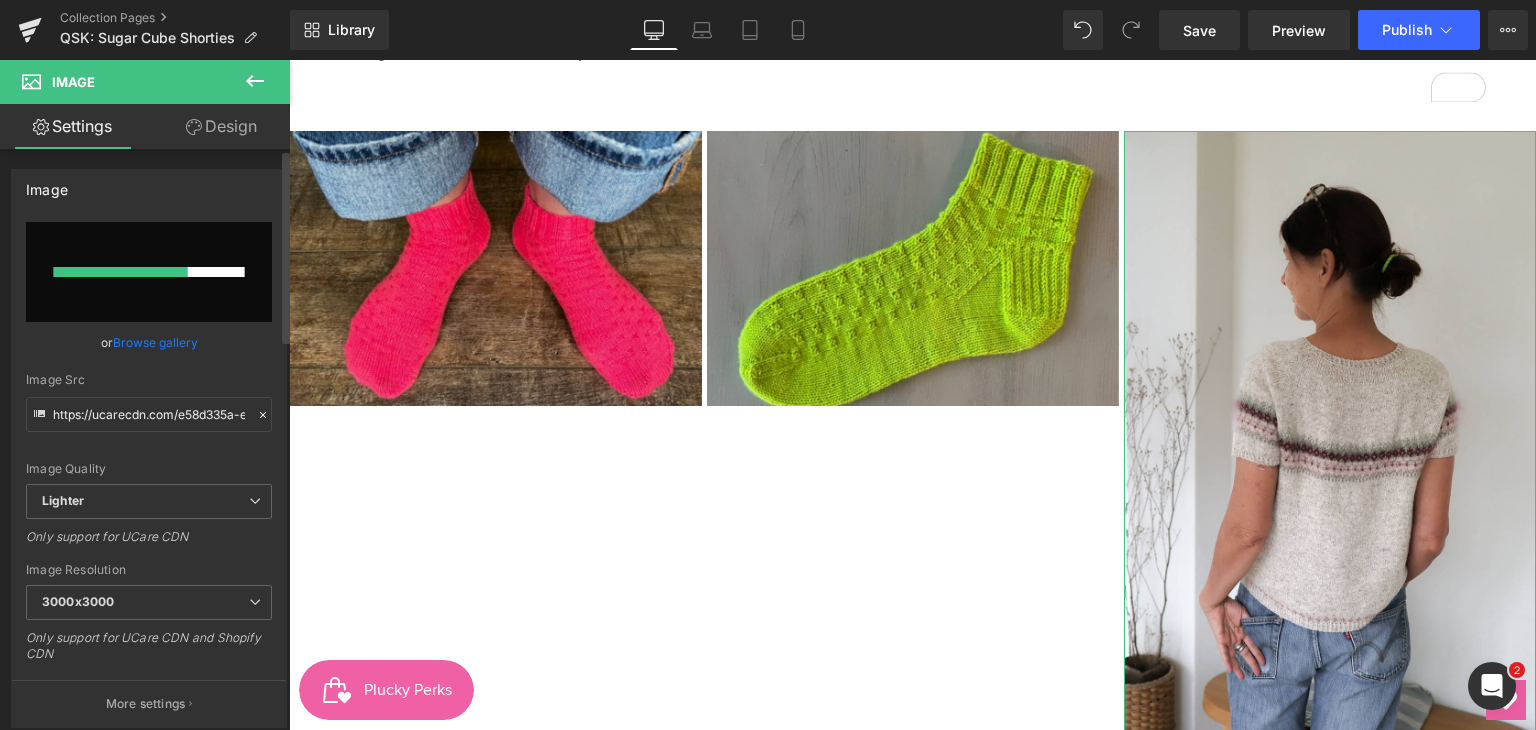 type 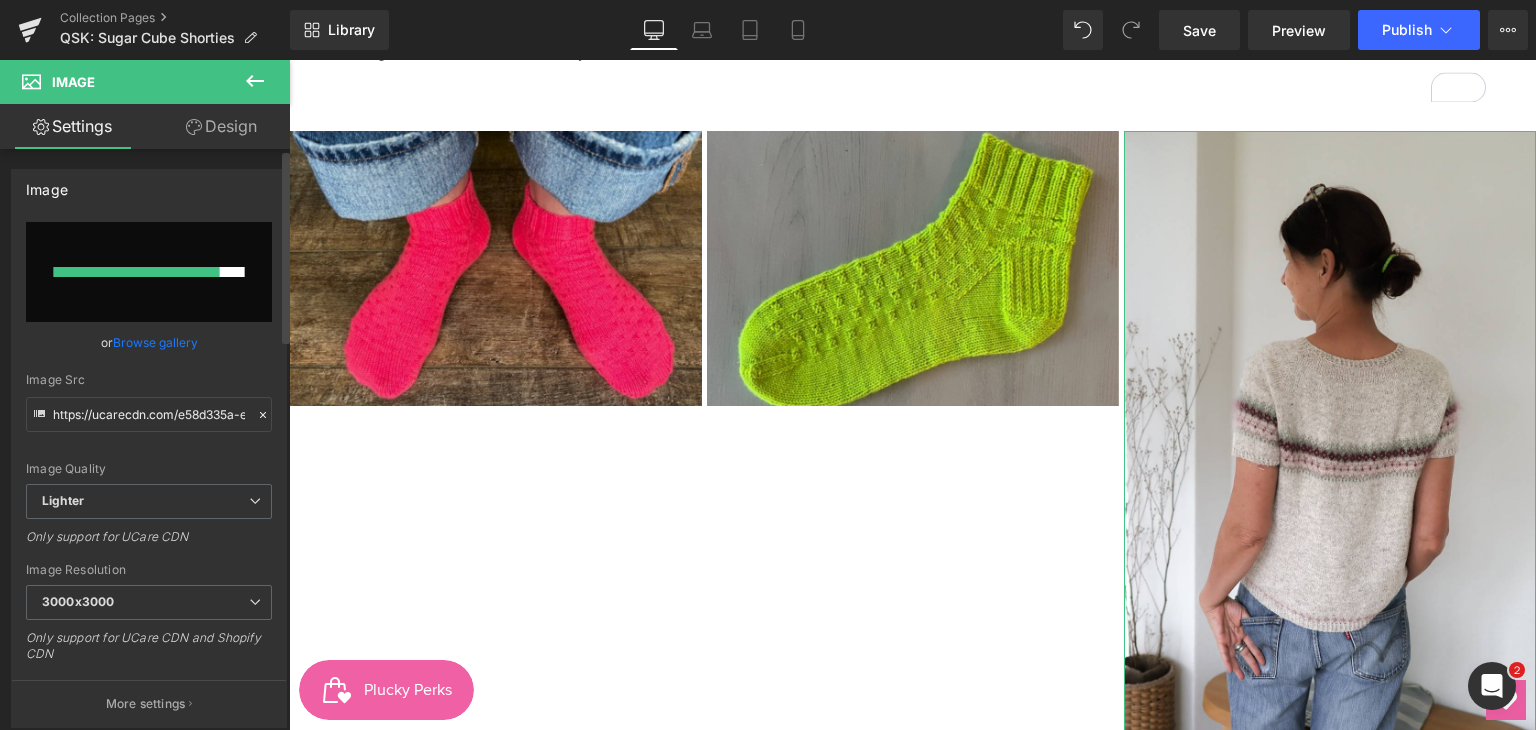 click on "Browse gallery" at bounding box center (155, 342) 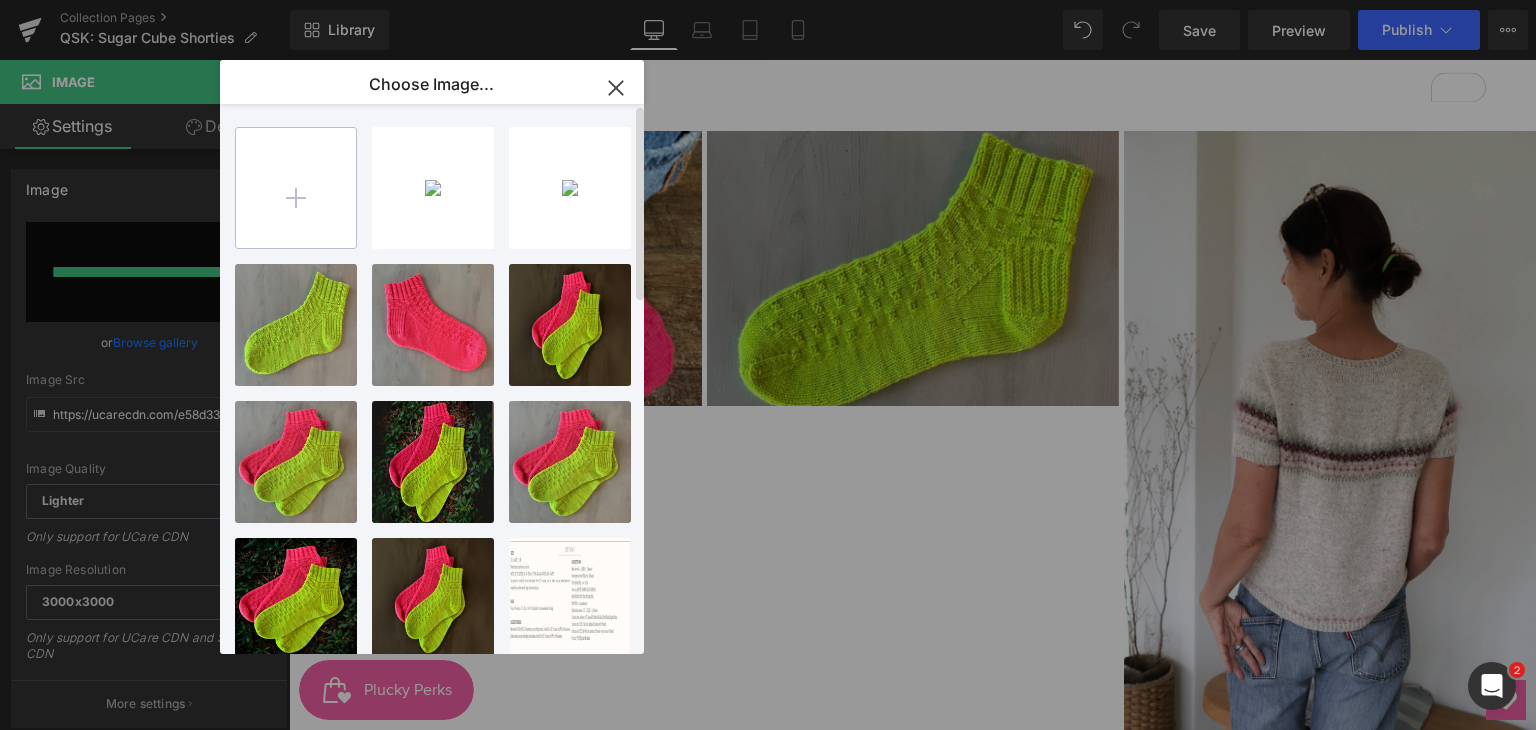 click at bounding box center (296, 188) 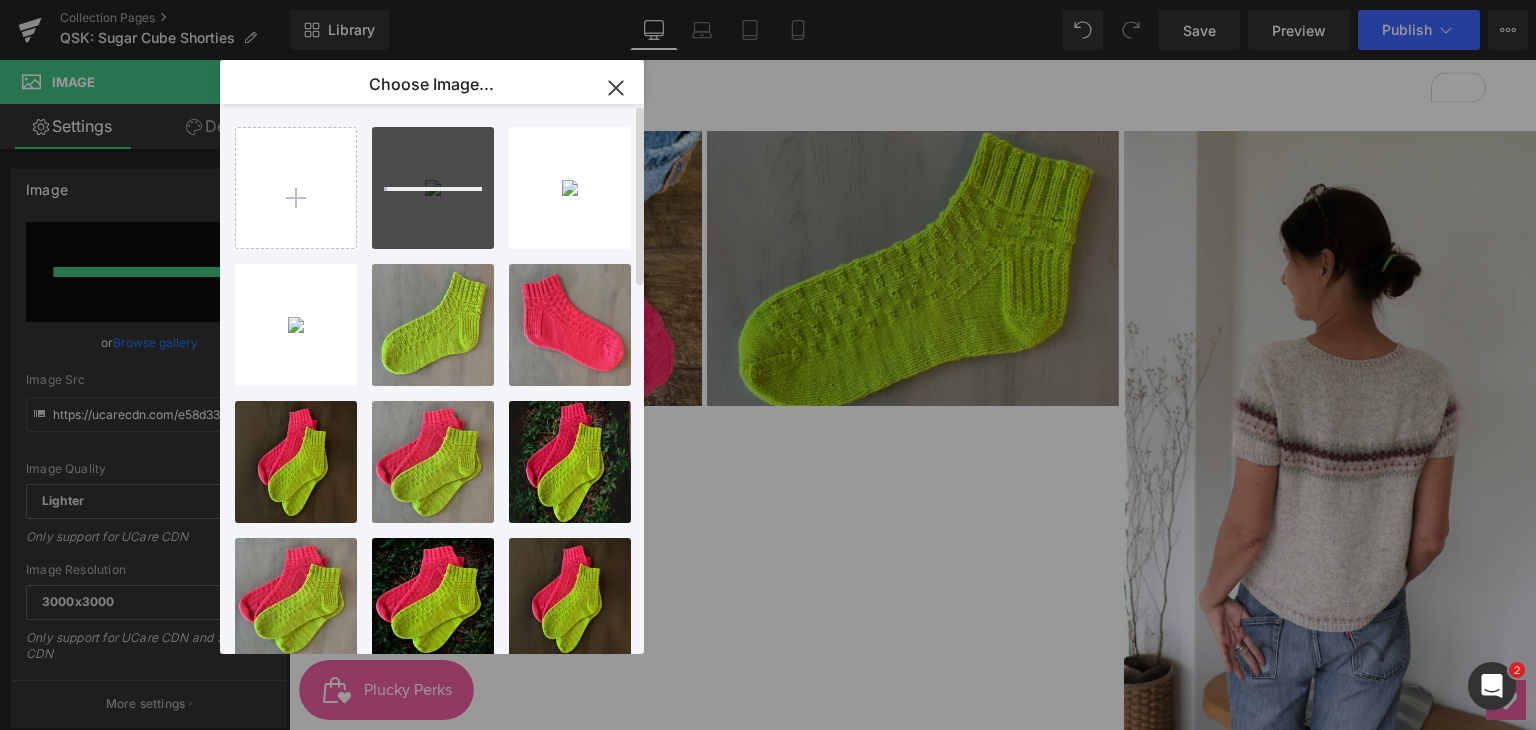 click at bounding box center (433, 188) 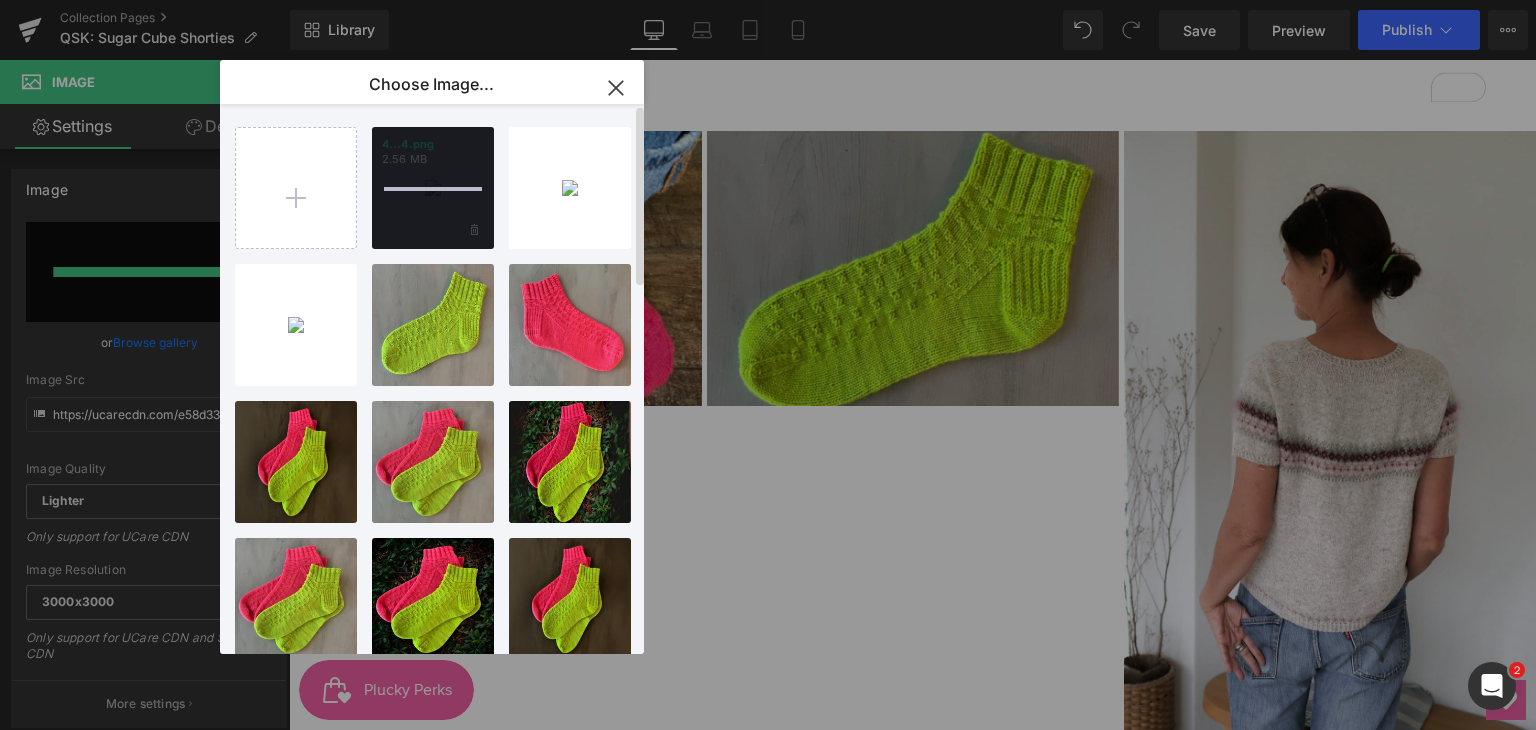 type 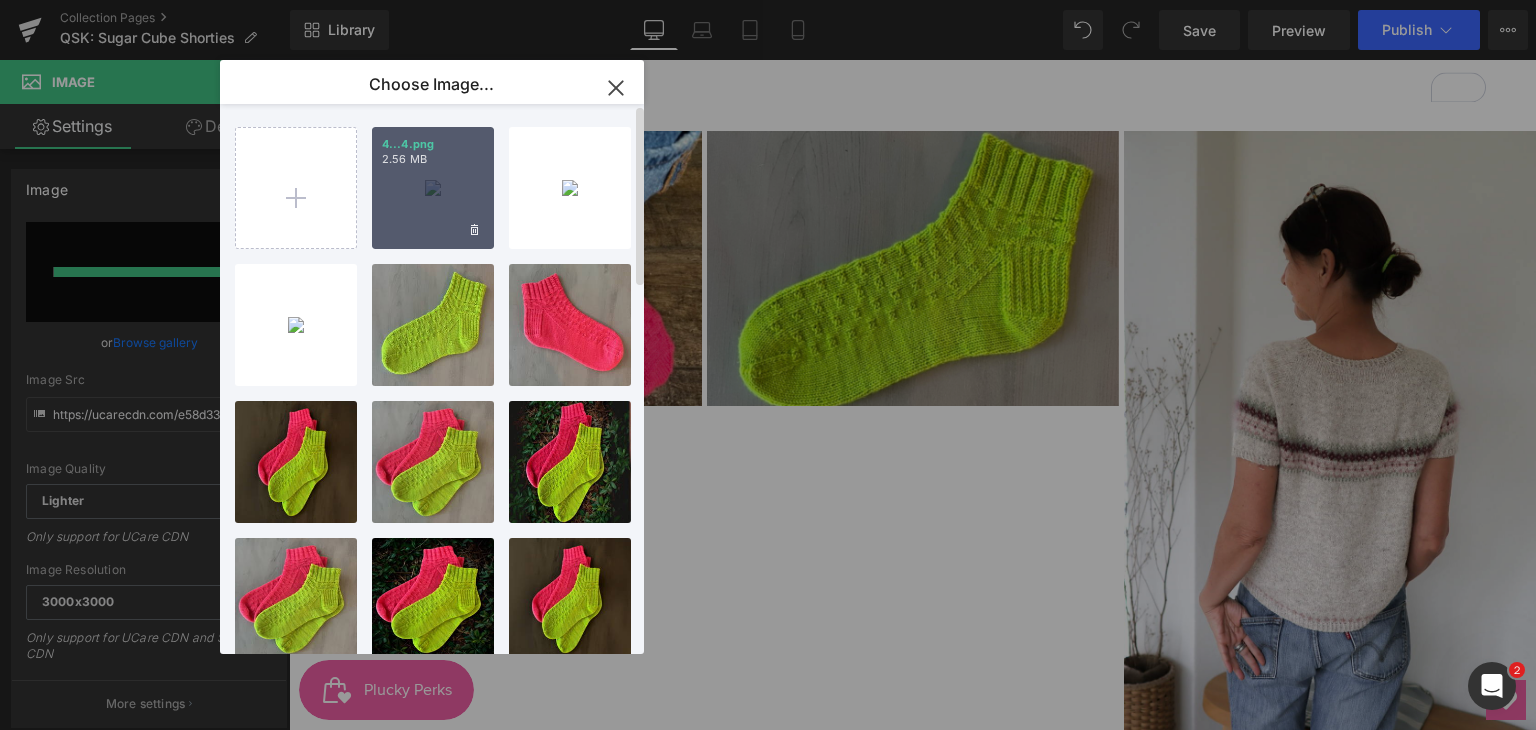click on "4...4.png 2.56 MB" at bounding box center (433, 188) 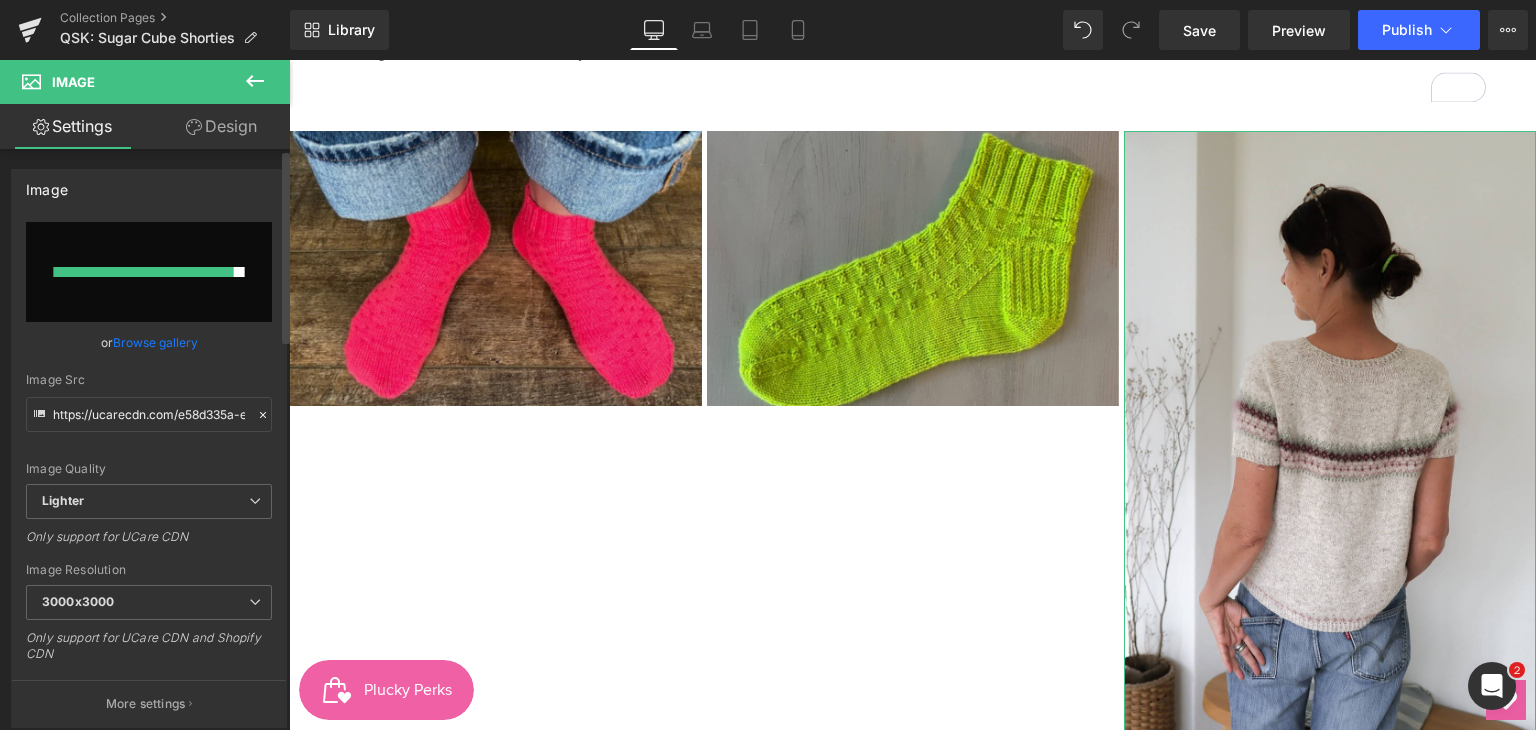 click on "Browse gallery" at bounding box center (155, 342) 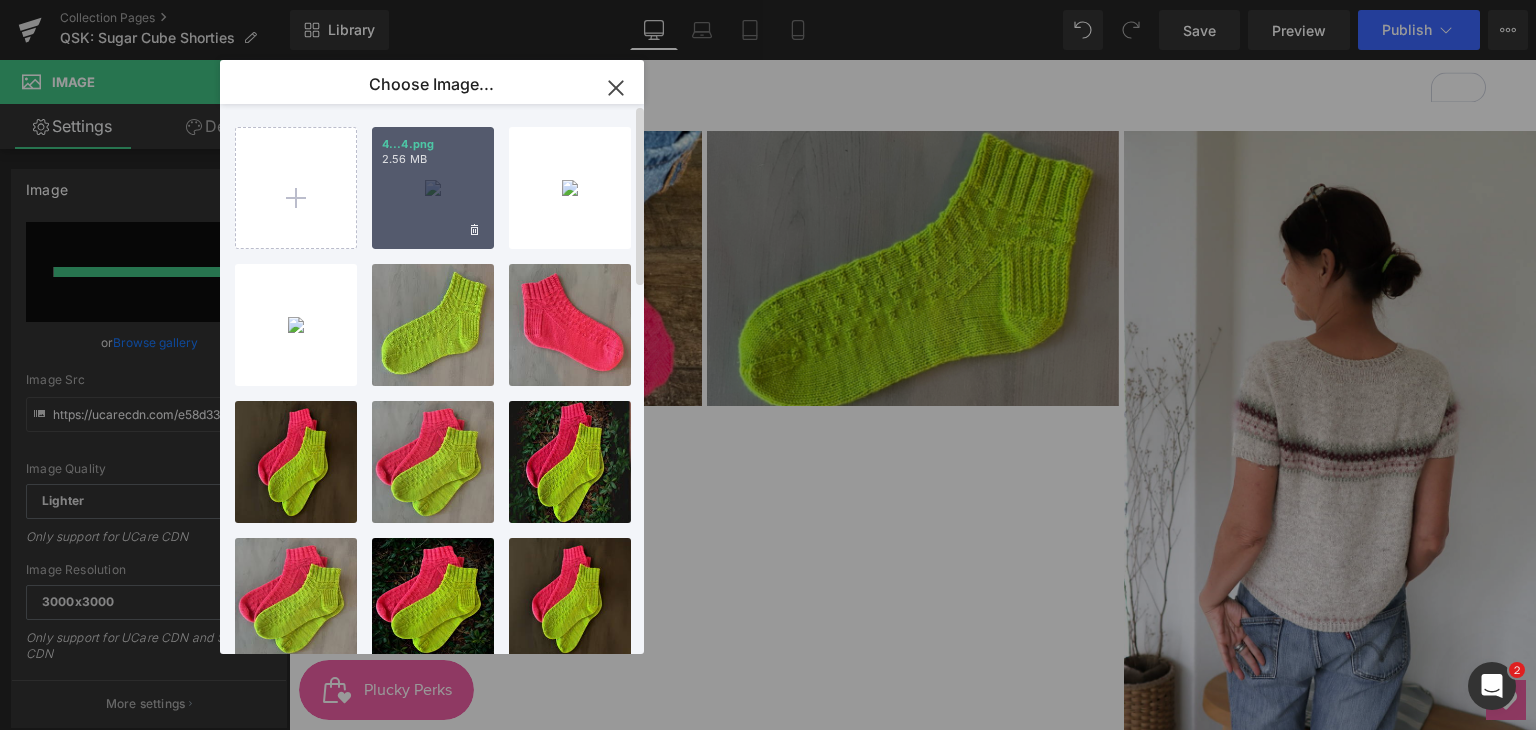 click on "2.56 MB" at bounding box center [433, 159] 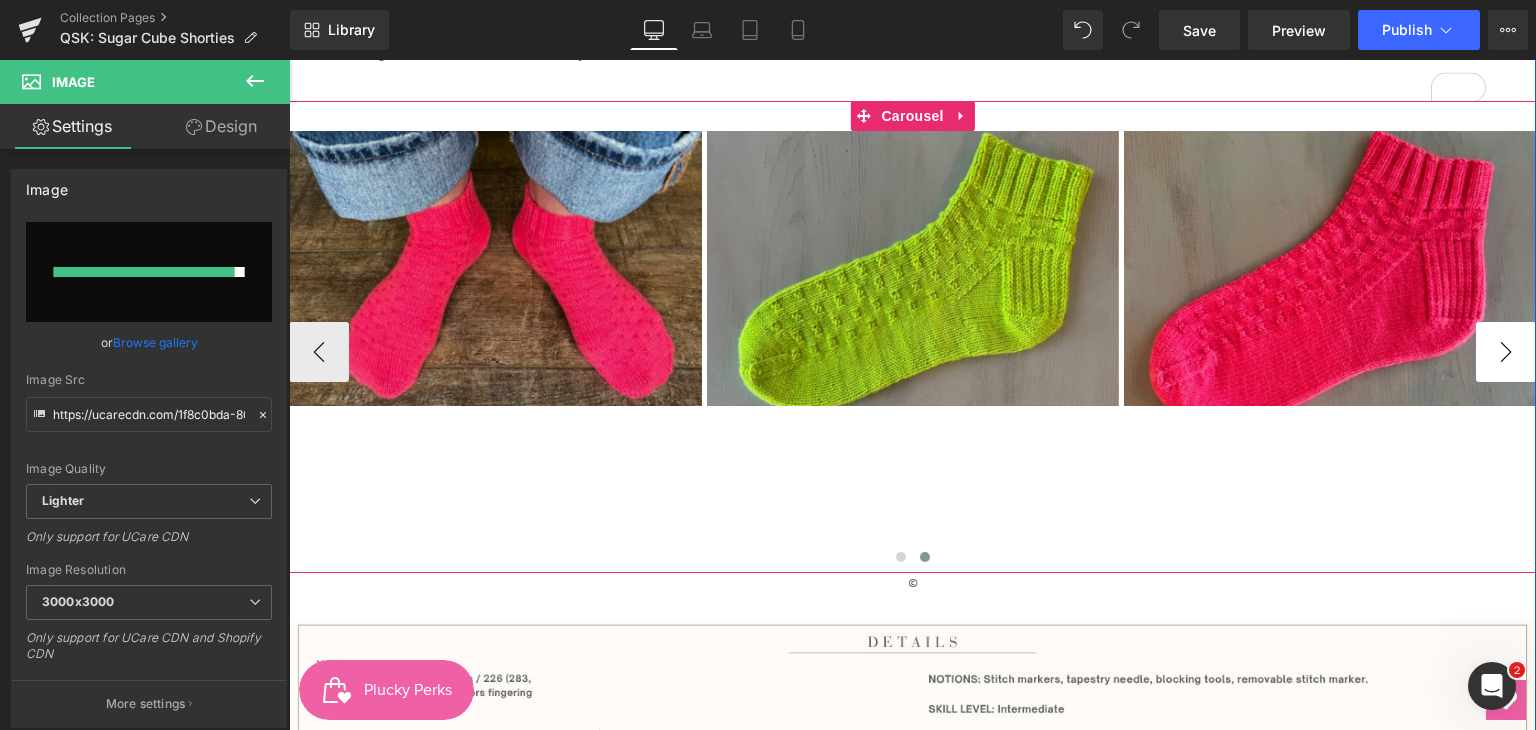 click on "›" at bounding box center [1506, 352] 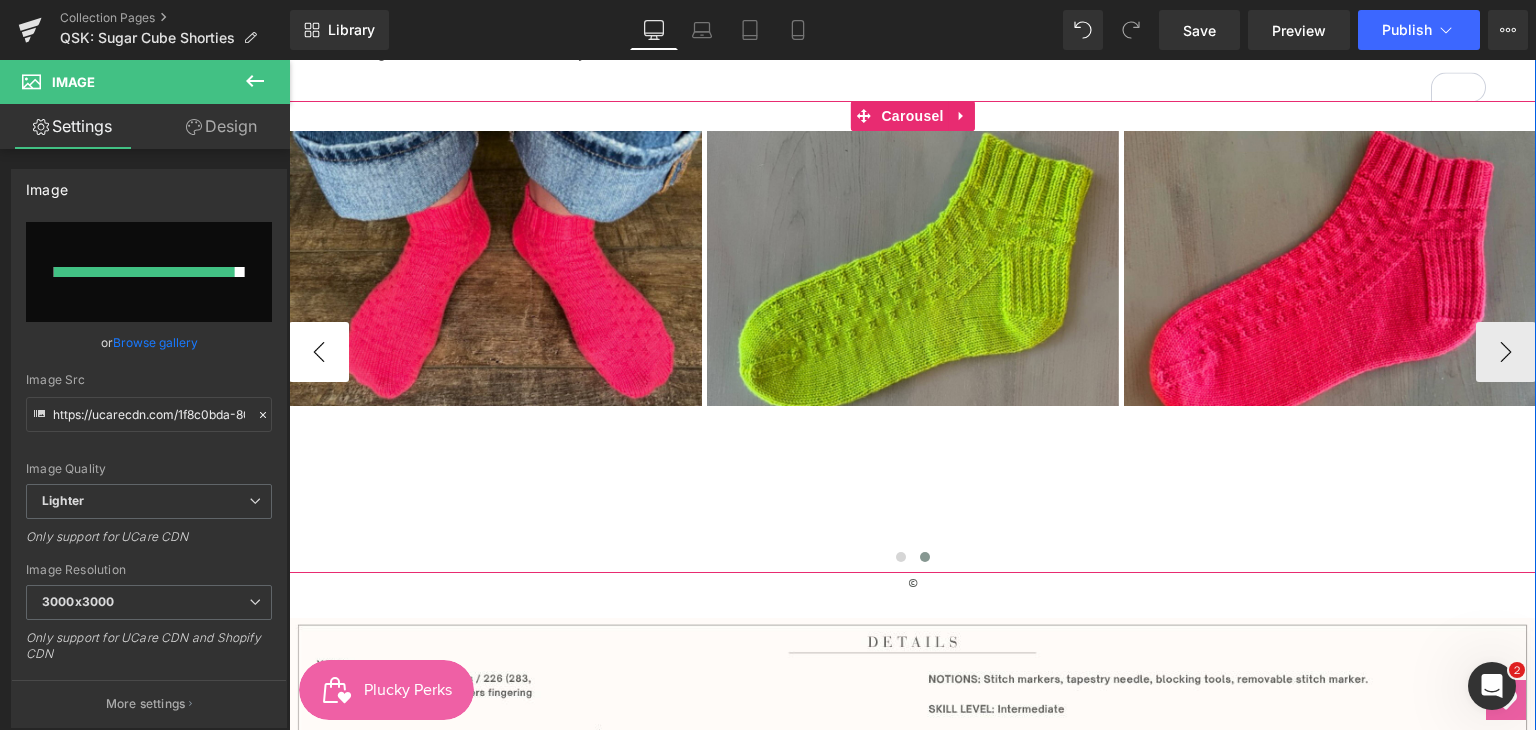 click on "‹" at bounding box center (319, 352) 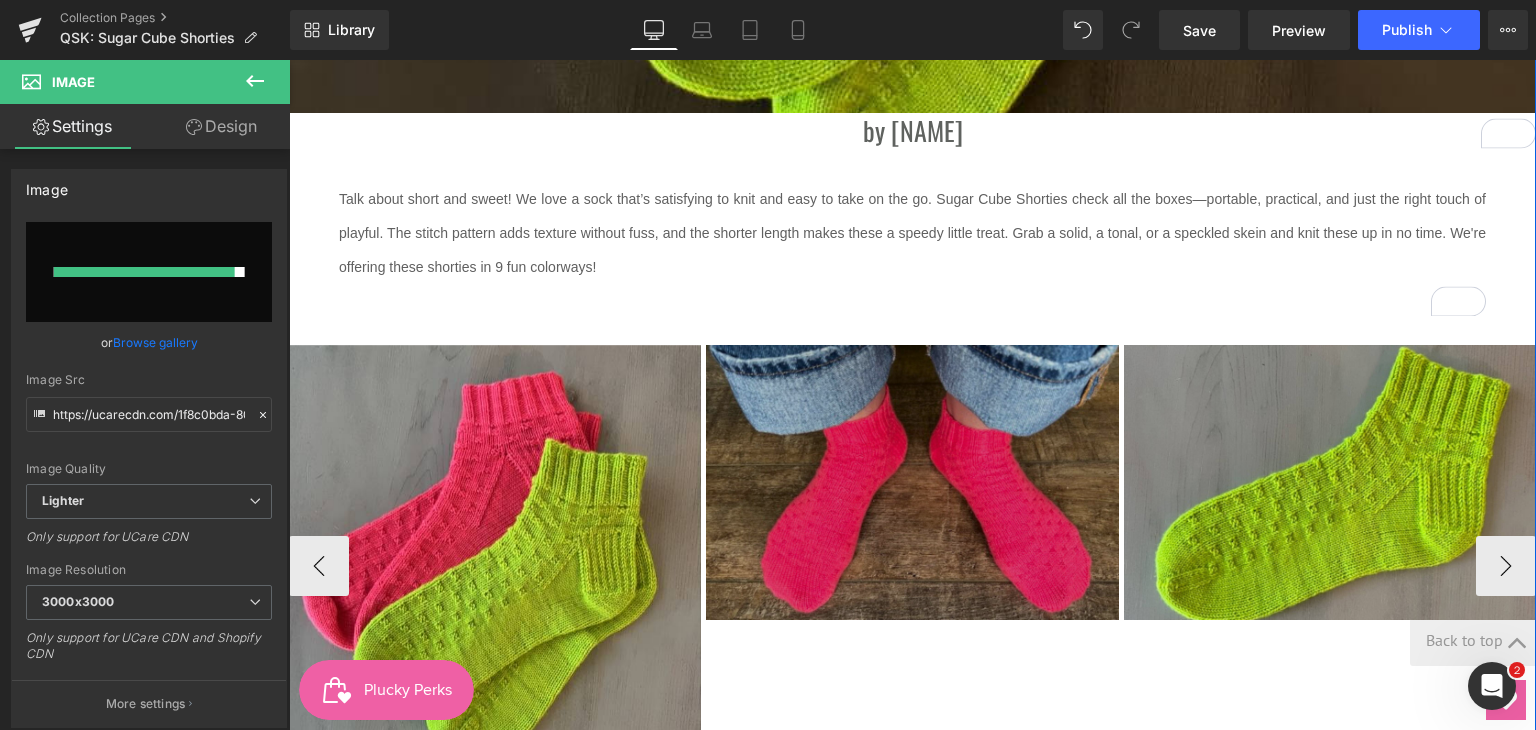 scroll, scrollTop: 800, scrollLeft: 0, axis: vertical 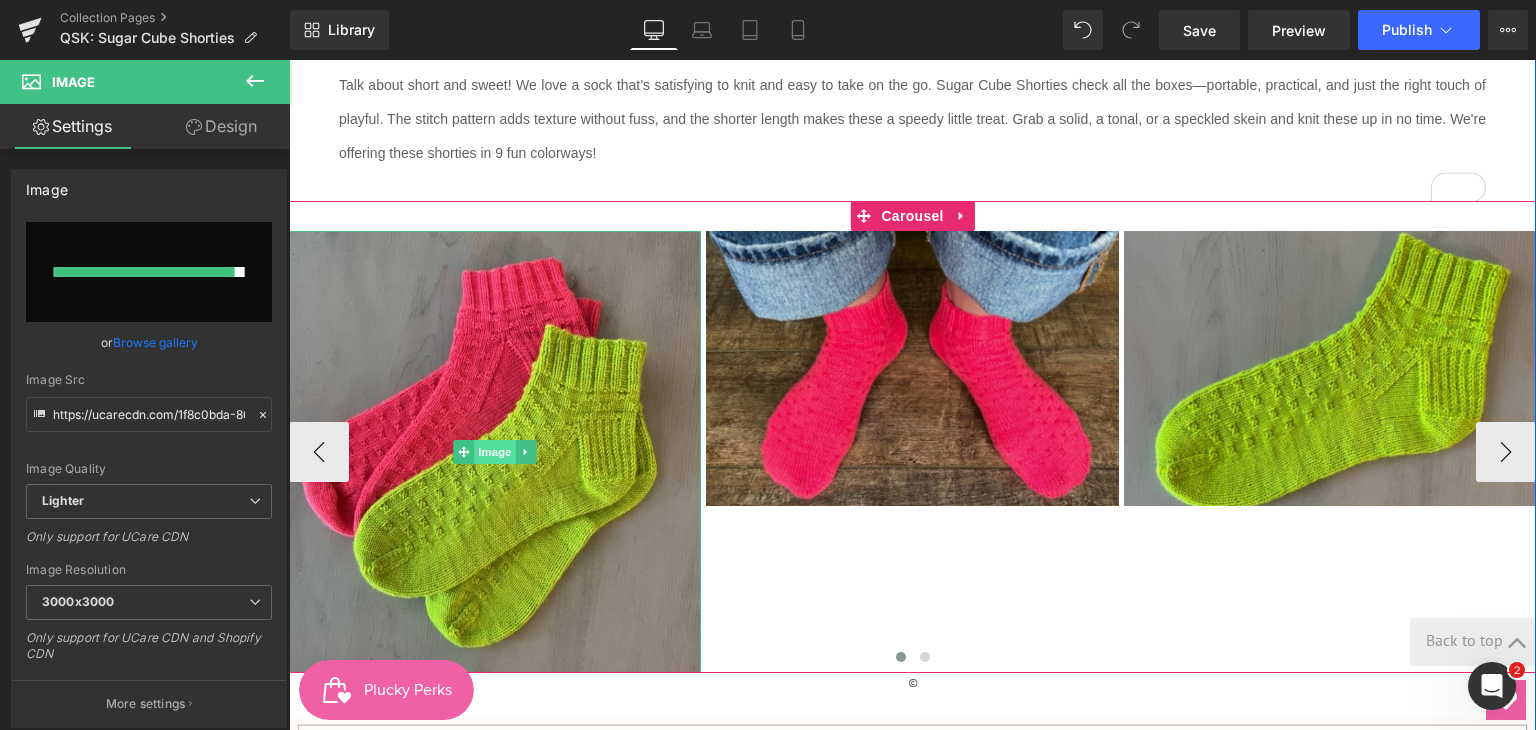click on "Image" at bounding box center (495, 452) 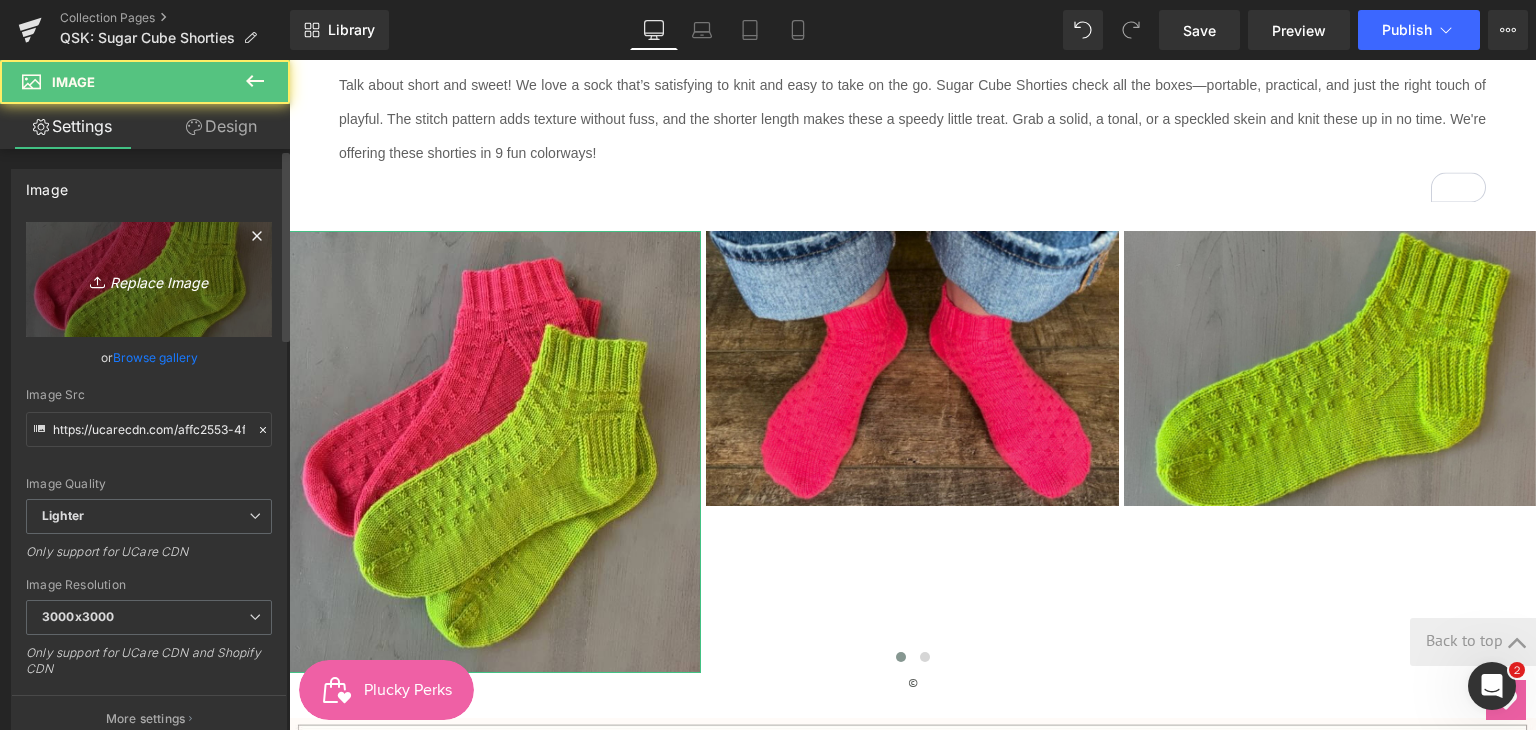 click on "Replace Image" at bounding box center [149, 279] 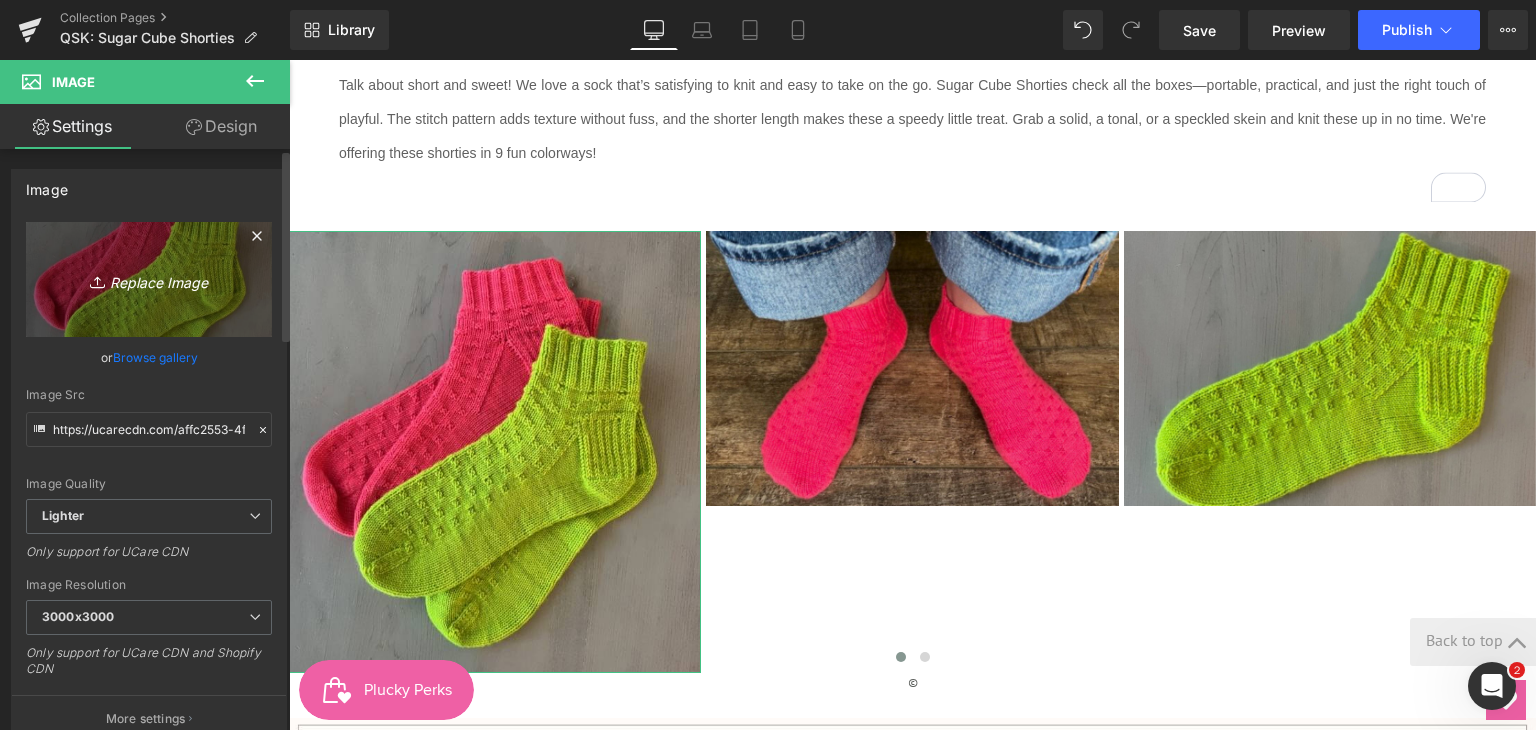 type on "C:\fakepath\Sugar cube shorties.png" 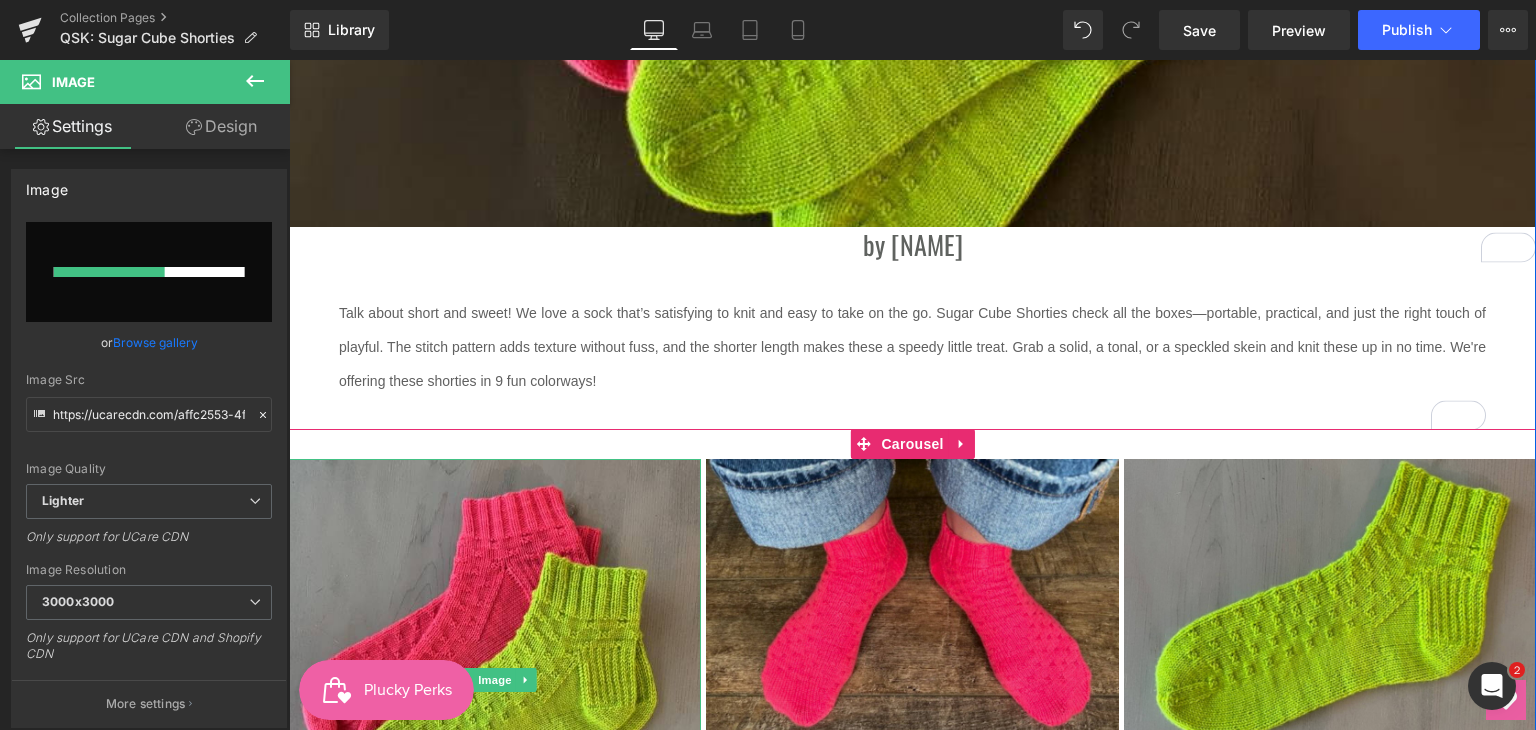 scroll, scrollTop: 0, scrollLeft: 0, axis: both 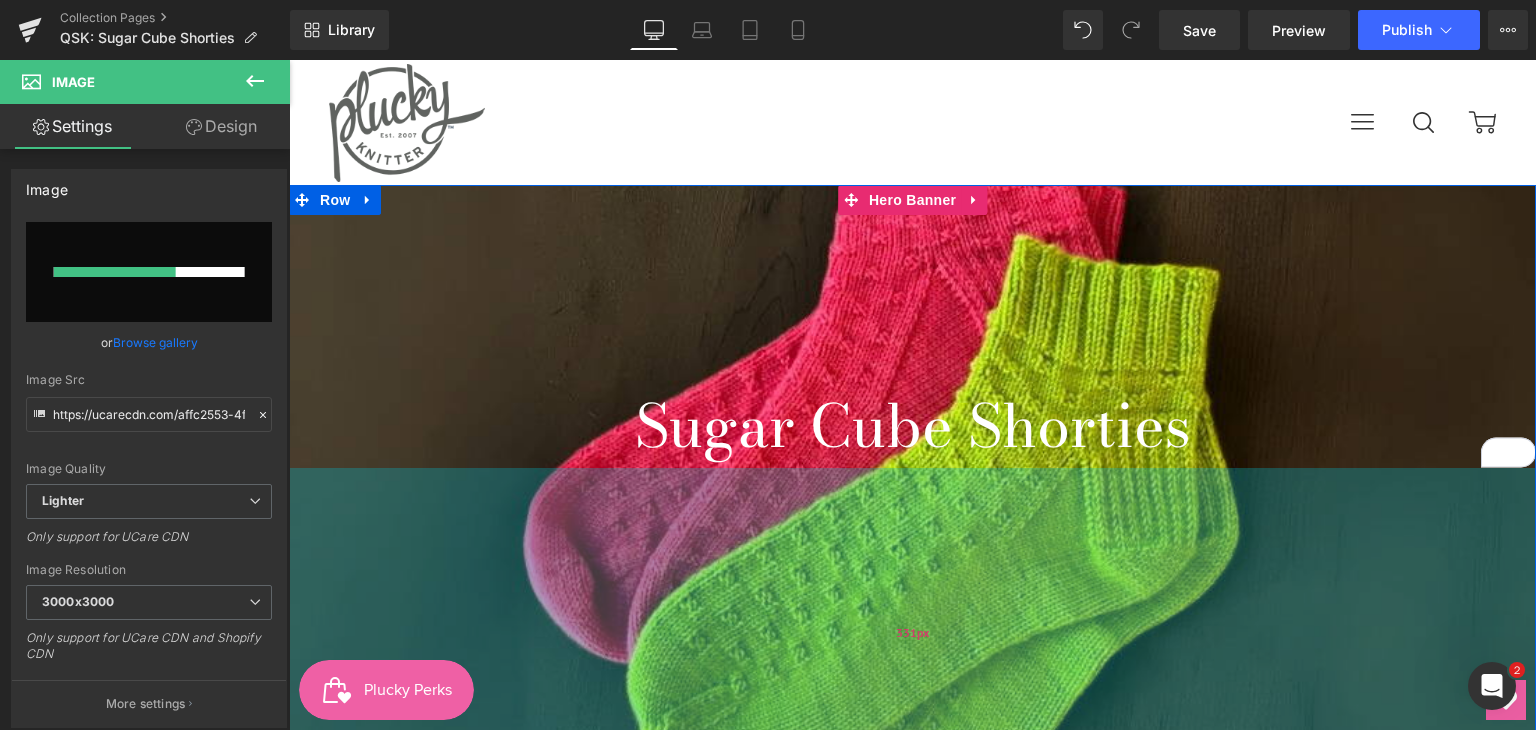 type 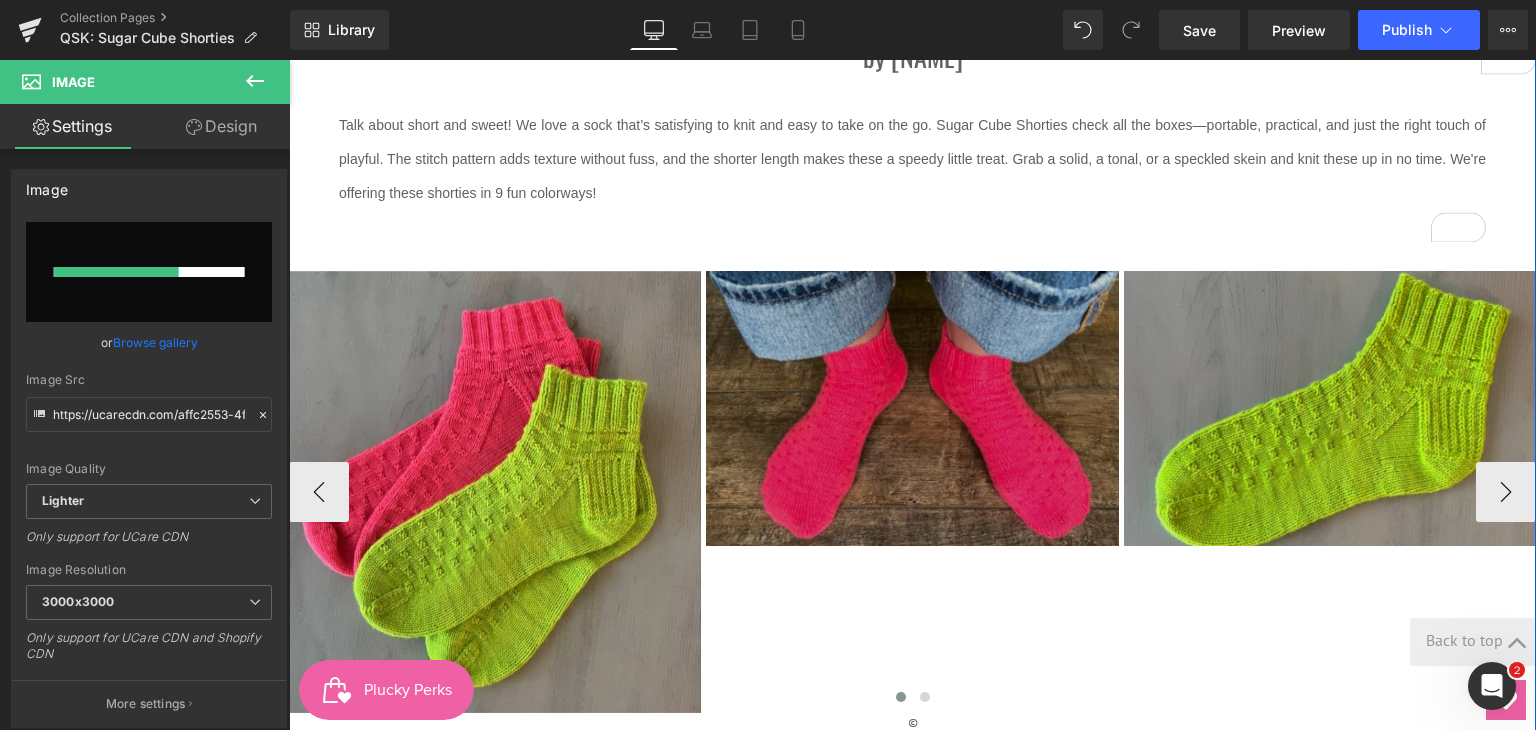 scroll, scrollTop: 800, scrollLeft: 0, axis: vertical 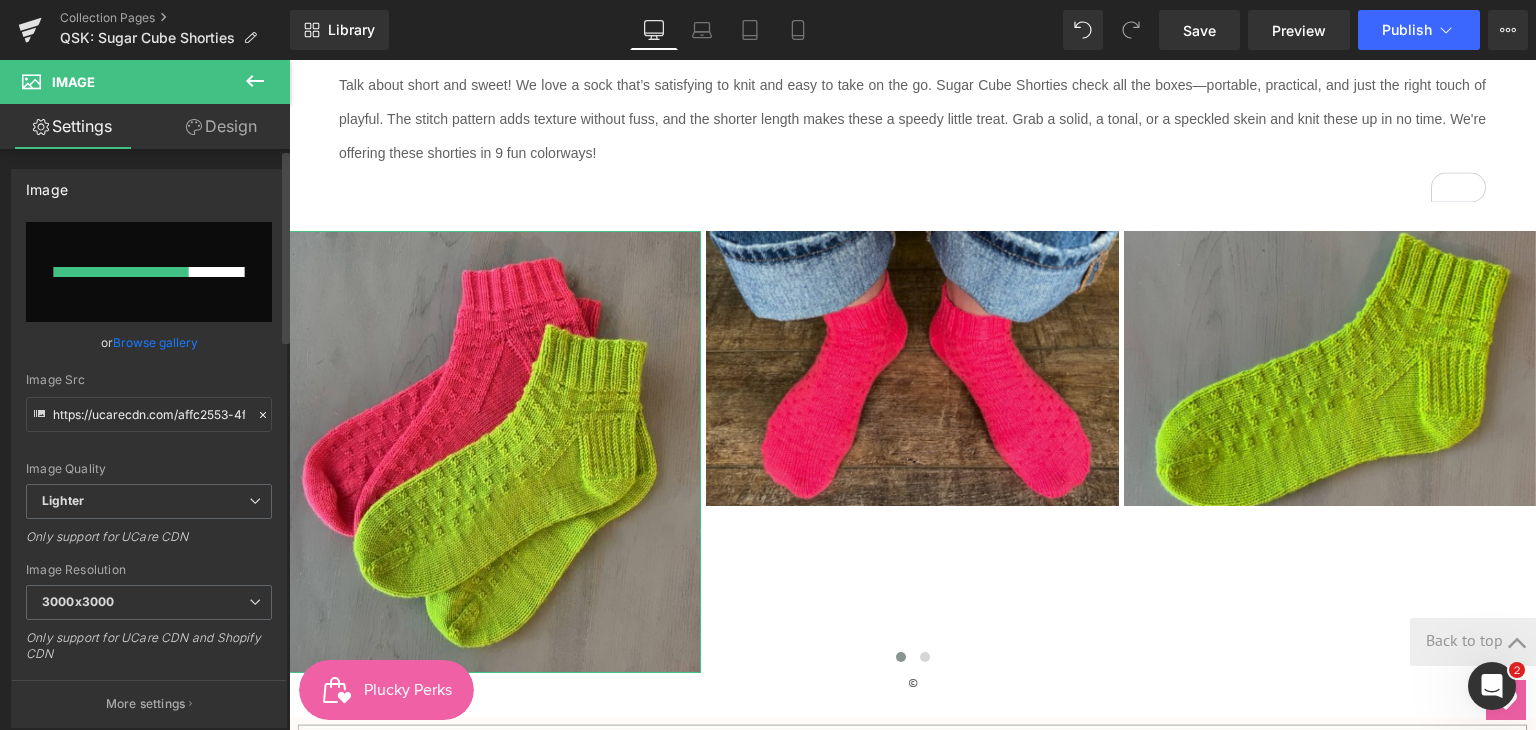 click on "Browse gallery" at bounding box center [155, 342] 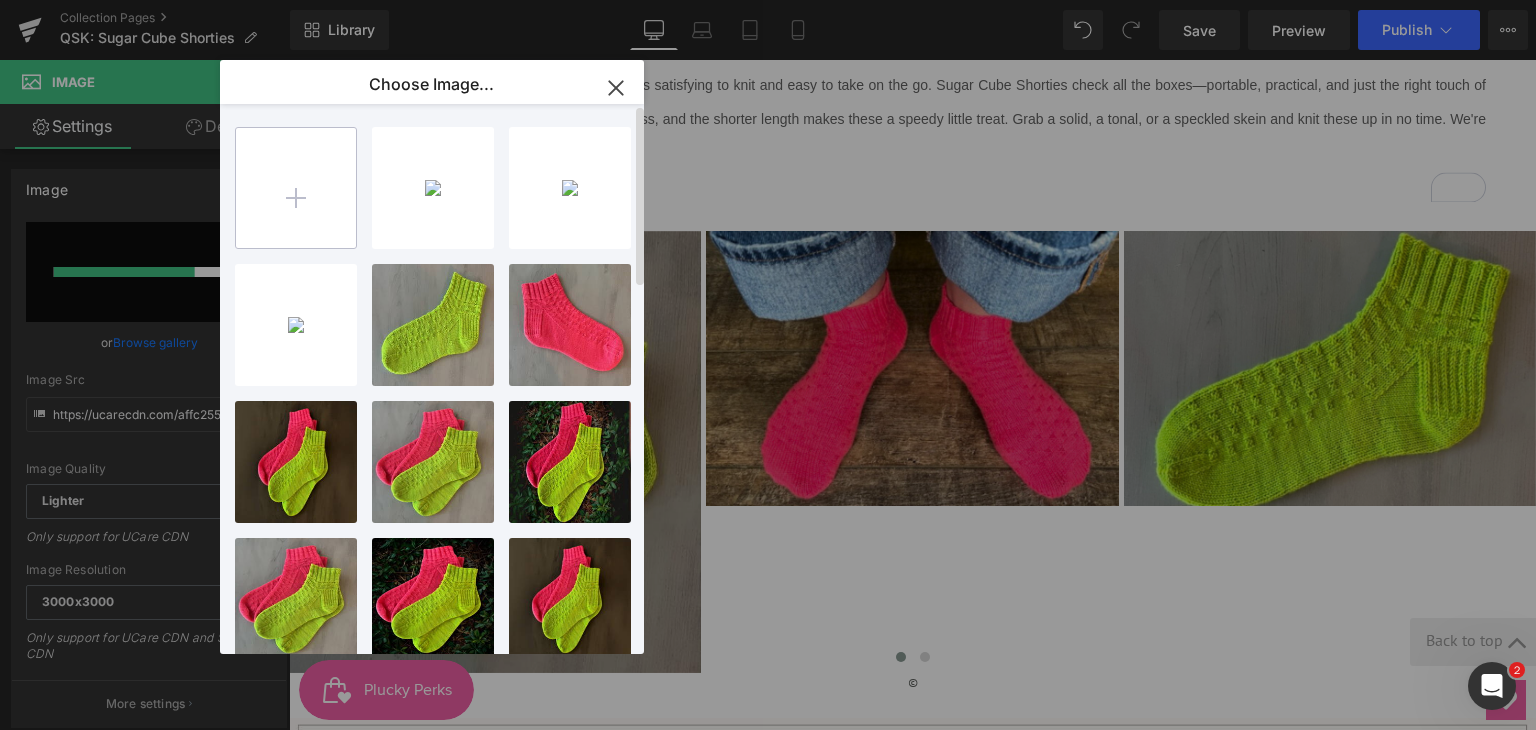 click at bounding box center (296, 188) 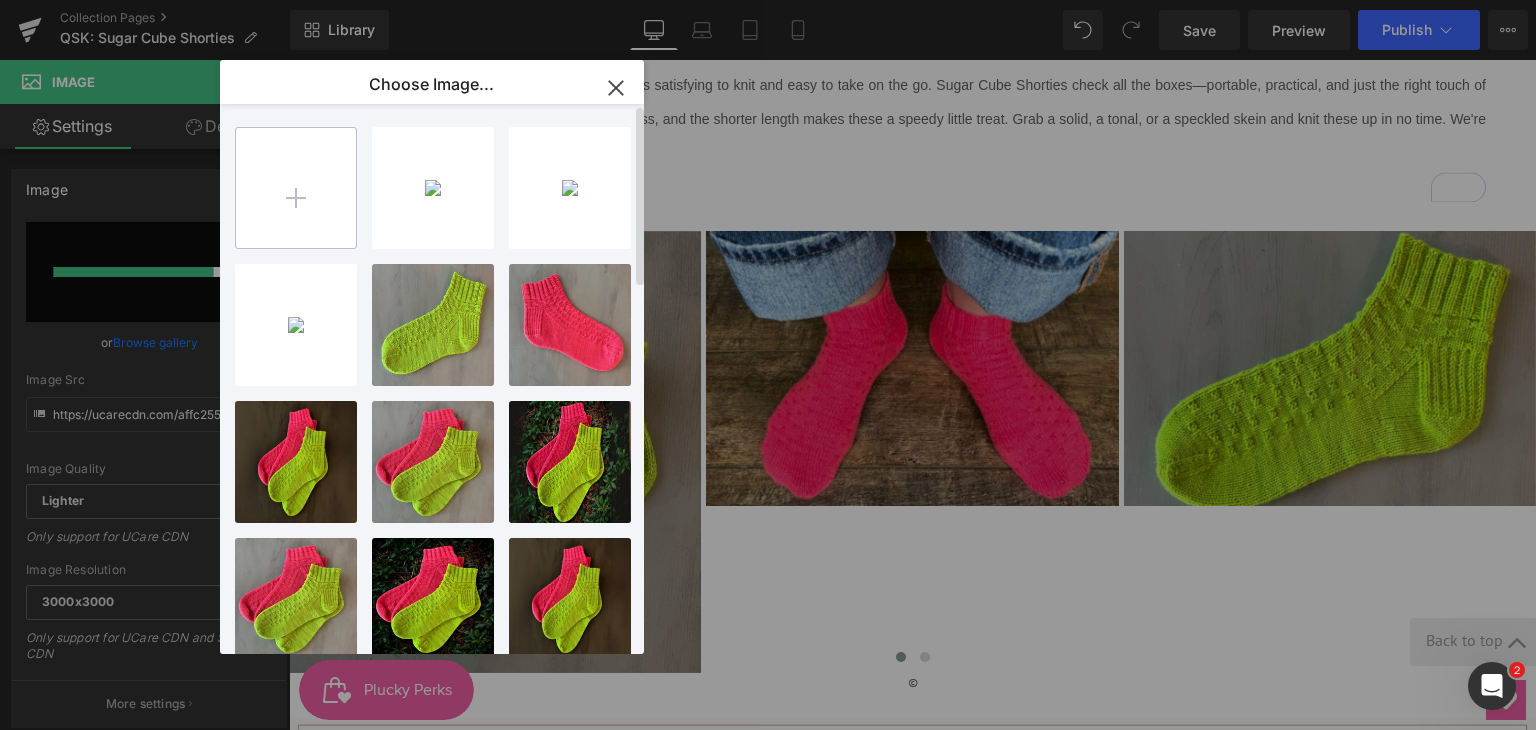 type on "C:\fakepath\Sugar cube shorties.png" 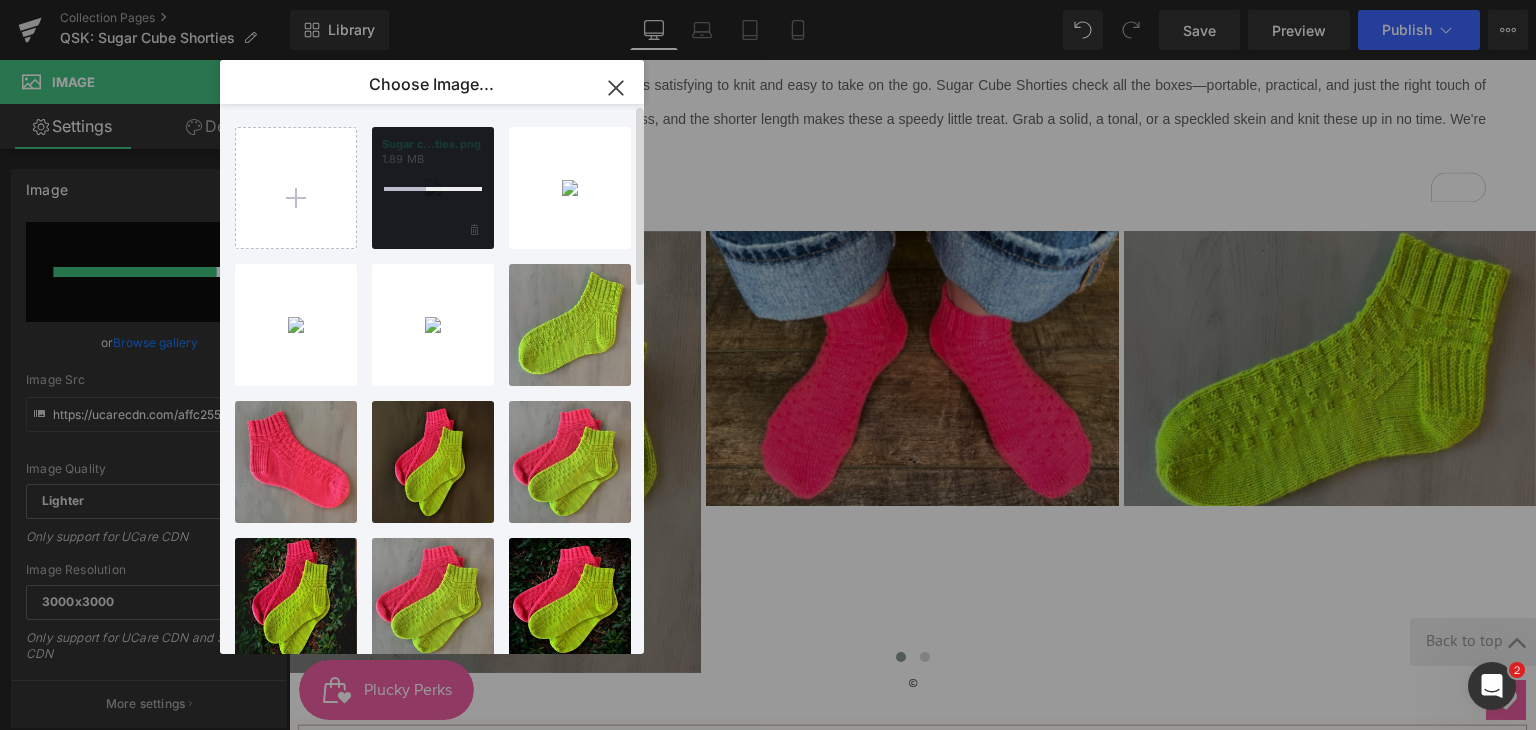 click at bounding box center [433, 188] 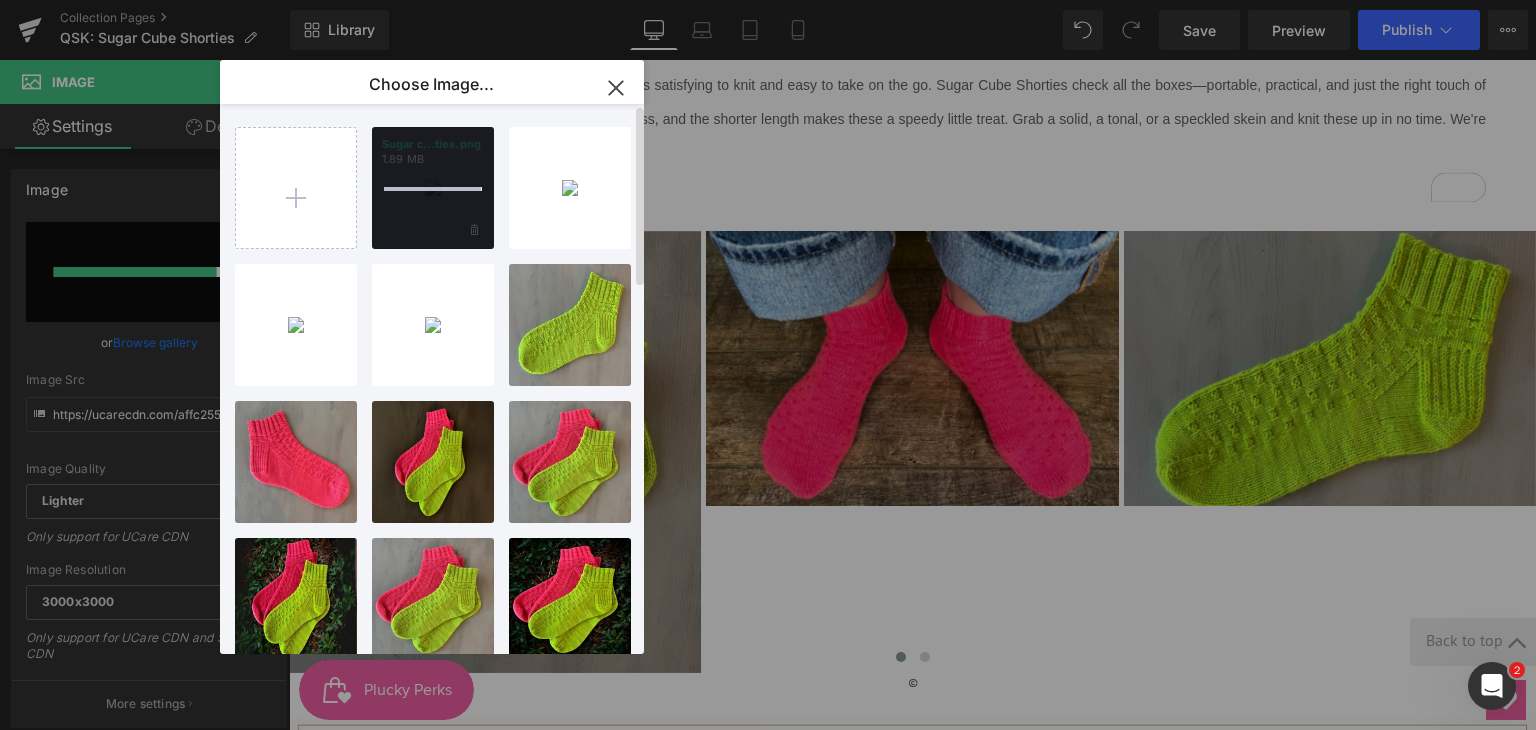type 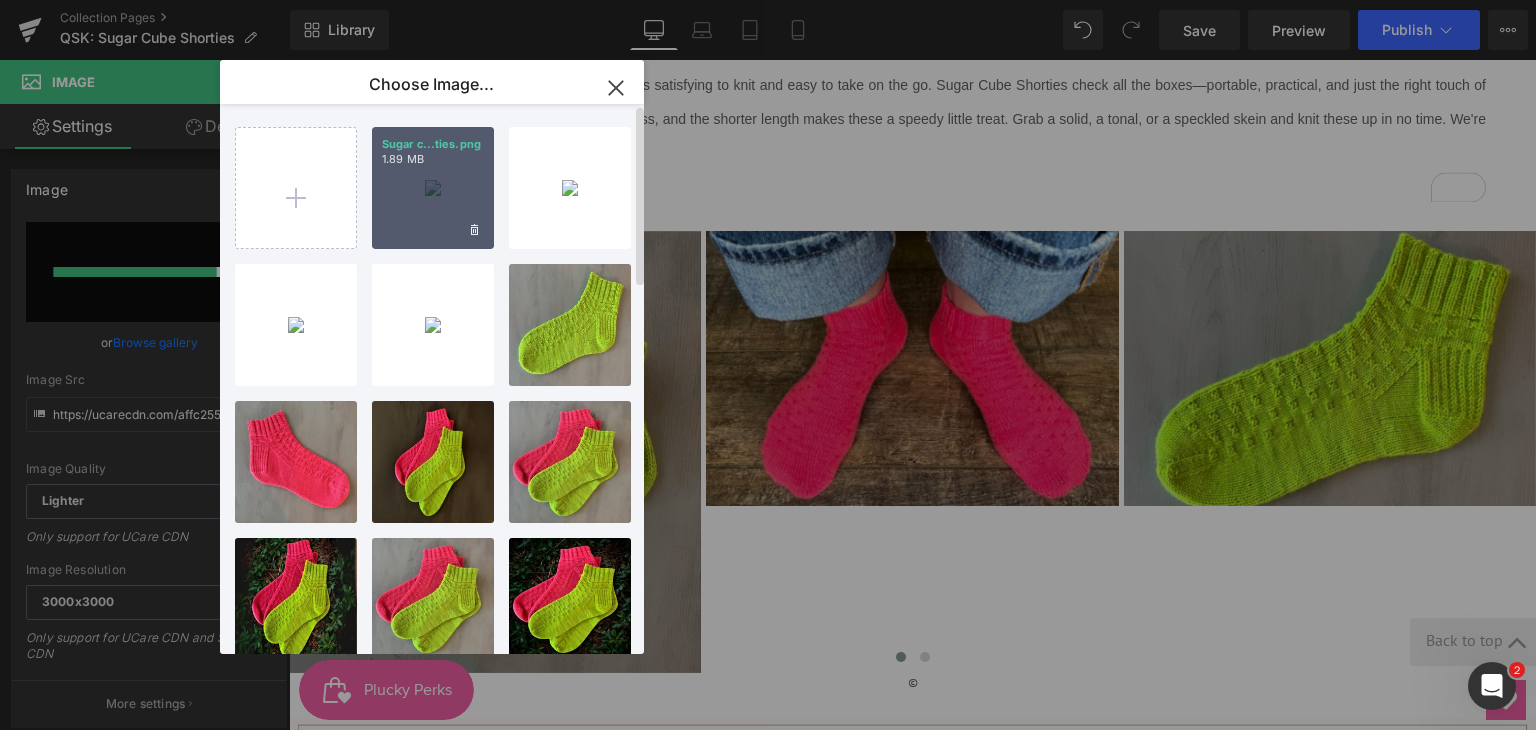 click on "Sugar c...ties.png 1.89 MB" at bounding box center (433, 188) 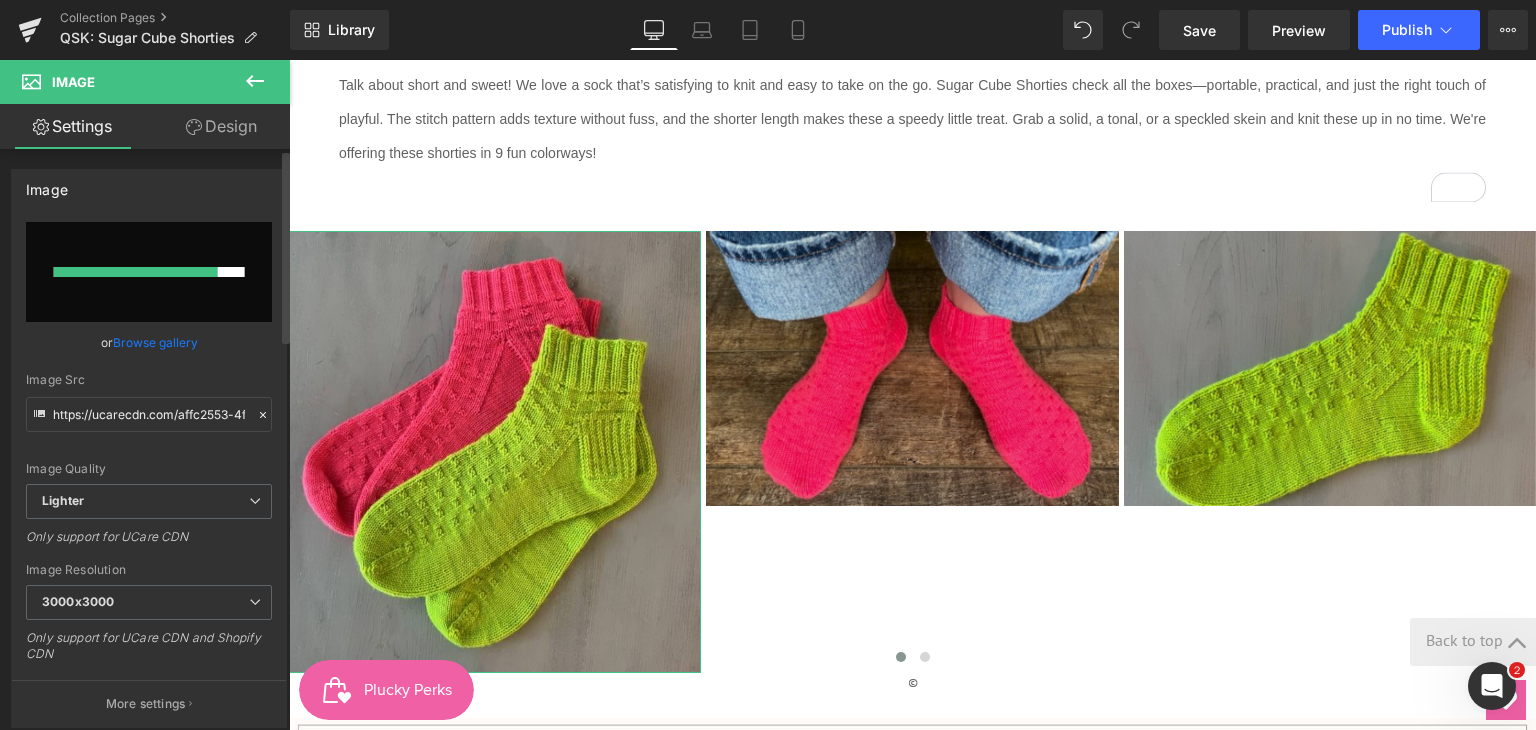 click on "Browse gallery" at bounding box center [155, 342] 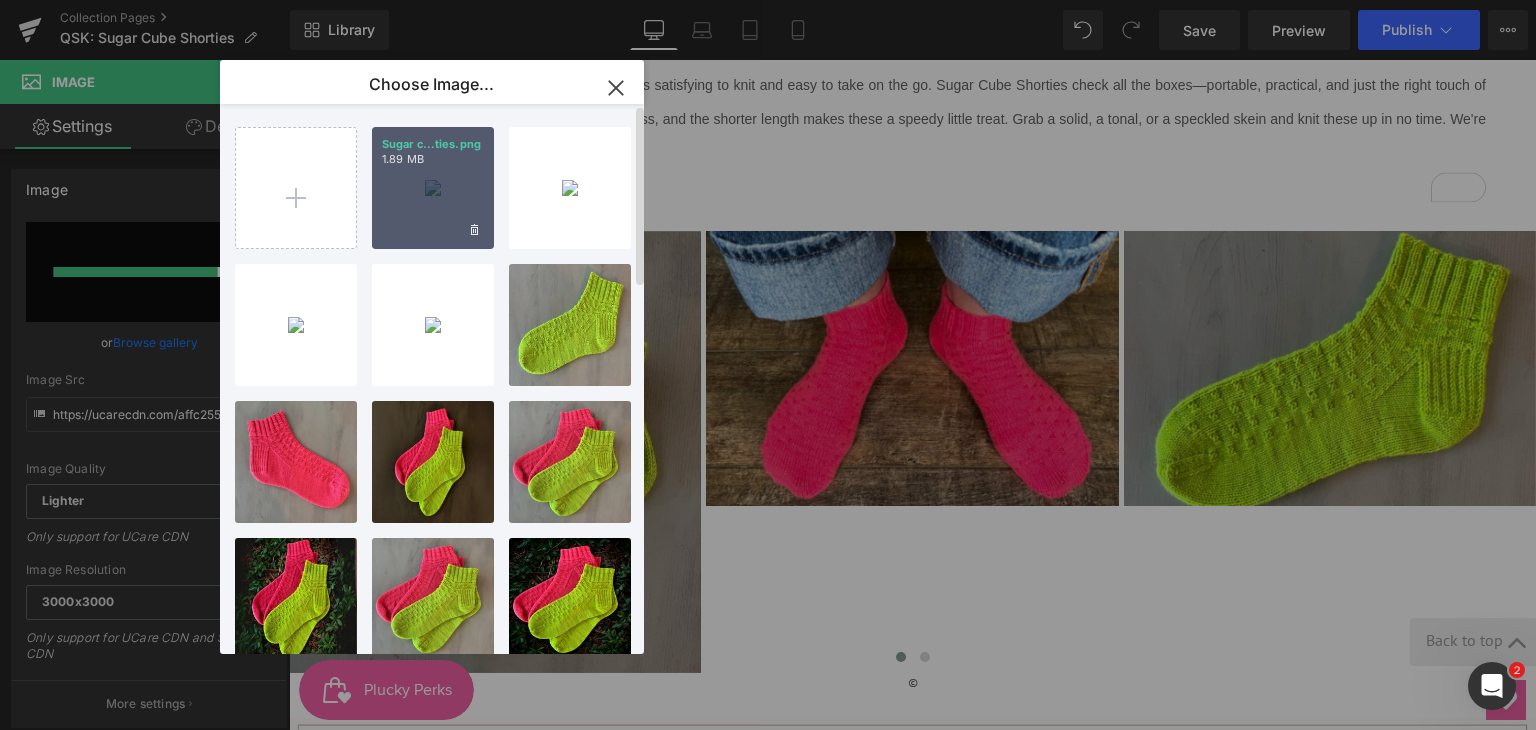 click on "Sugar c...ties.png 1.89 MB" at bounding box center (433, 188) 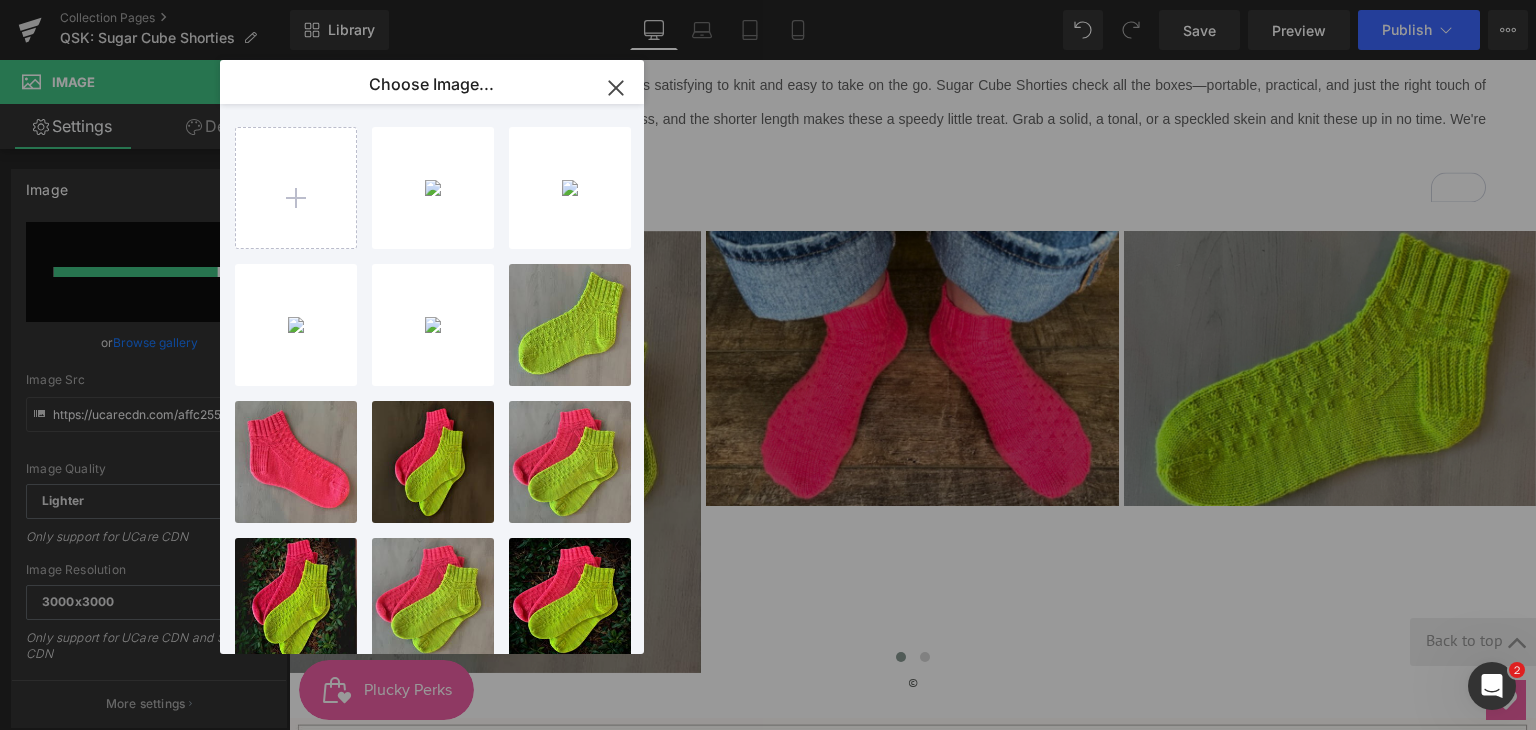 type on "https://ucarecdn.com/6051326b-6656-4446-ab11-72578641e2e0/-/format/auto/-/preview/3000x3000/-/quality/lighter/Sugar%20cube%20shorties.png" 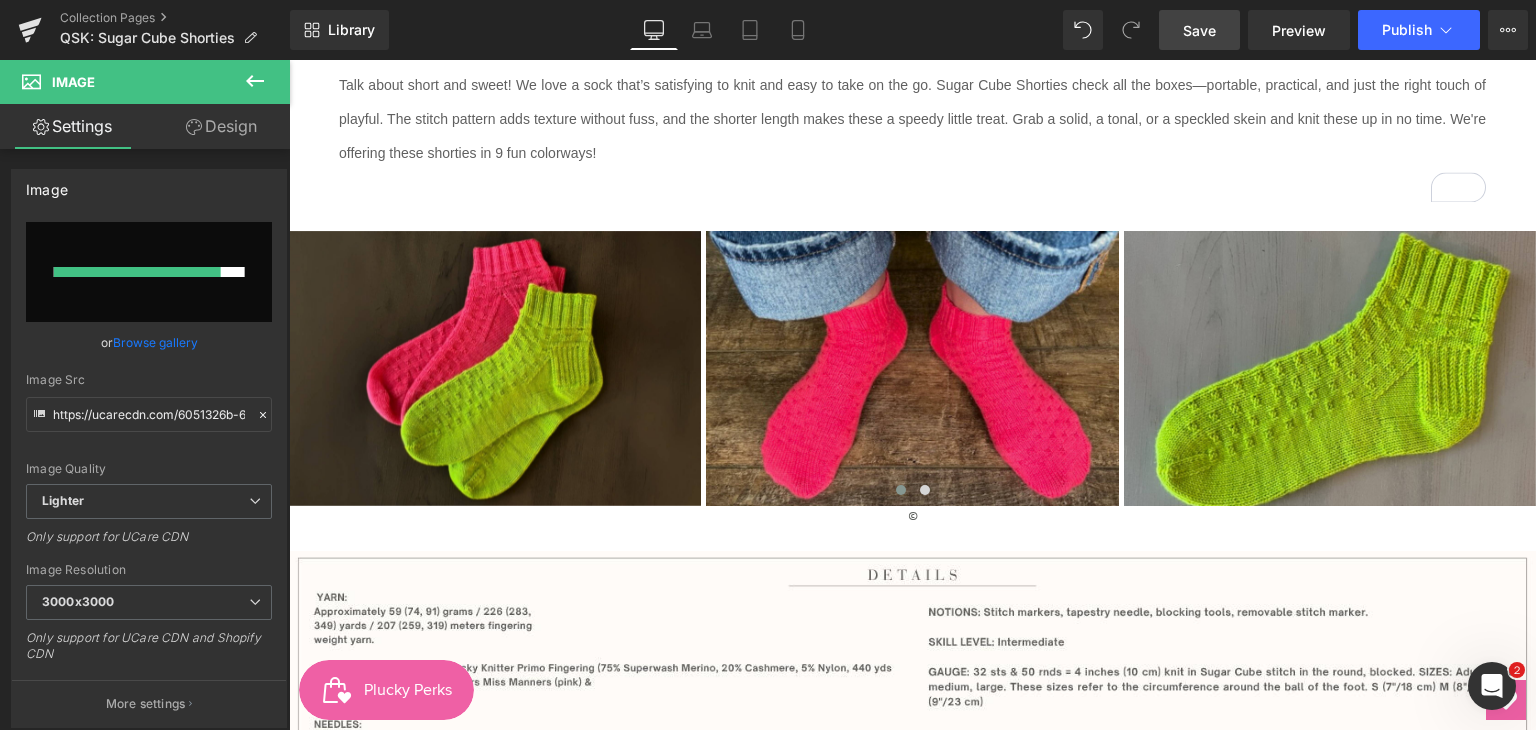 click on "Save" at bounding box center (1199, 30) 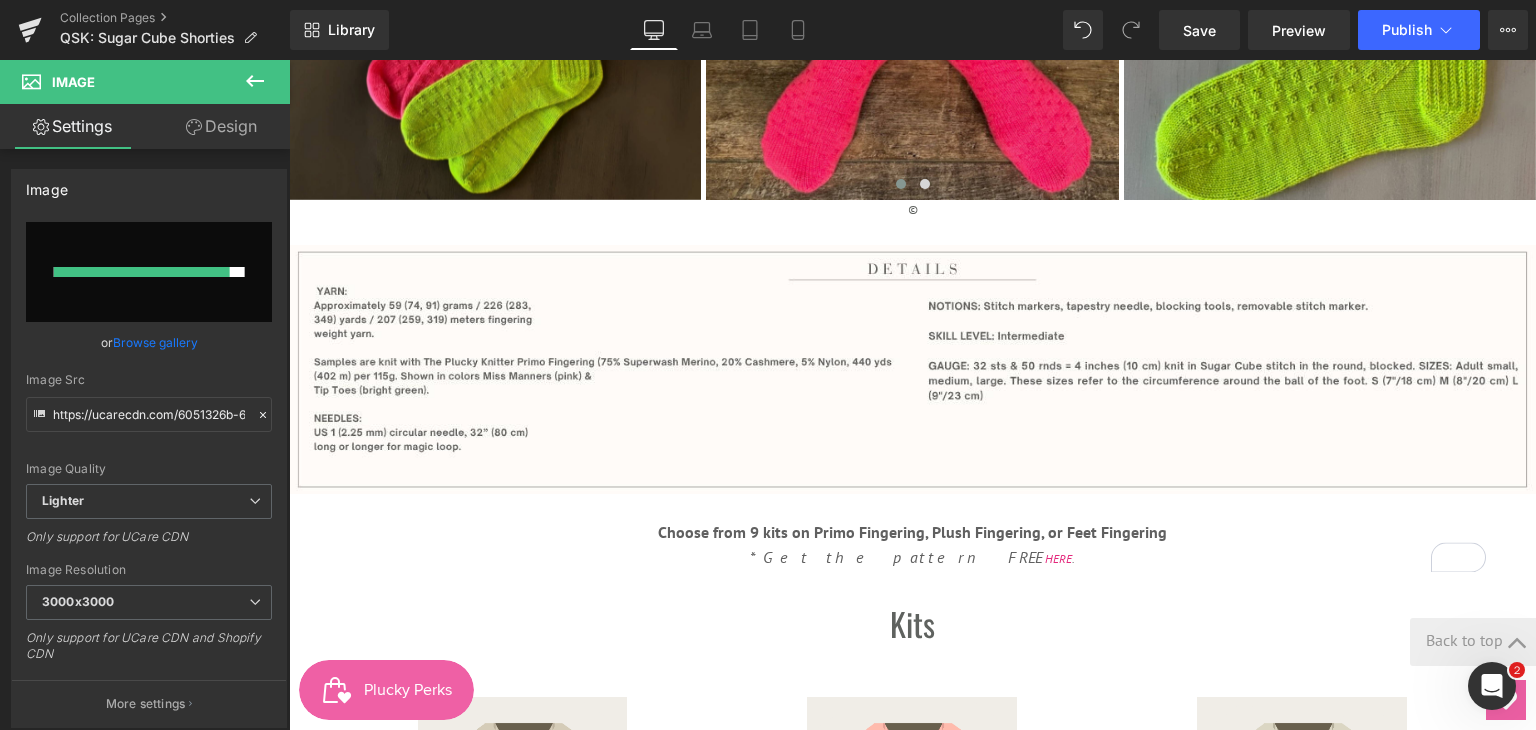 scroll, scrollTop: 1200, scrollLeft: 0, axis: vertical 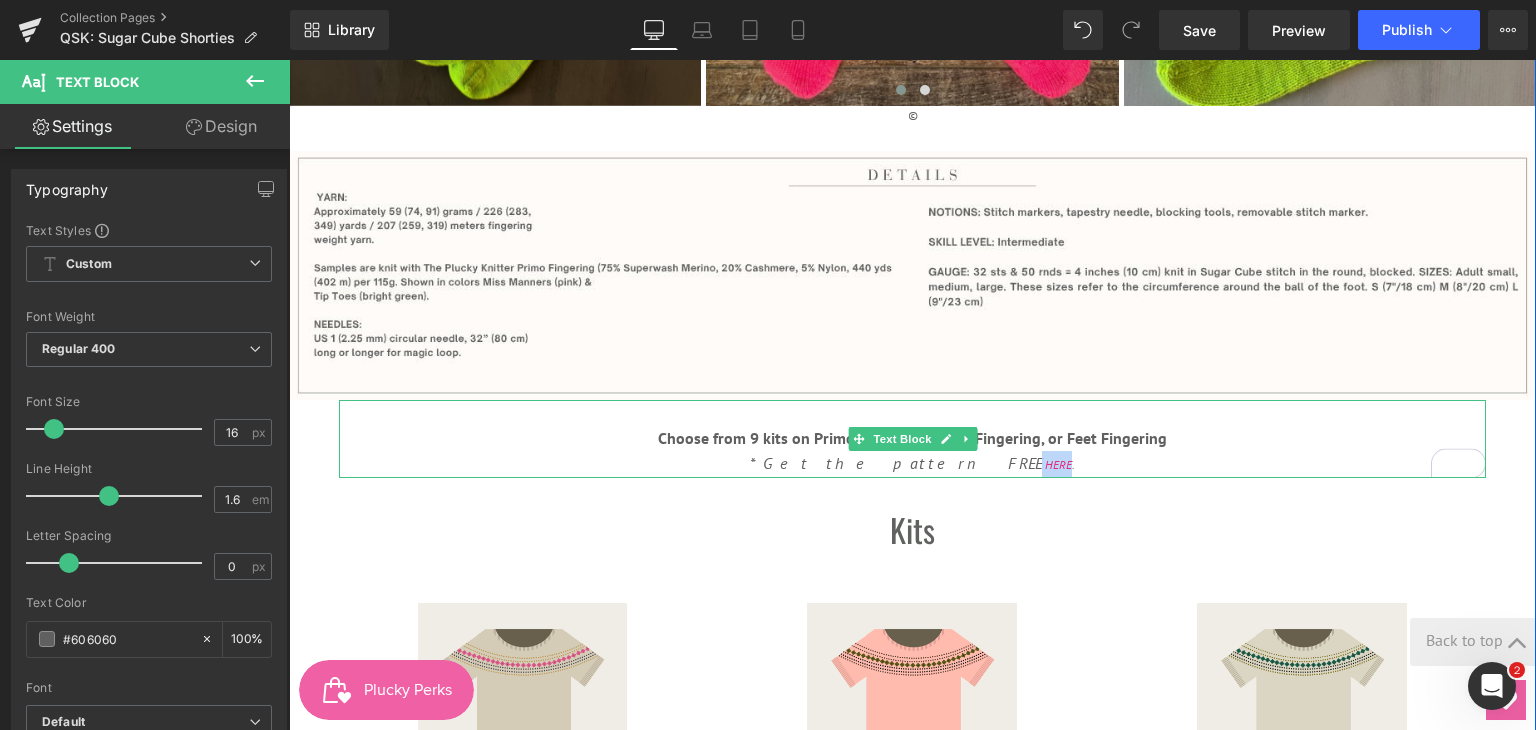 drag, startPoint x: 959, startPoint y: 463, endPoint x: 988, endPoint y: 462, distance: 29.017237 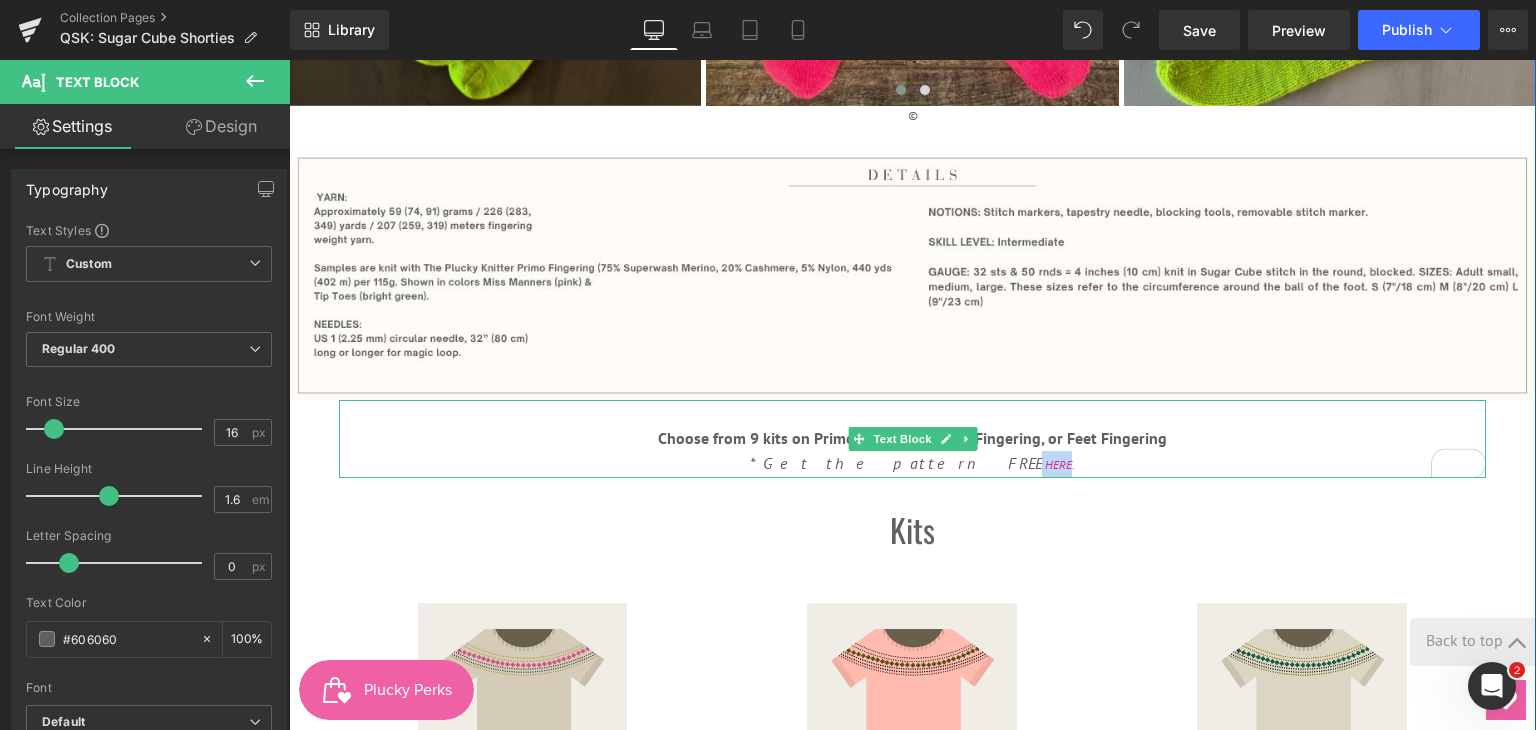 click on "HERE ." at bounding box center (1058, 464) 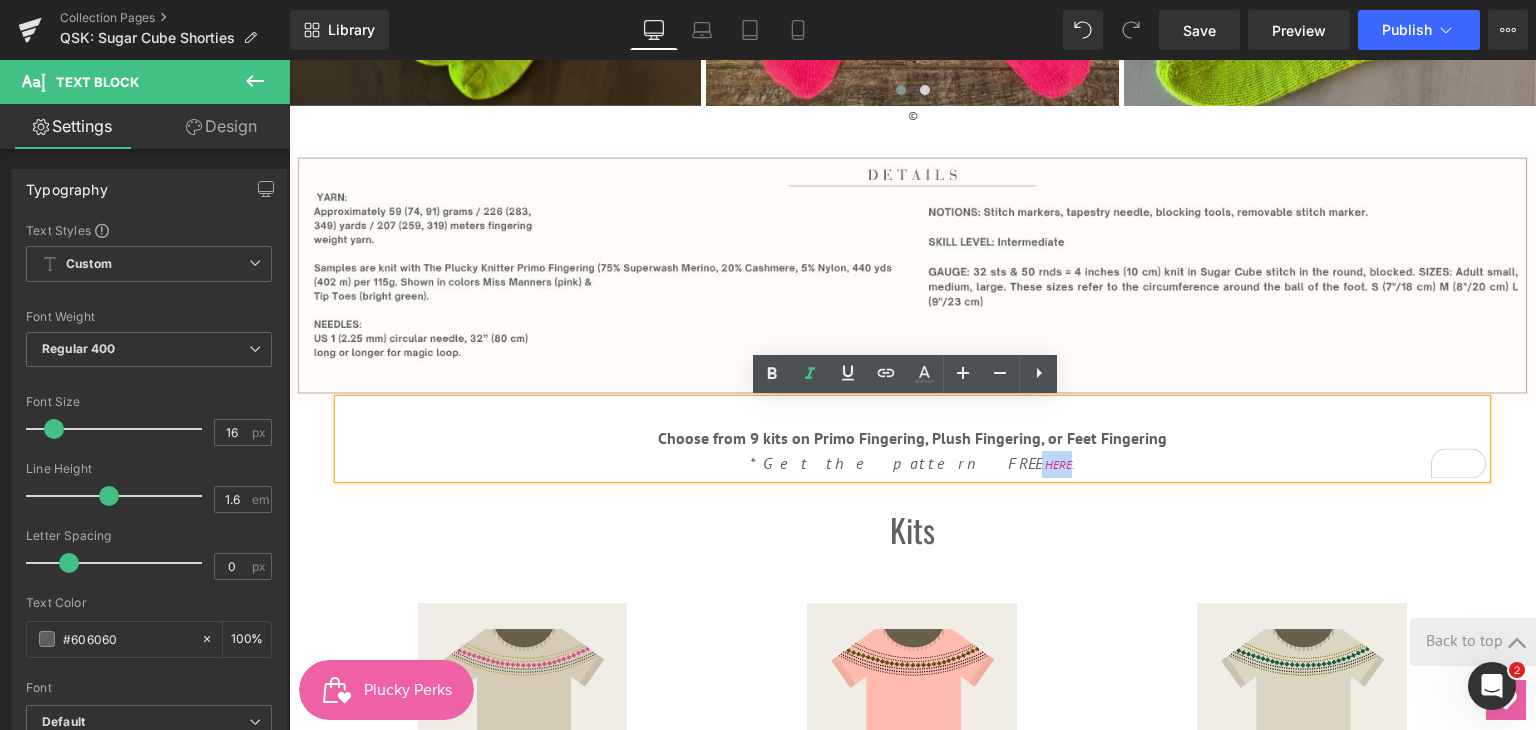 type 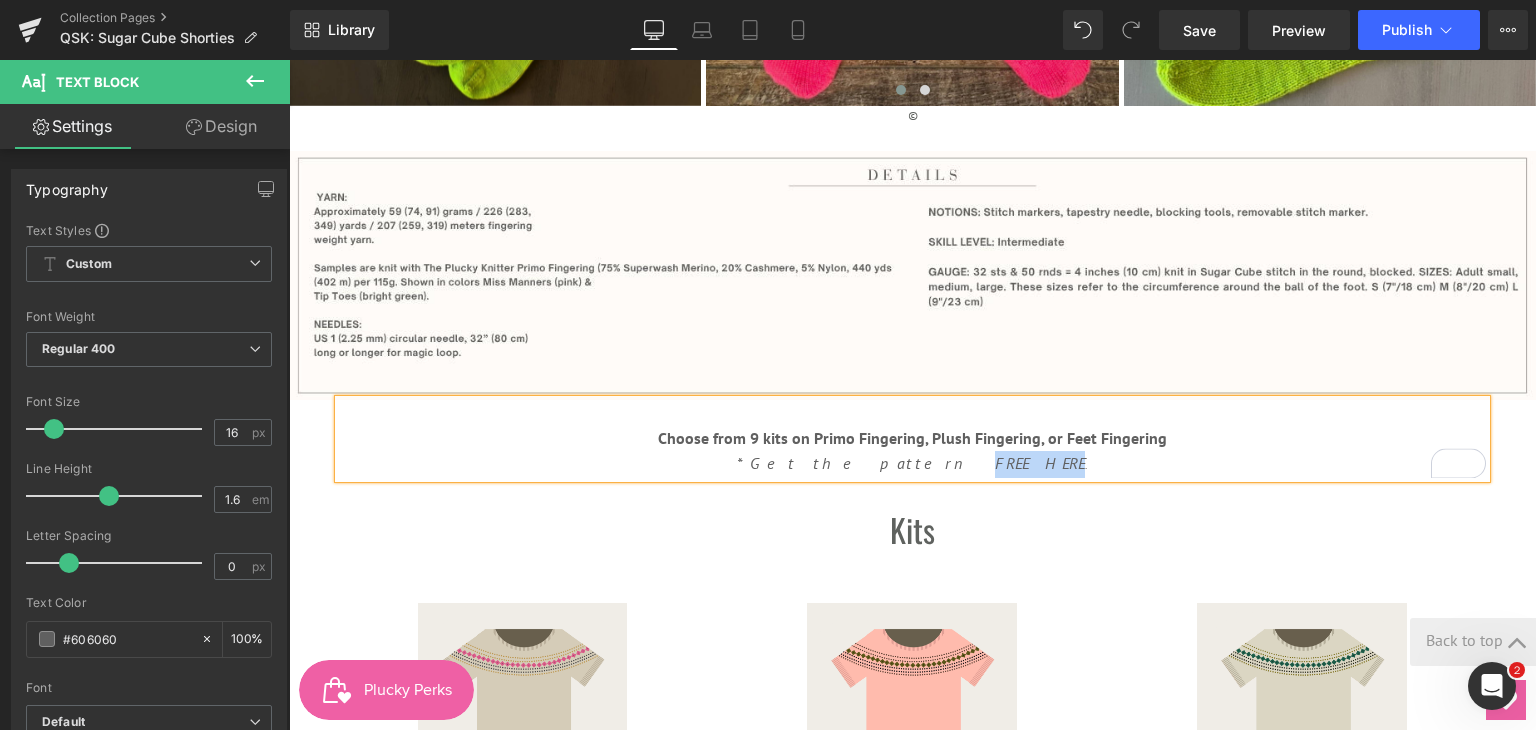 drag, startPoint x: 918, startPoint y: 466, endPoint x: 991, endPoint y: 465, distance: 73.00685 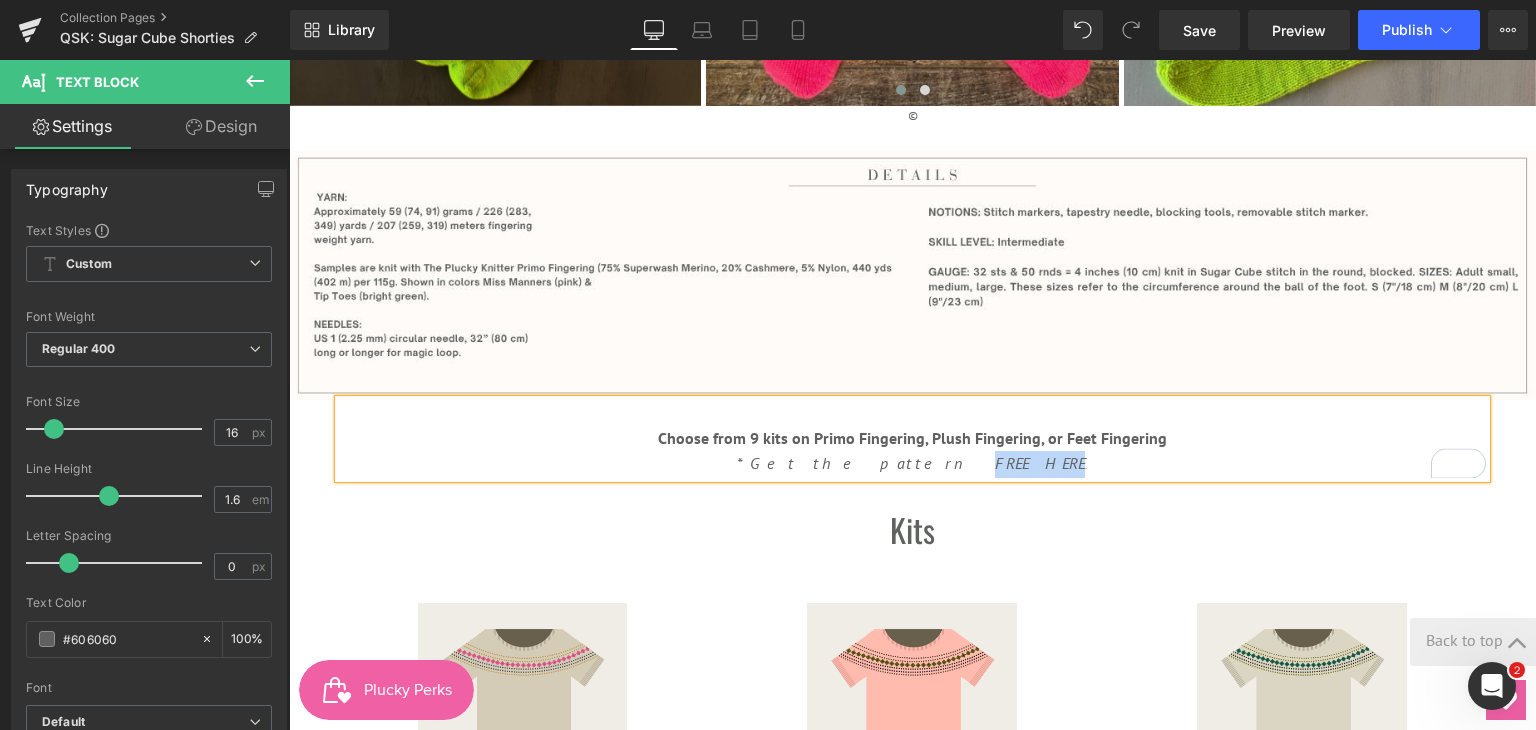 click on "*Get the pattern FREE HERE" at bounding box center (911, 463) 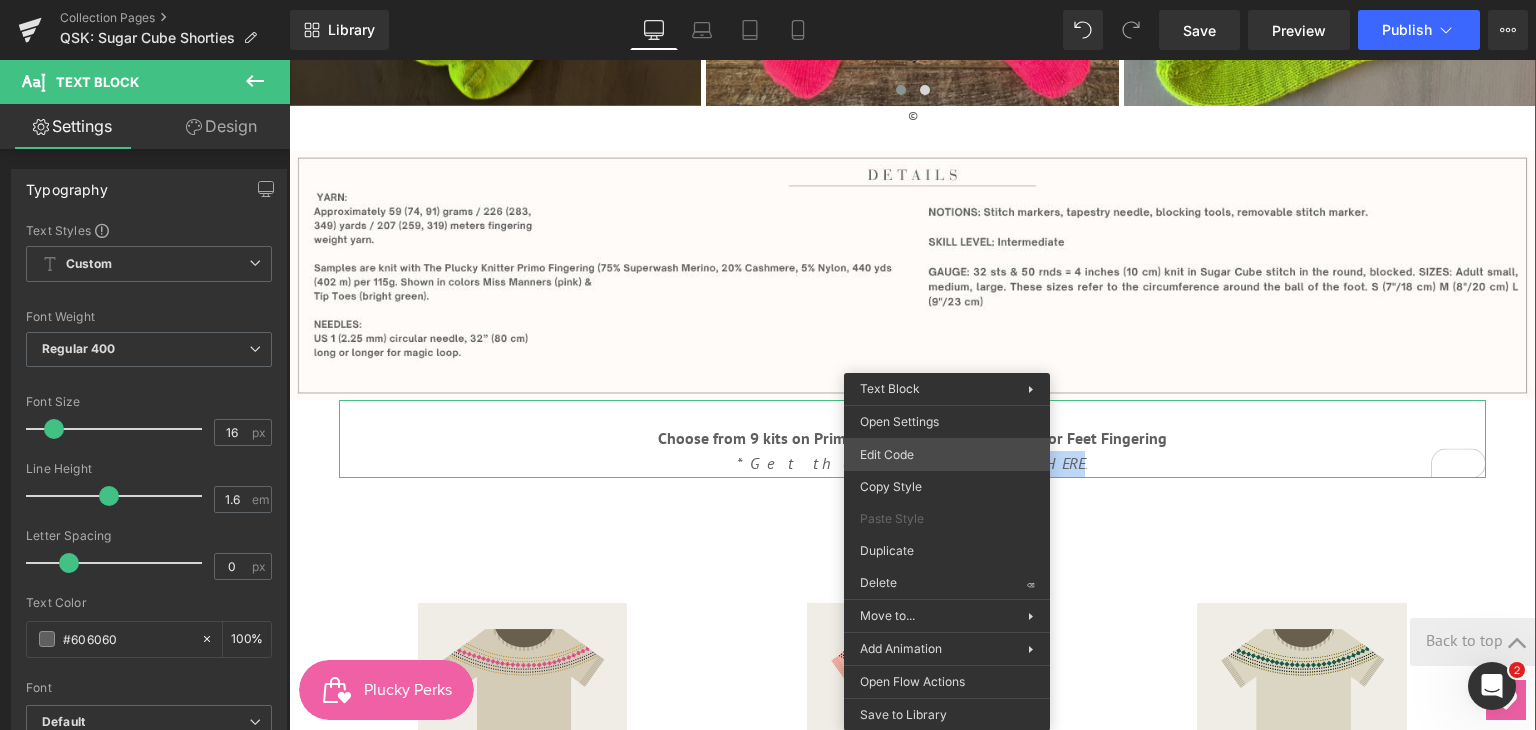 click on "Image  You are previewing how the   will restyle your page. You can not edit Elements in Preset Preview Mode.  Collection Pages QSK: Sugar Cube Shorties Library Desktop Desktop Laptop Tablet Mobile Save Preview Publish Scheduled View Live Page View with current Template Save Template to Library Schedule Publish Publish Settings Shortcuts  Your page can’t be published   You've reached the maximum number of published pages on your plan  (0/0).  You need to upgrade your plan or unpublish all your pages to get 1 publish slot.   Unpublish pages   Upgrade plan  Elements Global Style Base Row  rows, columns, layouts, div Heading  headings, titles, h1,h2,h3,h4,h5,h6 Text Block  texts, paragraphs, contents, blocks Image  images, photos, alts, uploads Icon  icons, symbols Button  button, call to action, cta Separator  separators, dividers, horizontal lines Liquid  liquid, custom code, html, javascript, css, reviews, apps, applications, embeded, iframe Banner Parallax  Hero Banner  Stack Tabs  Carousel  Pricing  List" at bounding box center [768, 0] 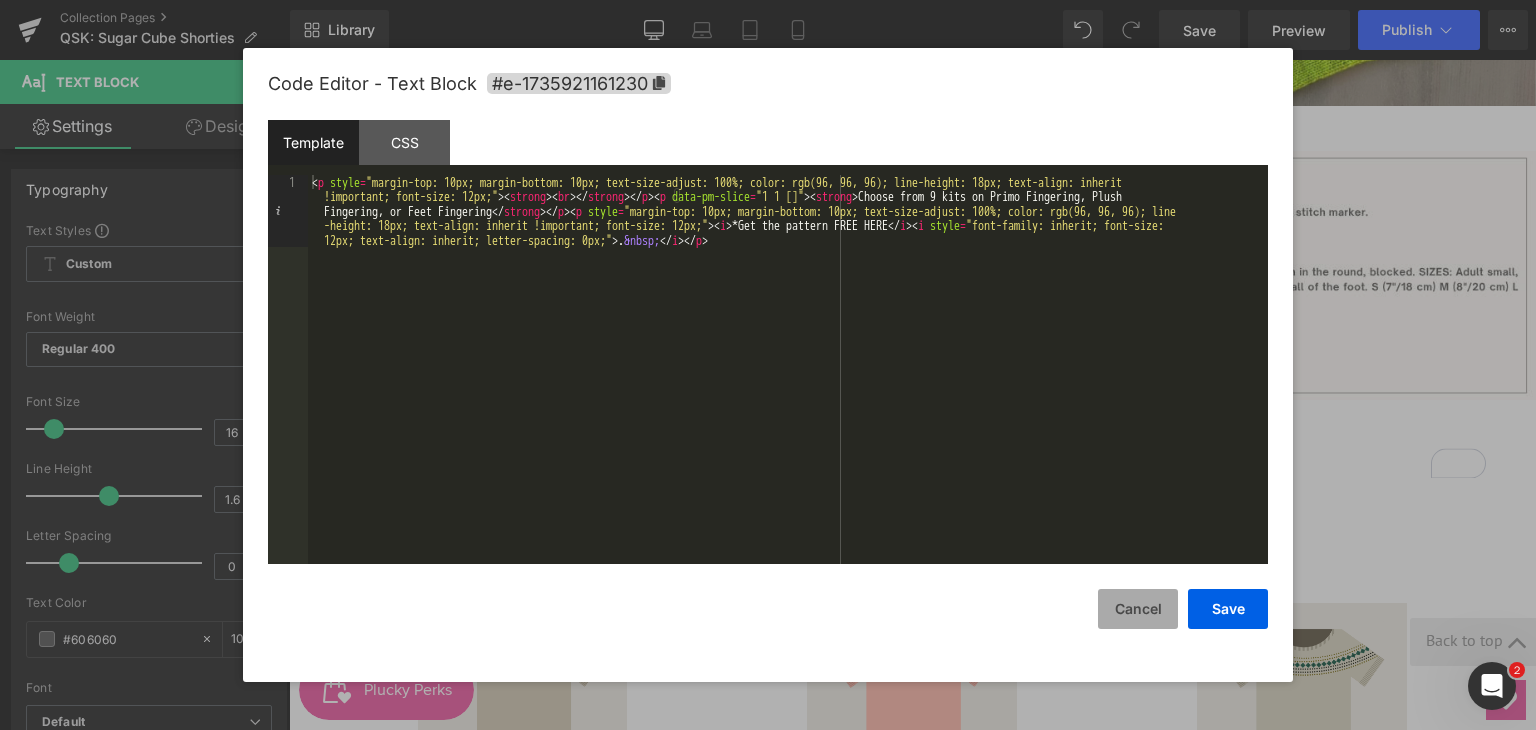 click on "Cancel" at bounding box center [1138, 609] 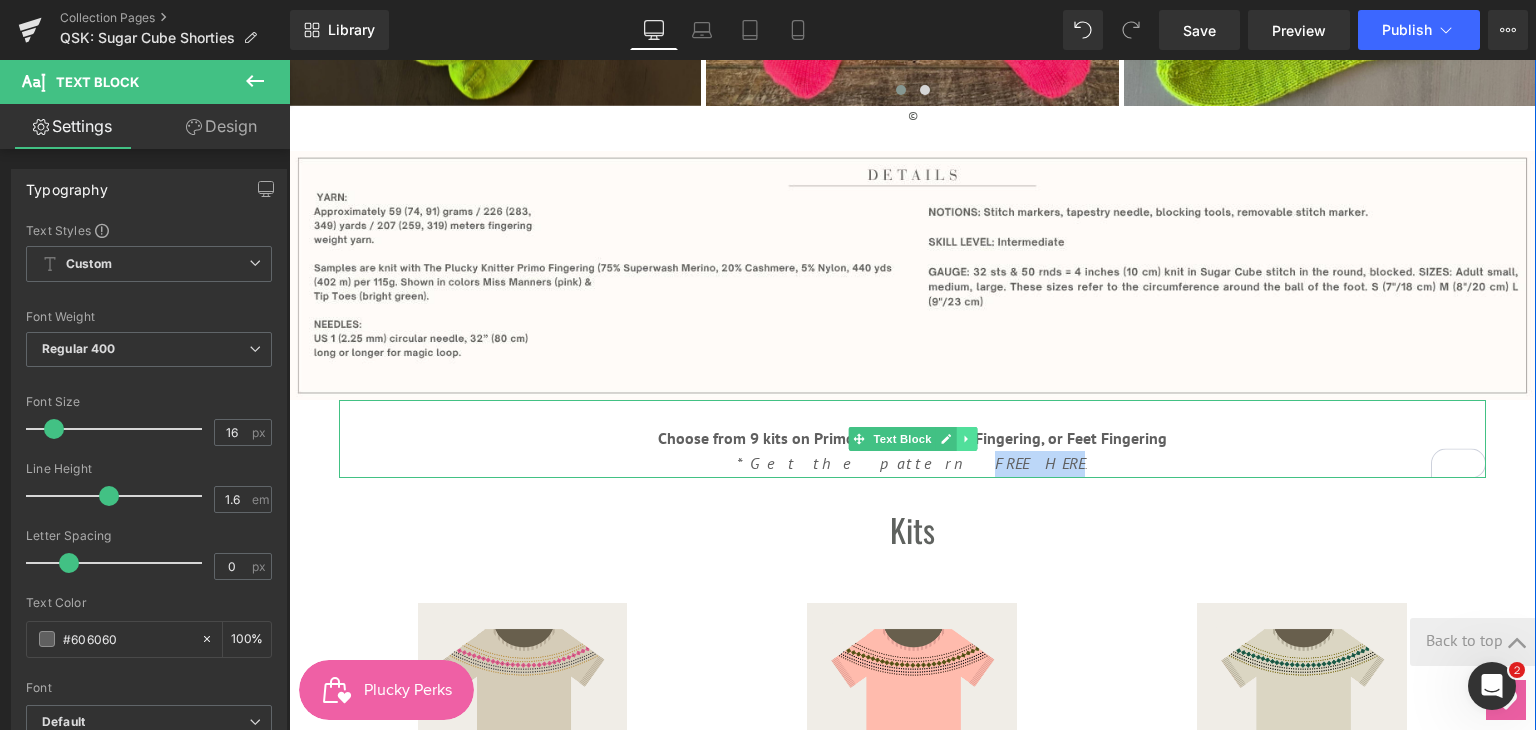 click 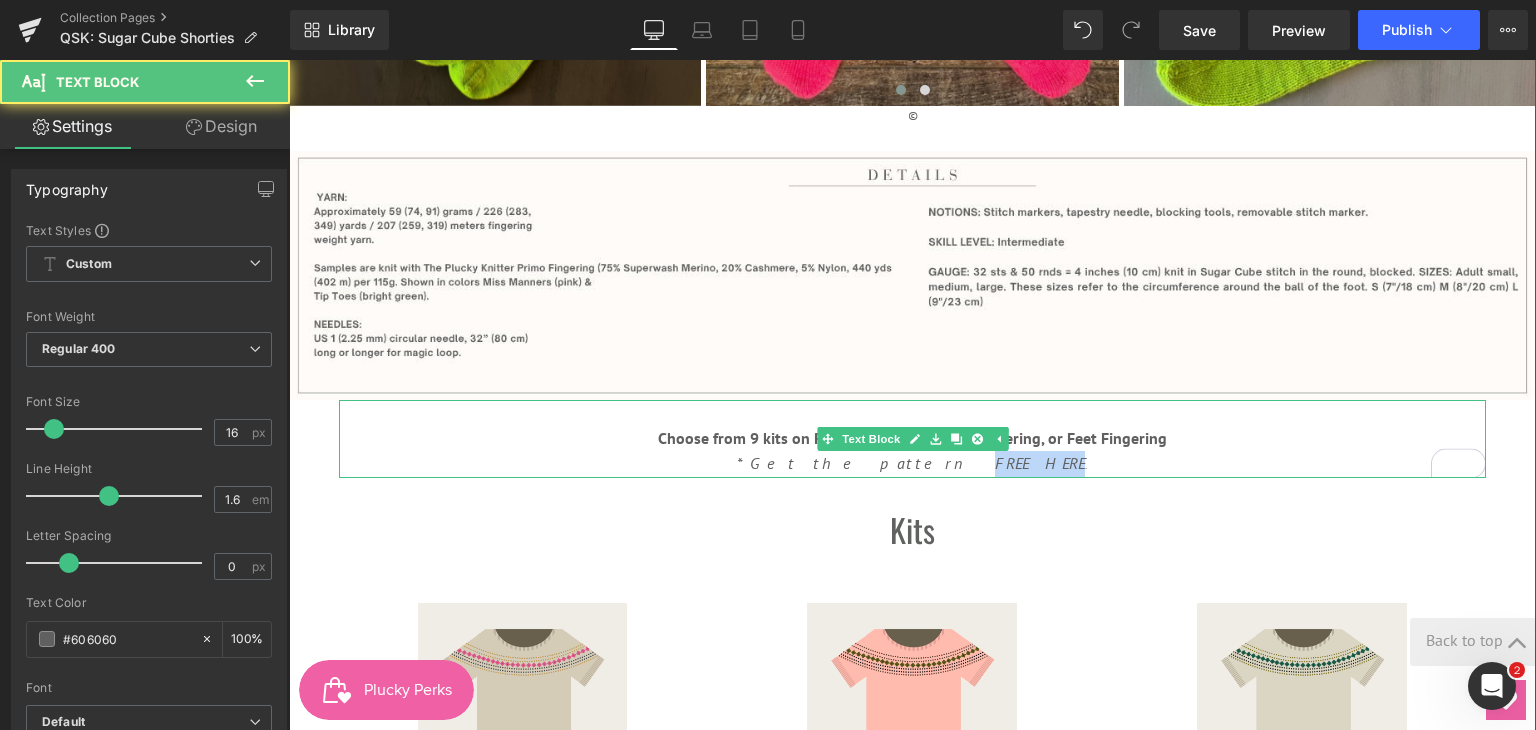 click on "*Get the pattern FREE HERE" at bounding box center (911, 463) 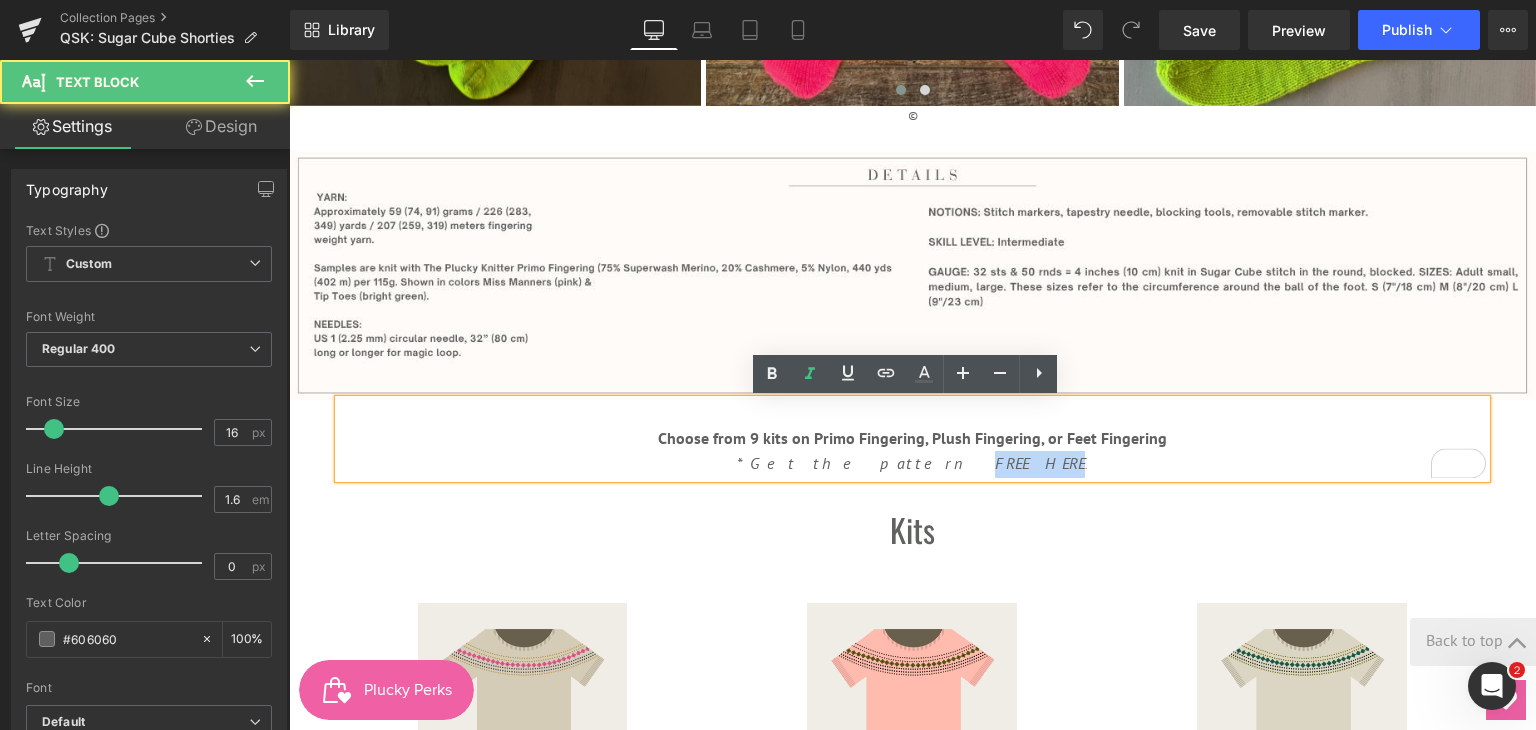 drag, startPoint x: 923, startPoint y: 465, endPoint x: 989, endPoint y: 464, distance: 66.007576 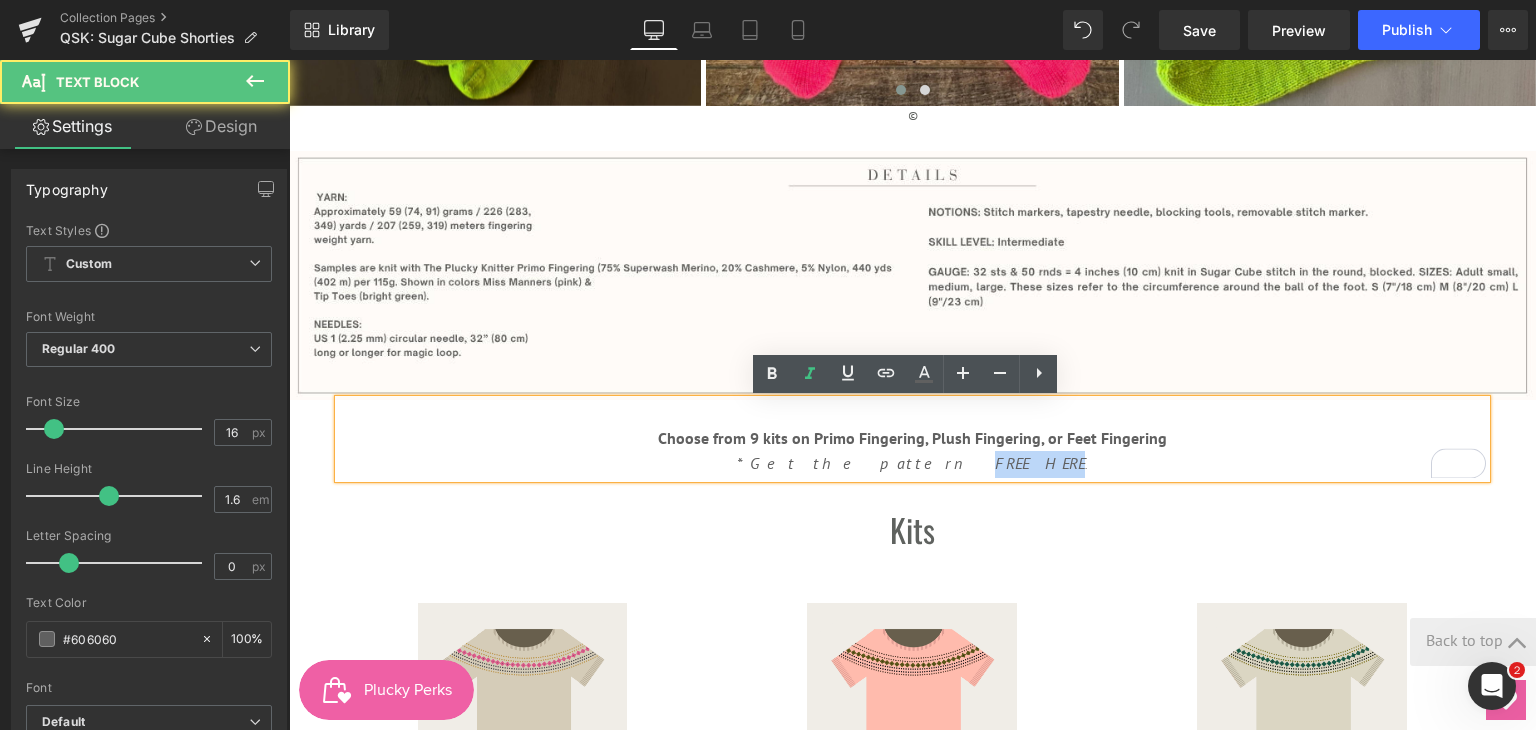 click on "*Get the pattern FREE HERE" at bounding box center (911, 463) 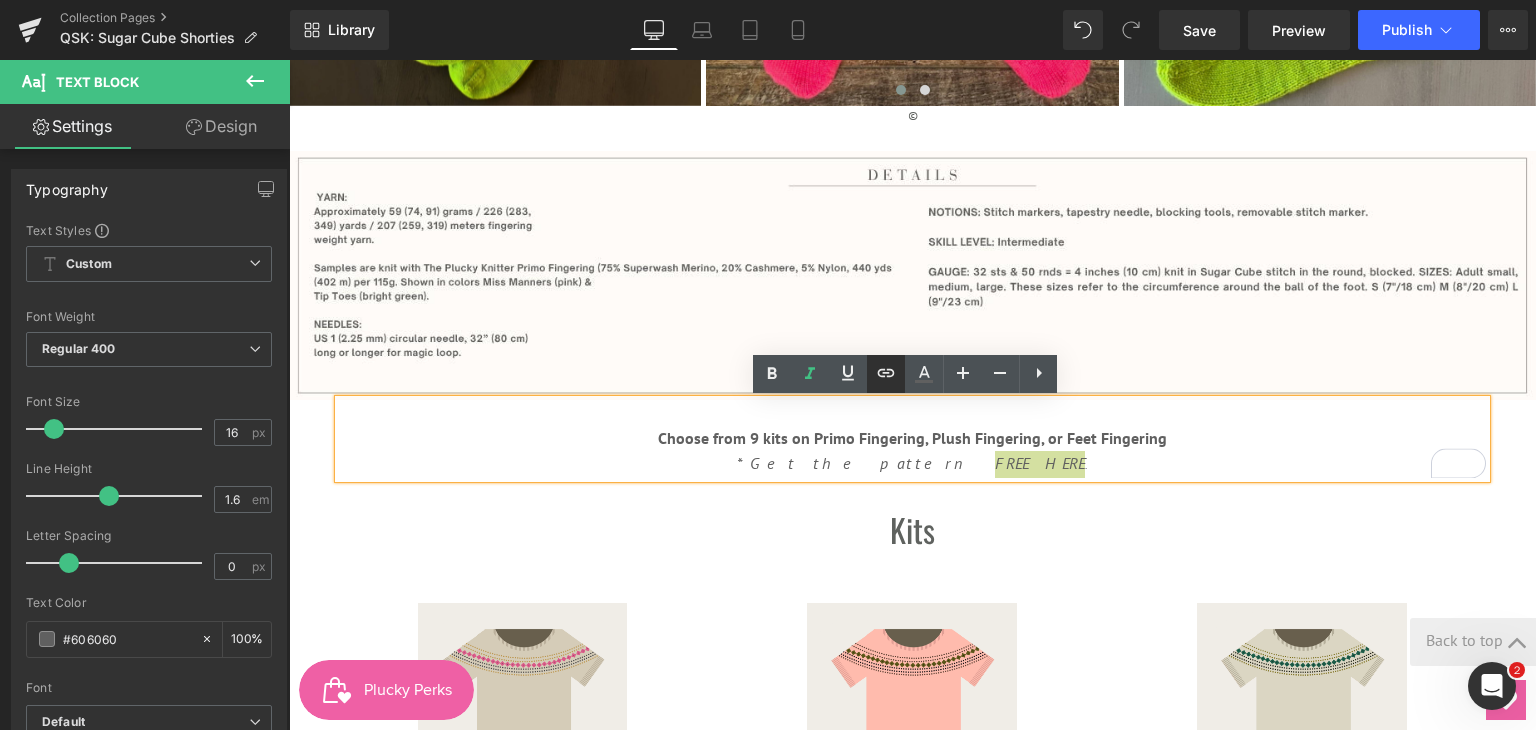 click 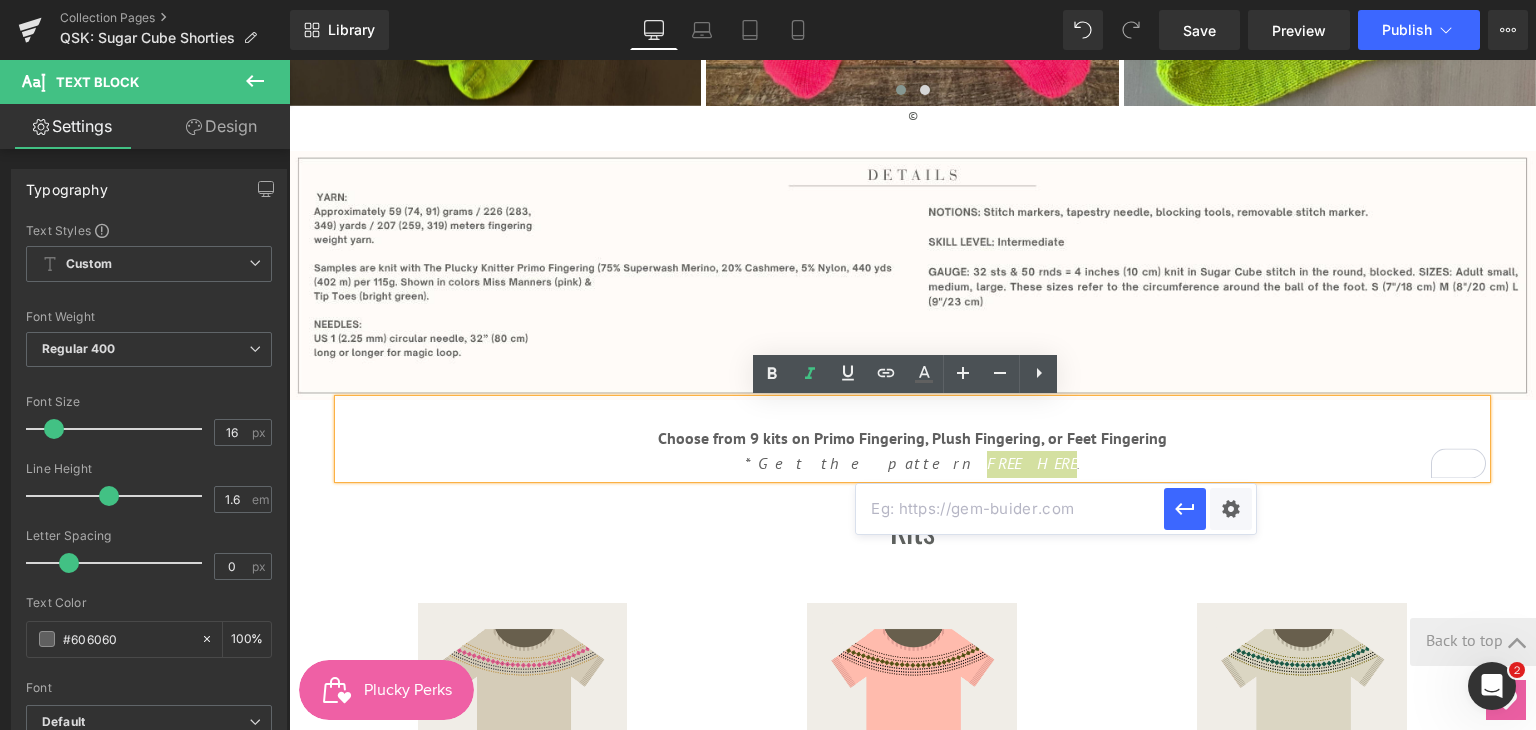 click at bounding box center [1010, 509] 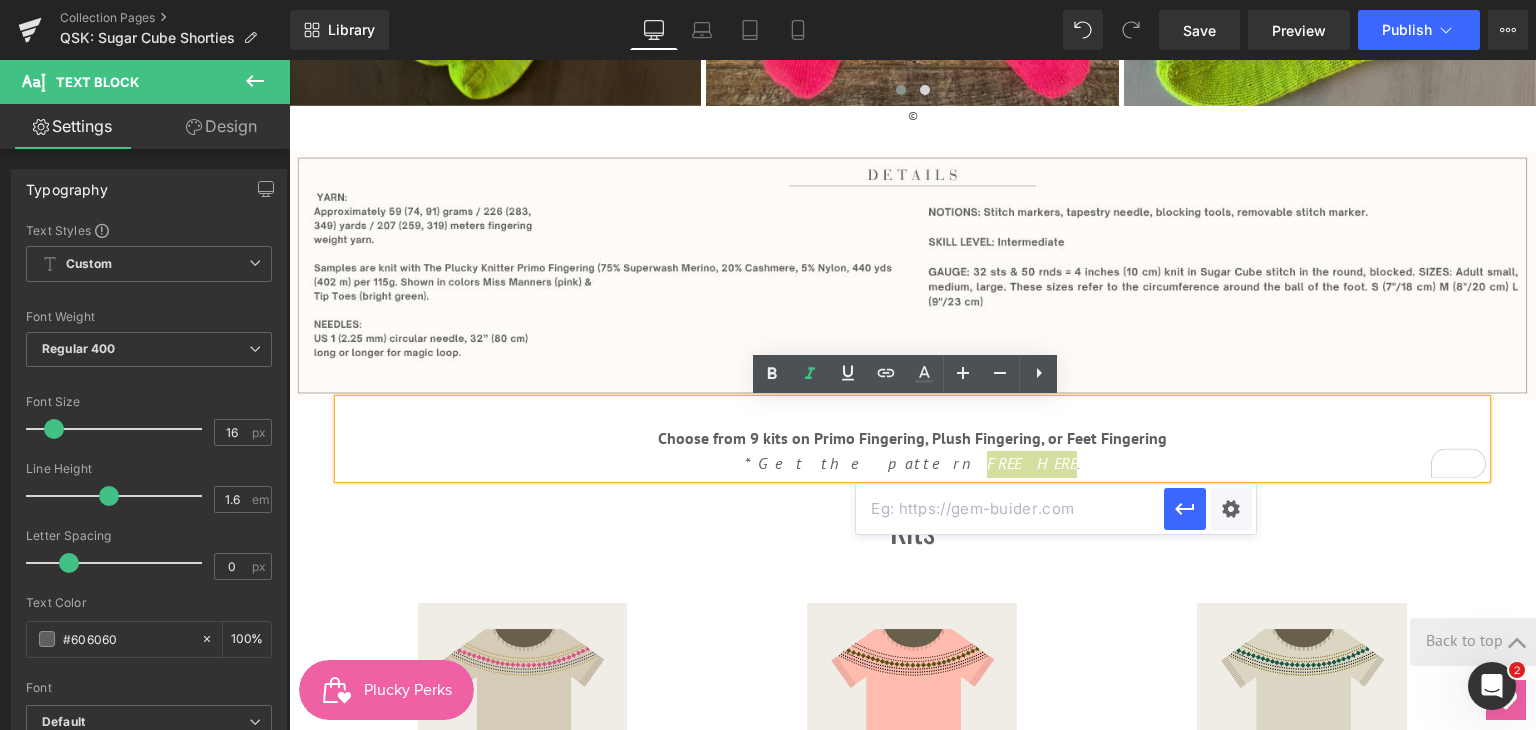 paste on "https://www.ravelry.com/patterns/library/sugar-cube-shorties" 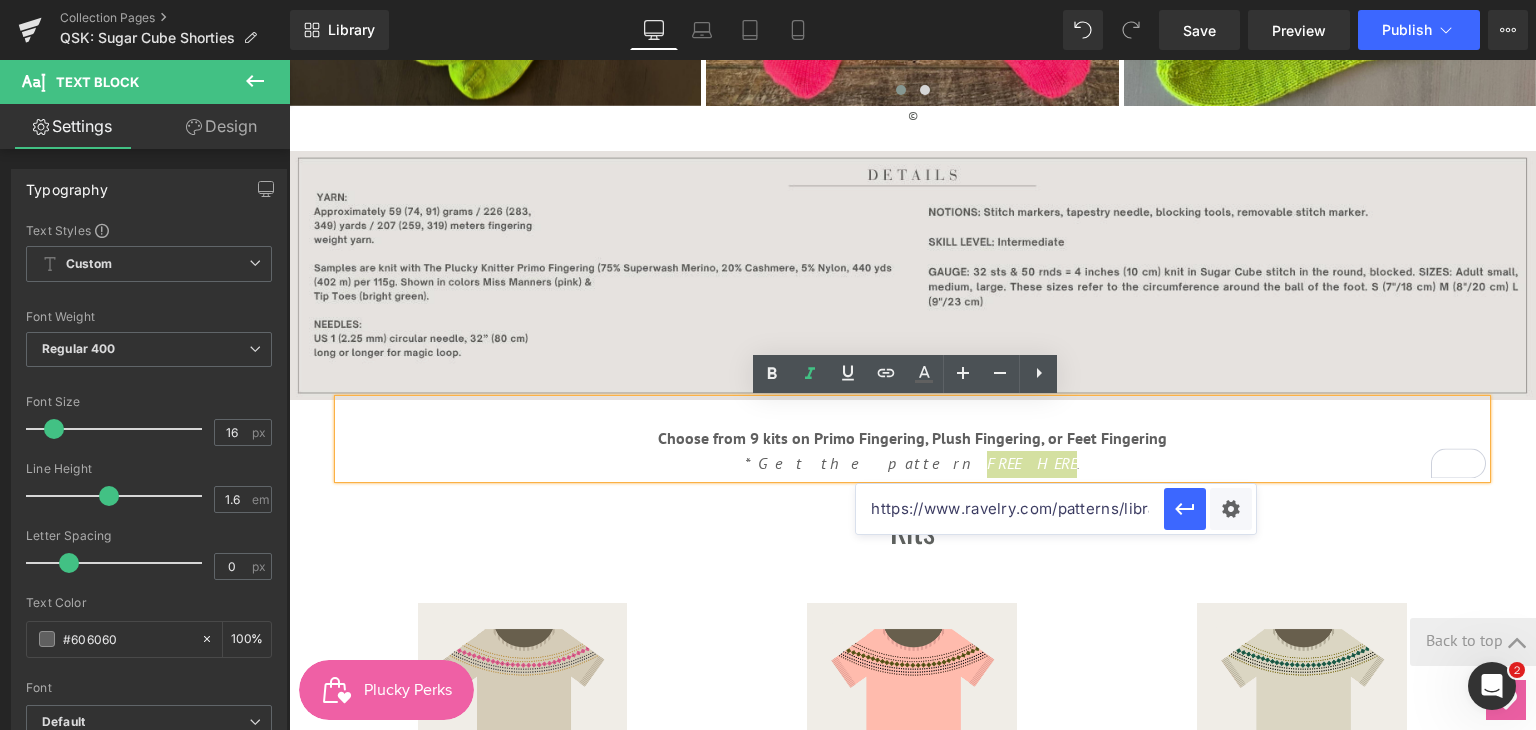 scroll, scrollTop: 0, scrollLeft: 181, axis: horizontal 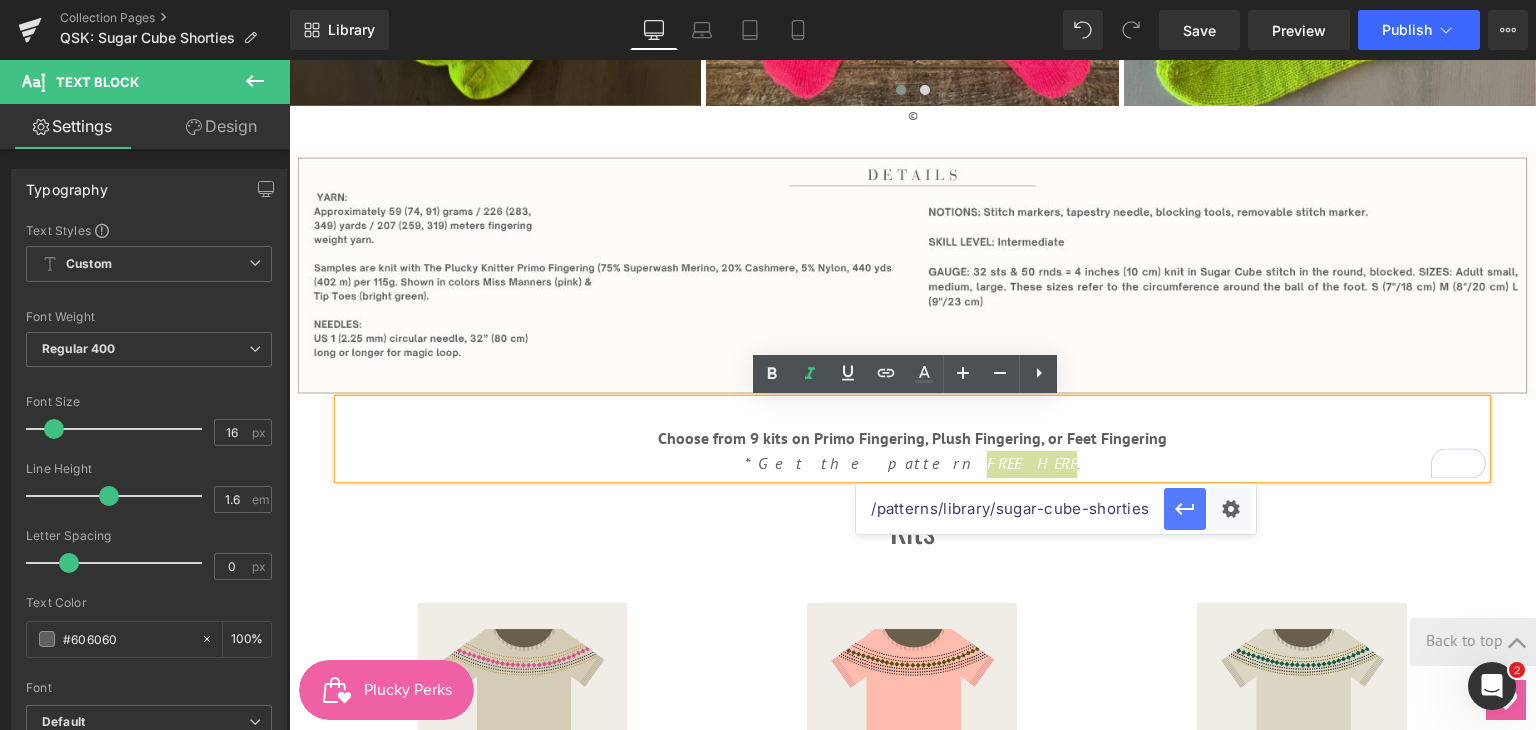 type on "https://www.ravelry.com/patterns/library/sugar-cube-shorties" 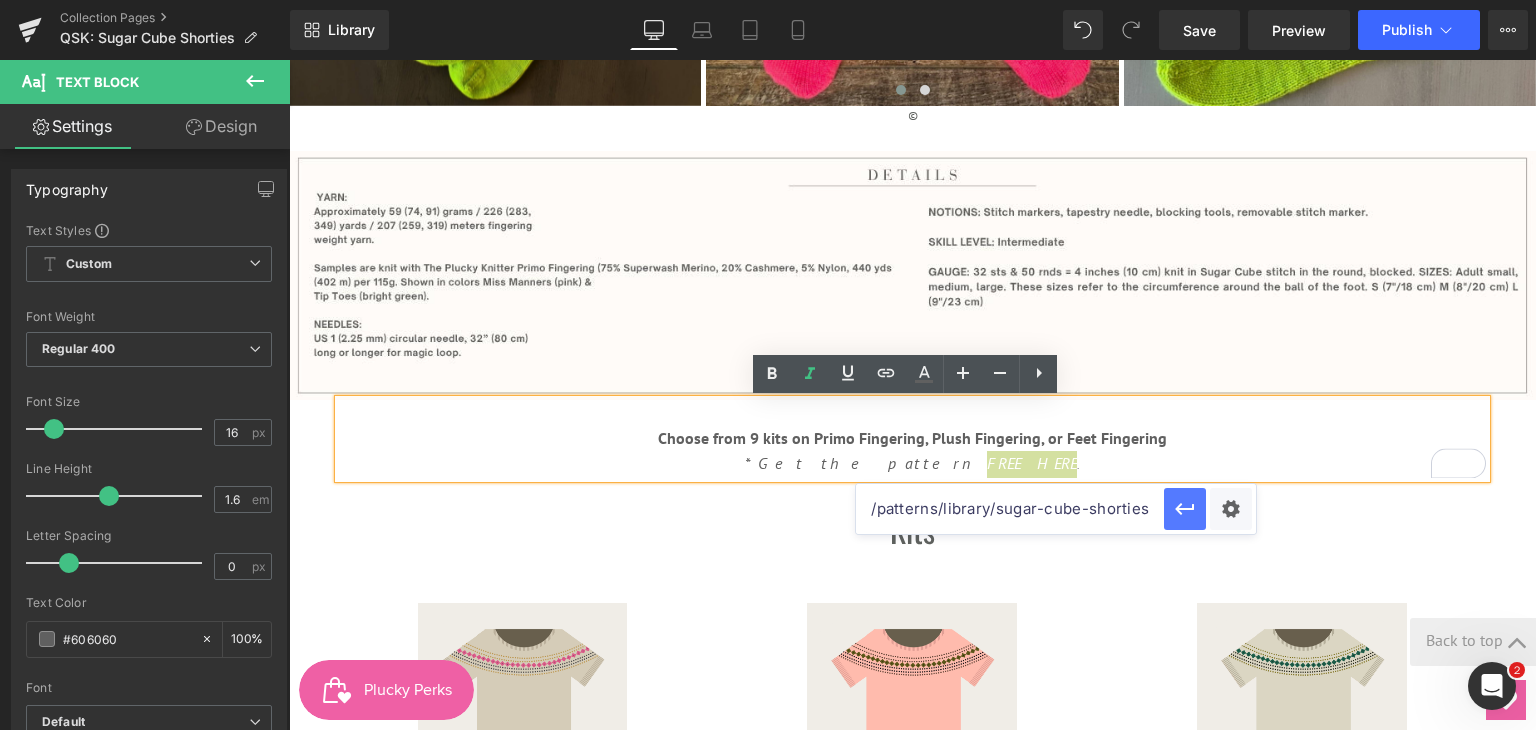 click at bounding box center (1185, 509) 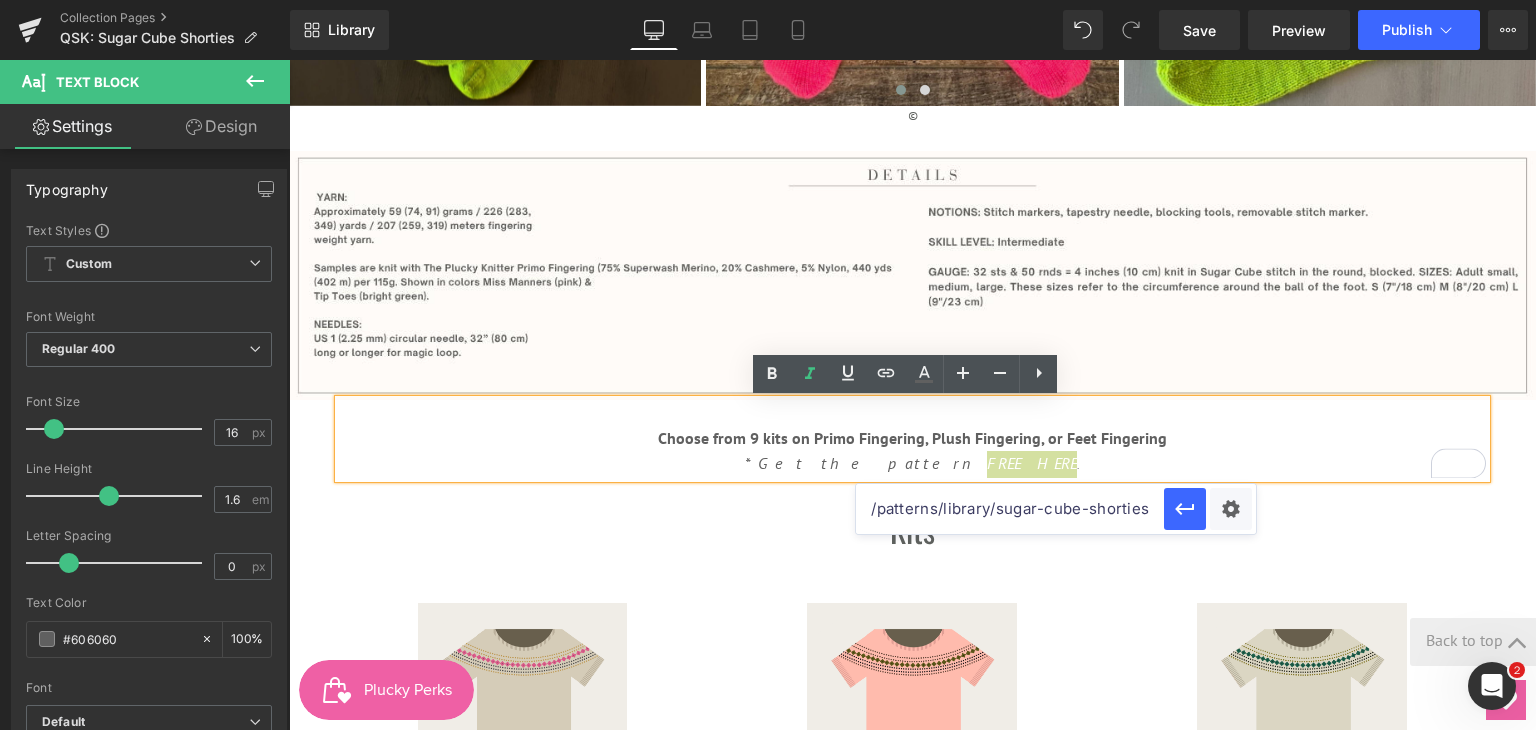 scroll, scrollTop: 0, scrollLeft: 0, axis: both 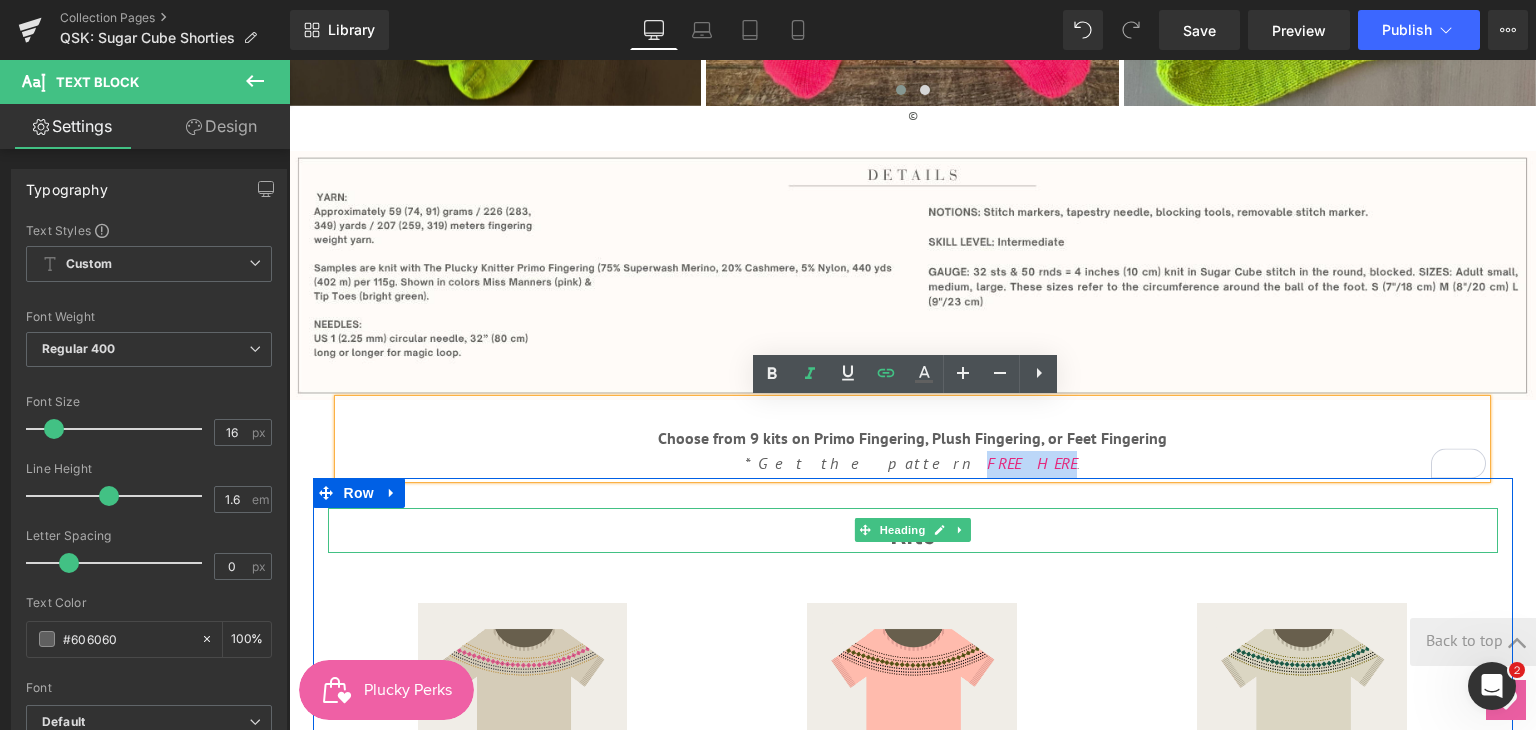 click on "Kits" at bounding box center (913, 530) 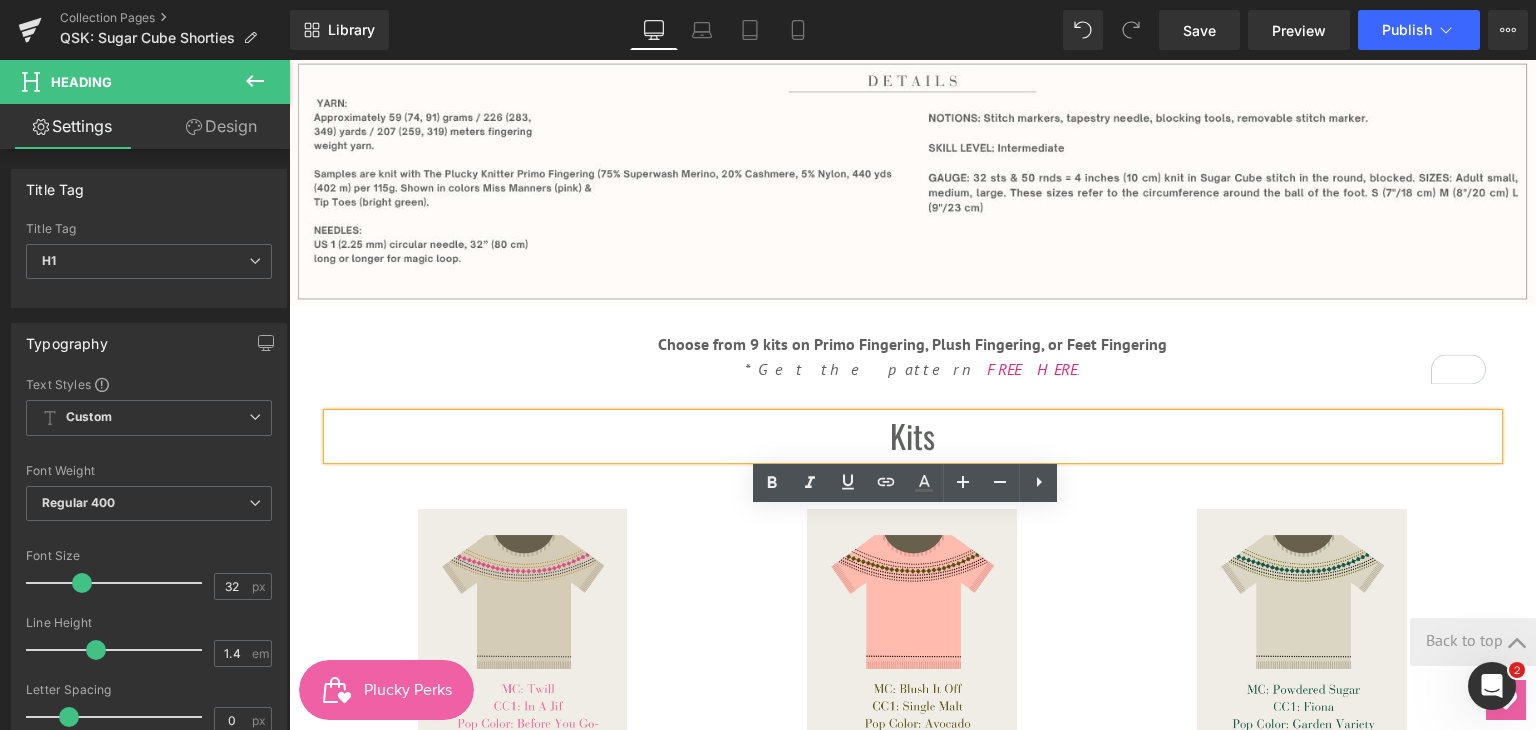 scroll, scrollTop: 1400, scrollLeft: 0, axis: vertical 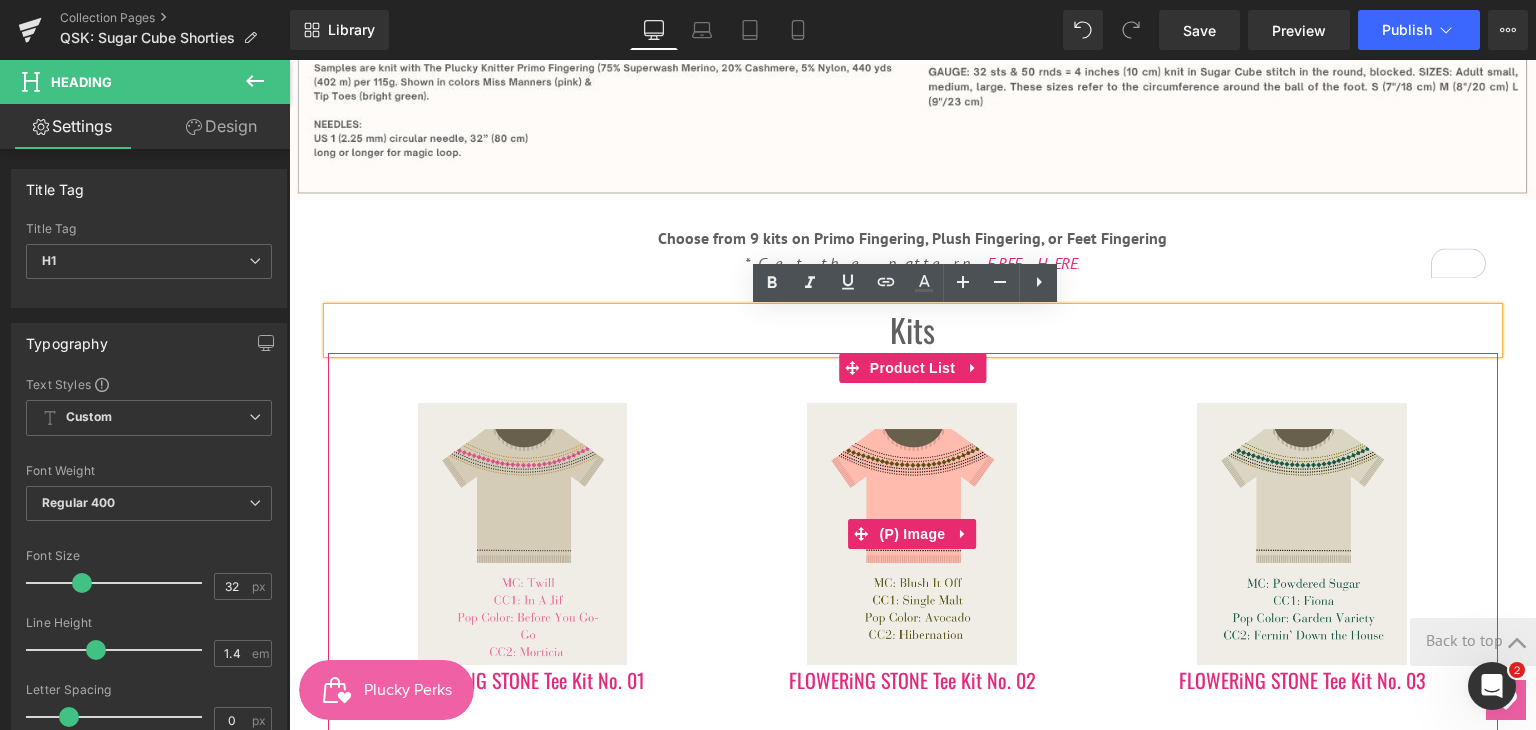 click on "Sale Off" at bounding box center [912, 534] 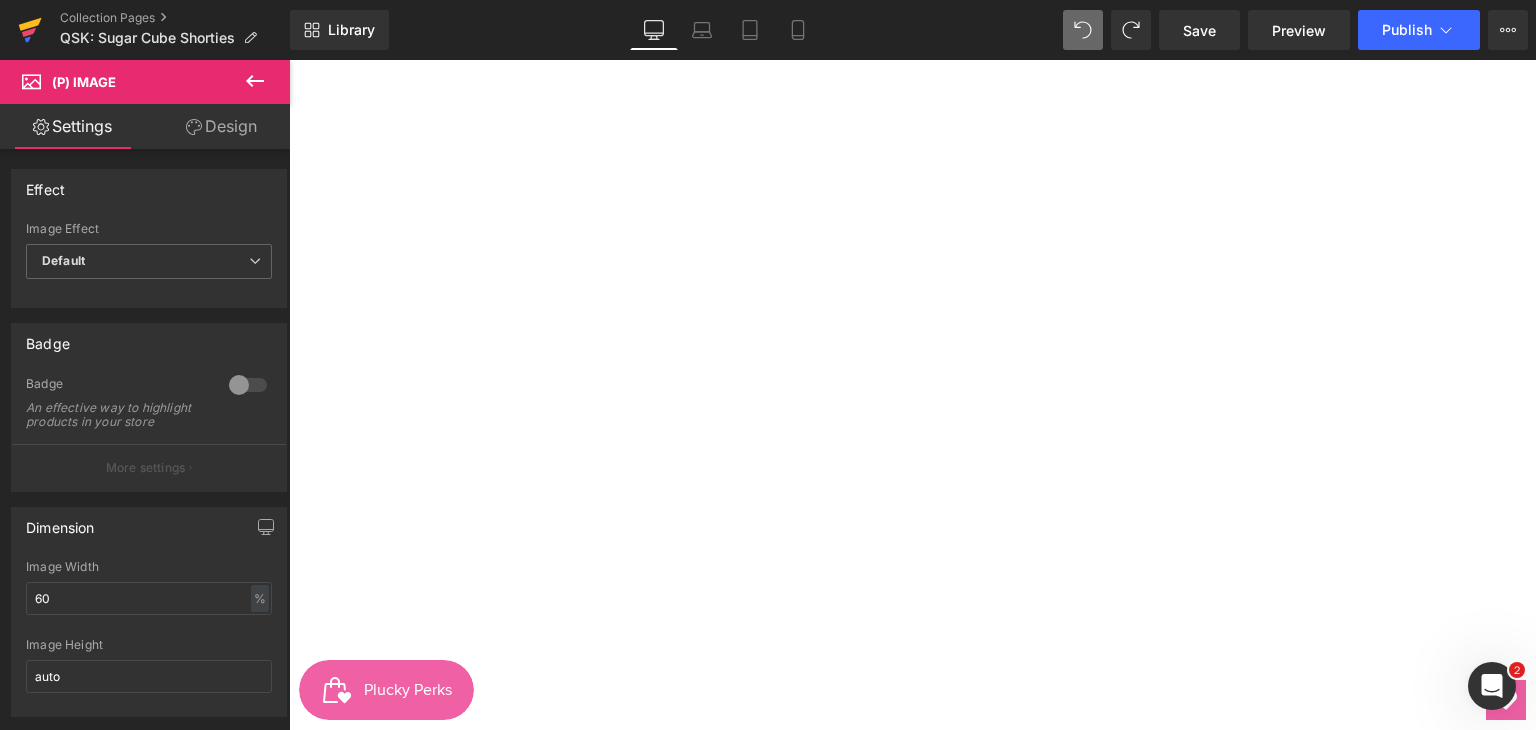 click 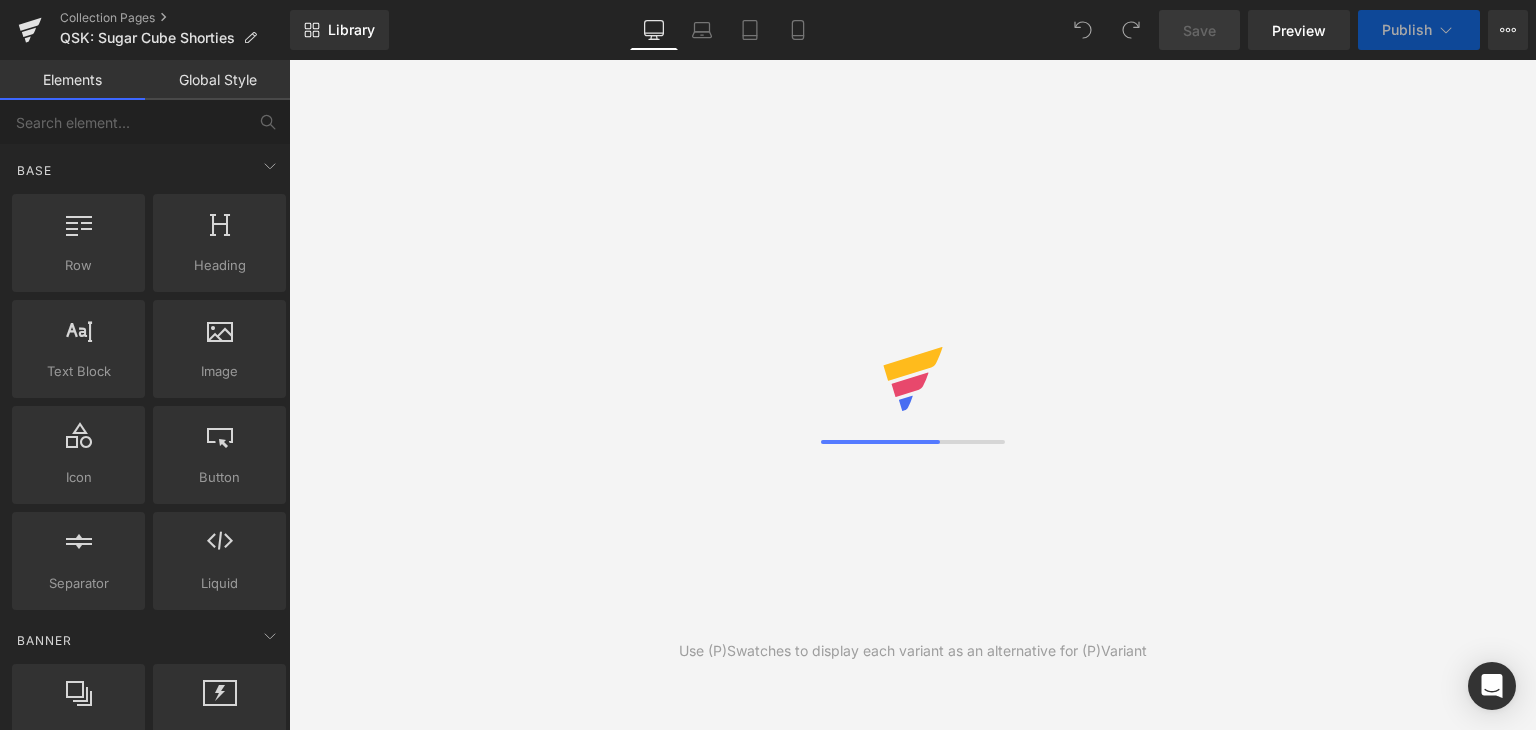 scroll, scrollTop: 0, scrollLeft: 0, axis: both 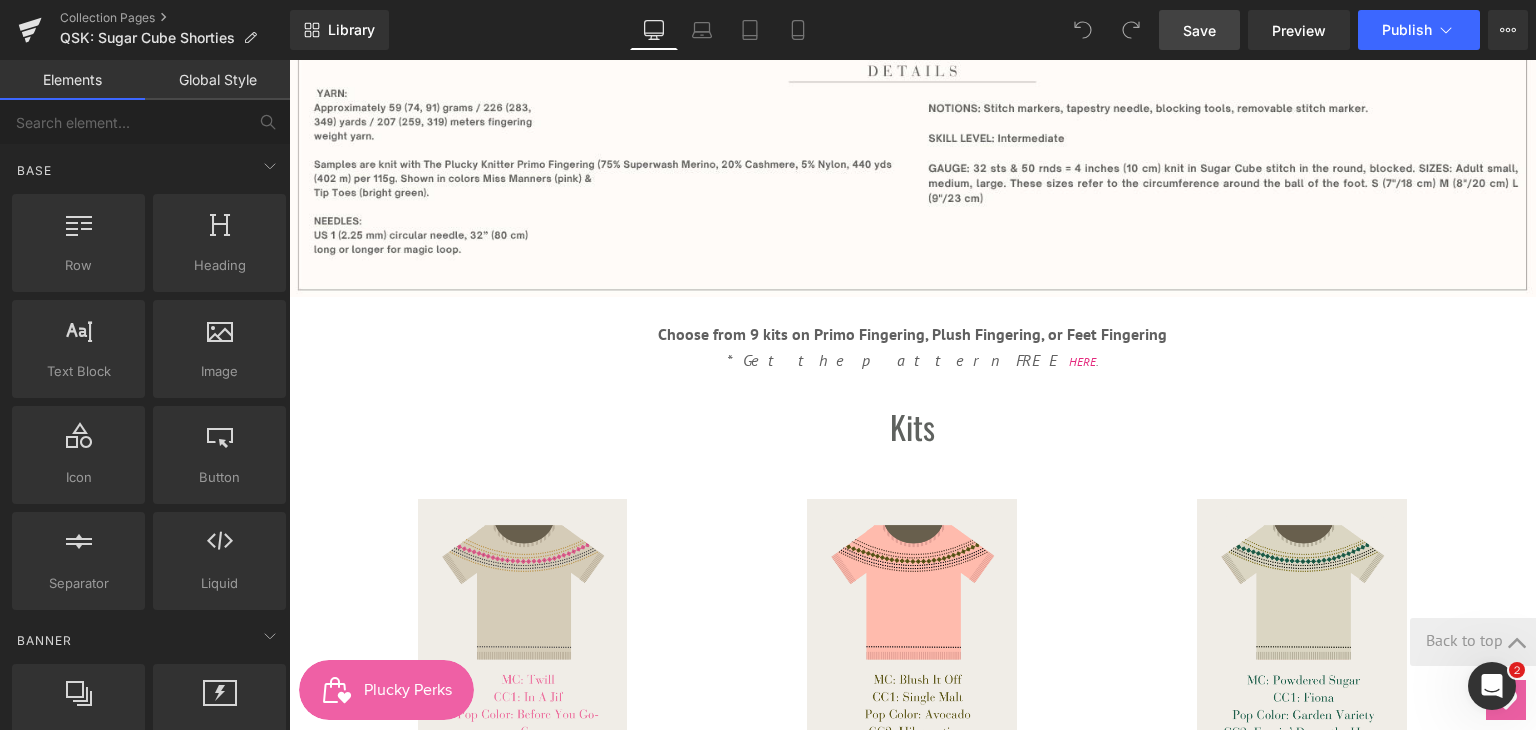 drag, startPoint x: 1192, startPoint y: 29, endPoint x: 635, endPoint y: 291, distance: 615.54285 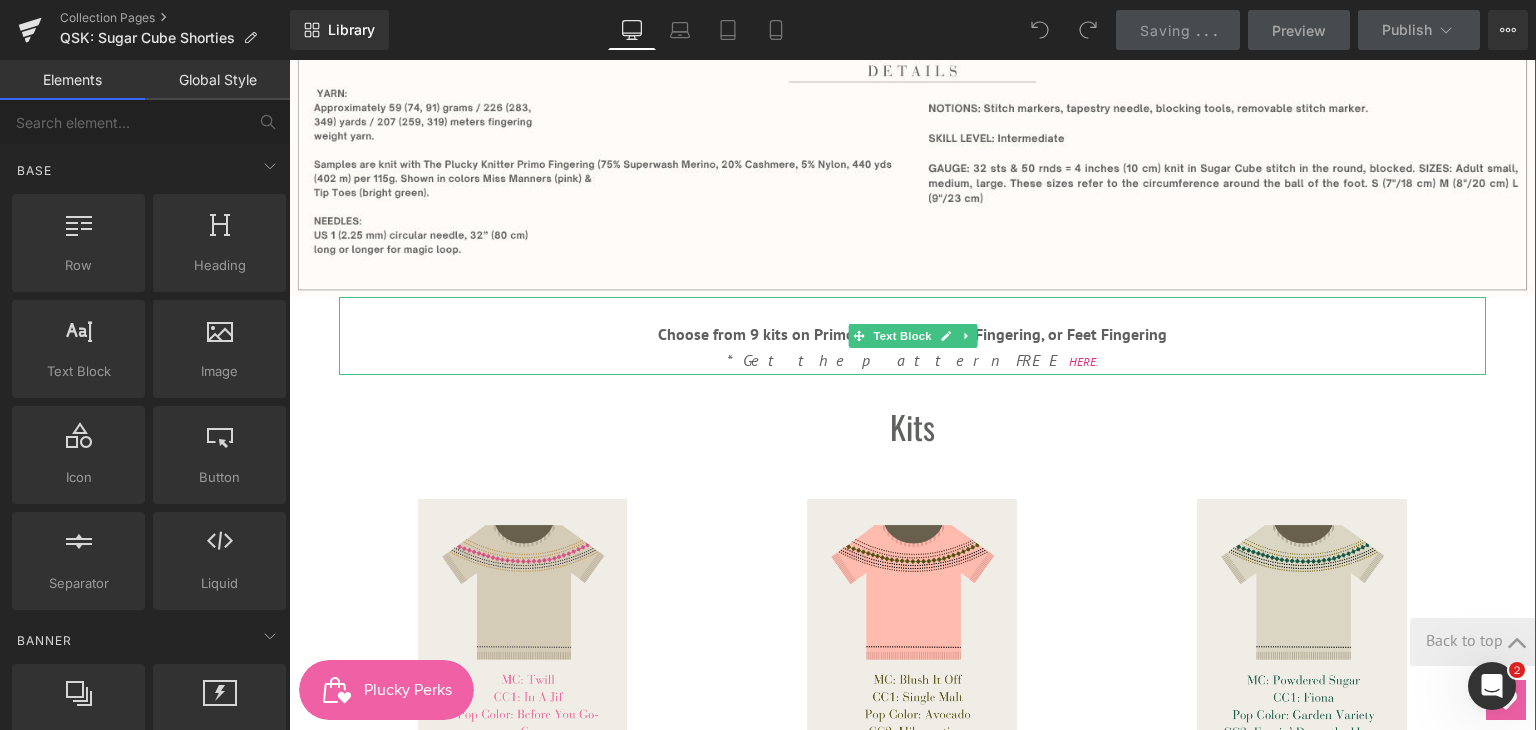 click on "*Get the pattern FREE" at bounding box center [896, 360] 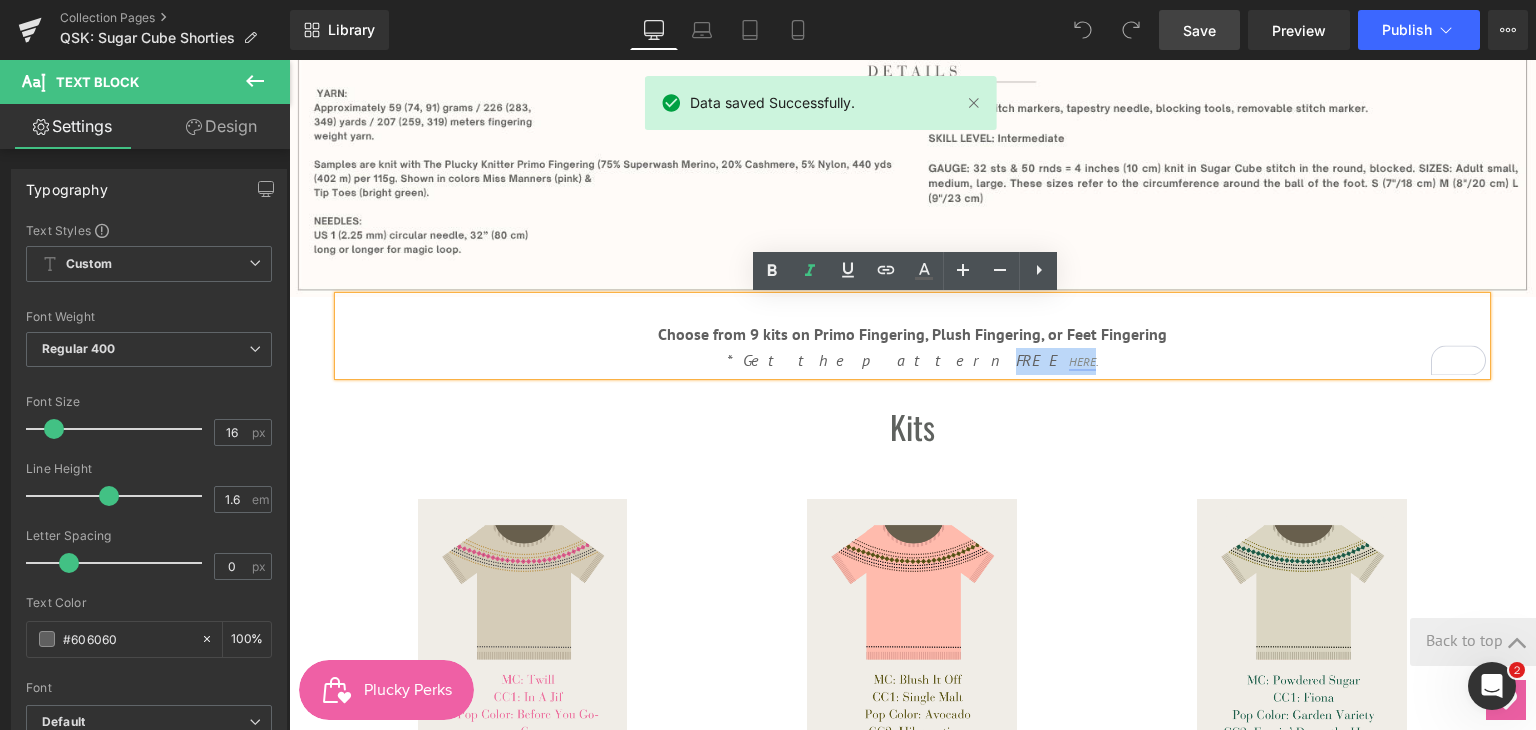 drag, startPoint x: 925, startPoint y: 364, endPoint x: 985, endPoint y: 361, distance: 60.074955 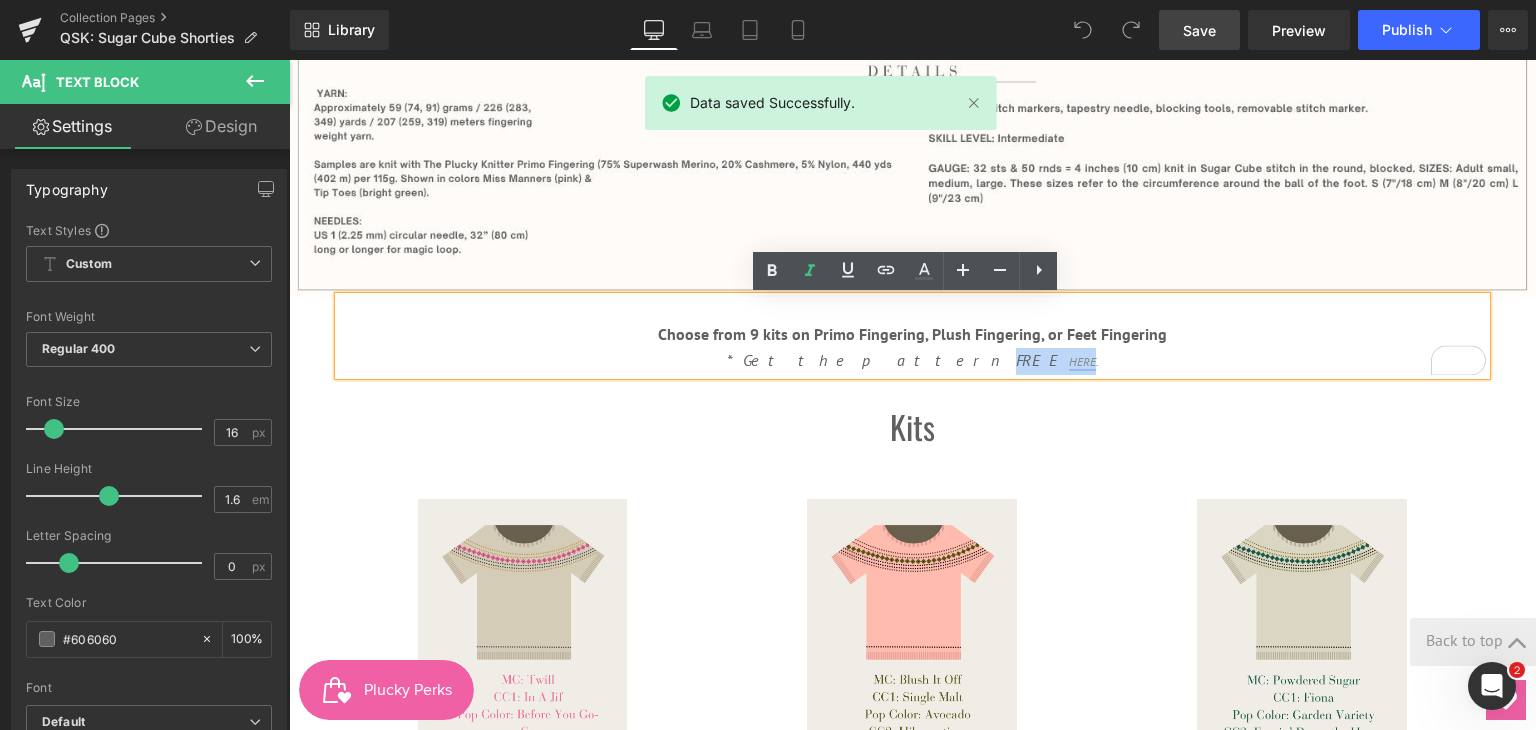click on "*Get the pattern FREE   HERE ." at bounding box center (912, 361) 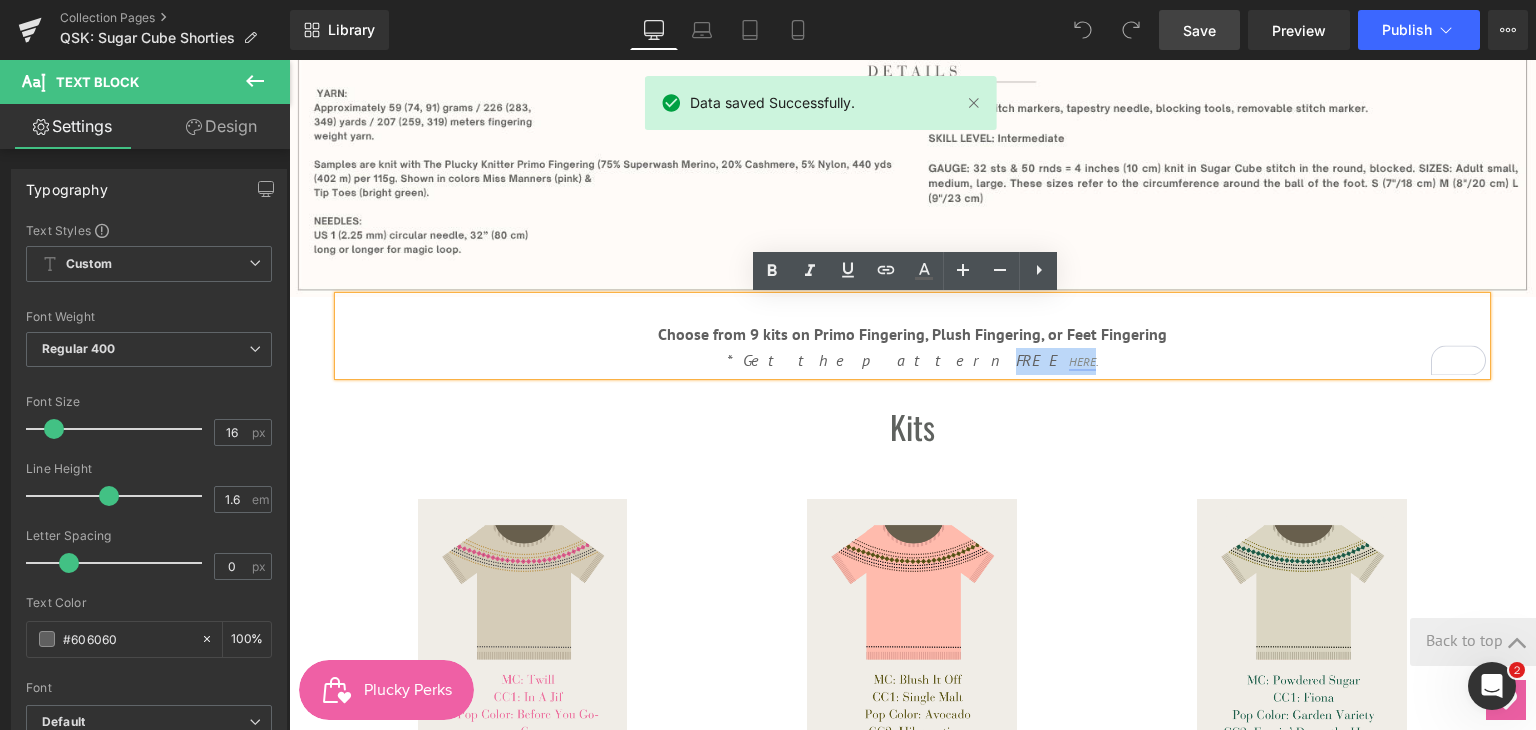 type 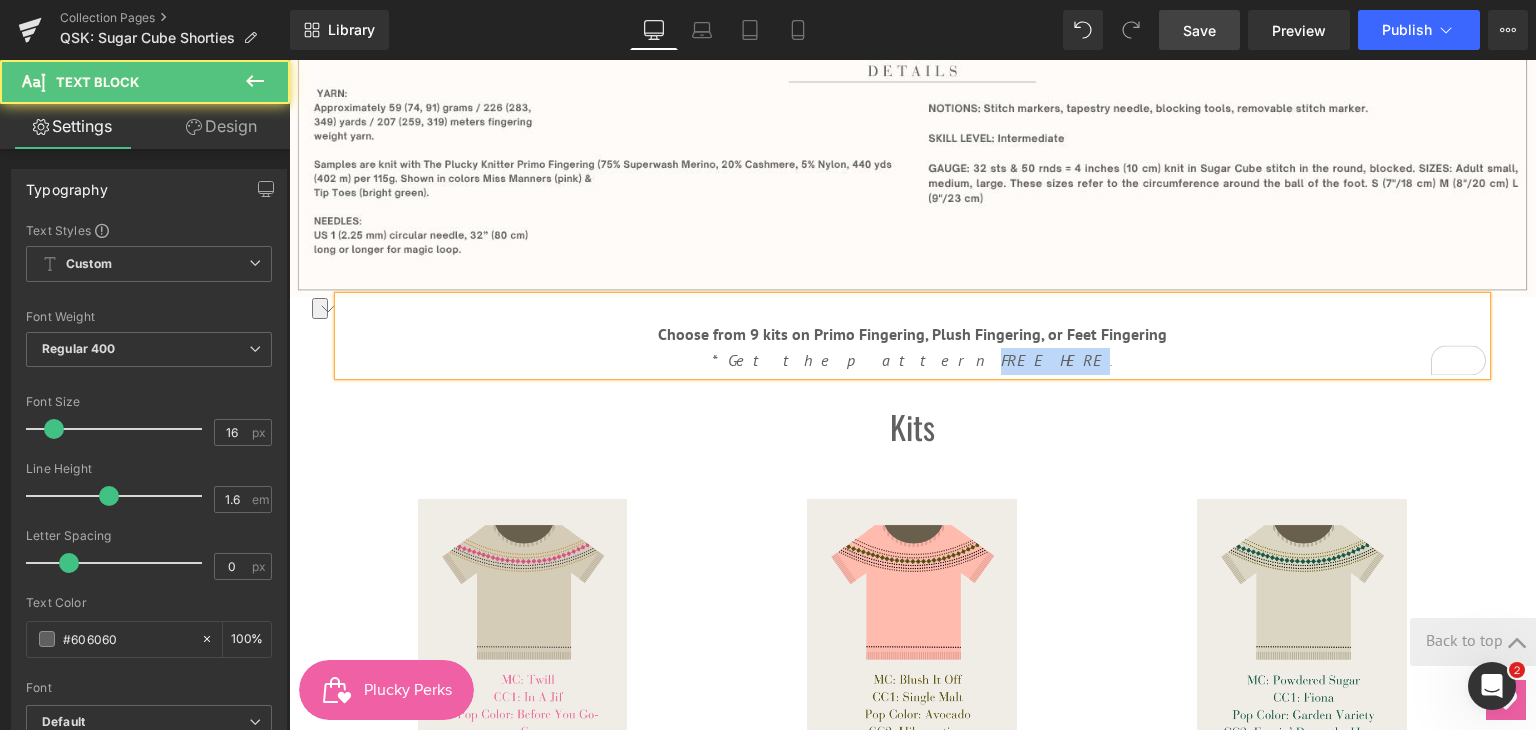 drag, startPoint x: 920, startPoint y: 361, endPoint x: 990, endPoint y: 358, distance: 70.064255 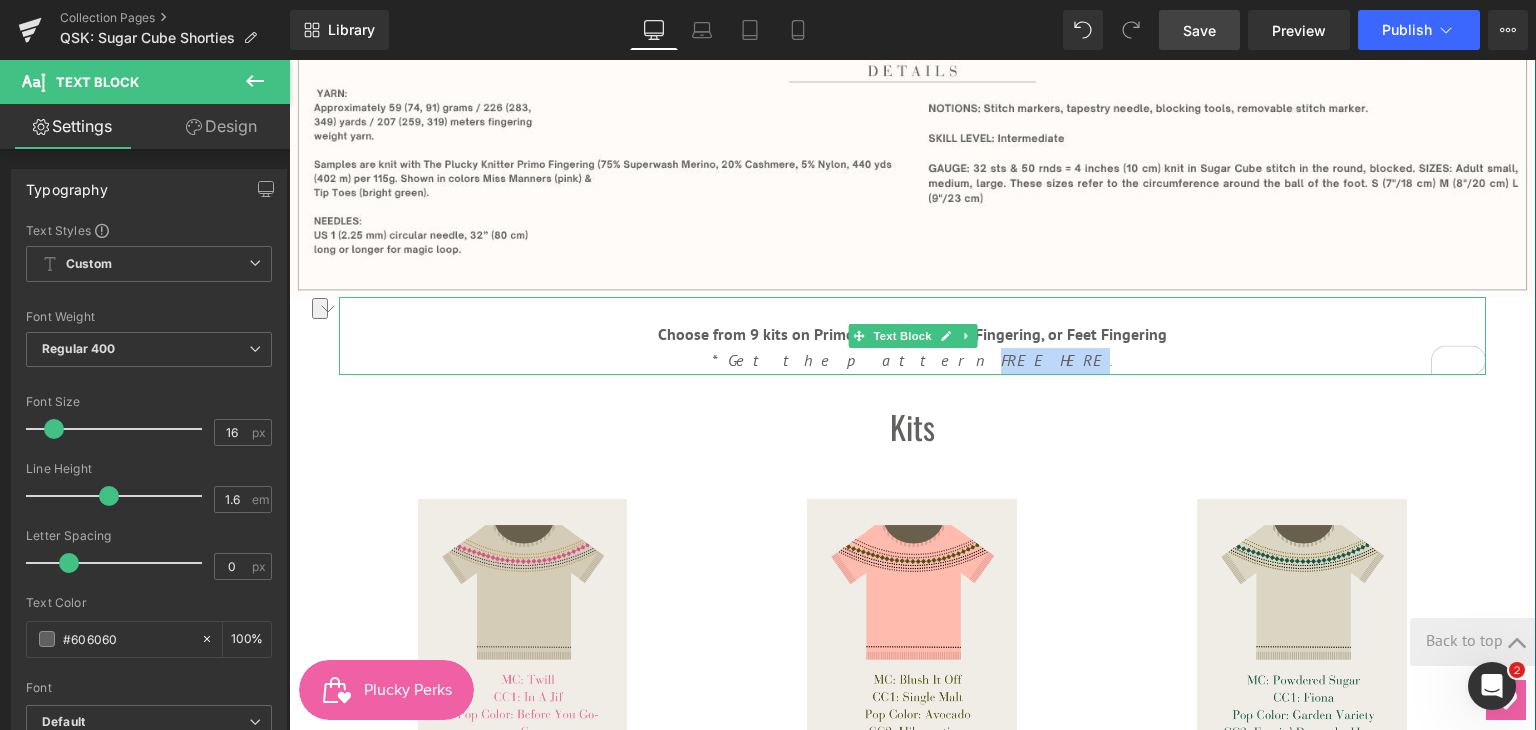click on "*Get the pattern FREE HERE" at bounding box center [911, 360] 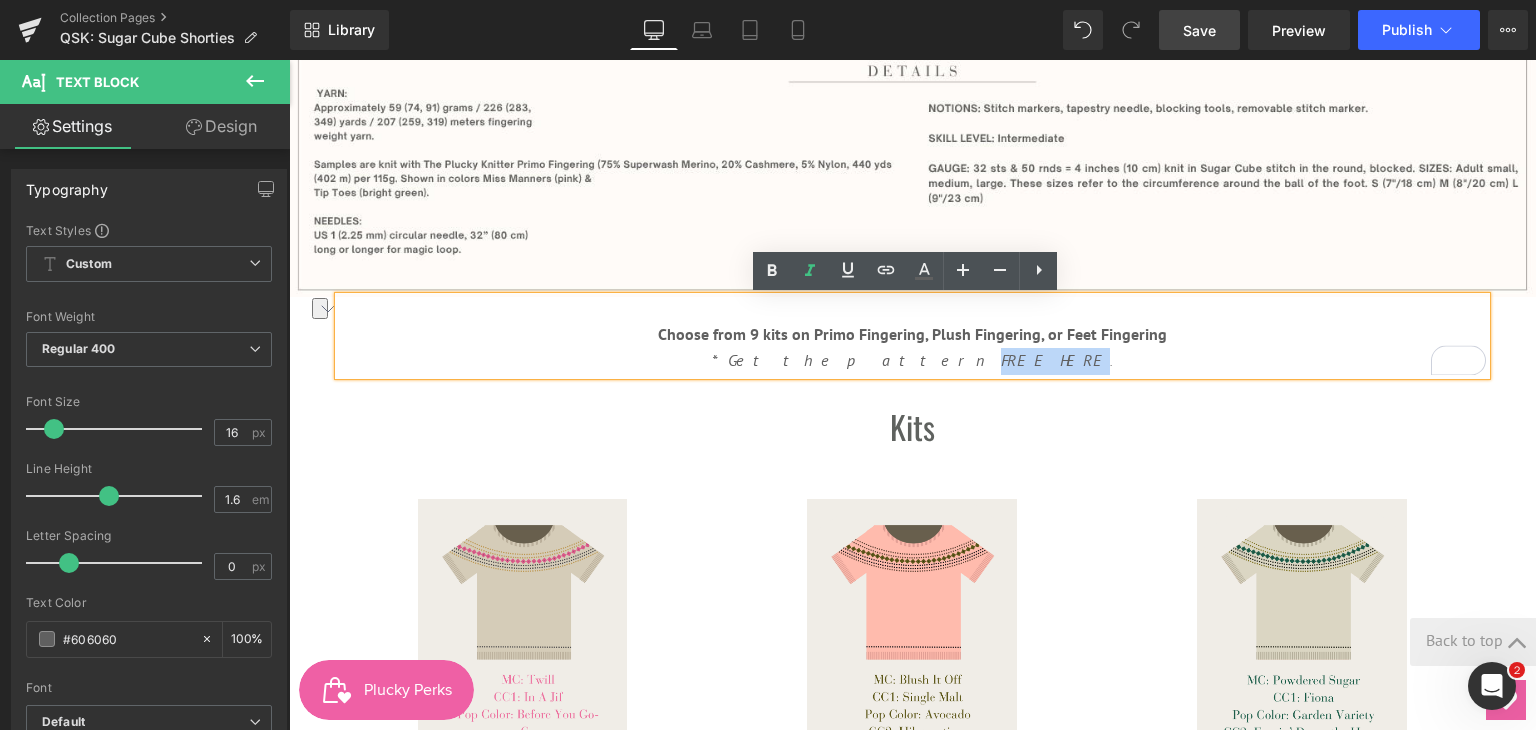 drag, startPoint x: 920, startPoint y: 364, endPoint x: 992, endPoint y: 371, distance: 72.33948 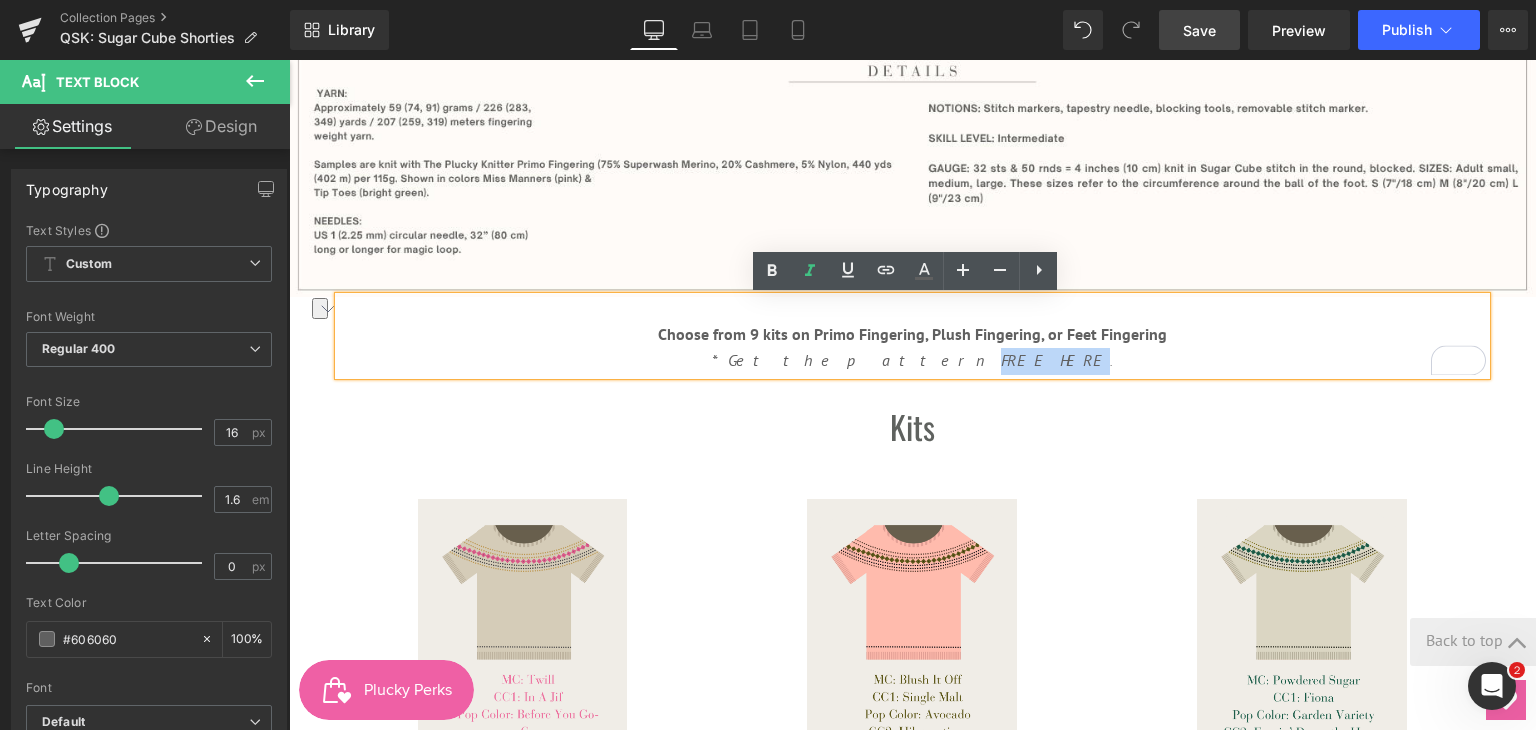 click on "*Get the pattern FREE HERE" at bounding box center (911, 360) 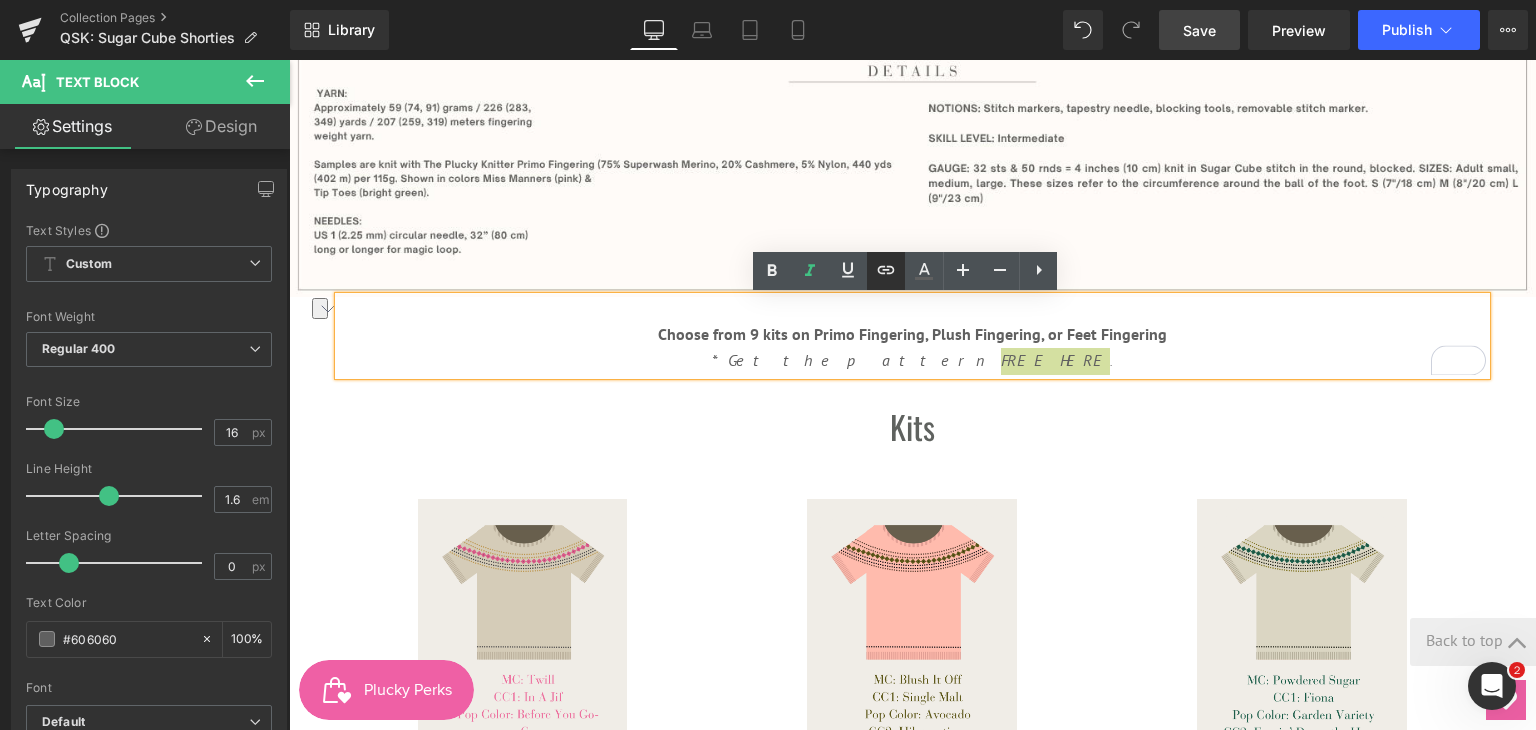 click 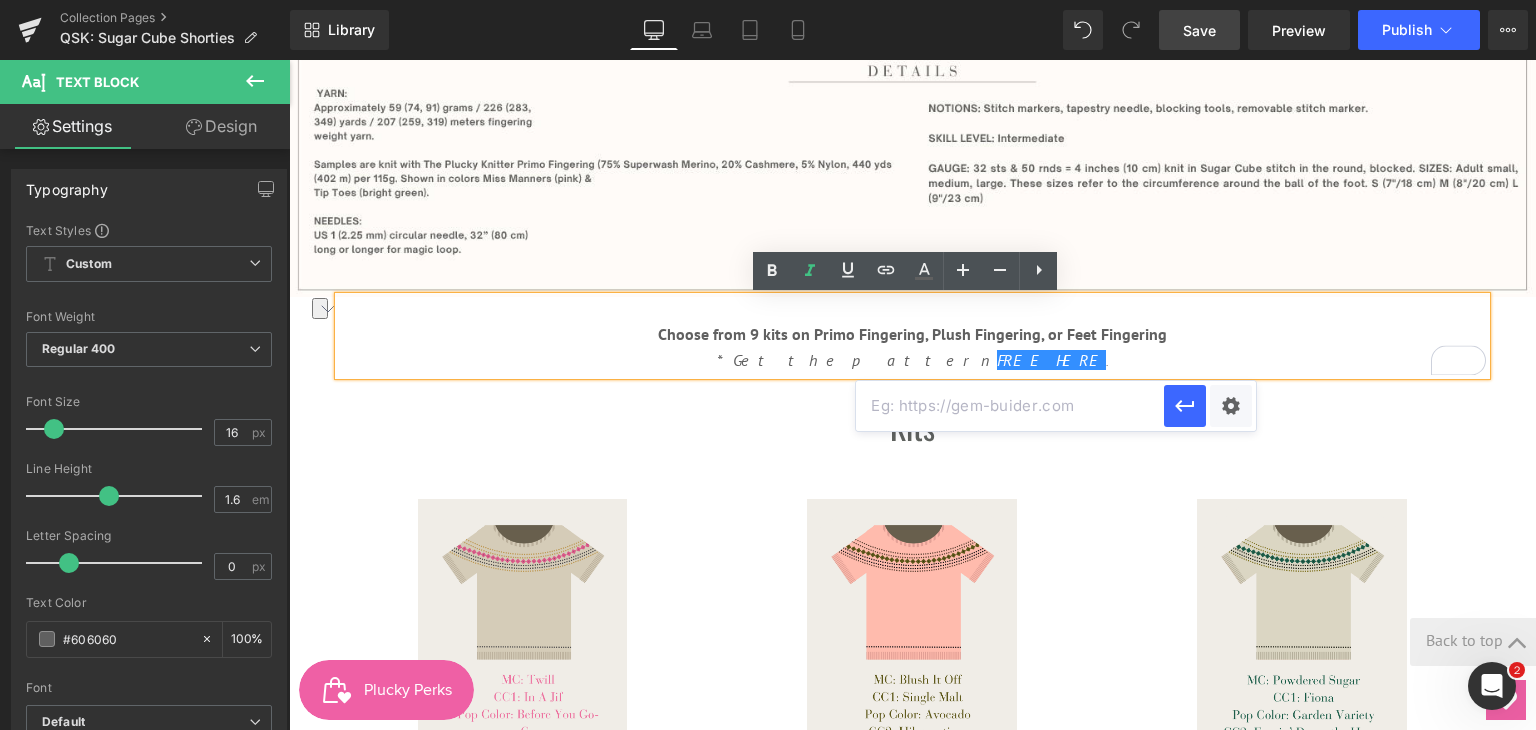 click at bounding box center (1010, 406) 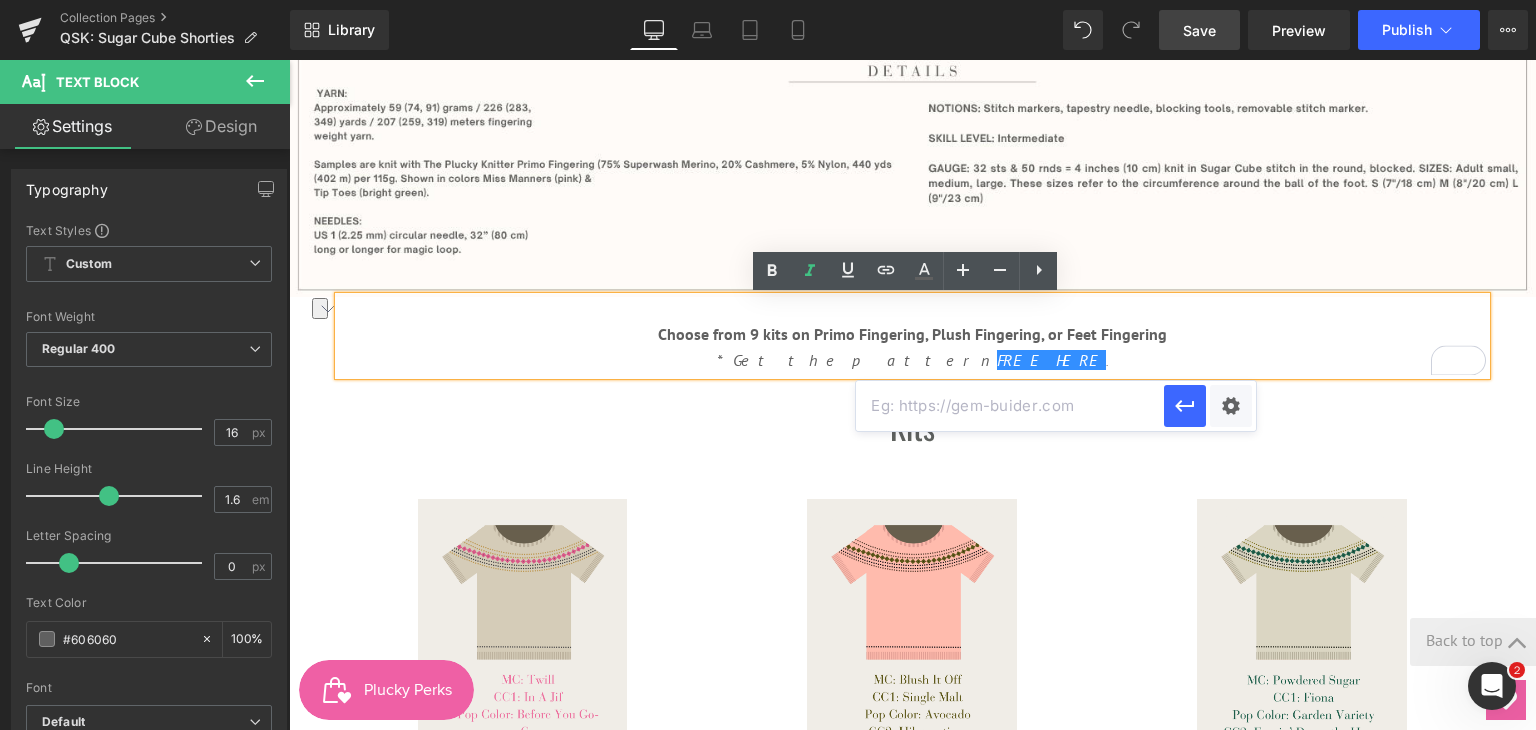 paste on "https://www.ravelry.com/patterns/library/sugar-cube-shorties" 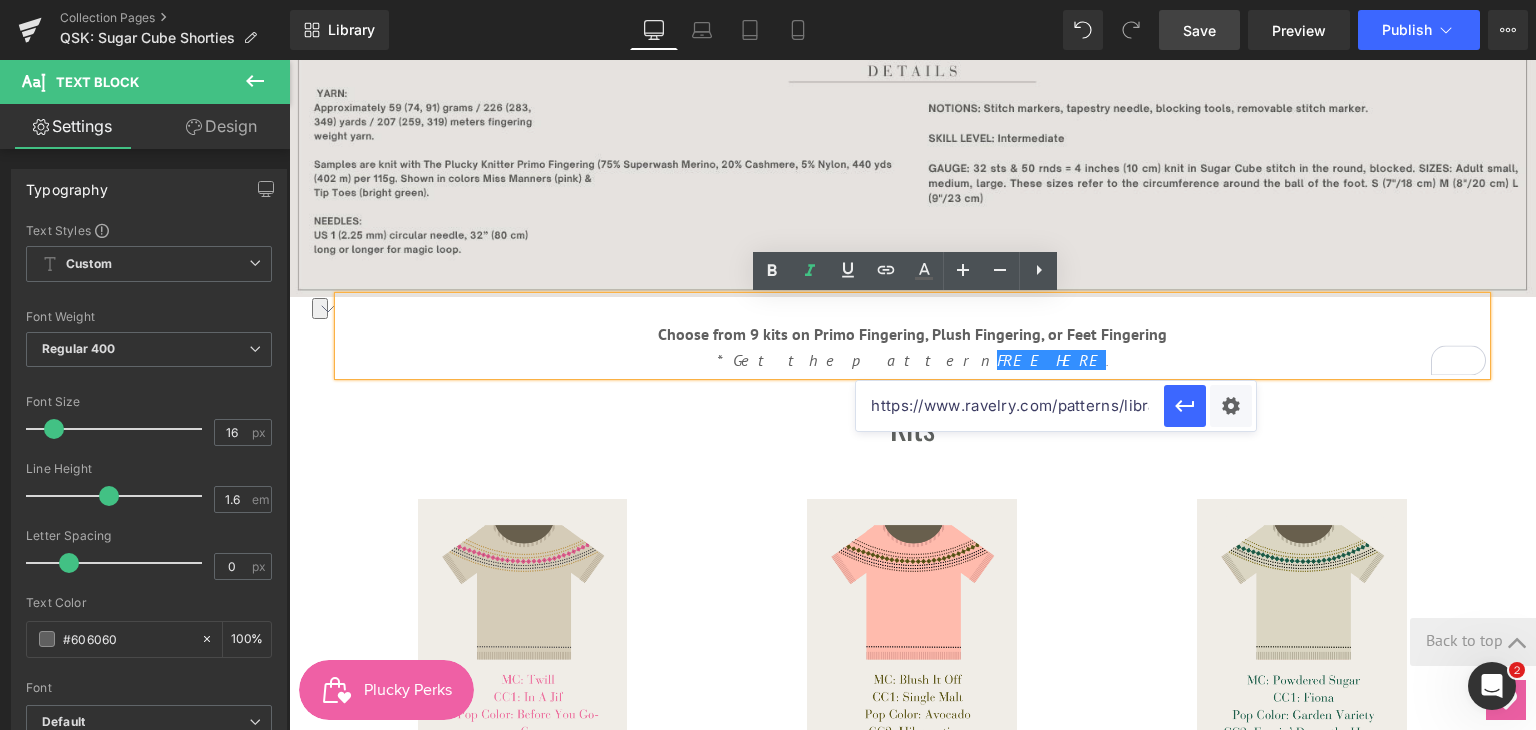 scroll, scrollTop: 0, scrollLeft: 181, axis: horizontal 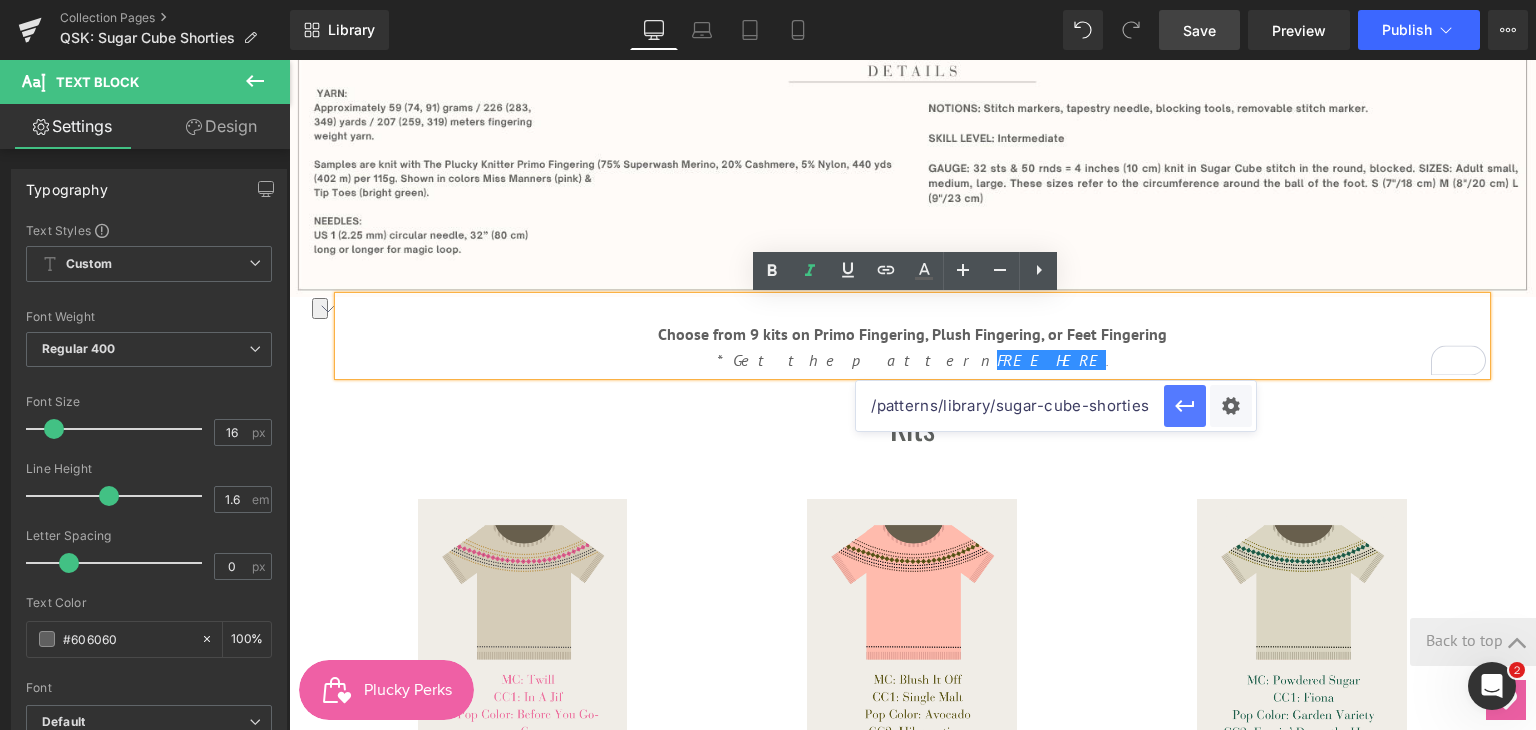 type on "https://www.ravelry.com/patterns/library/sugar-cube-shorties" 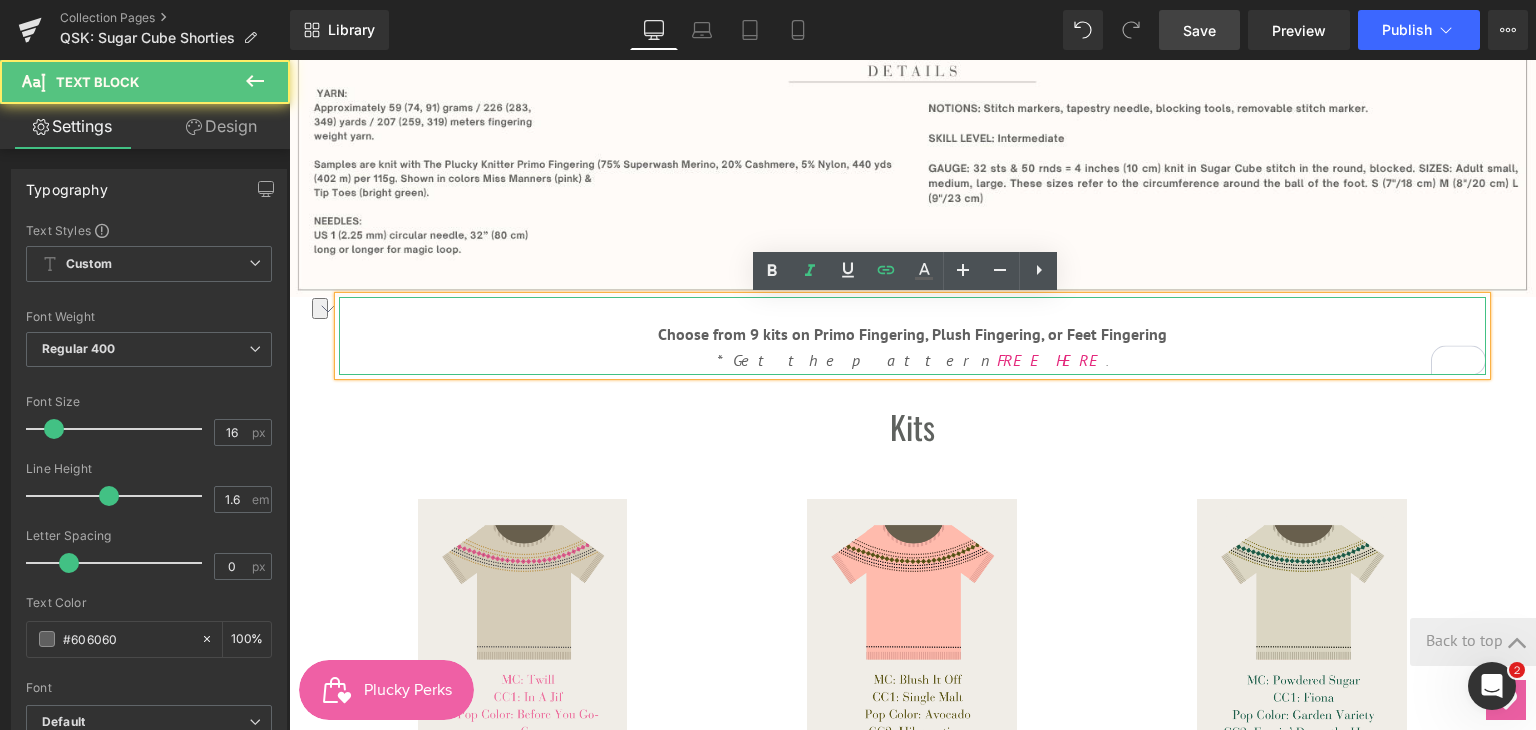 click on "*Get the pattern  FREE HERE ." at bounding box center (912, 361) 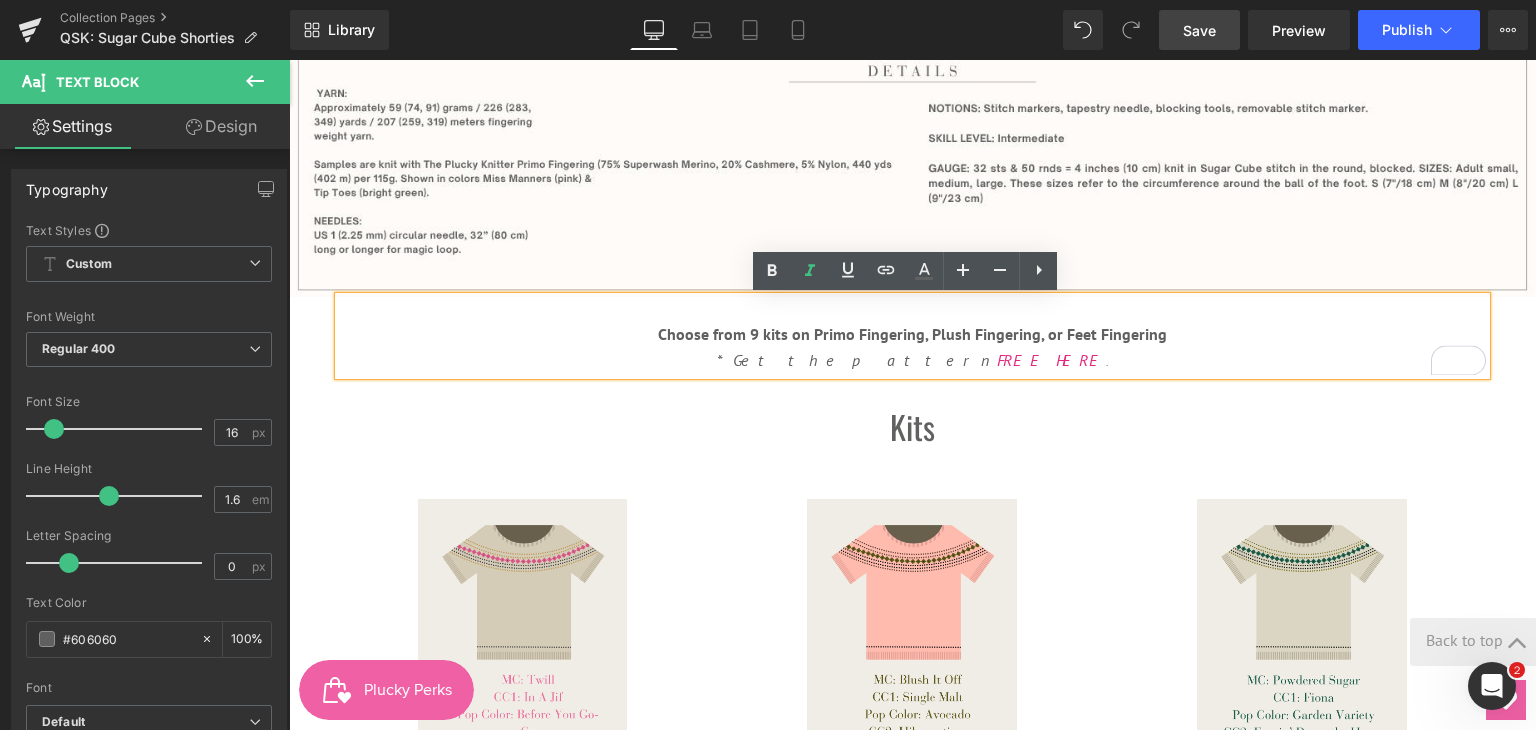 click on "*Get the pattern  FREE HERE ." at bounding box center (912, 361) 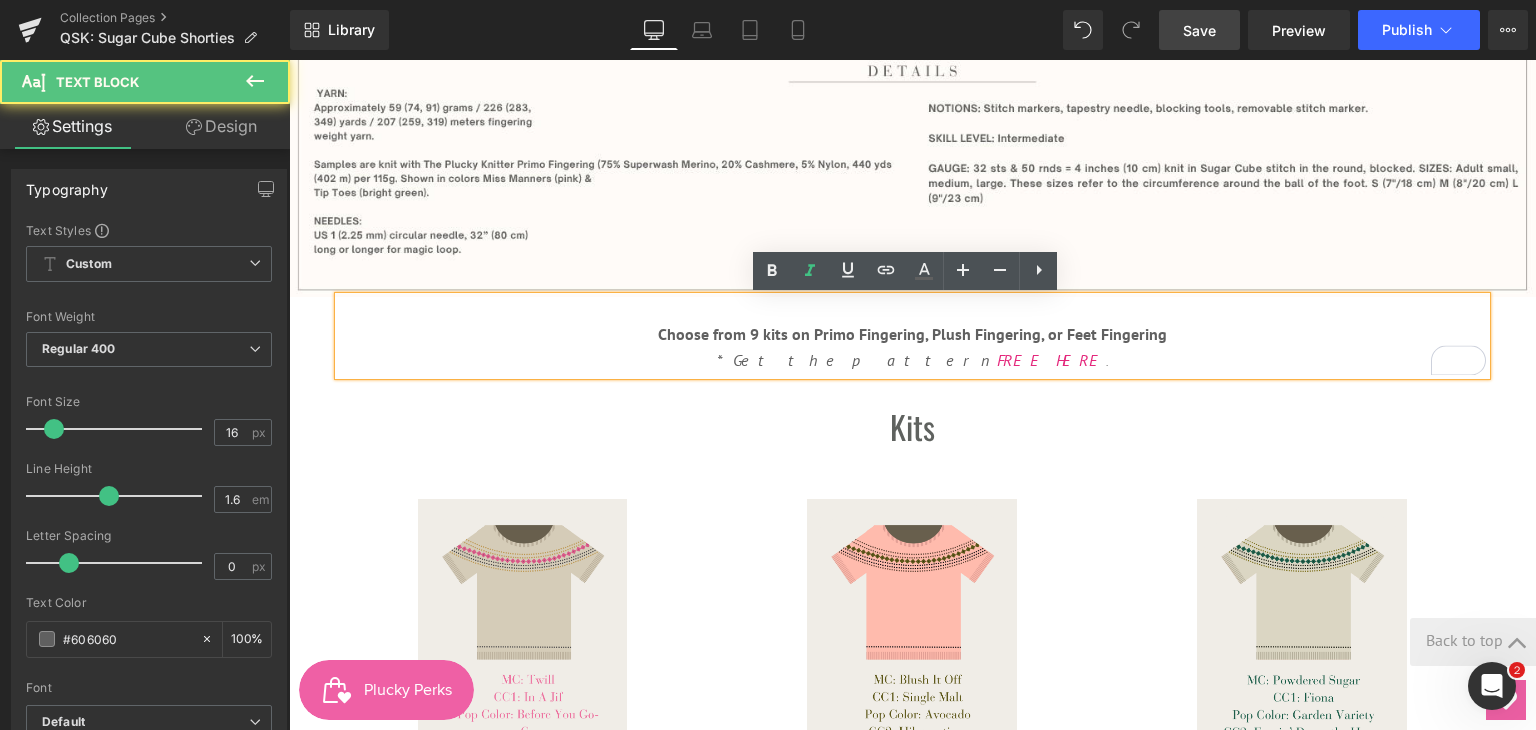 click on "Sugar Cube Shorties
Heading
Hero Banner         by Gretchen Ceule Heading         Talk about short and sweet! We love a sock that’s satisfying to knit and easy to take on the go. Sugar Cube Shorties check all the boxes—portable, practical, and just the right touch of playful. The stitch pattern adds texture without fuss, and the shorter length makes these a speedy little treat. Grab a solid, a tonal, or a speckled skein and knit these up in no time. We're offering these shorties in 9 fun colorways! Text Block
Image
Image" at bounding box center [912, 722] 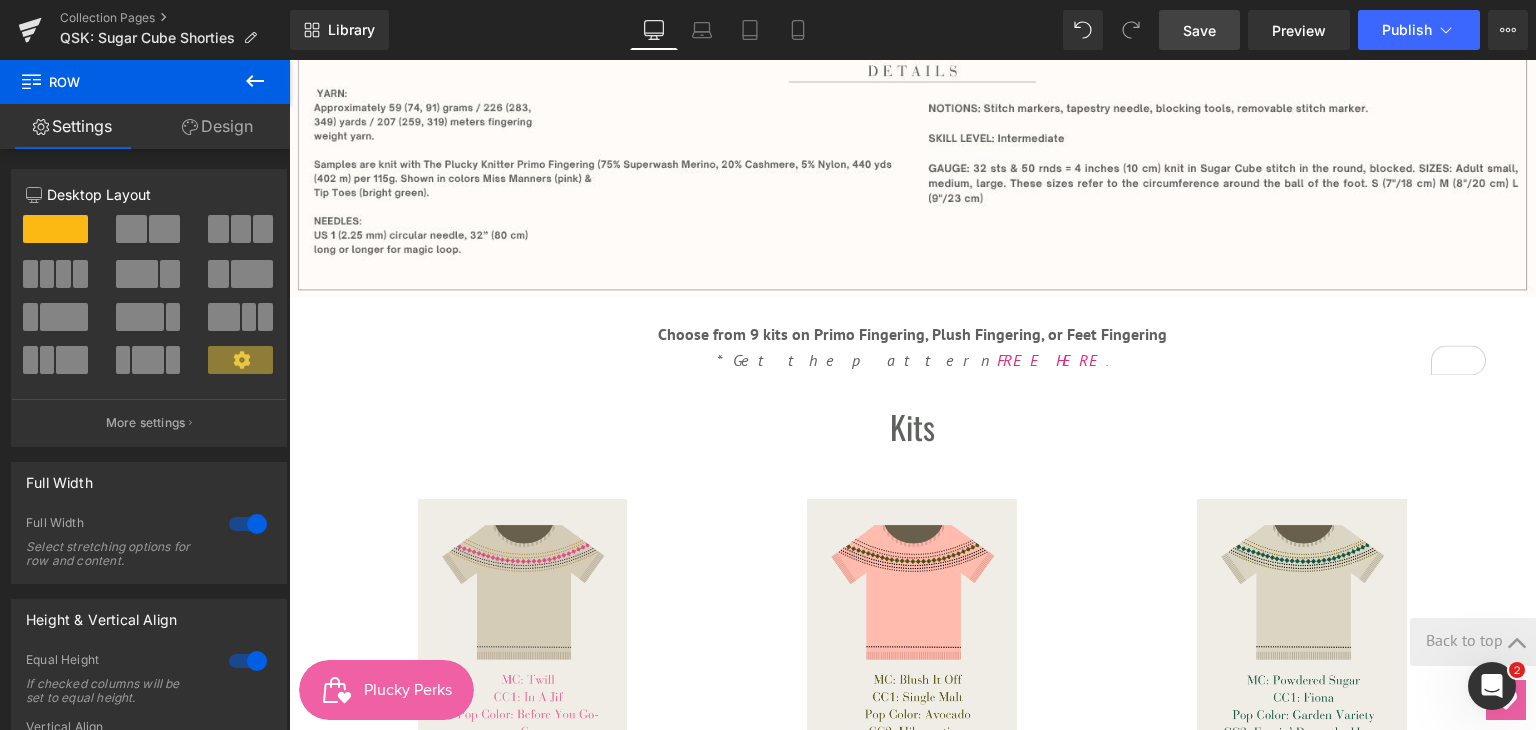click on "Save" at bounding box center (1199, 30) 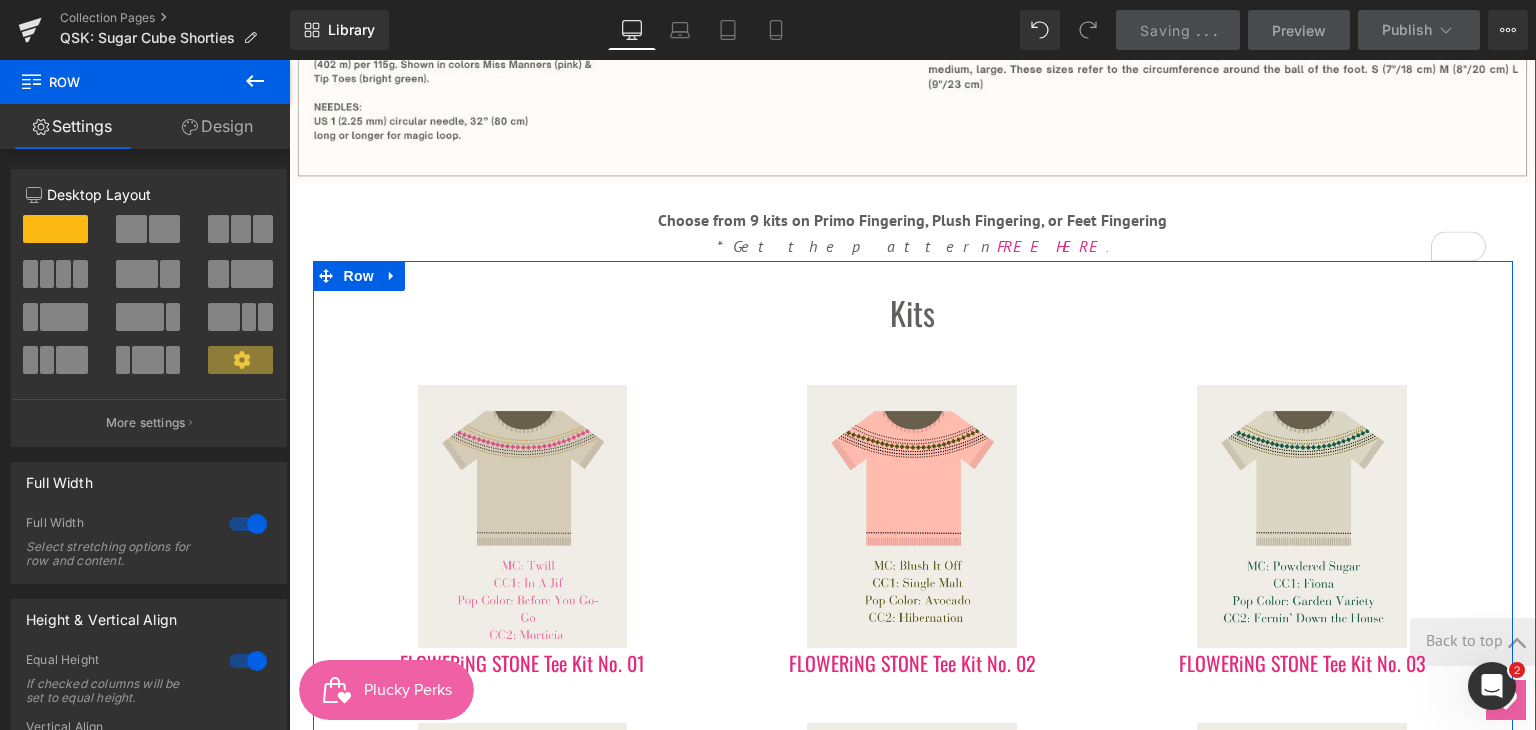 scroll, scrollTop: 1500, scrollLeft: 0, axis: vertical 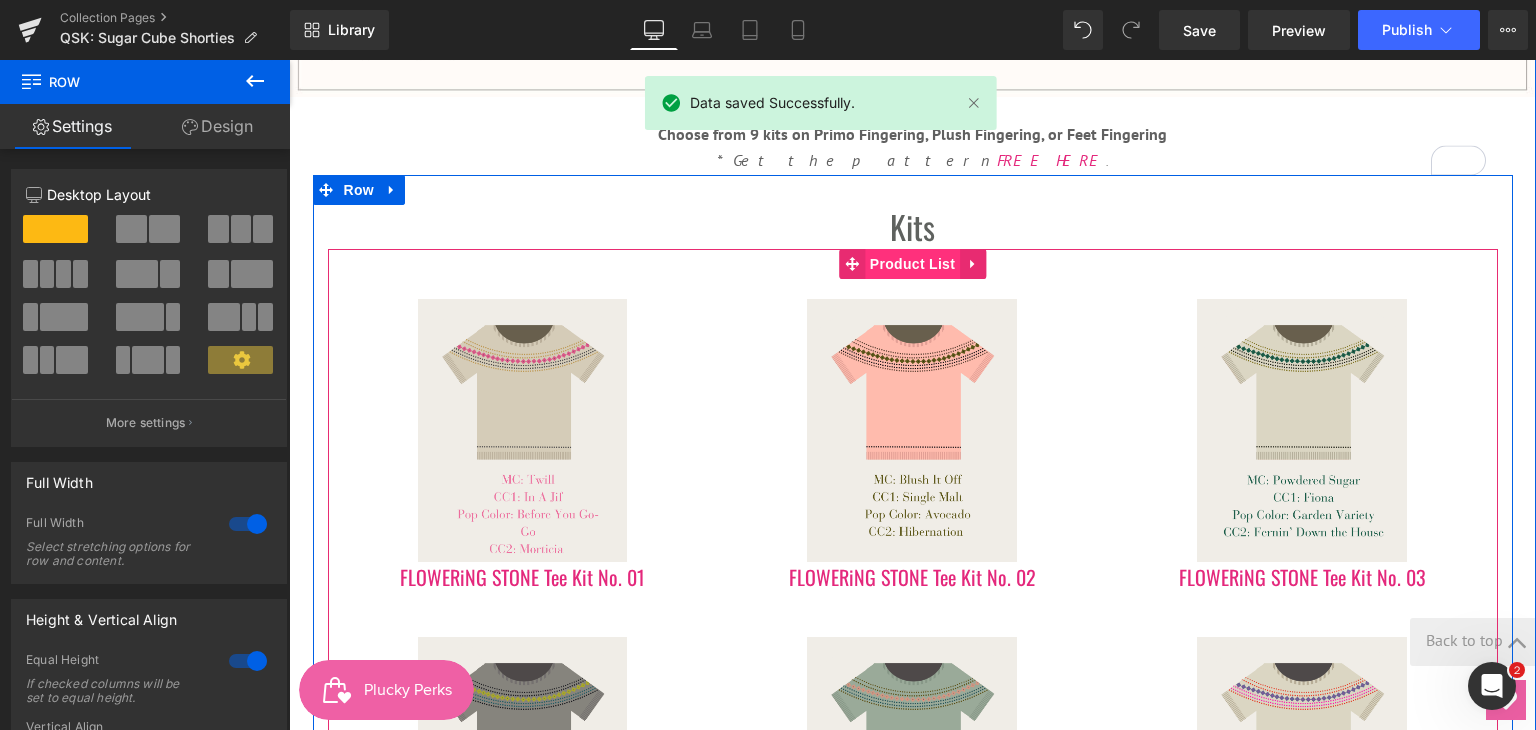 click on "Product List" at bounding box center [912, 264] 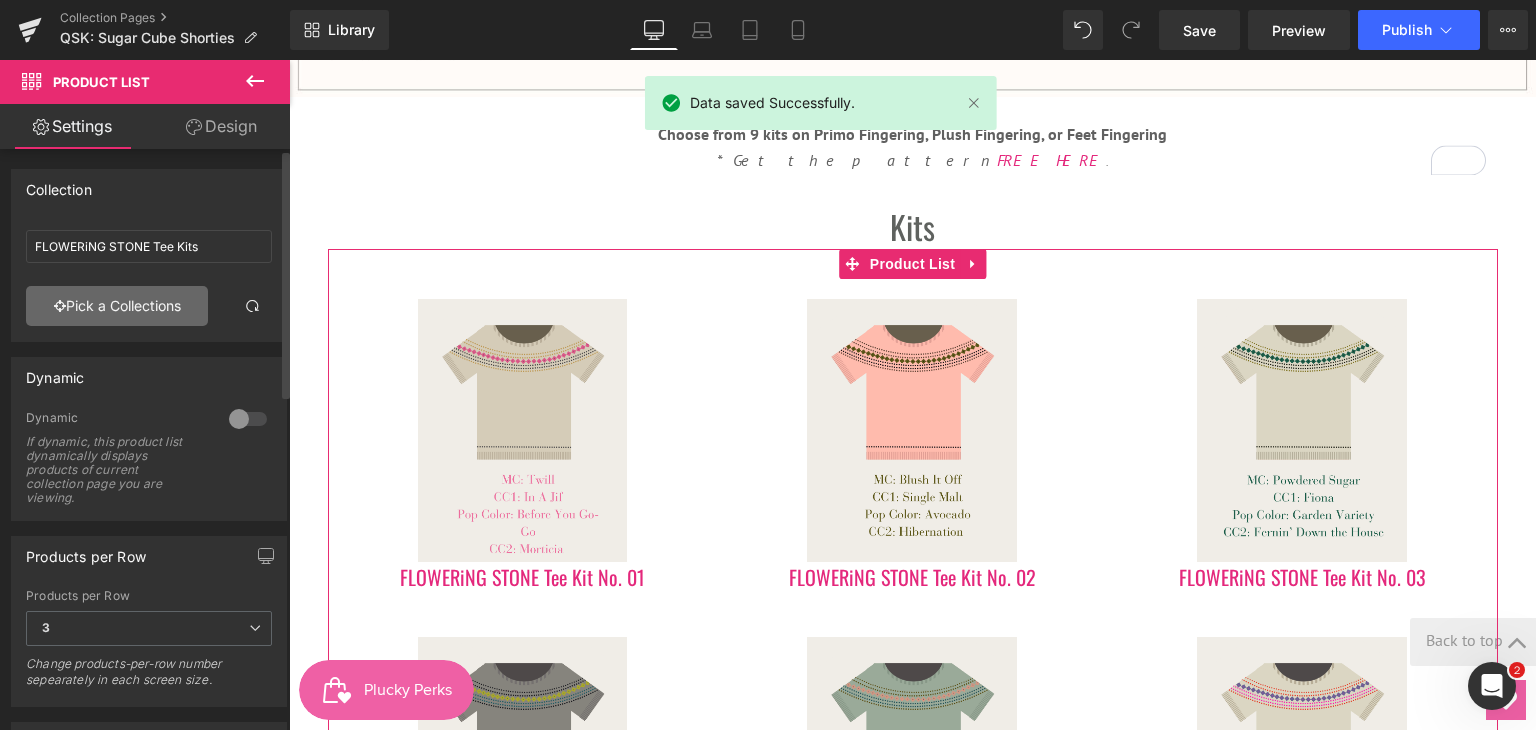 click on "Pick a Collections" at bounding box center [117, 306] 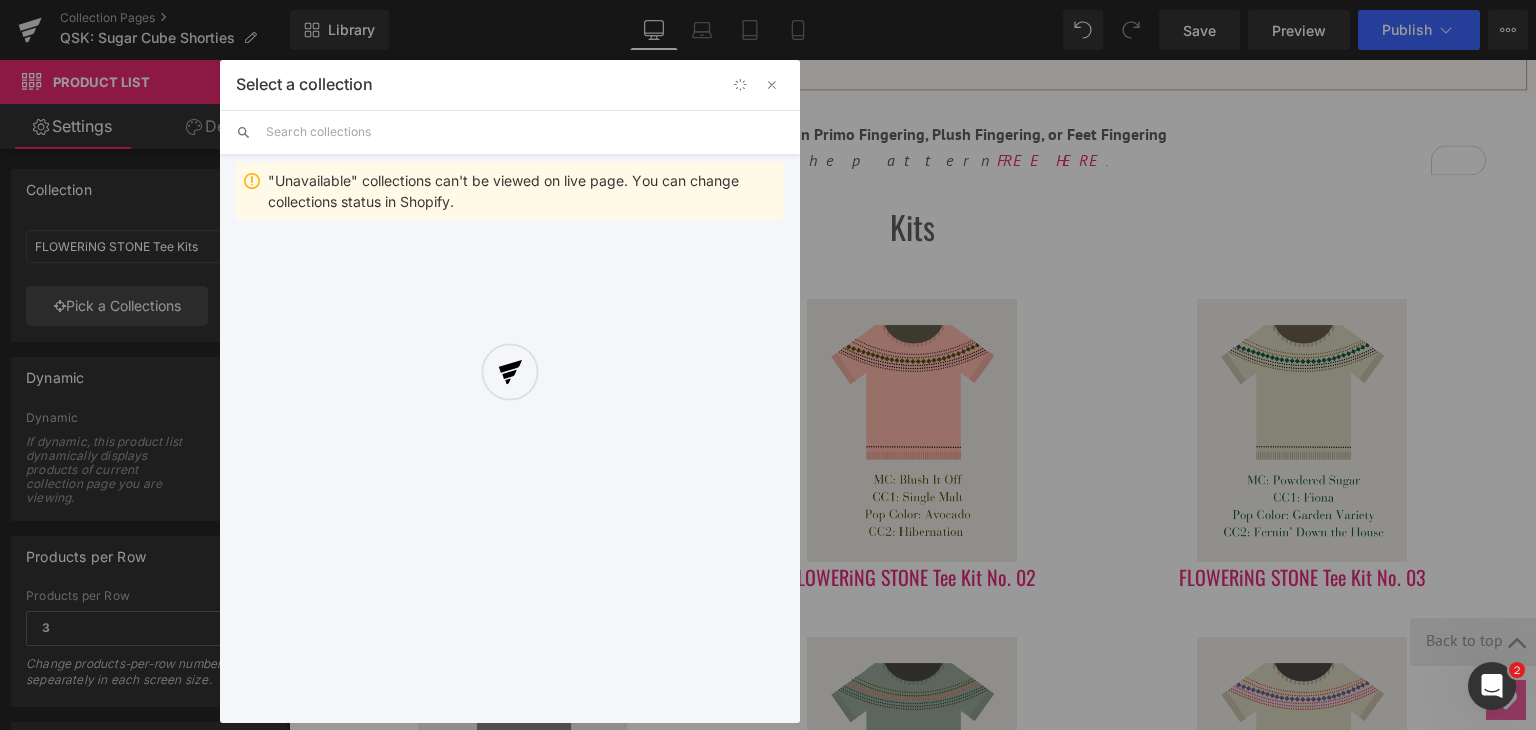 click at bounding box center (510, 391) 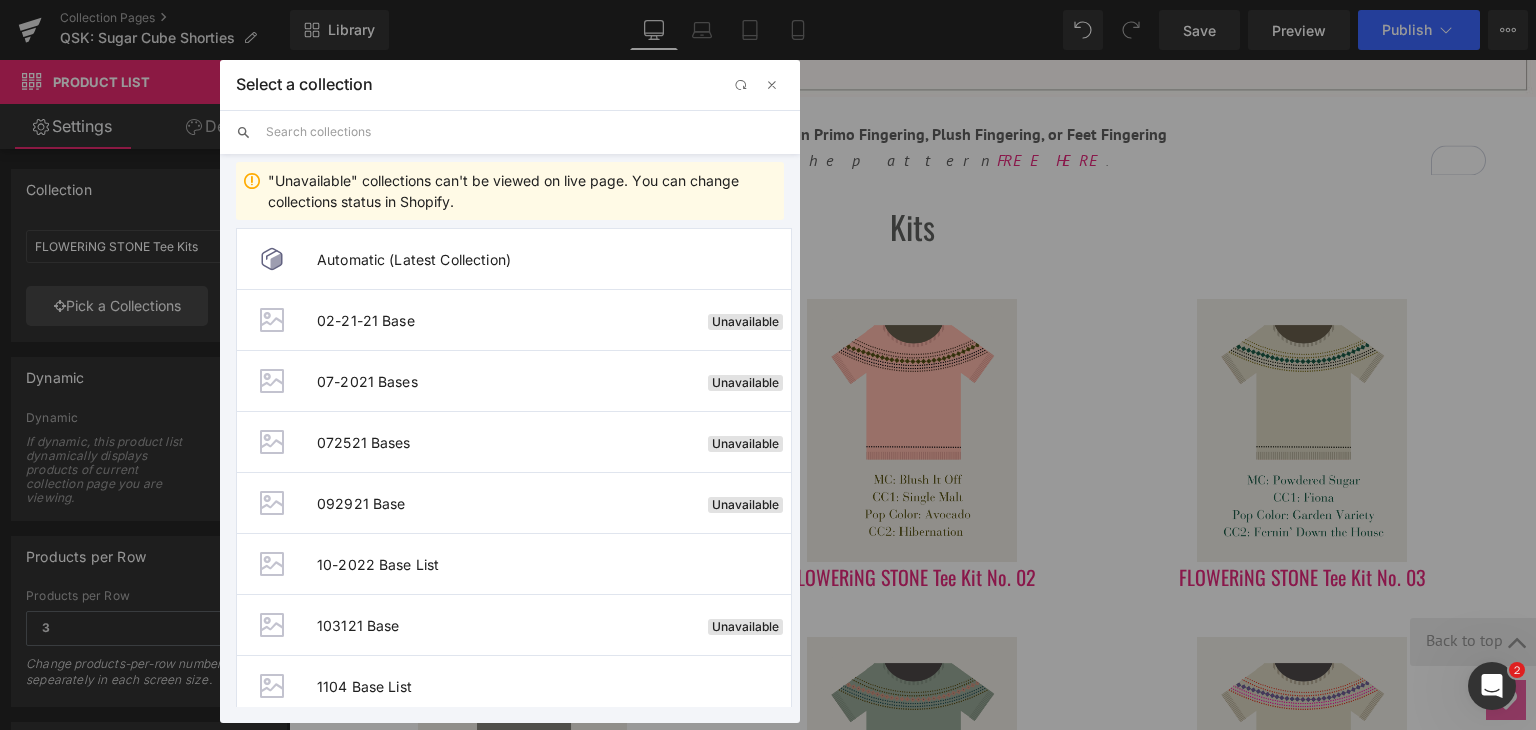click at bounding box center [525, 132] 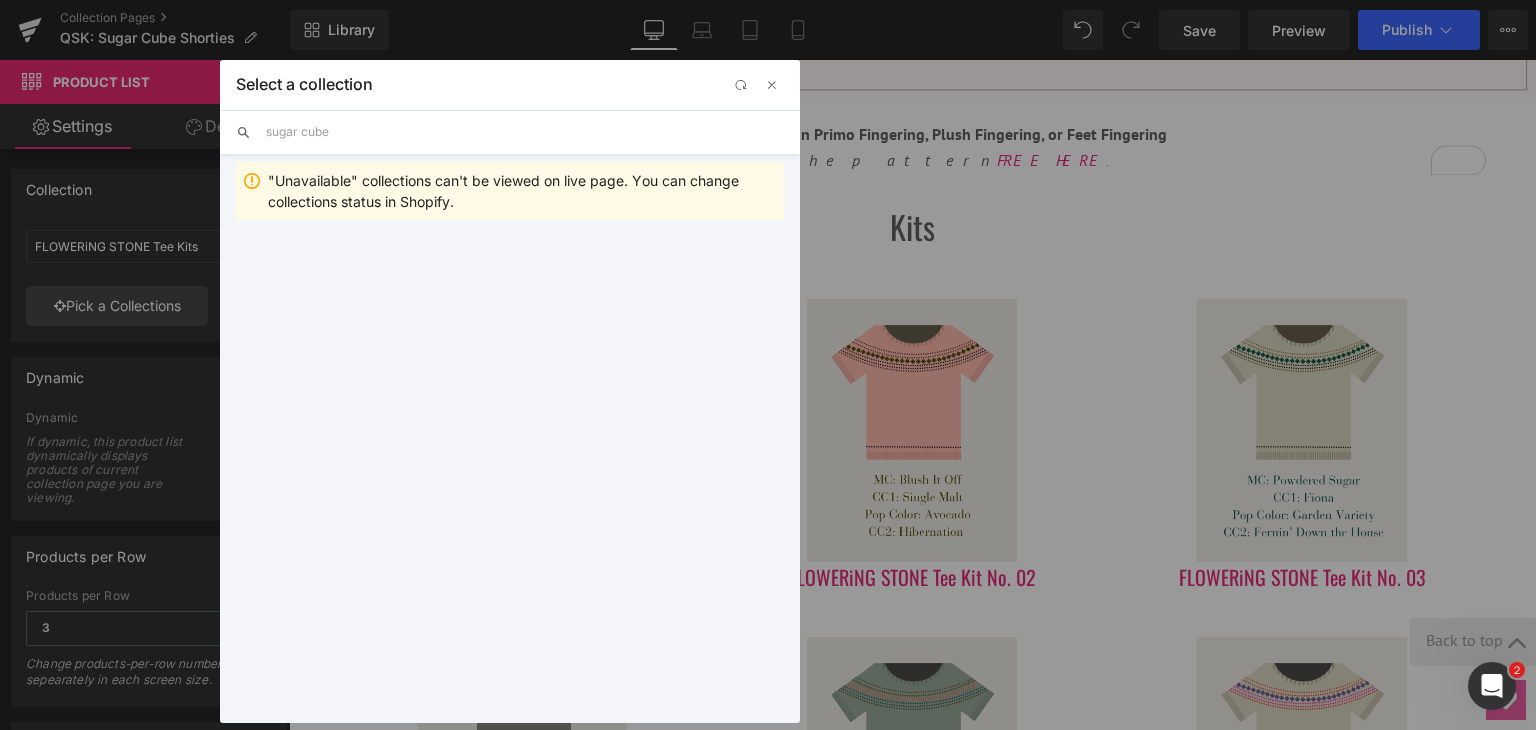 type on "sugar cube" 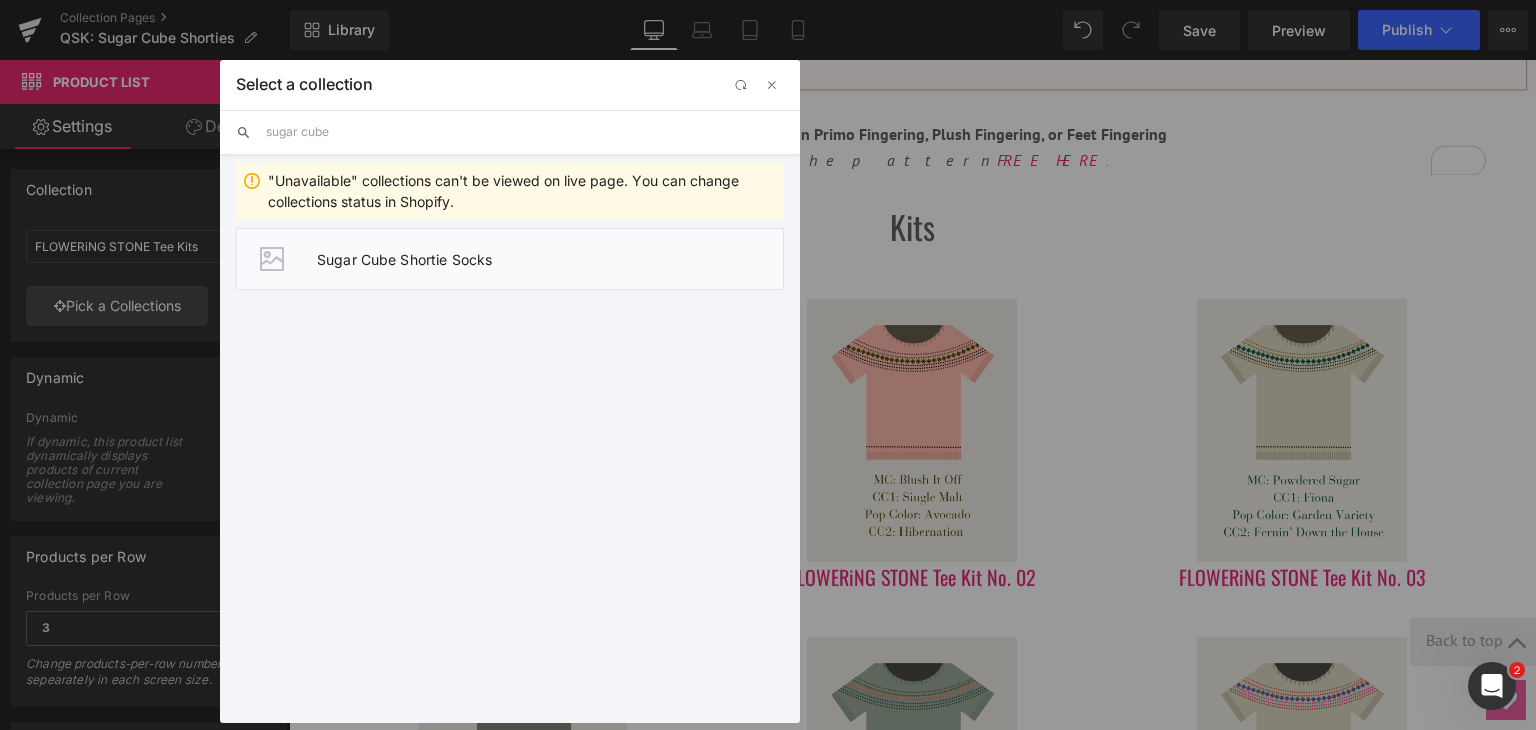 click on "Sugar Cube Shortie Socks" at bounding box center [550, 259] 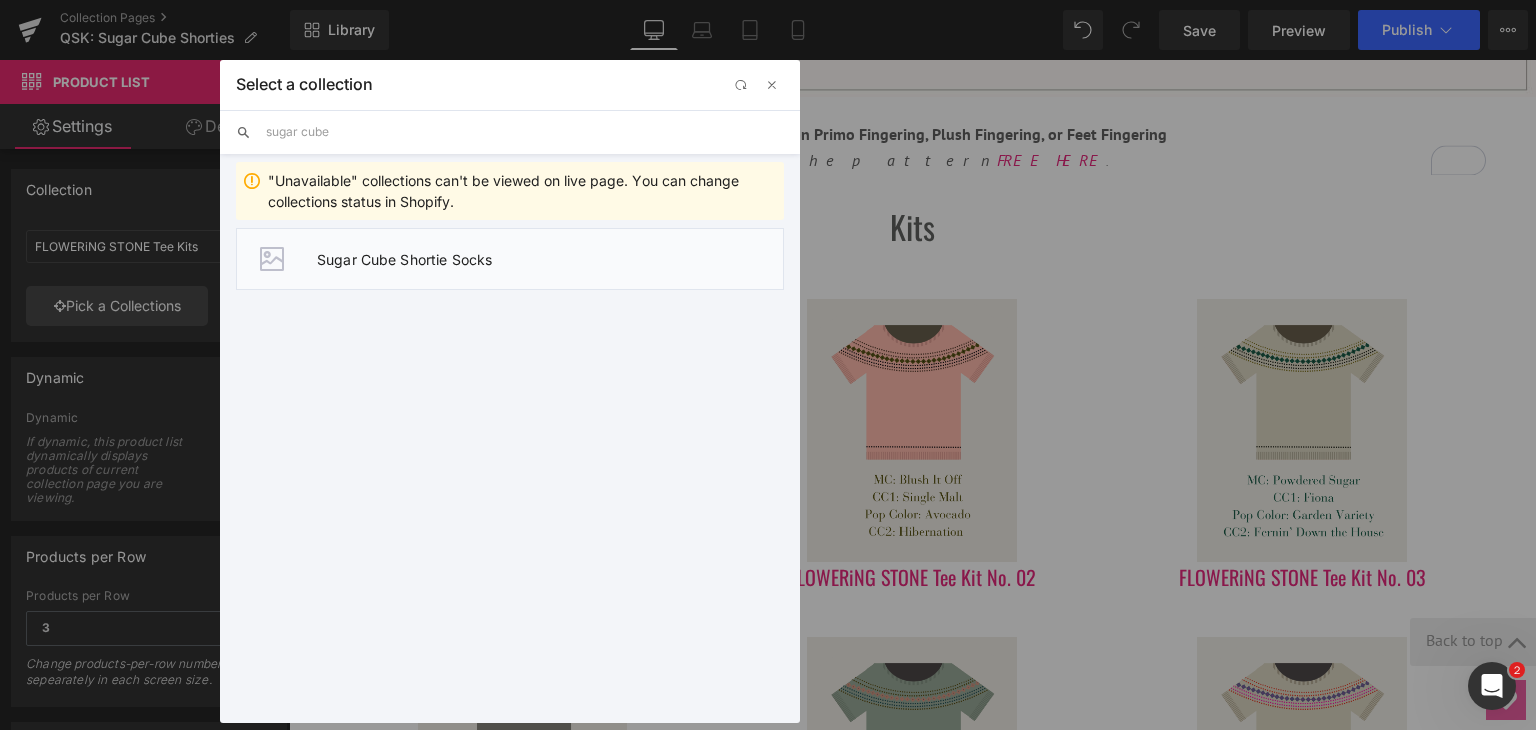 type on "Sugar Cube Shortie Socks" 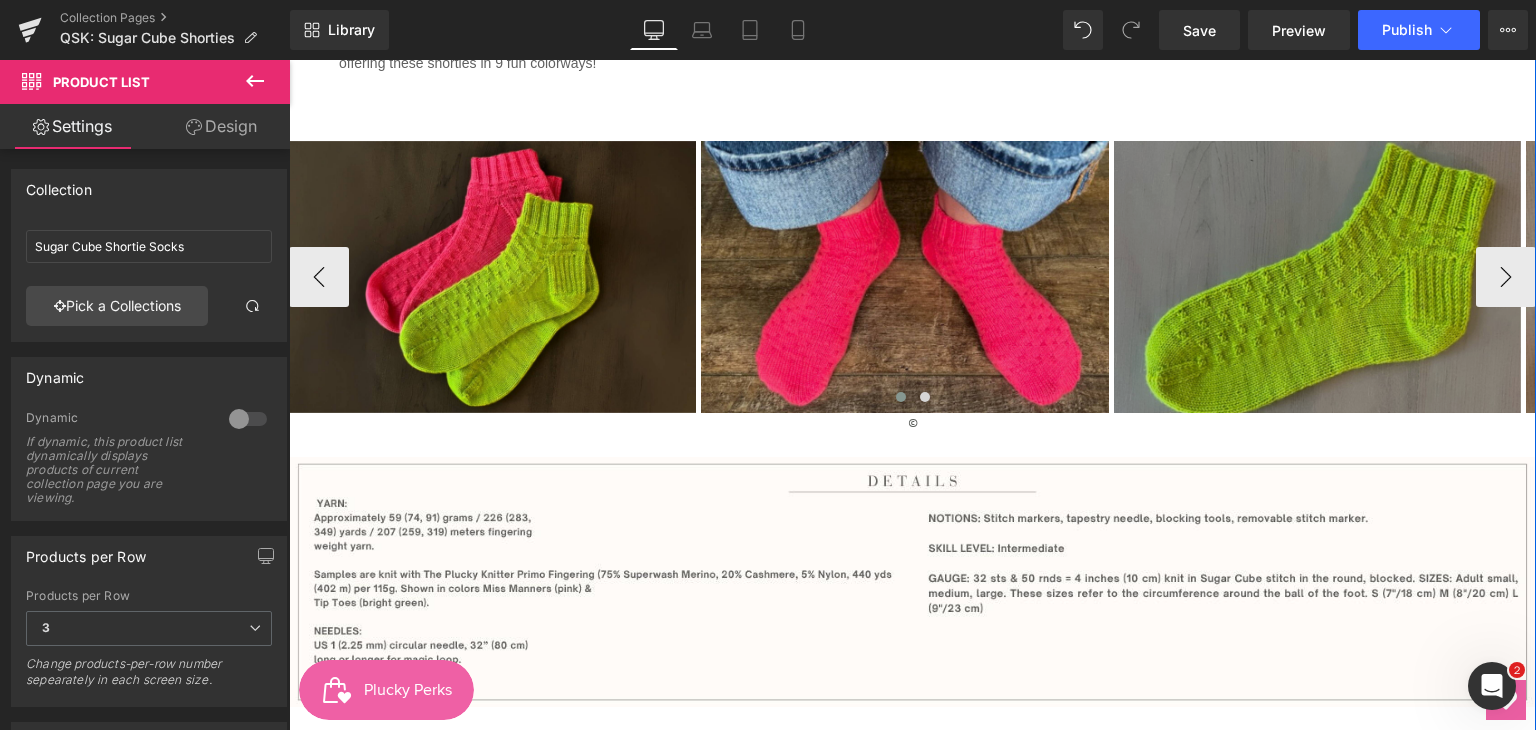 scroll, scrollTop: 900, scrollLeft: 0, axis: vertical 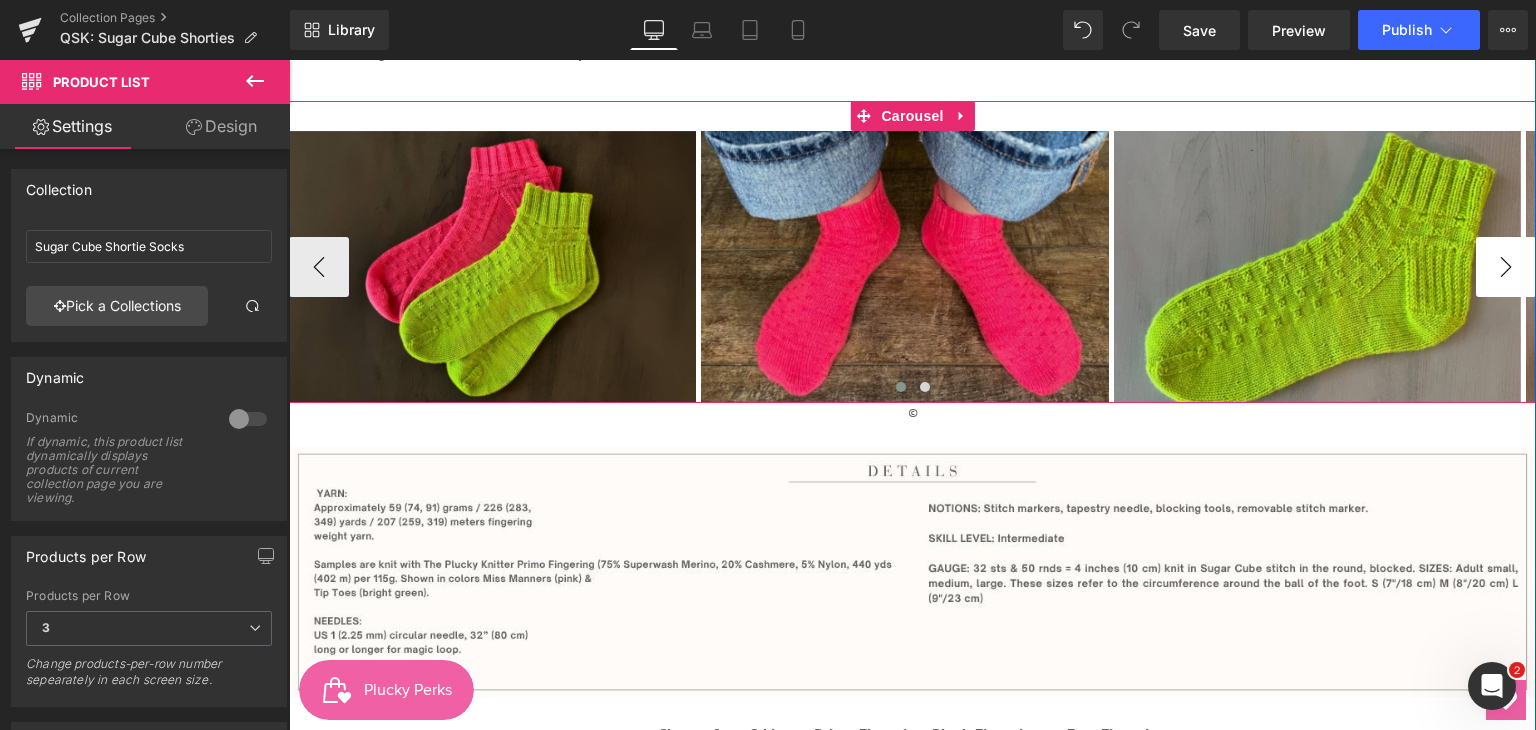 click on "›" at bounding box center (1506, 267) 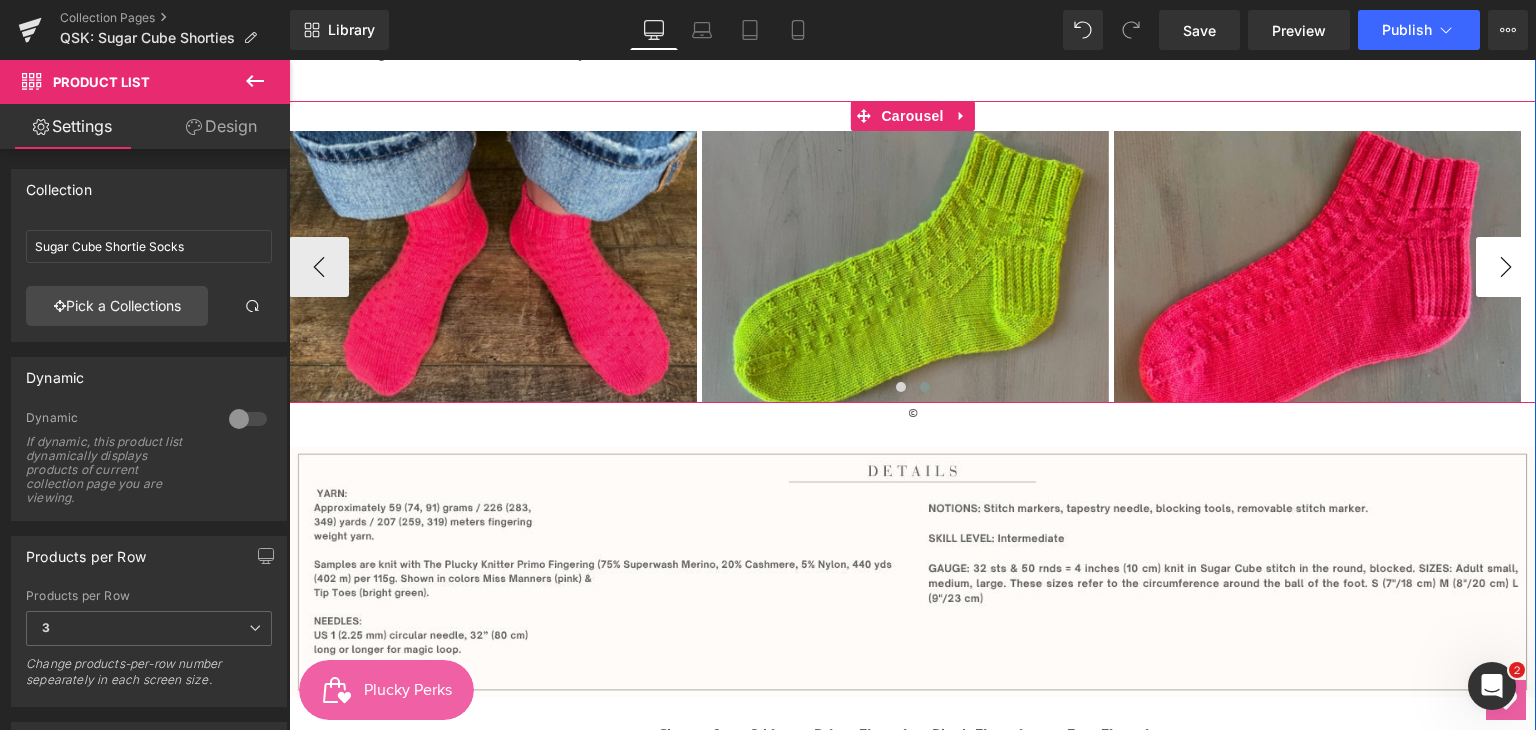 click on "›" at bounding box center (1506, 267) 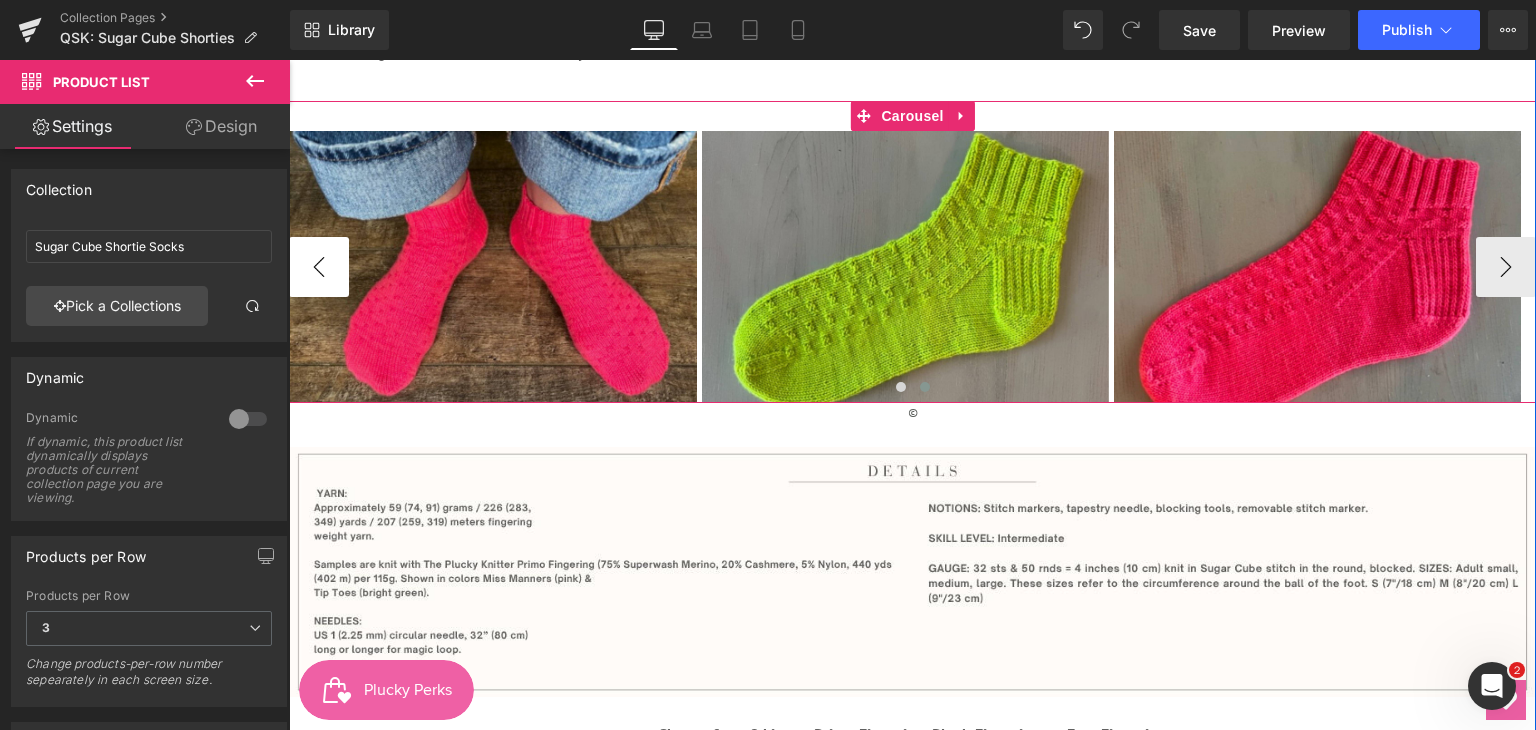 click on "‹" at bounding box center [319, 267] 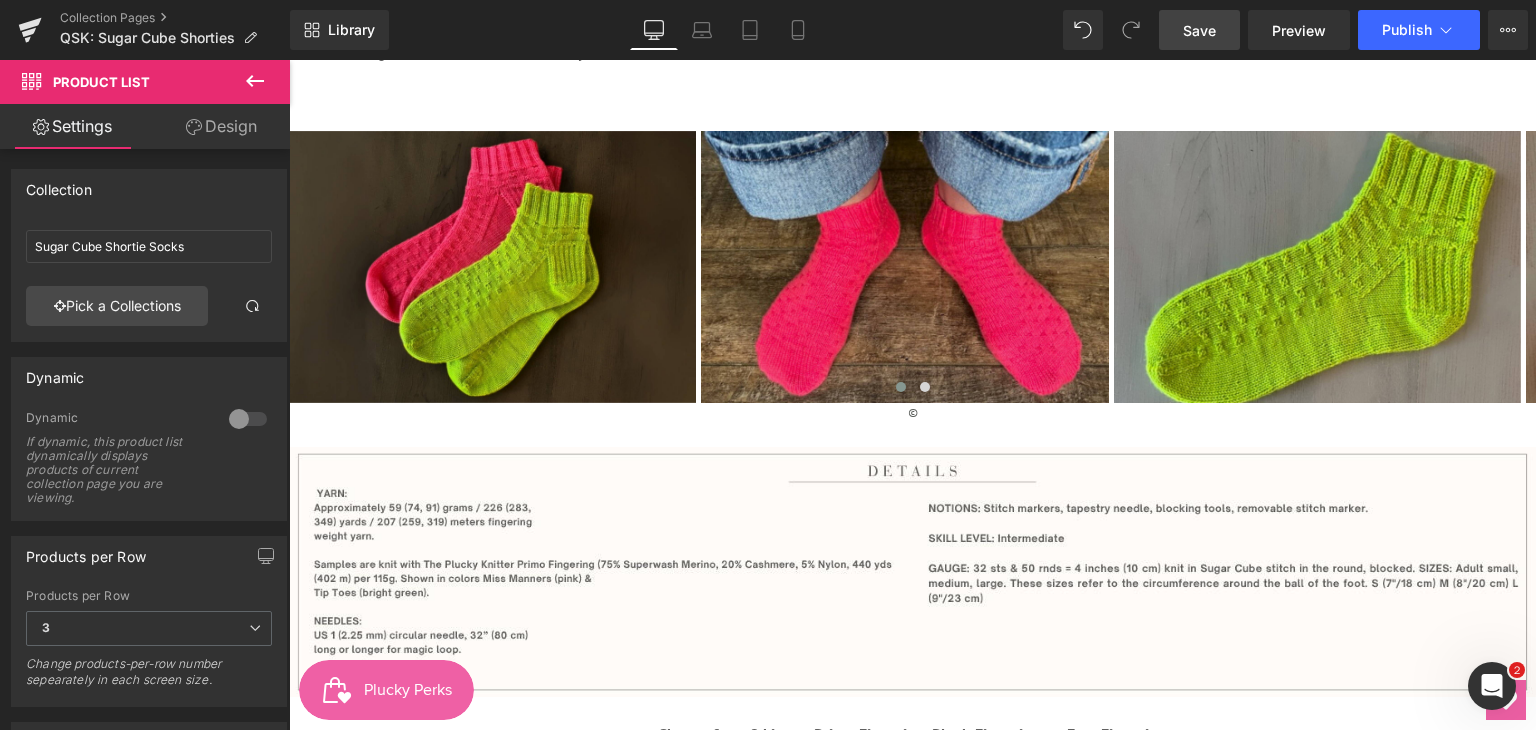 click on "Save" at bounding box center [1199, 30] 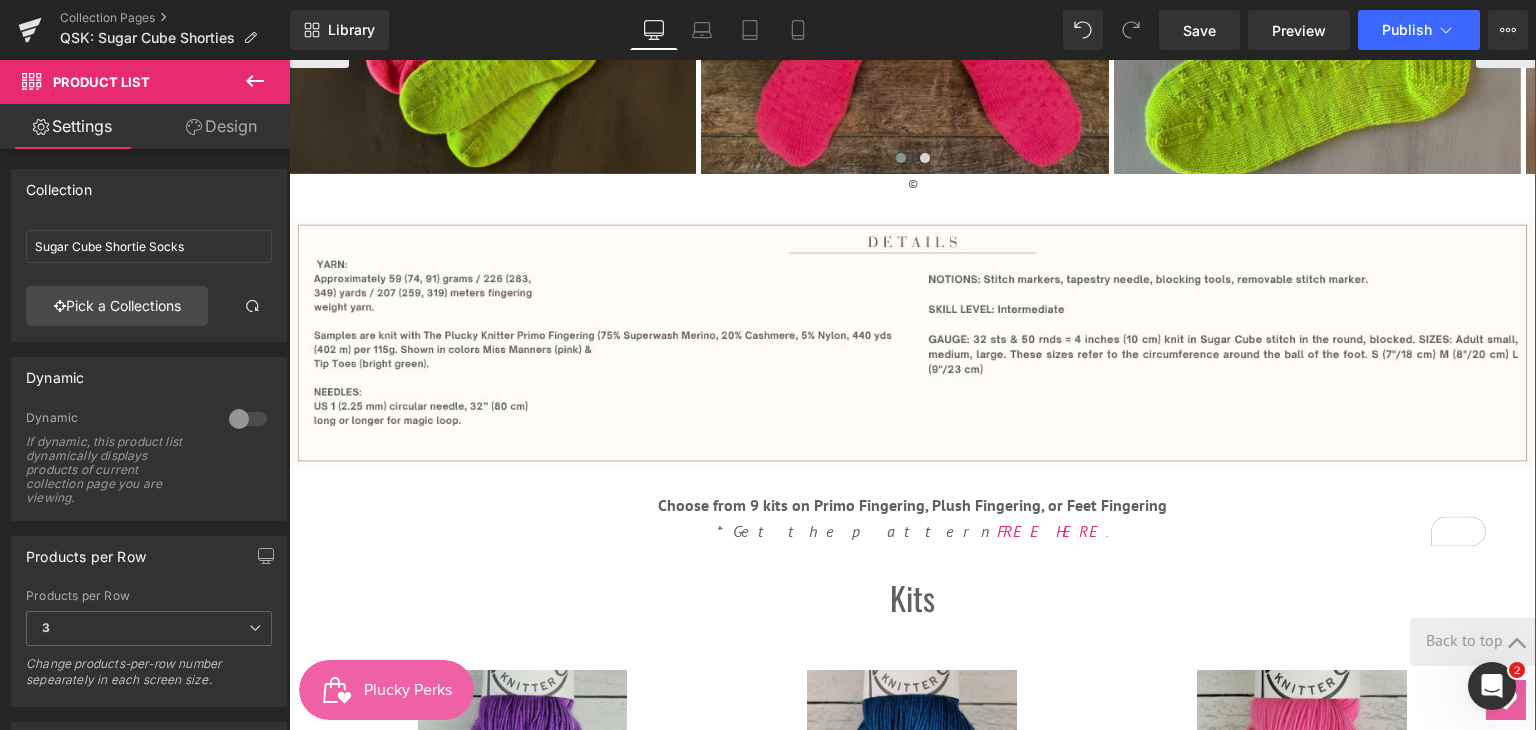 scroll, scrollTop: 1100, scrollLeft: 0, axis: vertical 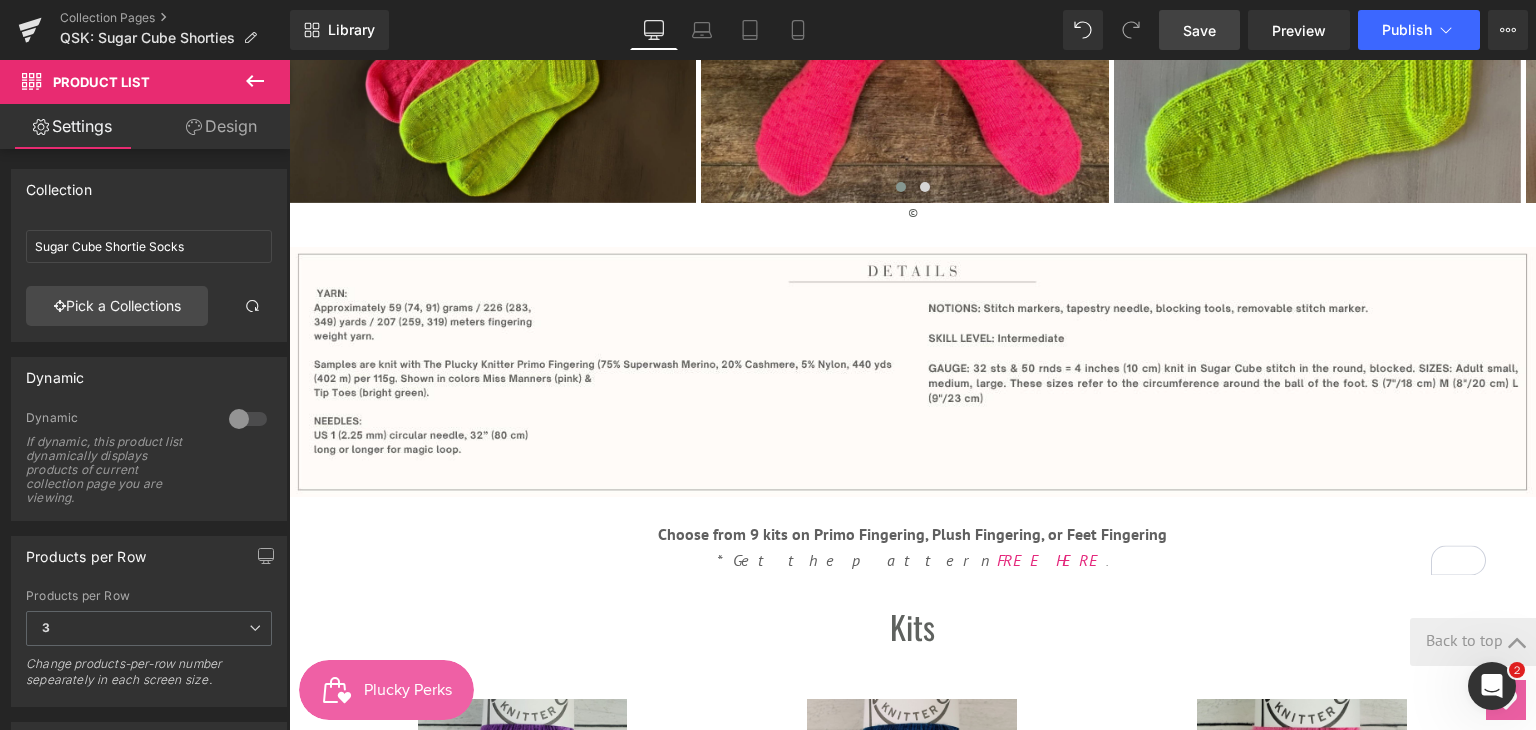 click on "Save" at bounding box center (1199, 30) 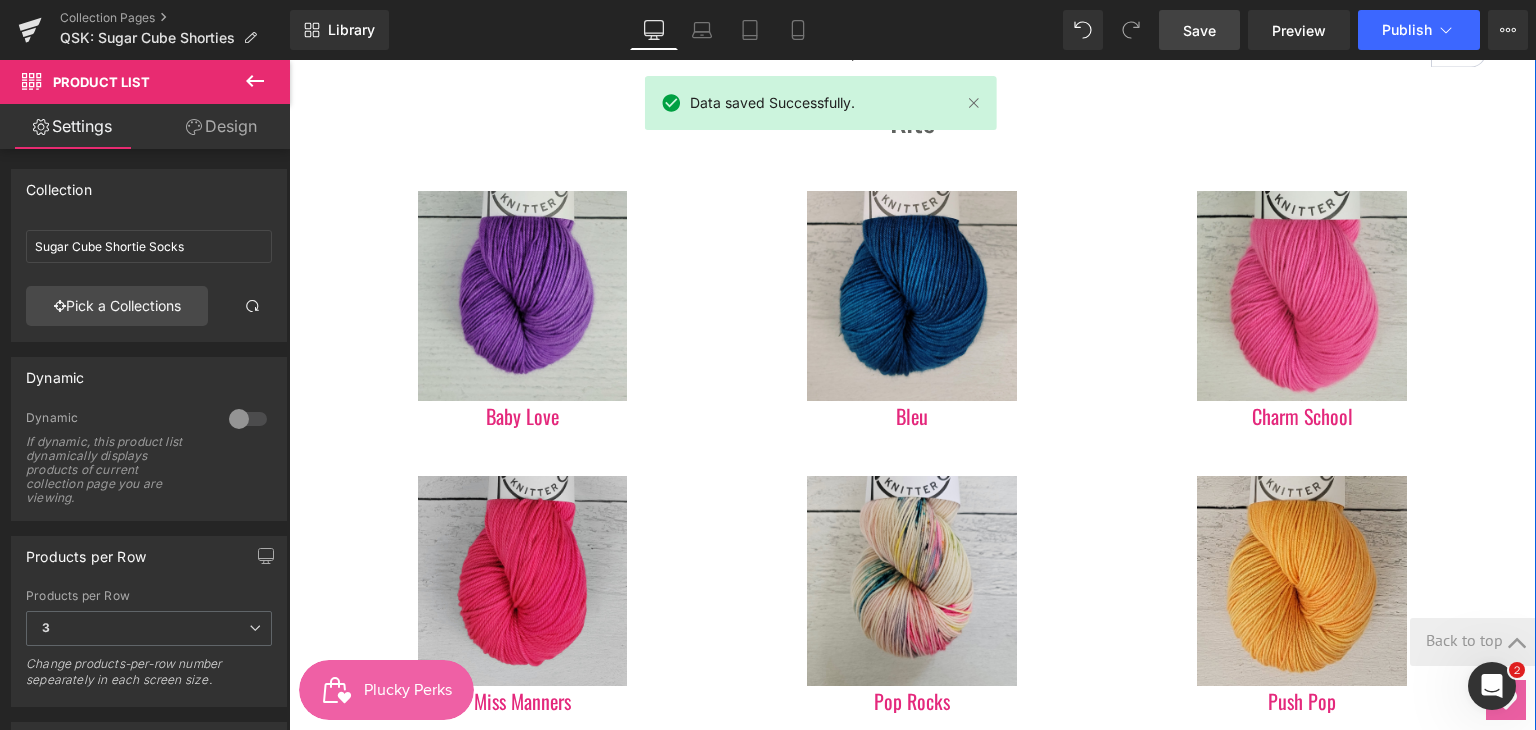 scroll, scrollTop: 1700, scrollLeft: 0, axis: vertical 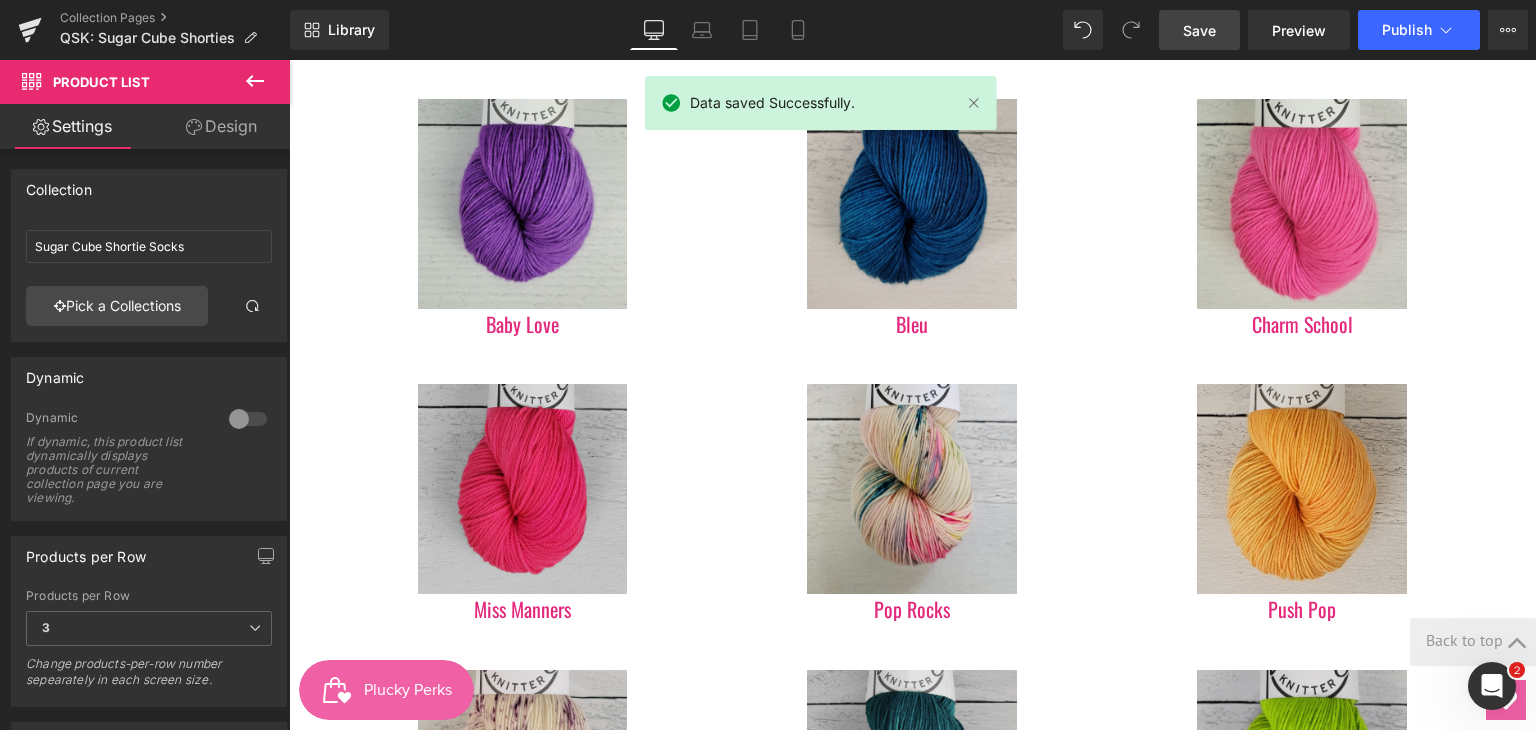 click on "Save" at bounding box center (1199, 30) 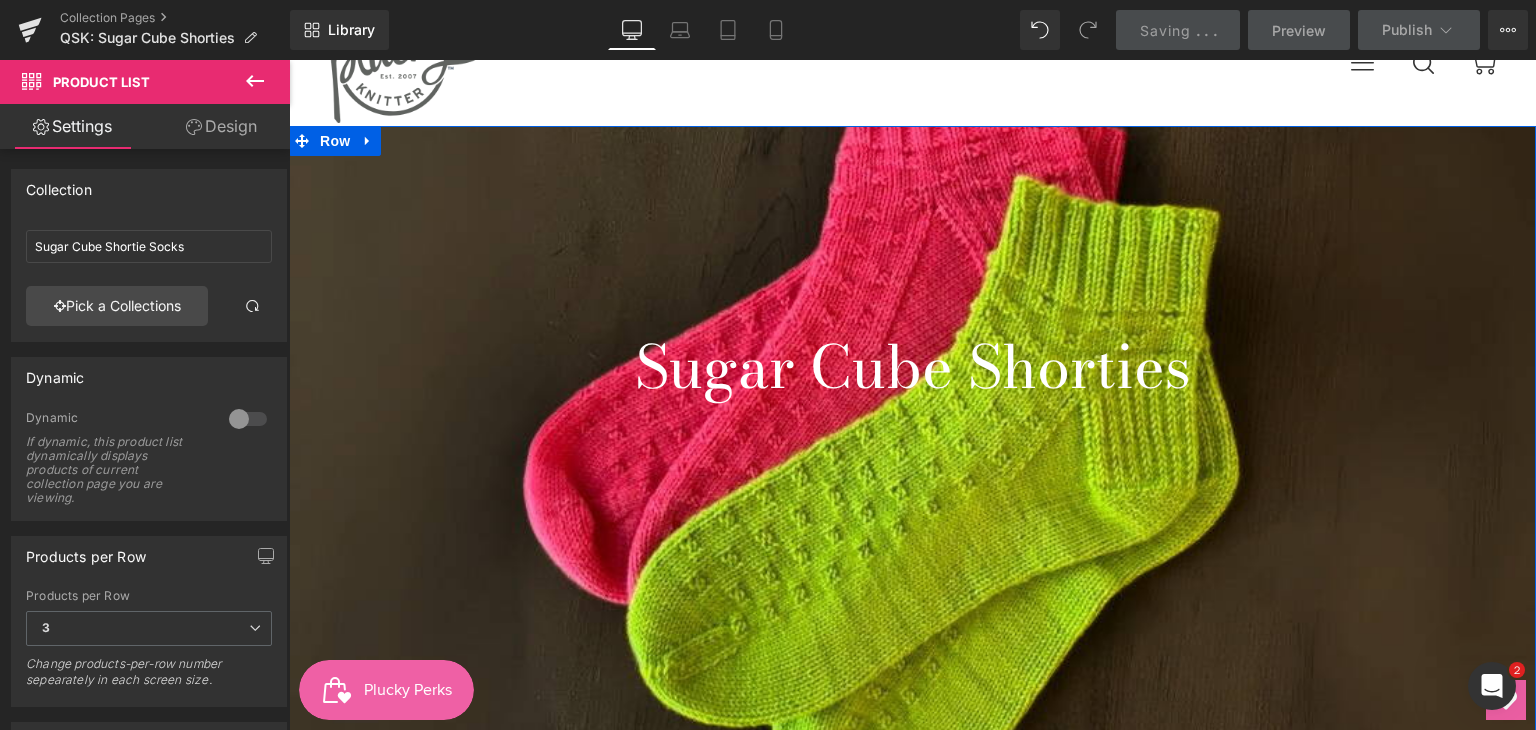 scroll, scrollTop: 0, scrollLeft: 0, axis: both 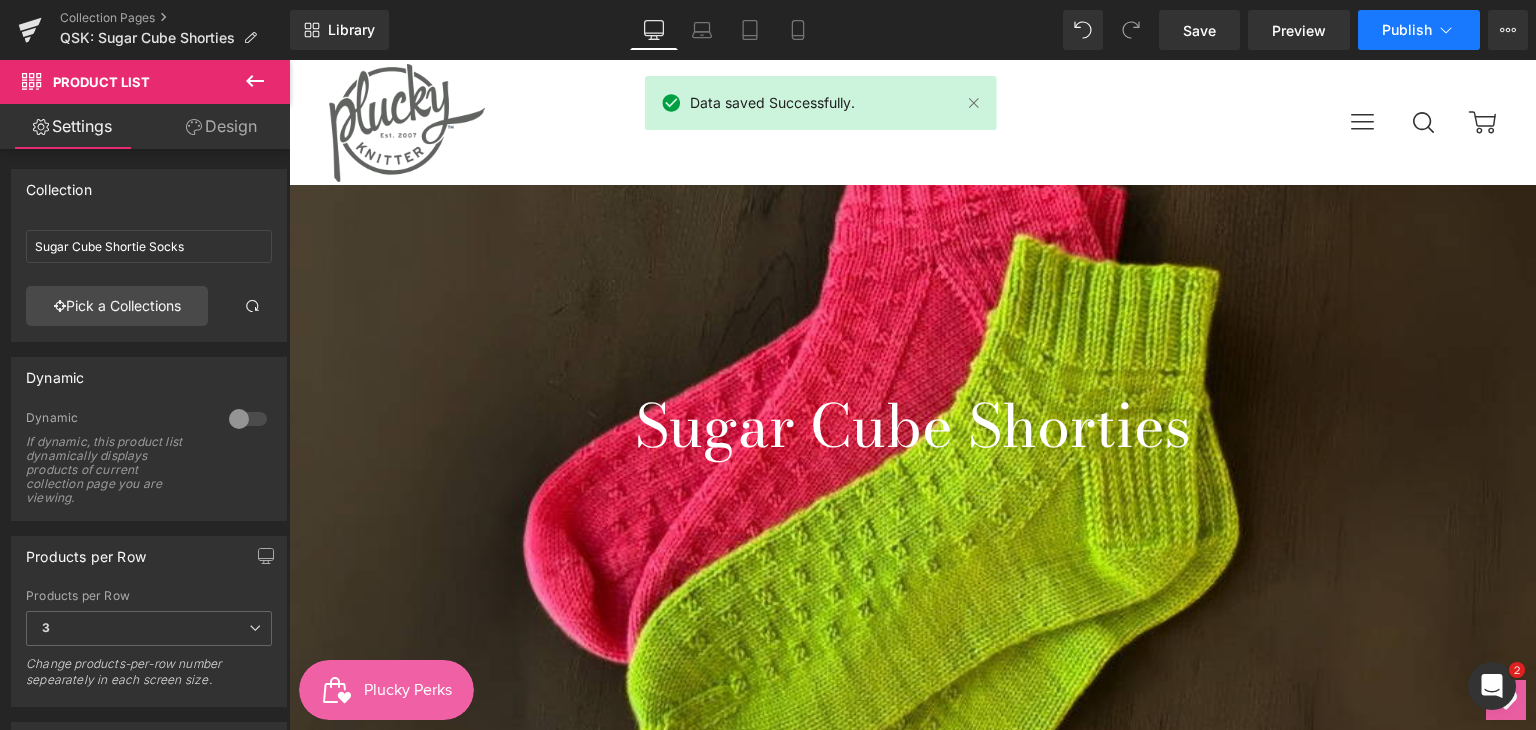 click on "Publish" at bounding box center (1407, 30) 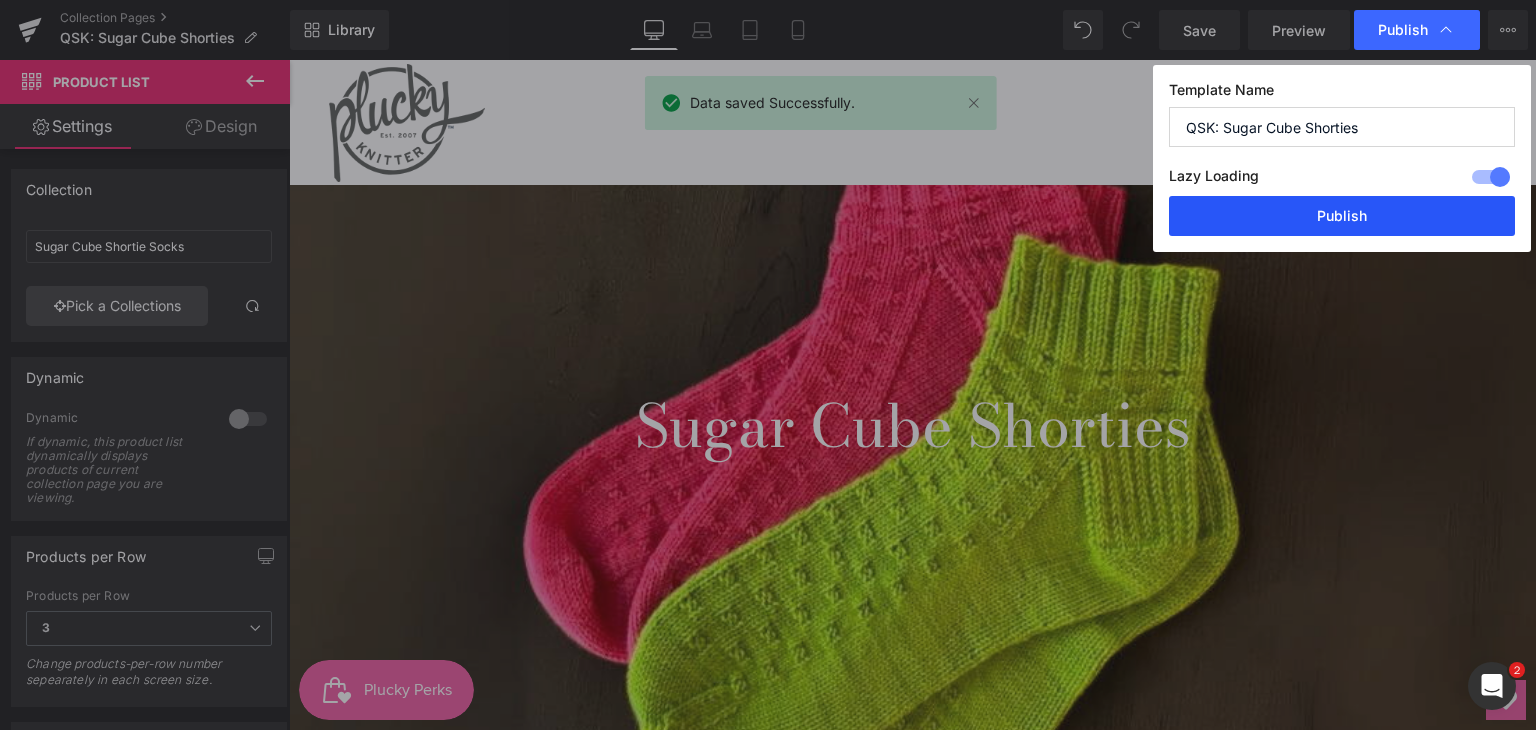 click on "Publish" at bounding box center [1342, 216] 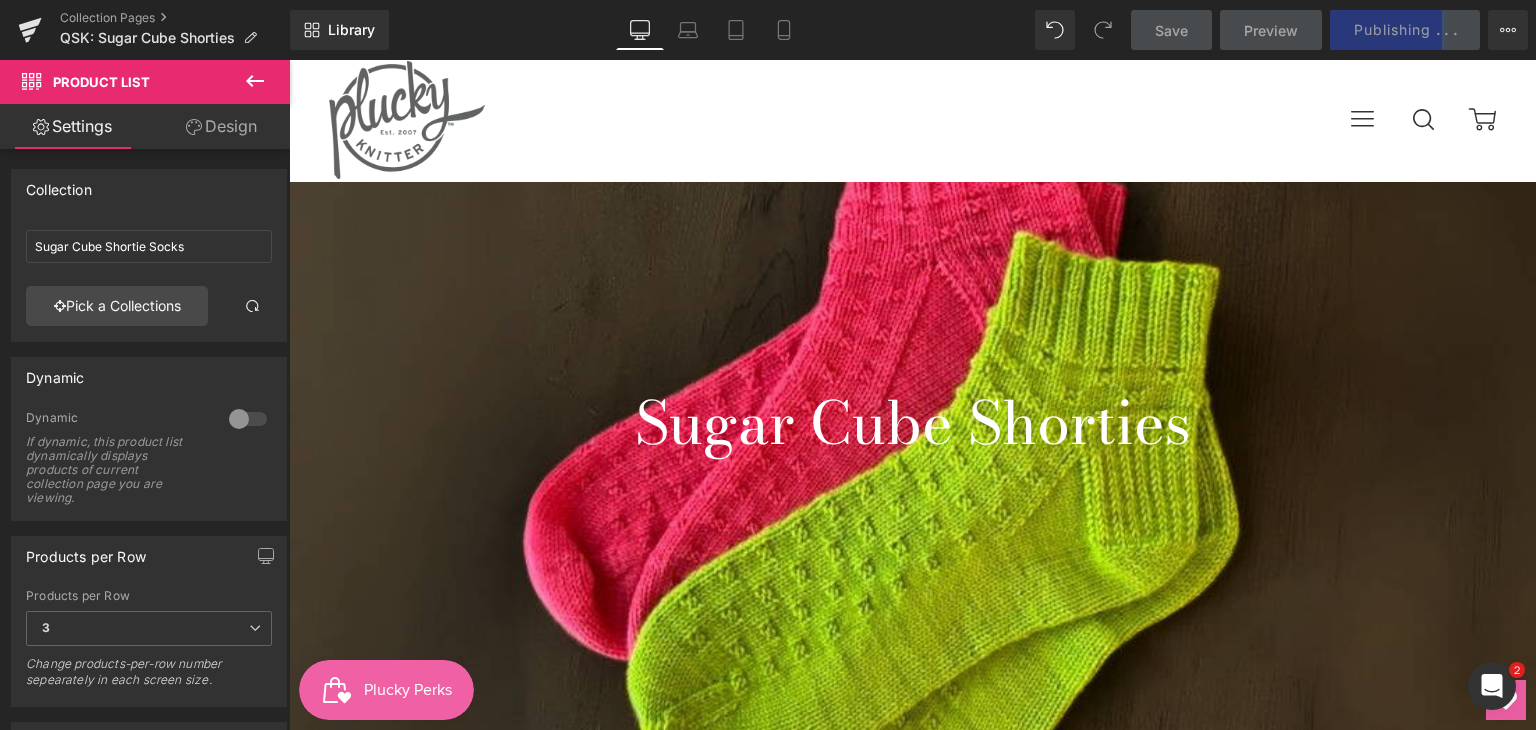 scroll, scrollTop: 0, scrollLeft: 0, axis: both 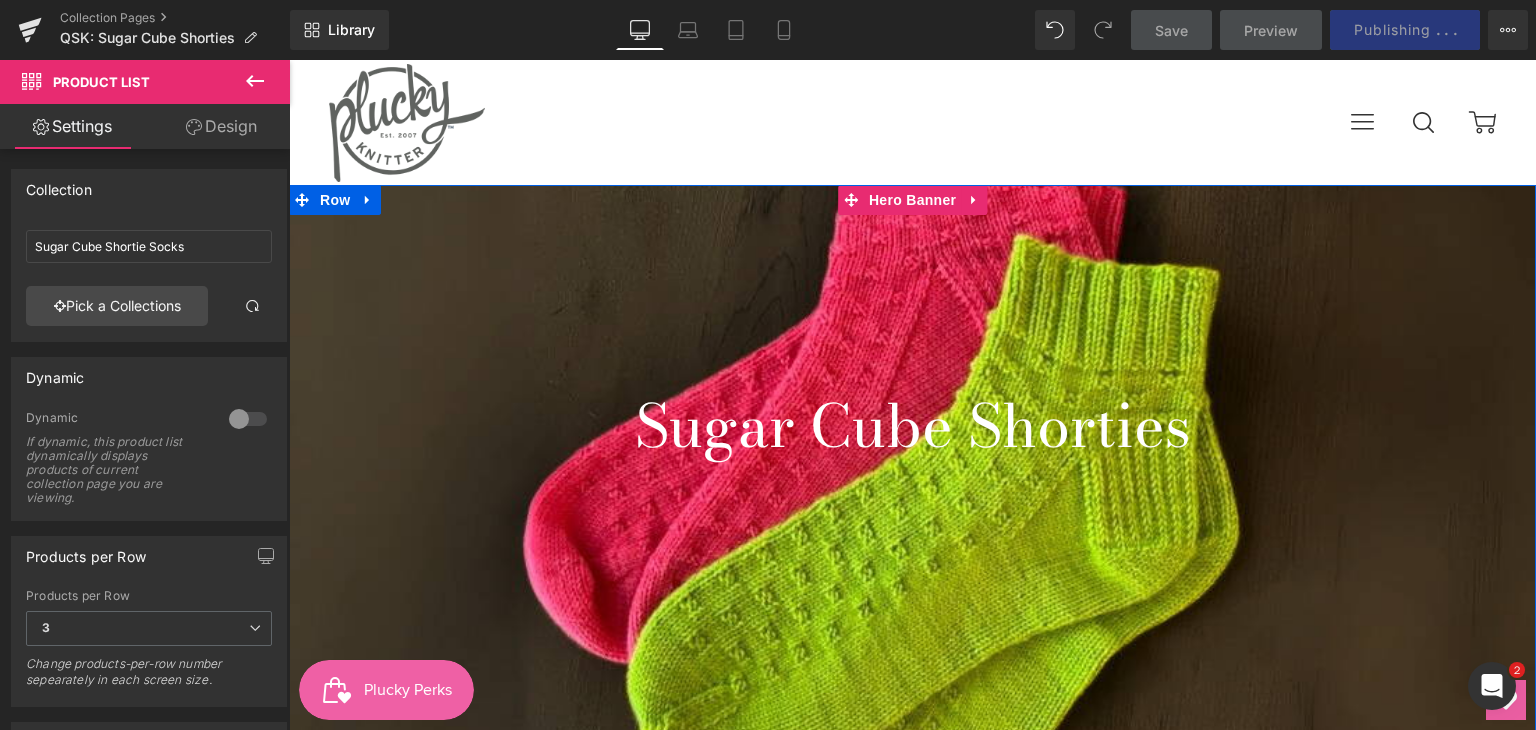 click at bounding box center [912, 492] 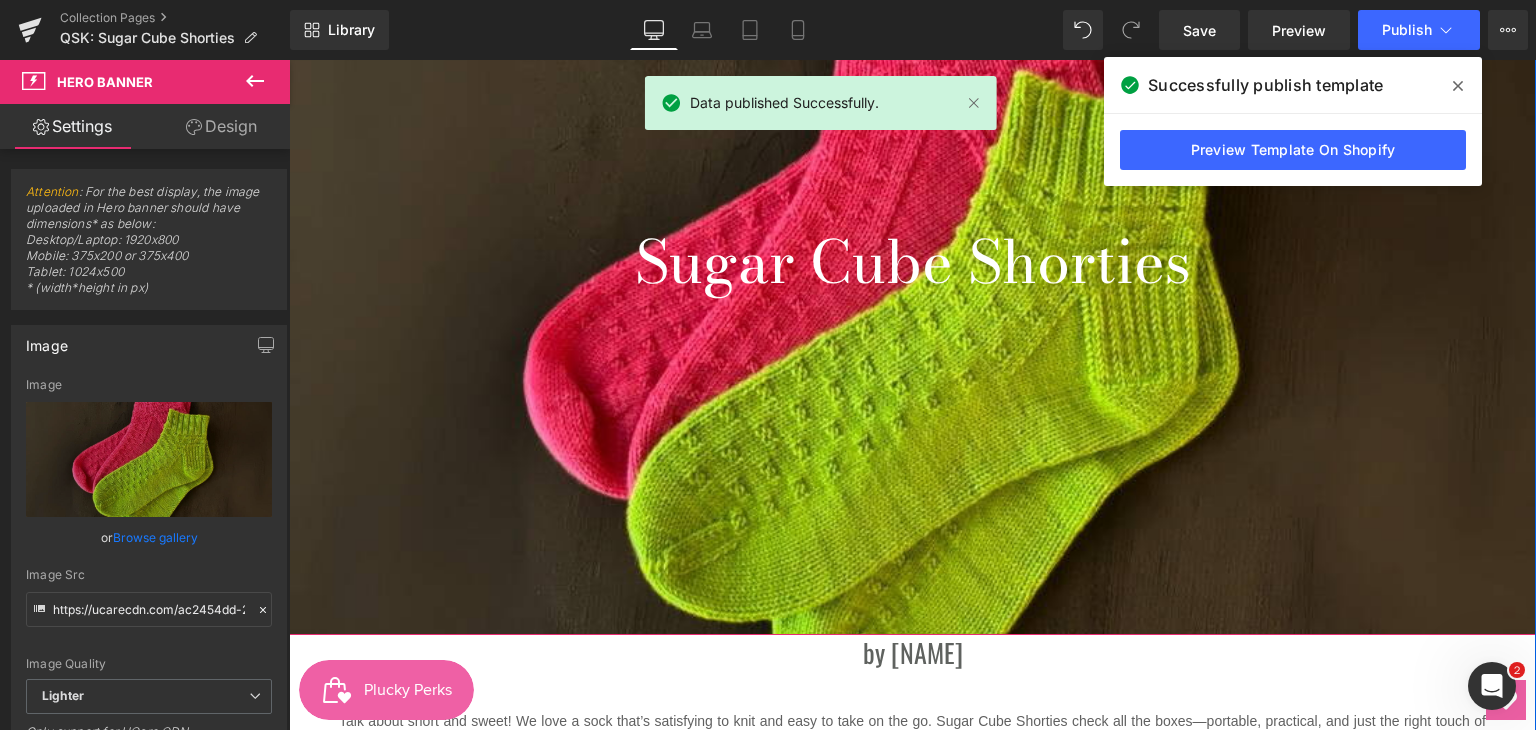scroll, scrollTop: 200, scrollLeft: 0, axis: vertical 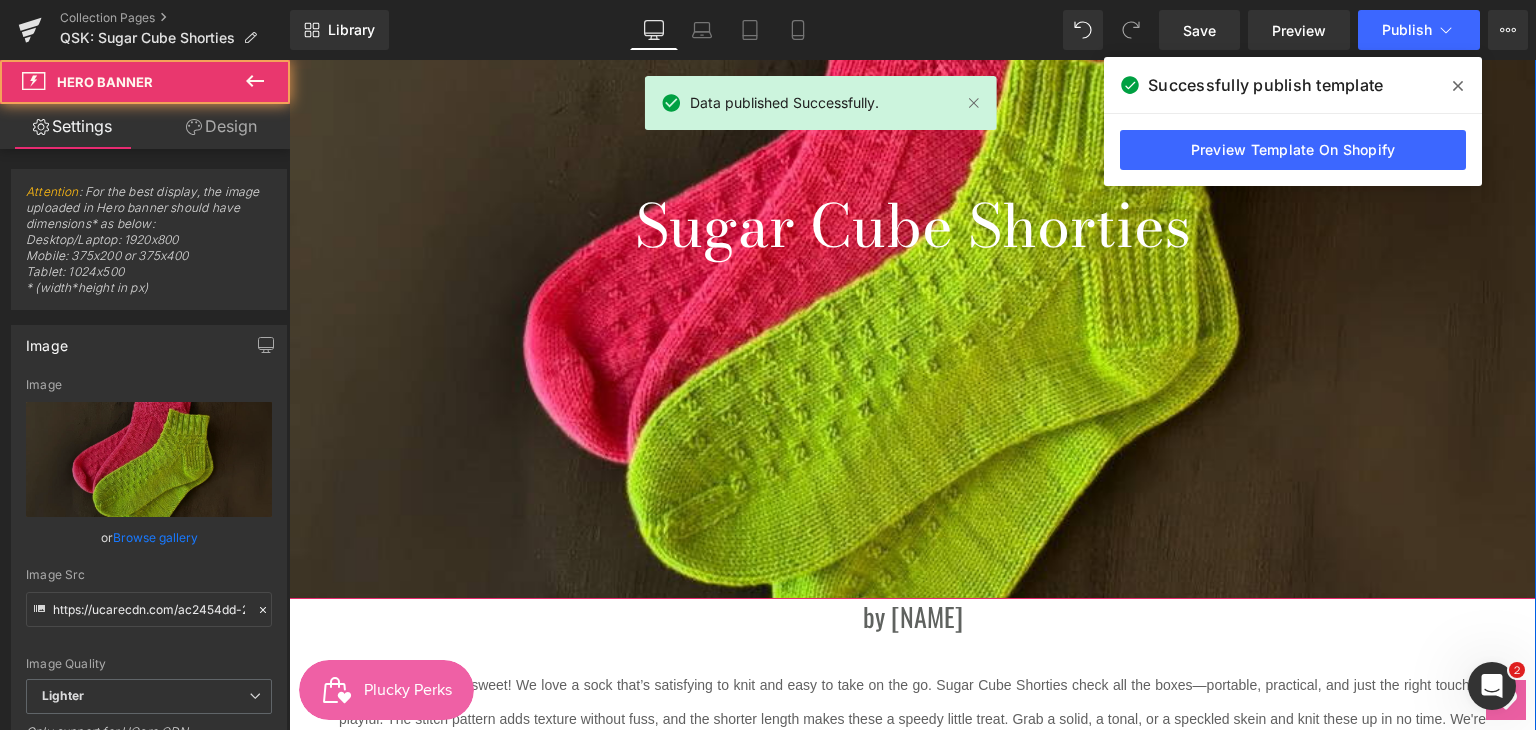 click at bounding box center (912, 292) 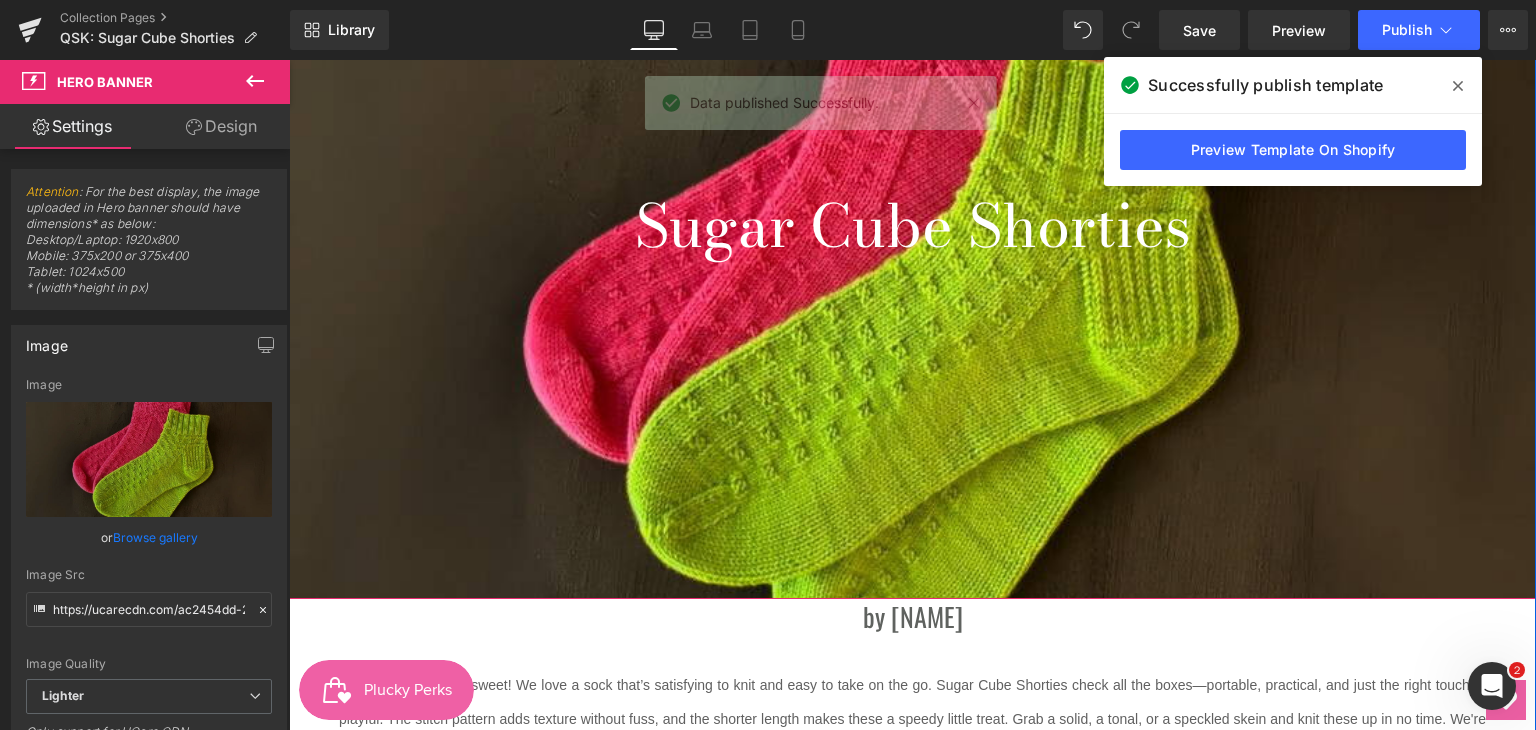 click at bounding box center (912, 292) 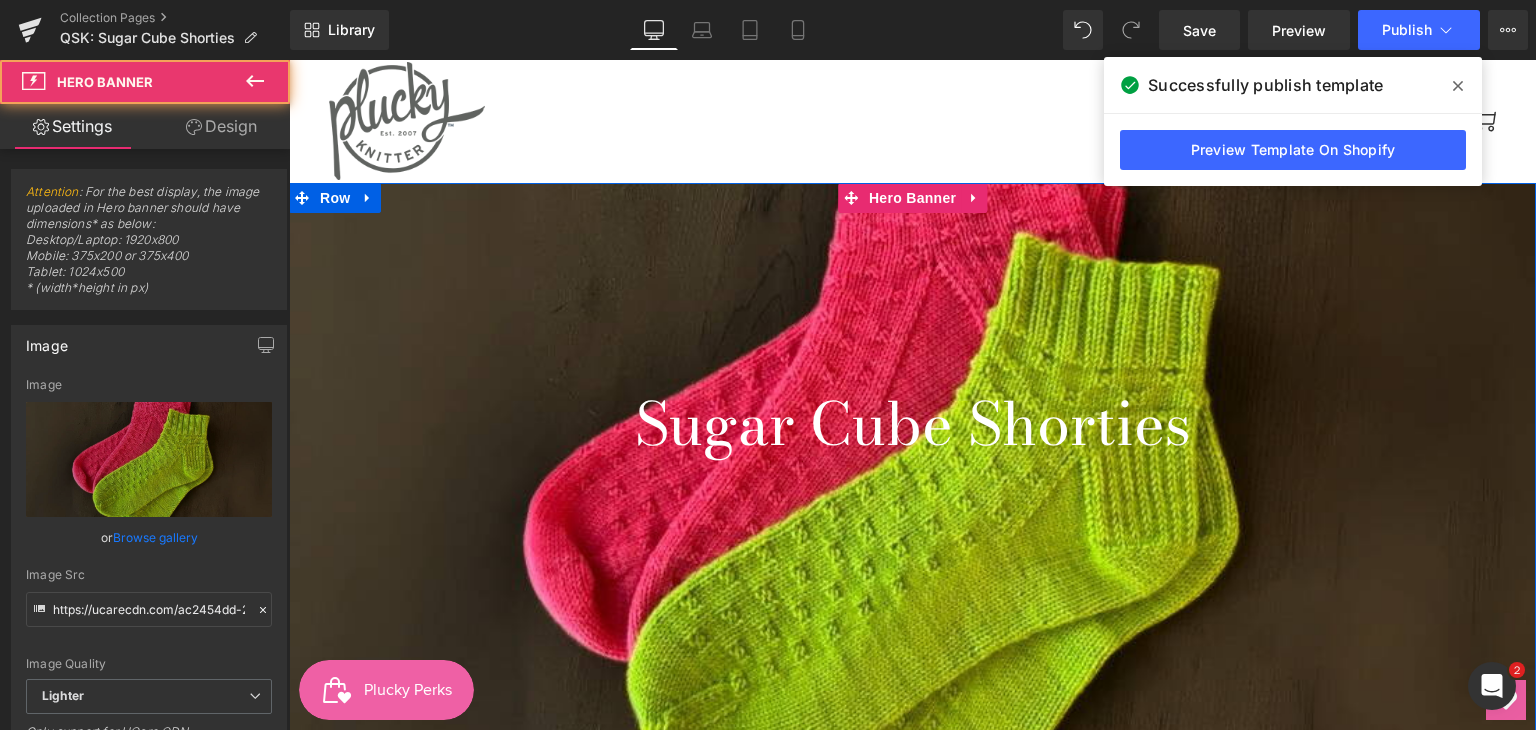 scroll, scrollTop: 0, scrollLeft: 0, axis: both 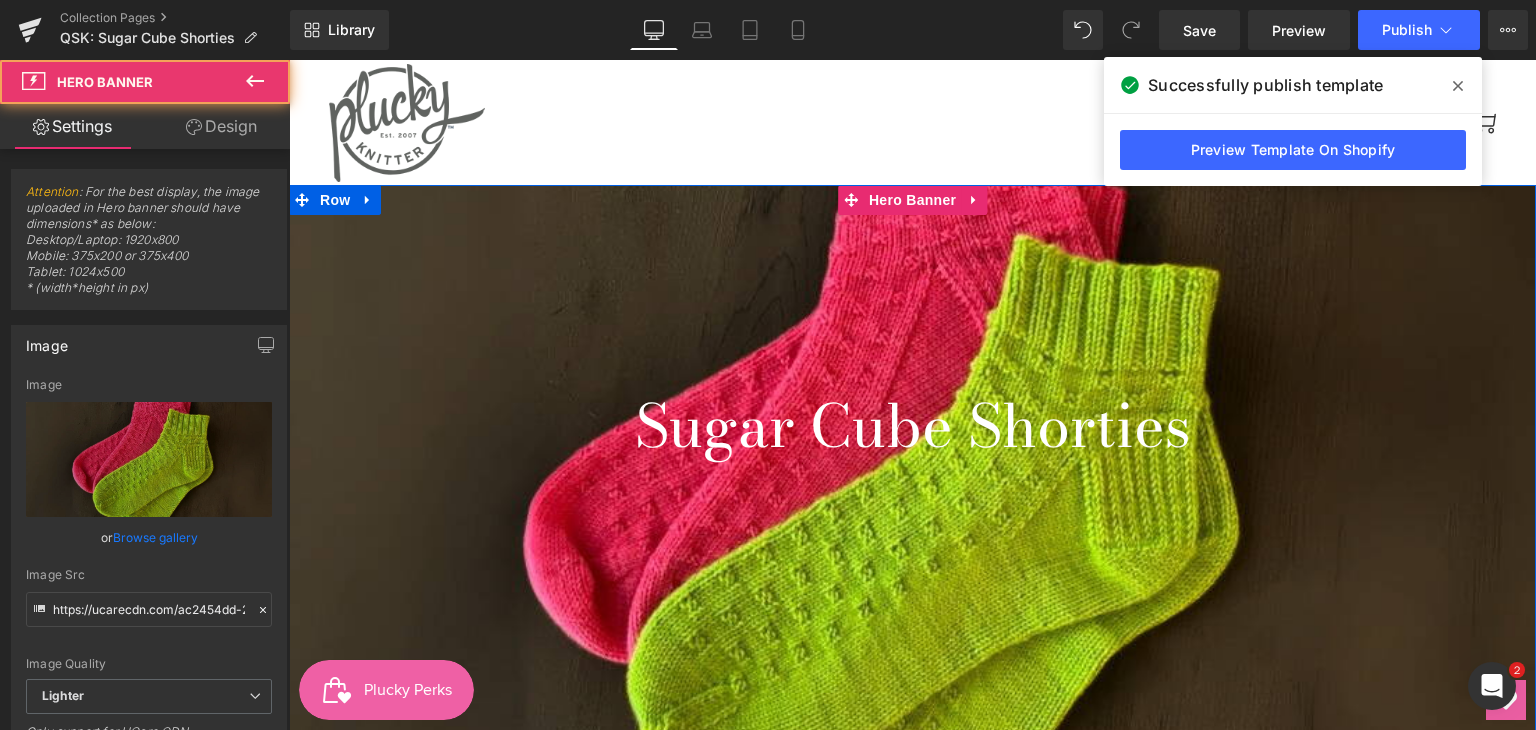click at bounding box center [912, 492] 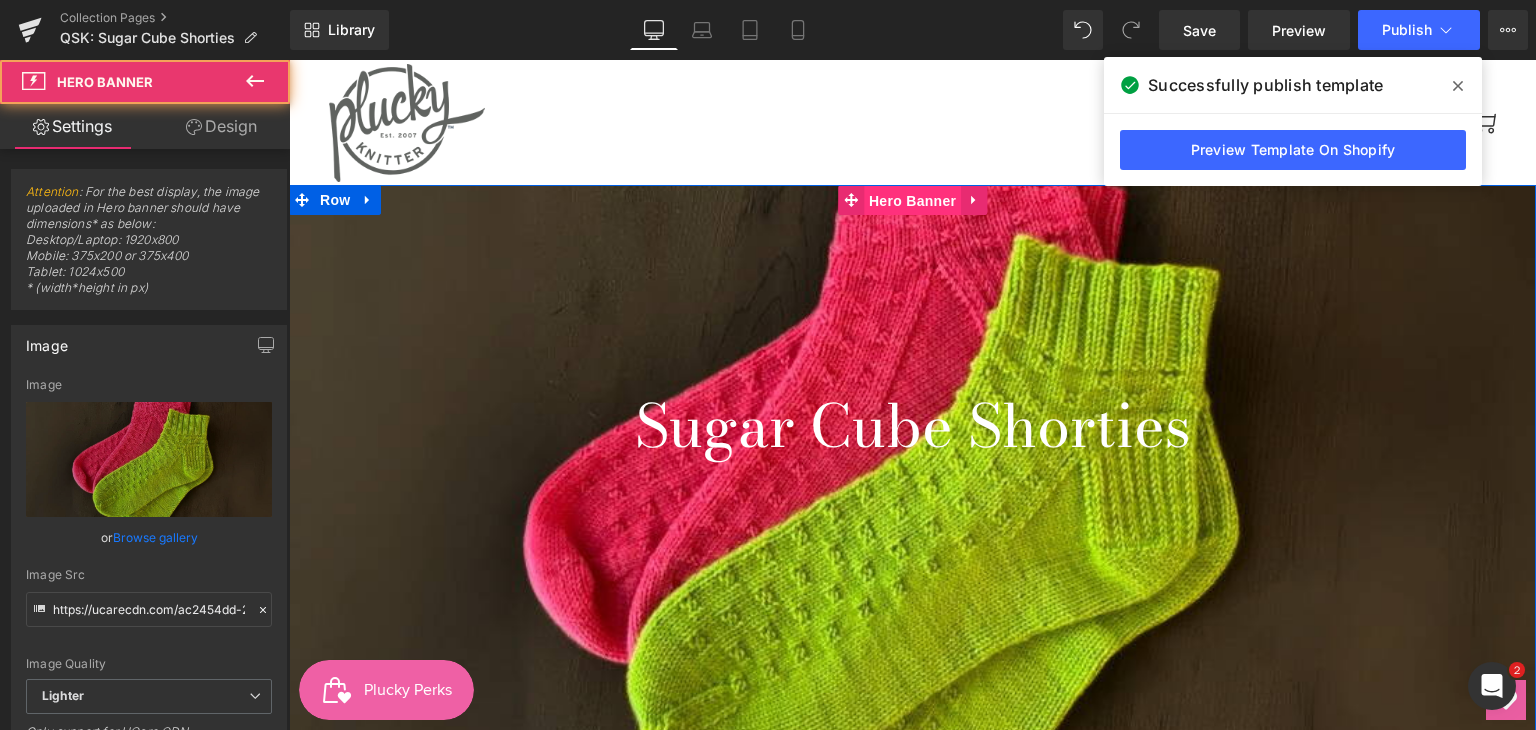 click on "Hero Banner" at bounding box center [912, 201] 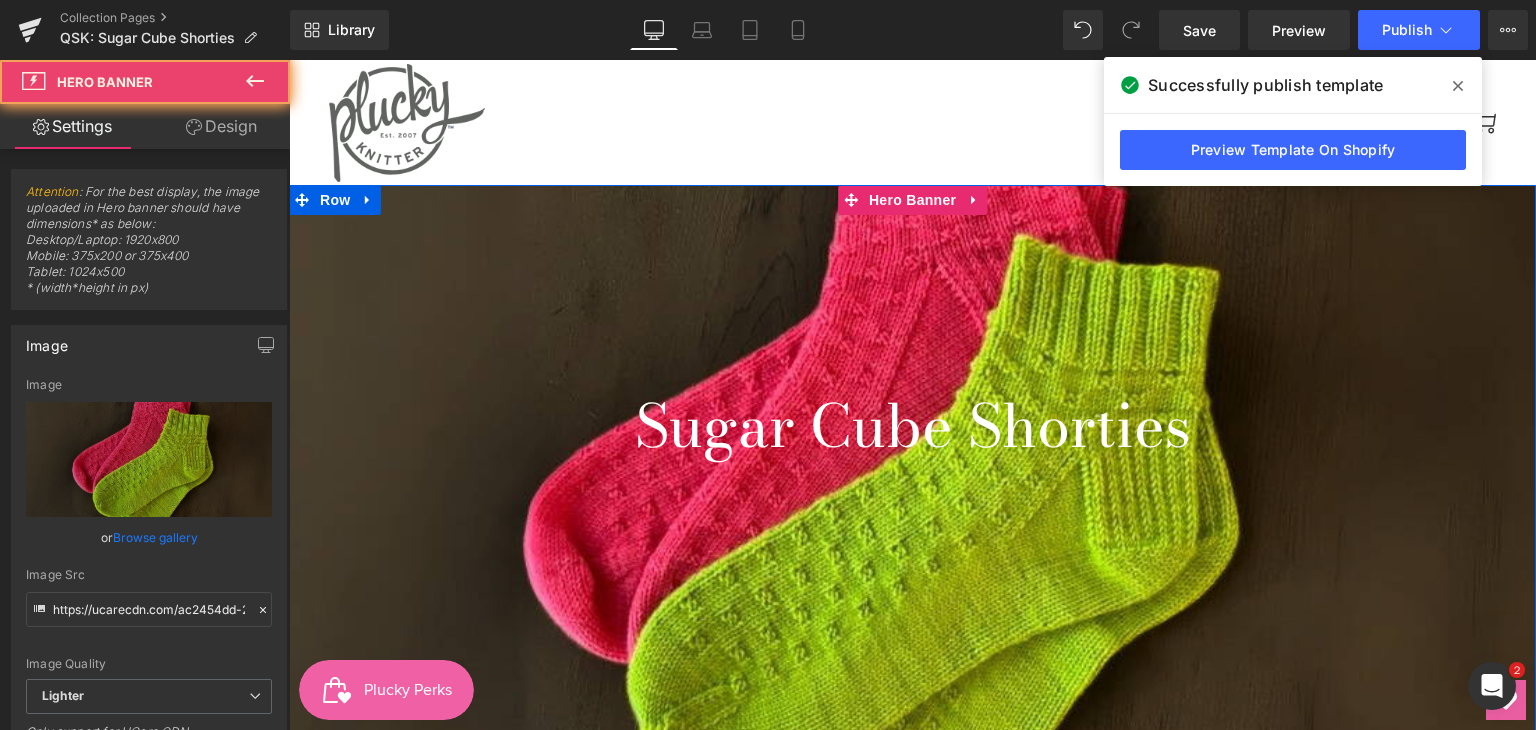 scroll, scrollTop: 200, scrollLeft: 0, axis: vertical 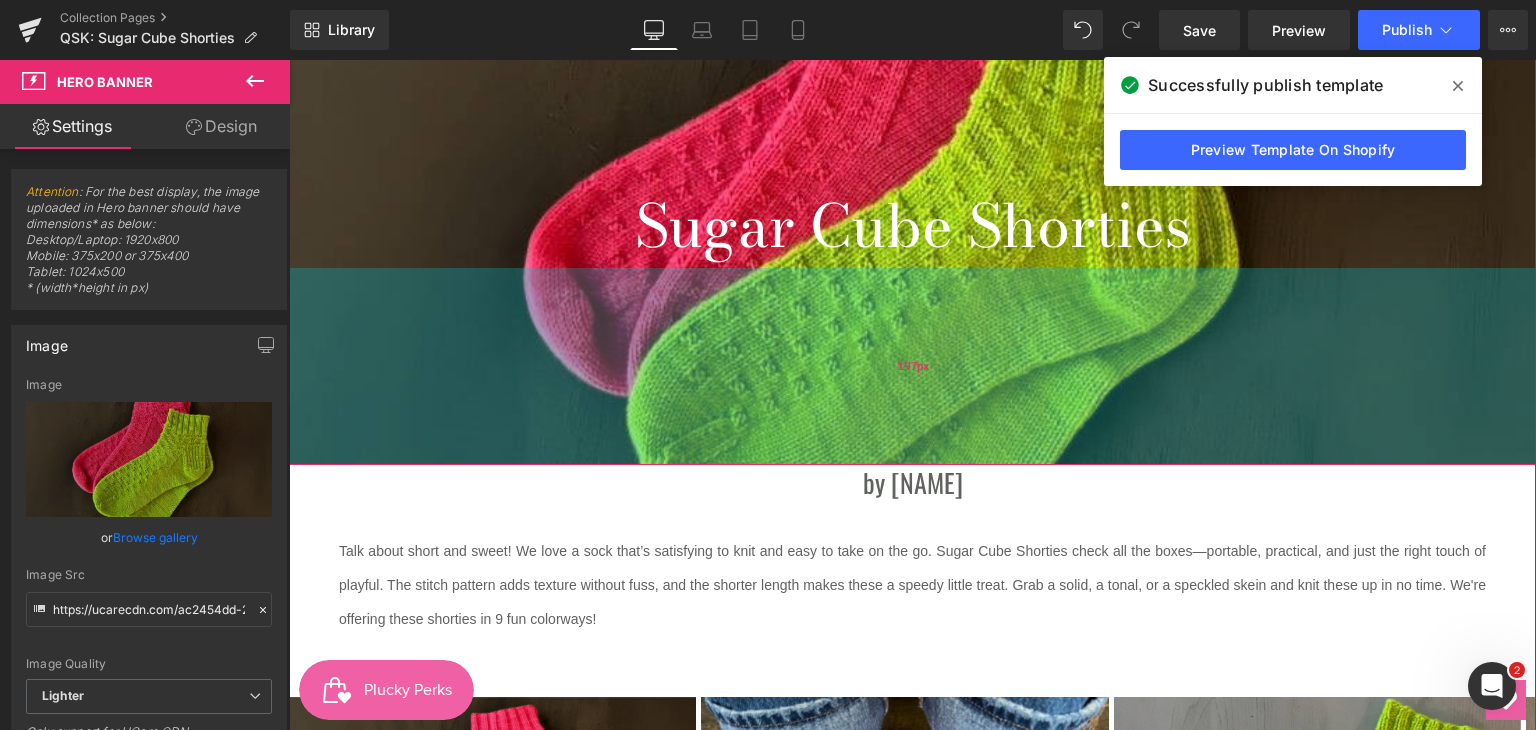 drag, startPoint x: 863, startPoint y: 594, endPoint x: 896, endPoint y: 460, distance: 138.00362 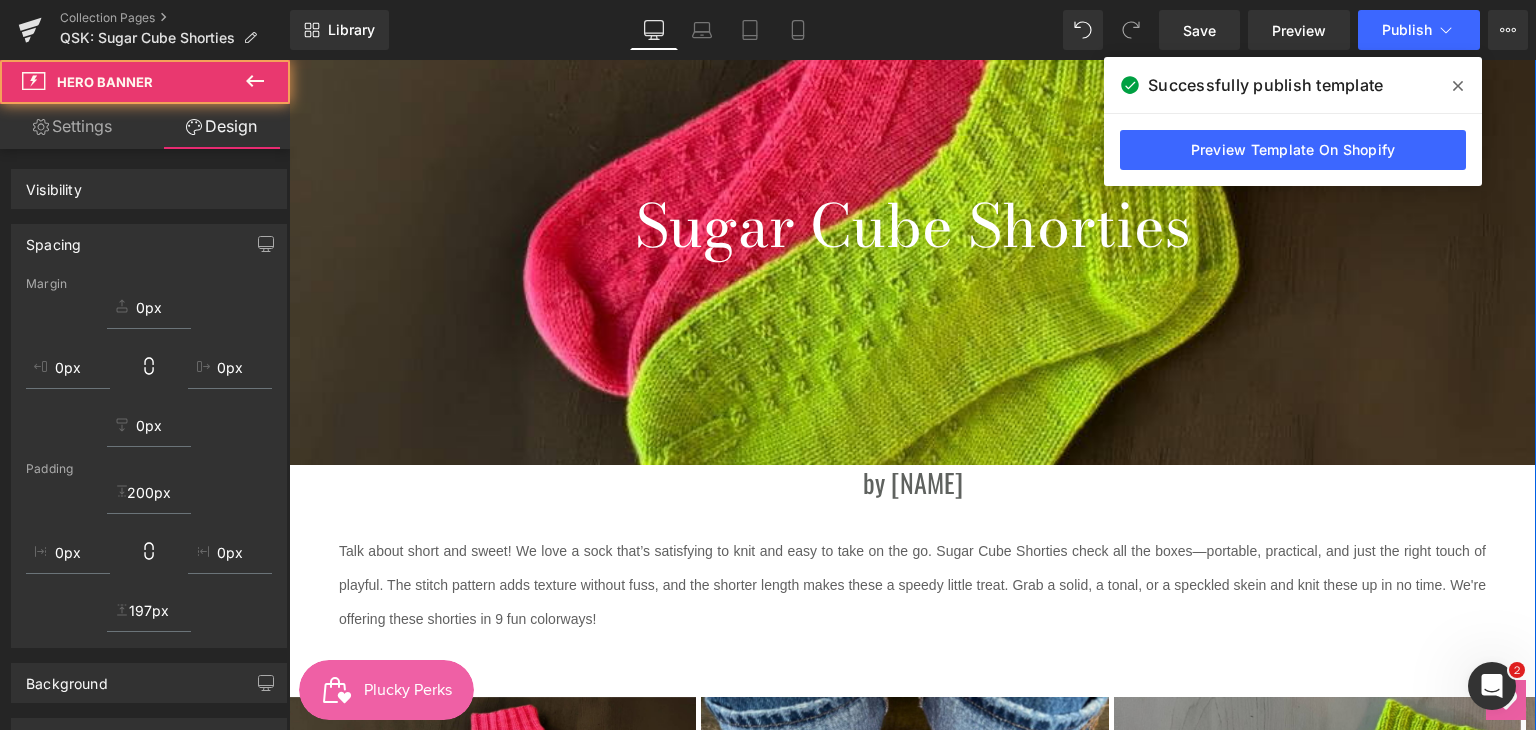 scroll, scrollTop: 0, scrollLeft: 0, axis: both 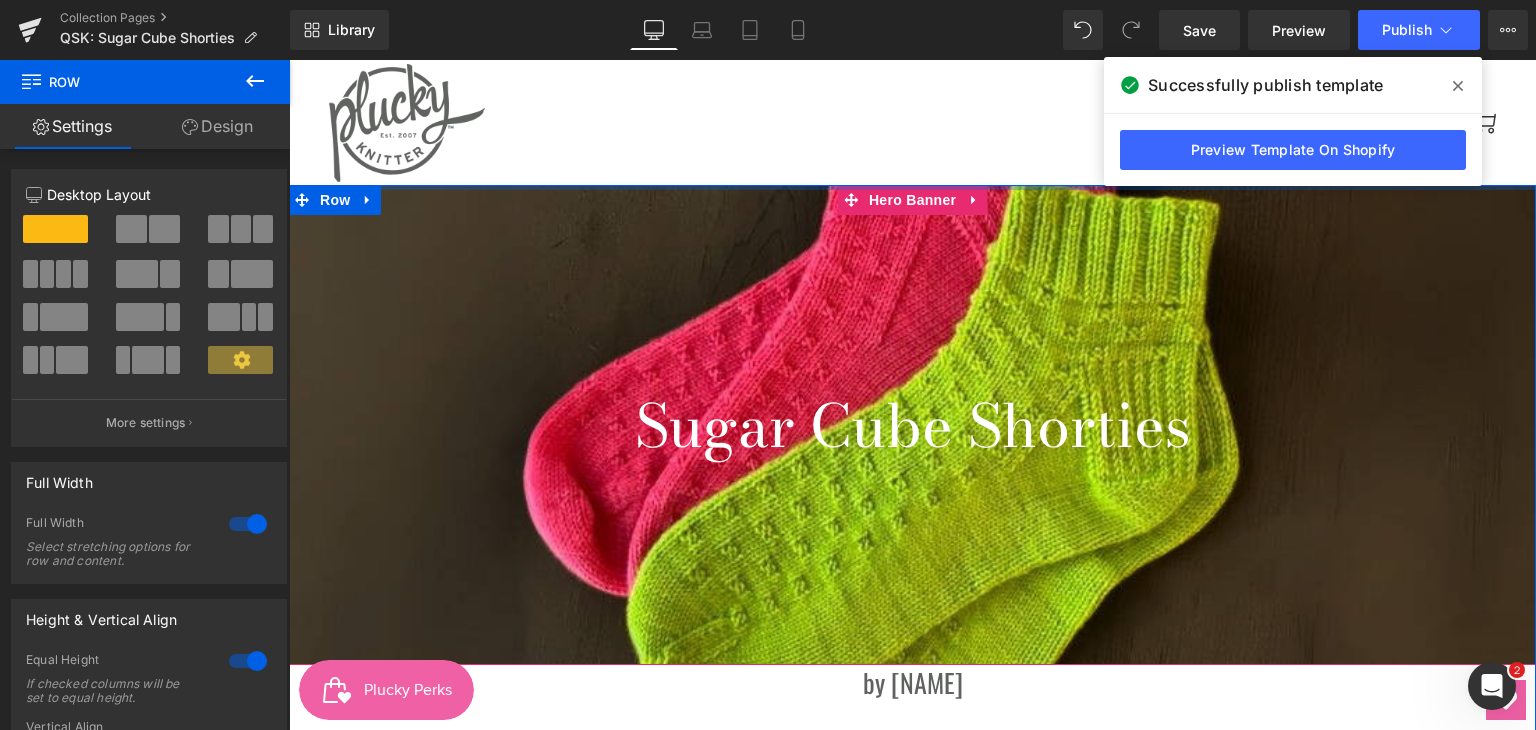drag, startPoint x: 886, startPoint y: 188, endPoint x: 884, endPoint y: 271, distance: 83.02409 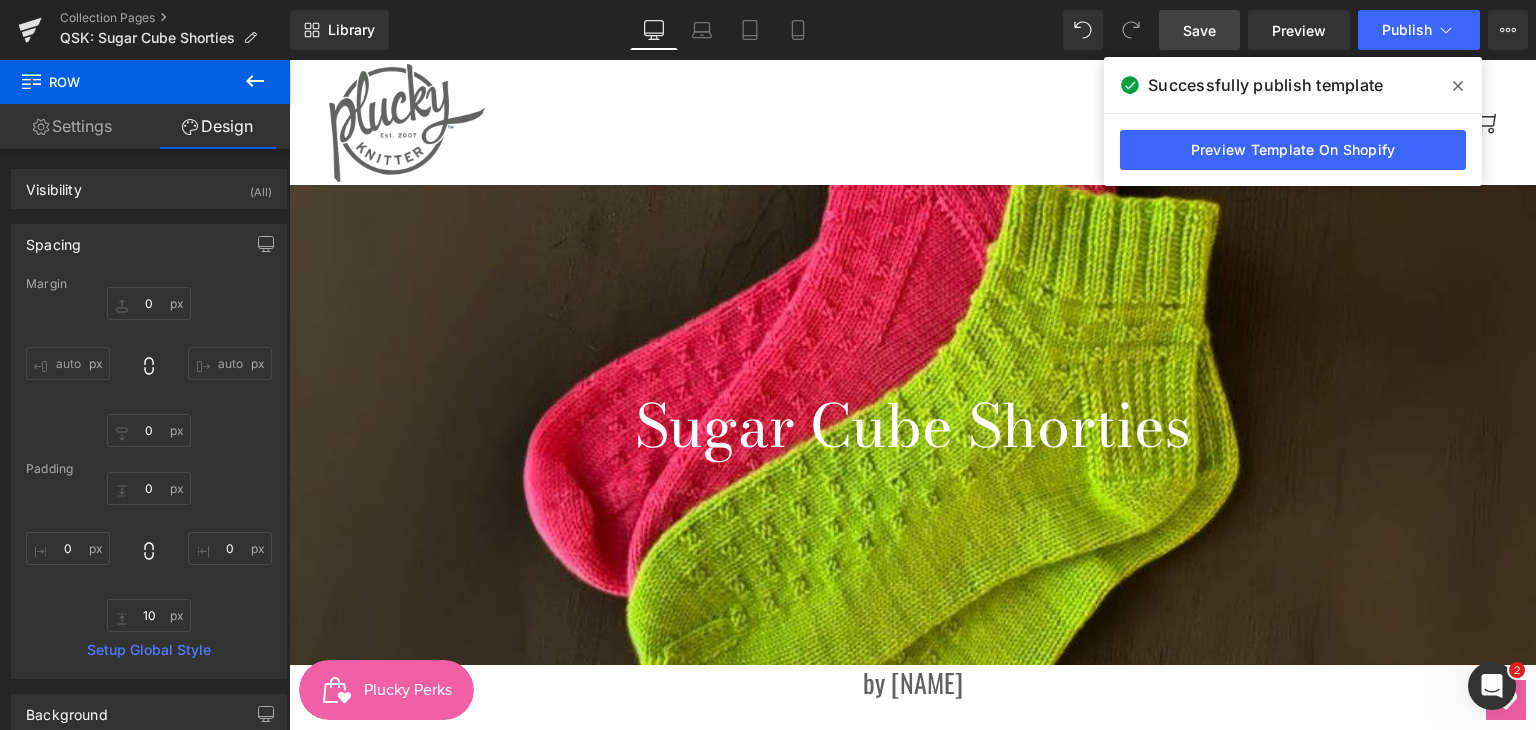 click on "Save" at bounding box center (1199, 30) 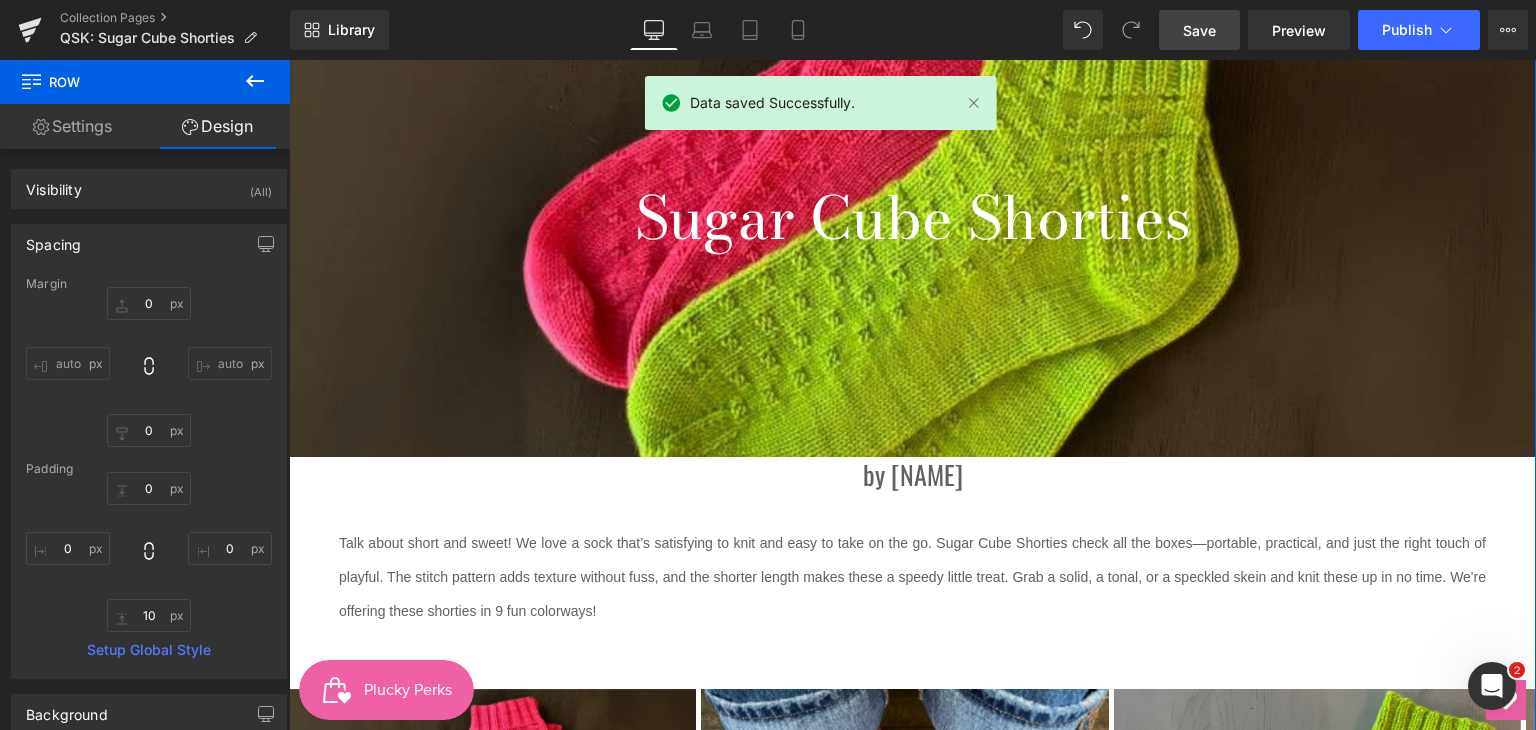 scroll, scrollTop: 200, scrollLeft: 0, axis: vertical 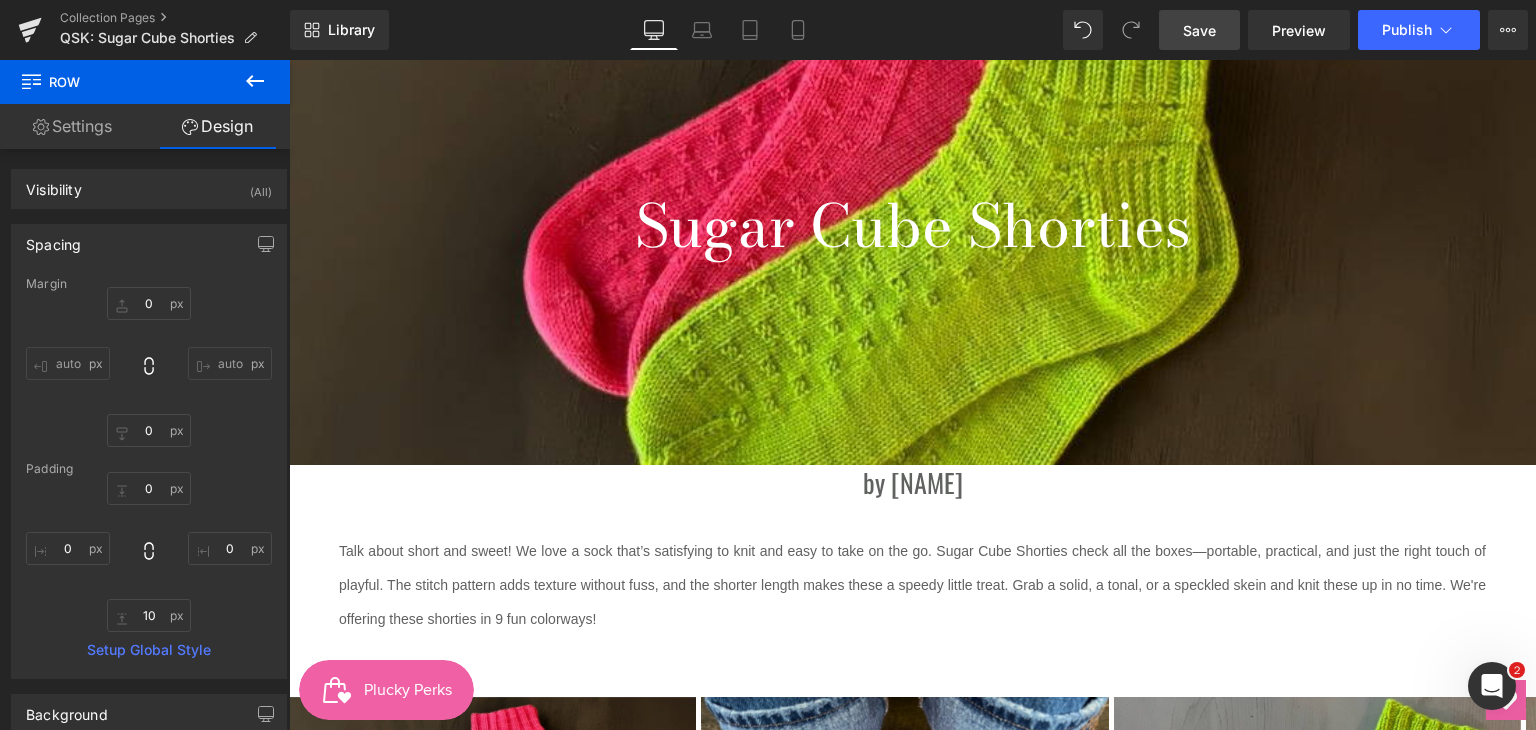 click on "Save" at bounding box center (1199, 30) 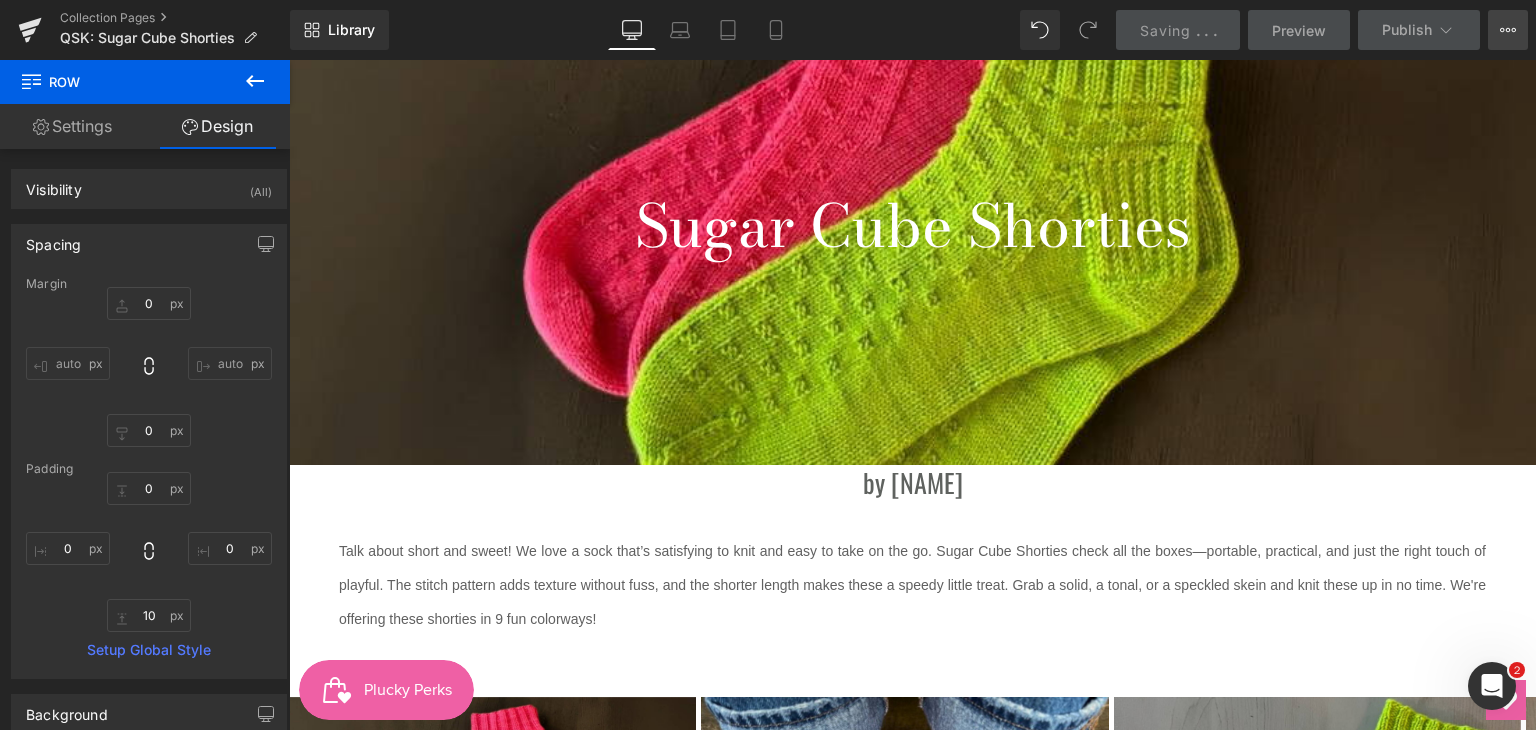 click on "View Live Page View with current Template Save Template to Library Schedule Publish Publish Settings Shortcuts" at bounding box center (1508, 30) 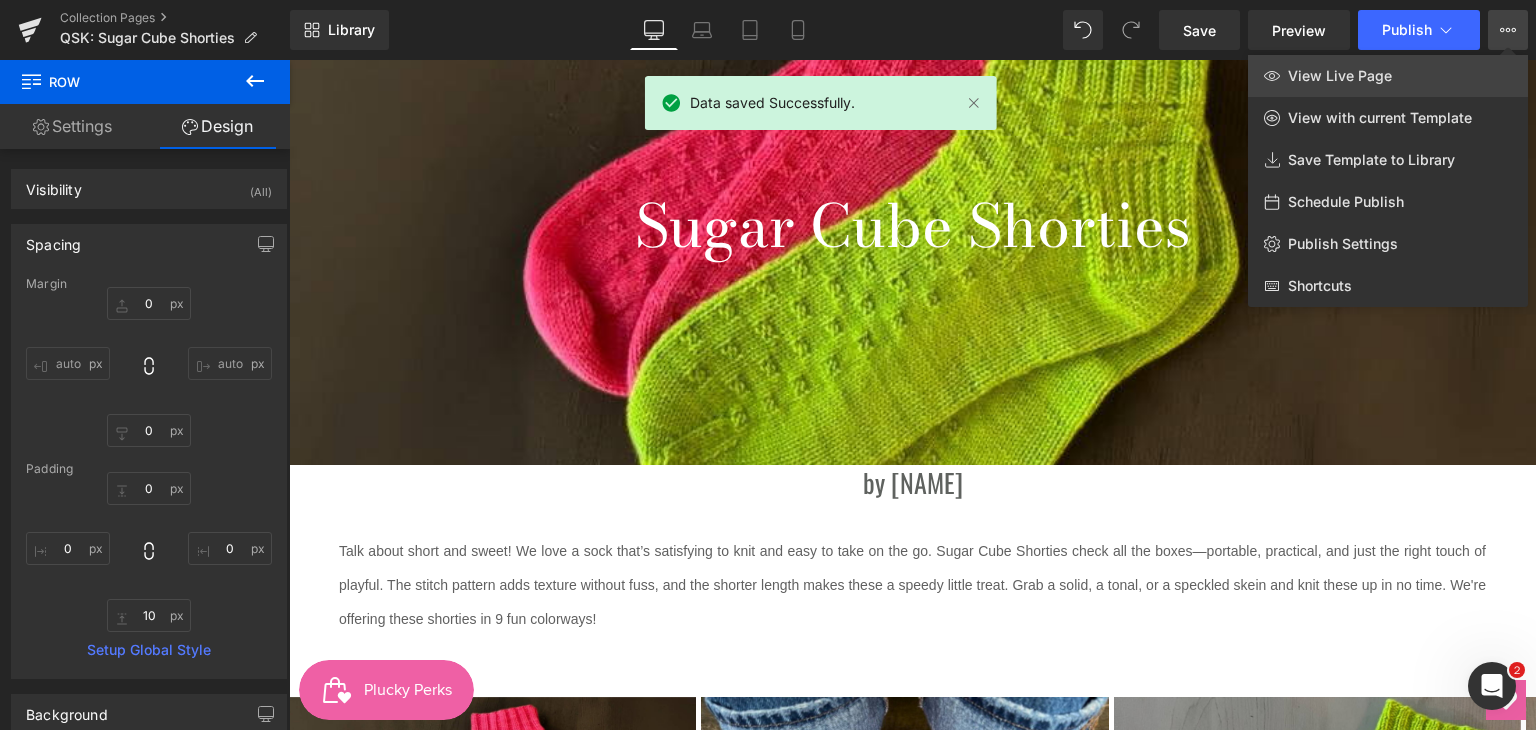 click on "View Live Page" at bounding box center [1388, 76] 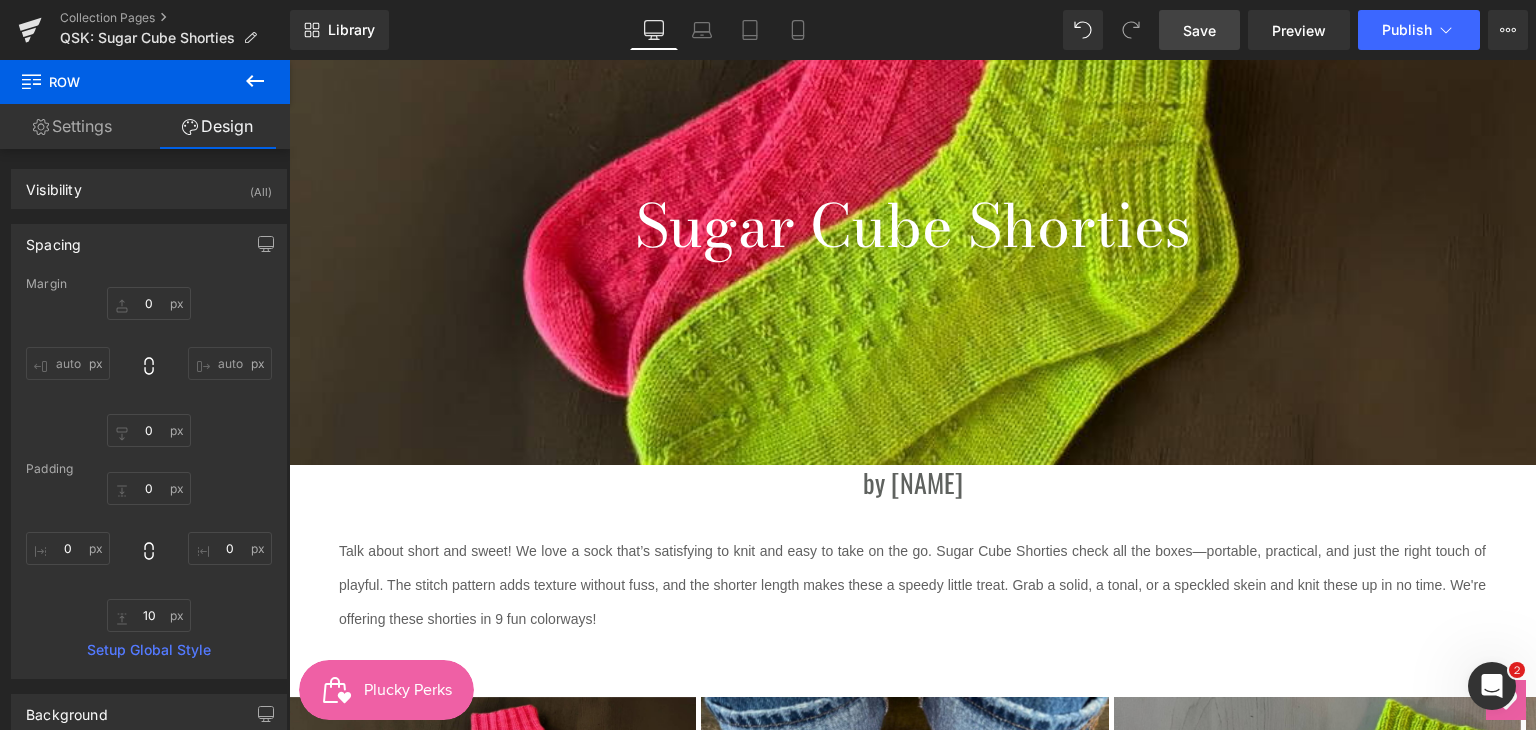 click on "Save" at bounding box center (1199, 30) 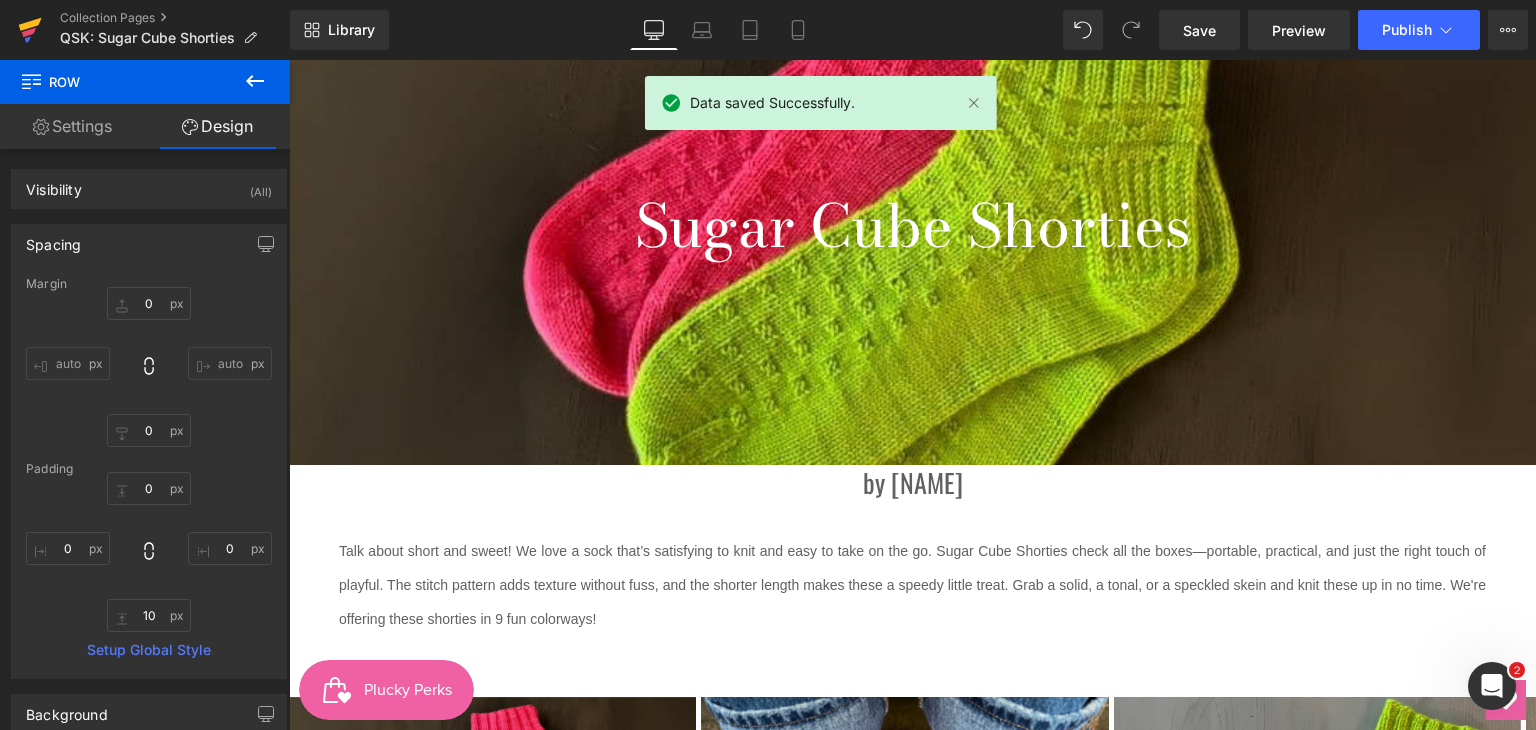click 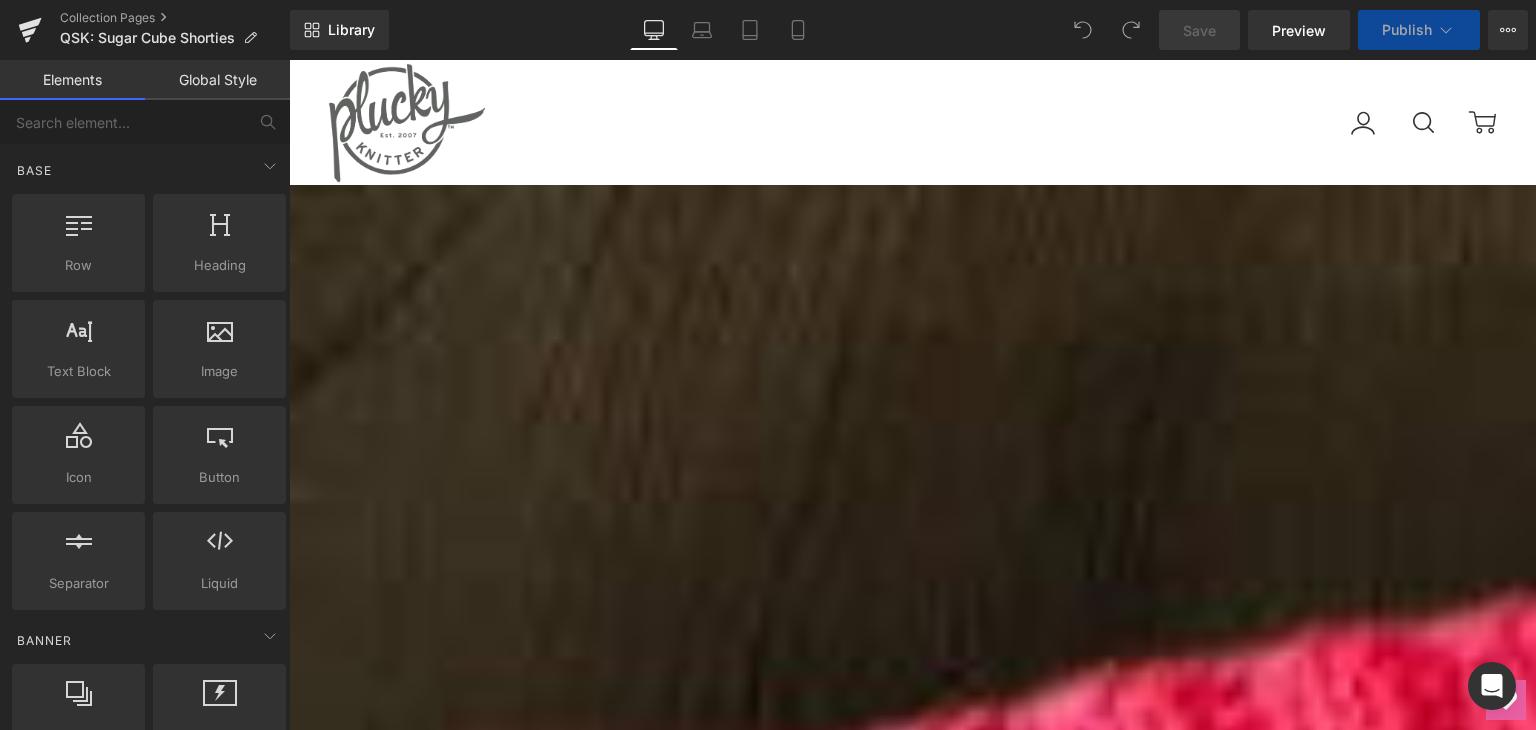 scroll, scrollTop: 0, scrollLeft: 0, axis: both 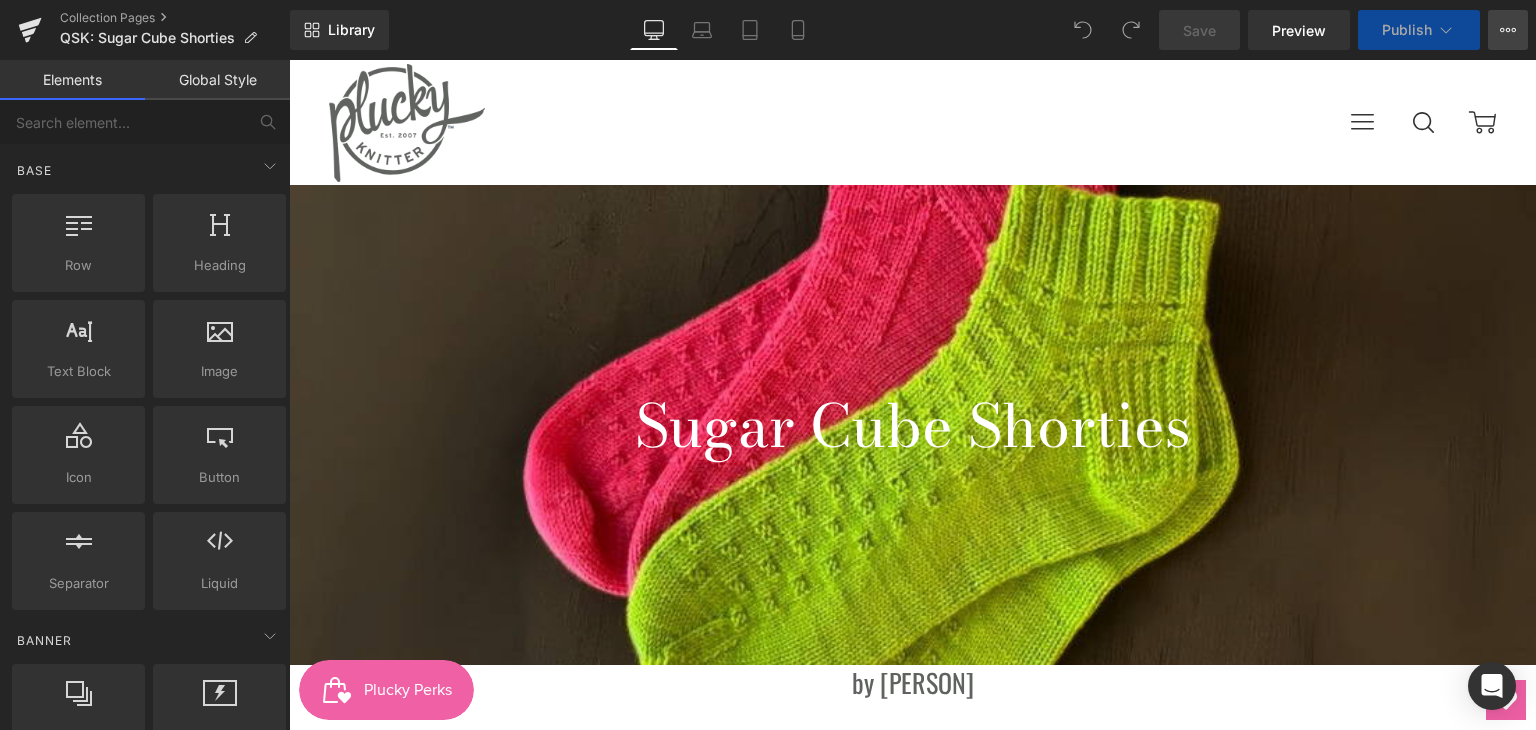 click 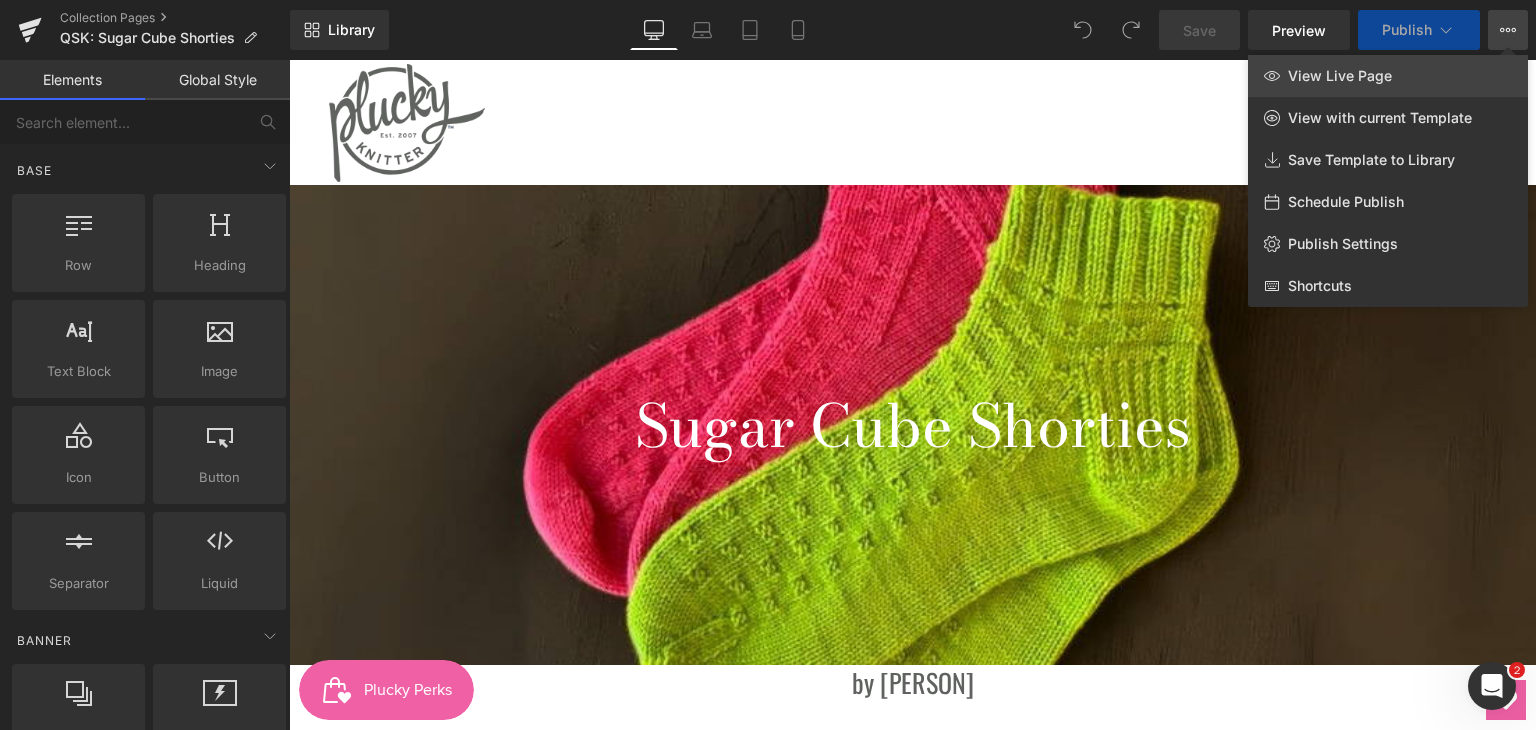 scroll, scrollTop: 0, scrollLeft: 0, axis: both 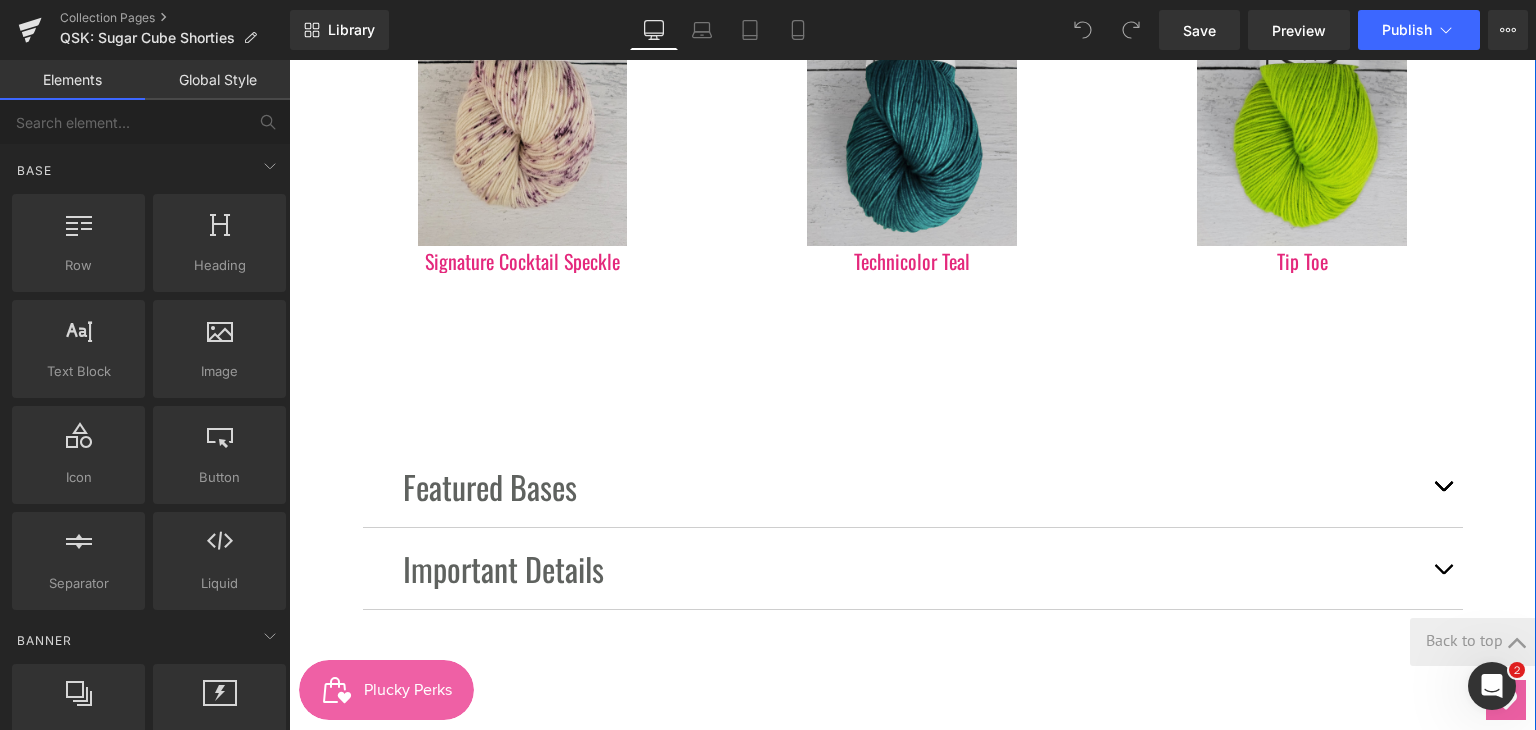 click on "Featured Bases" at bounding box center [913, 486] 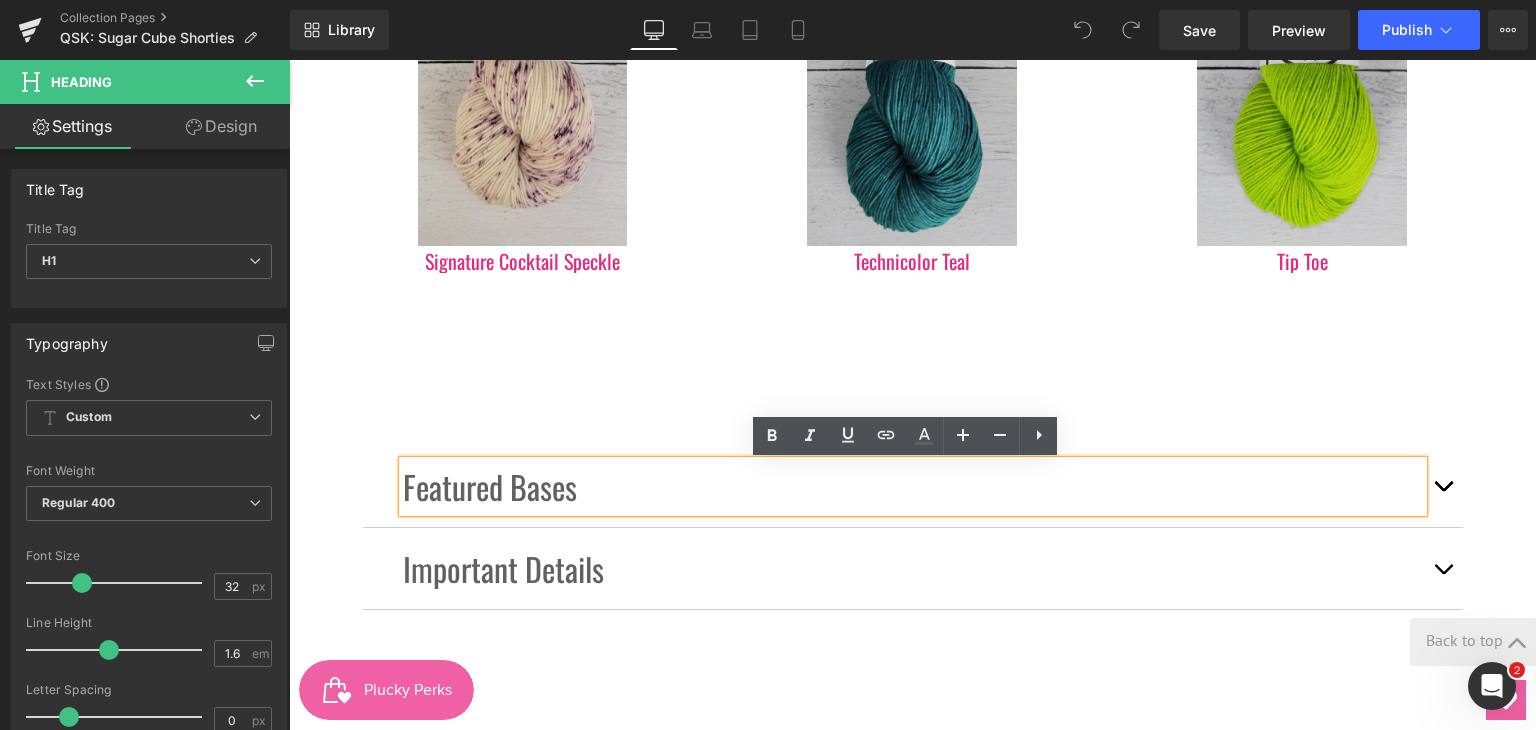 click at bounding box center [1443, 491] 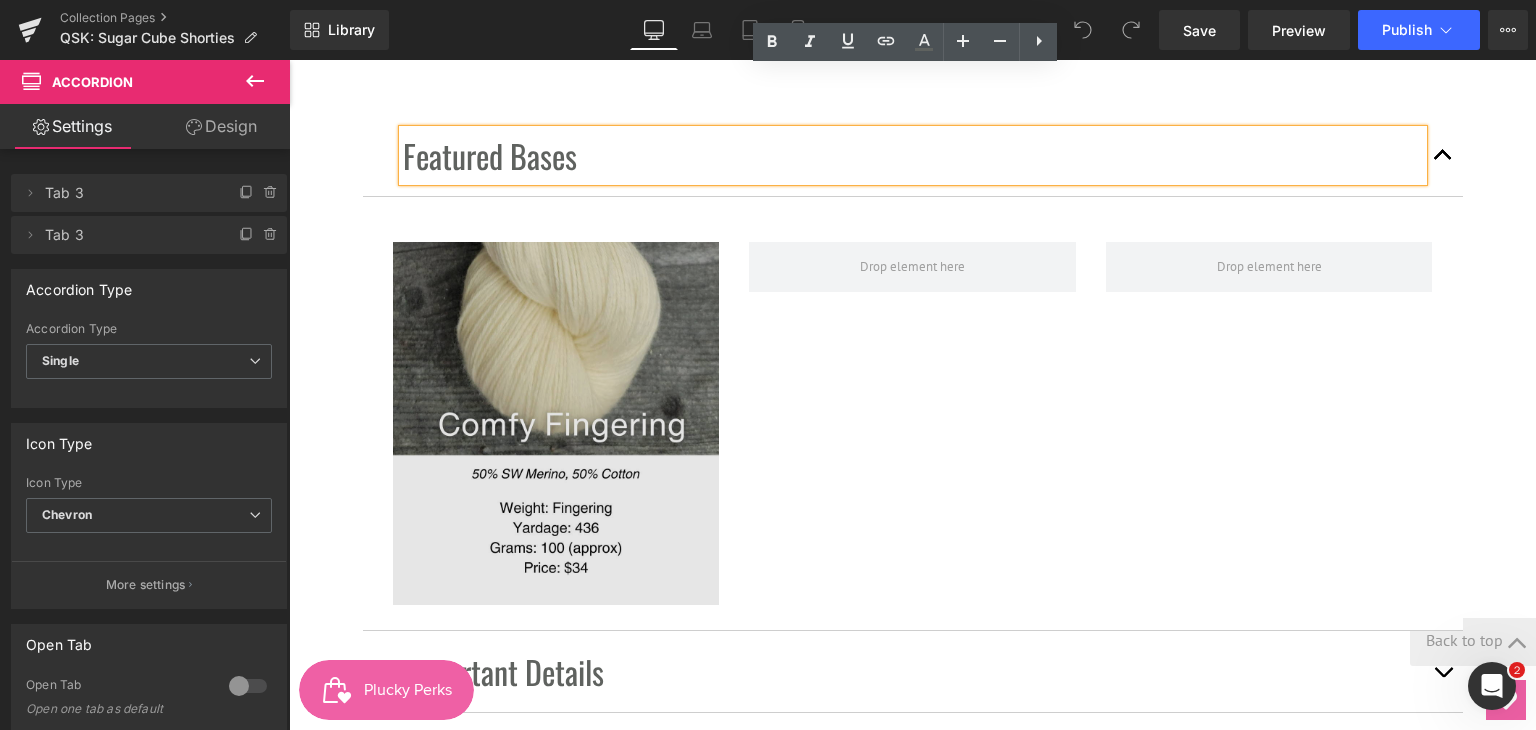 scroll, scrollTop: 2500, scrollLeft: 0, axis: vertical 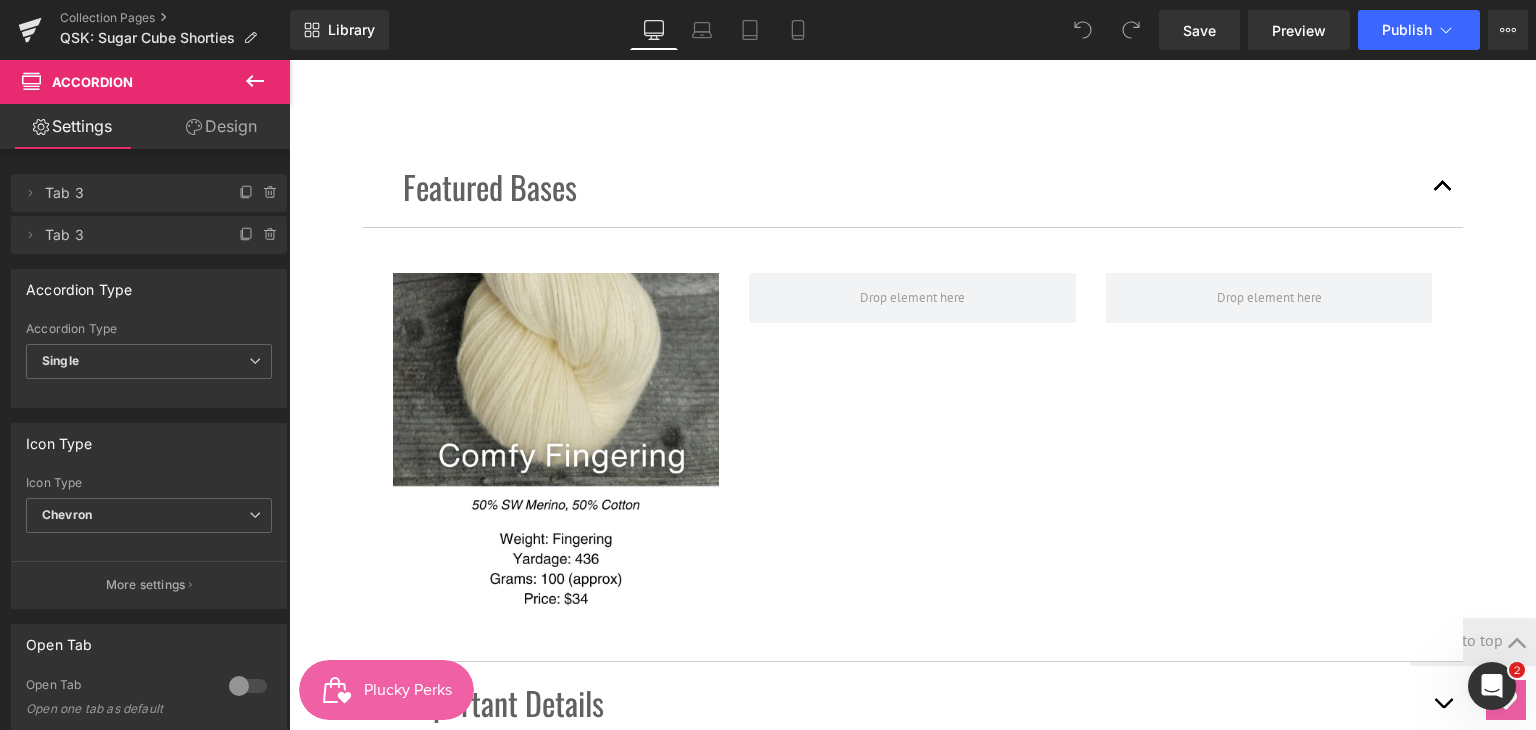 click 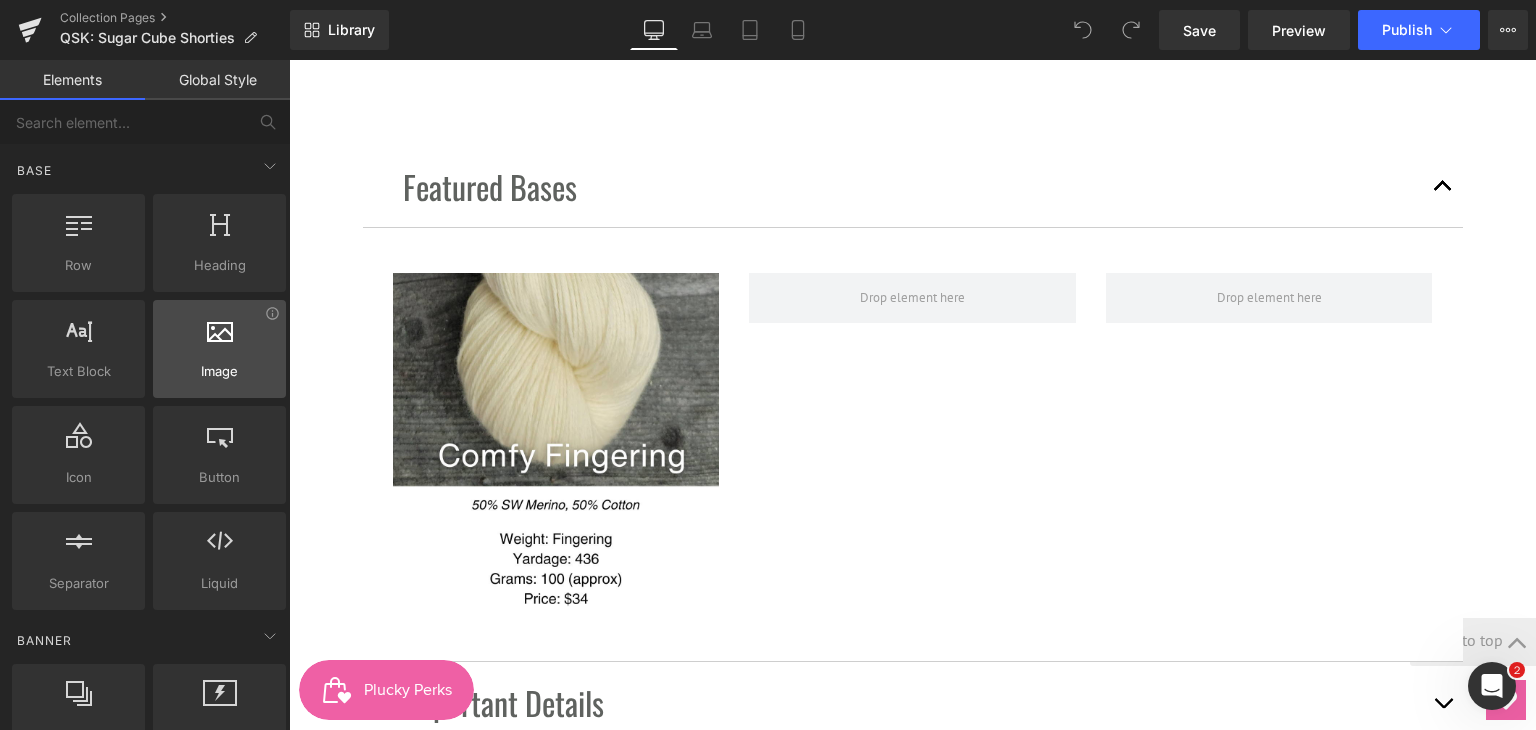 click on "Image" at bounding box center (219, 371) 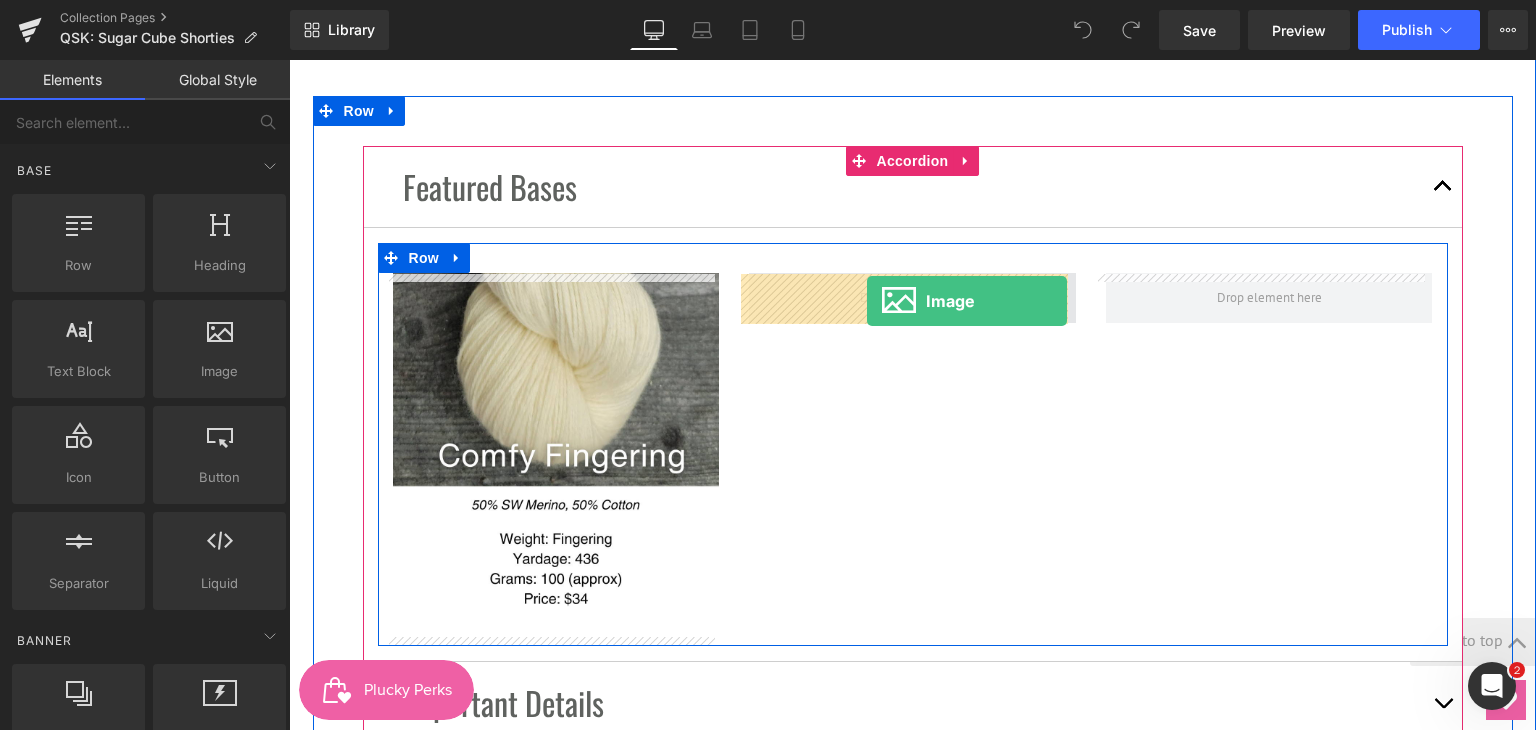 drag, startPoint x: 509, startPoint y: 412, endPoint x: 867, endPoint y: 301, distance: 374.8133 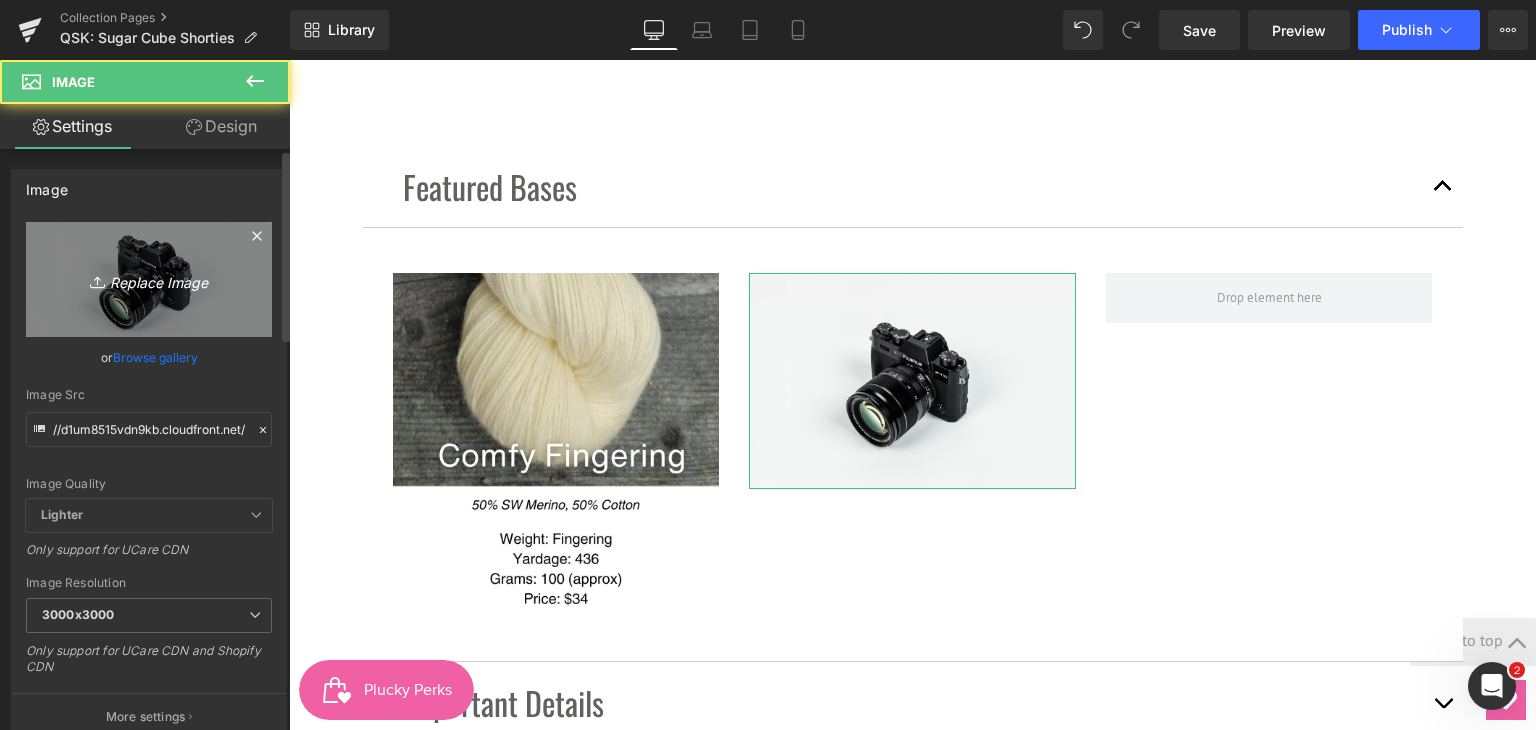 scroll, scrollTop: 2503, scrollLeft: 0, axis: vertical 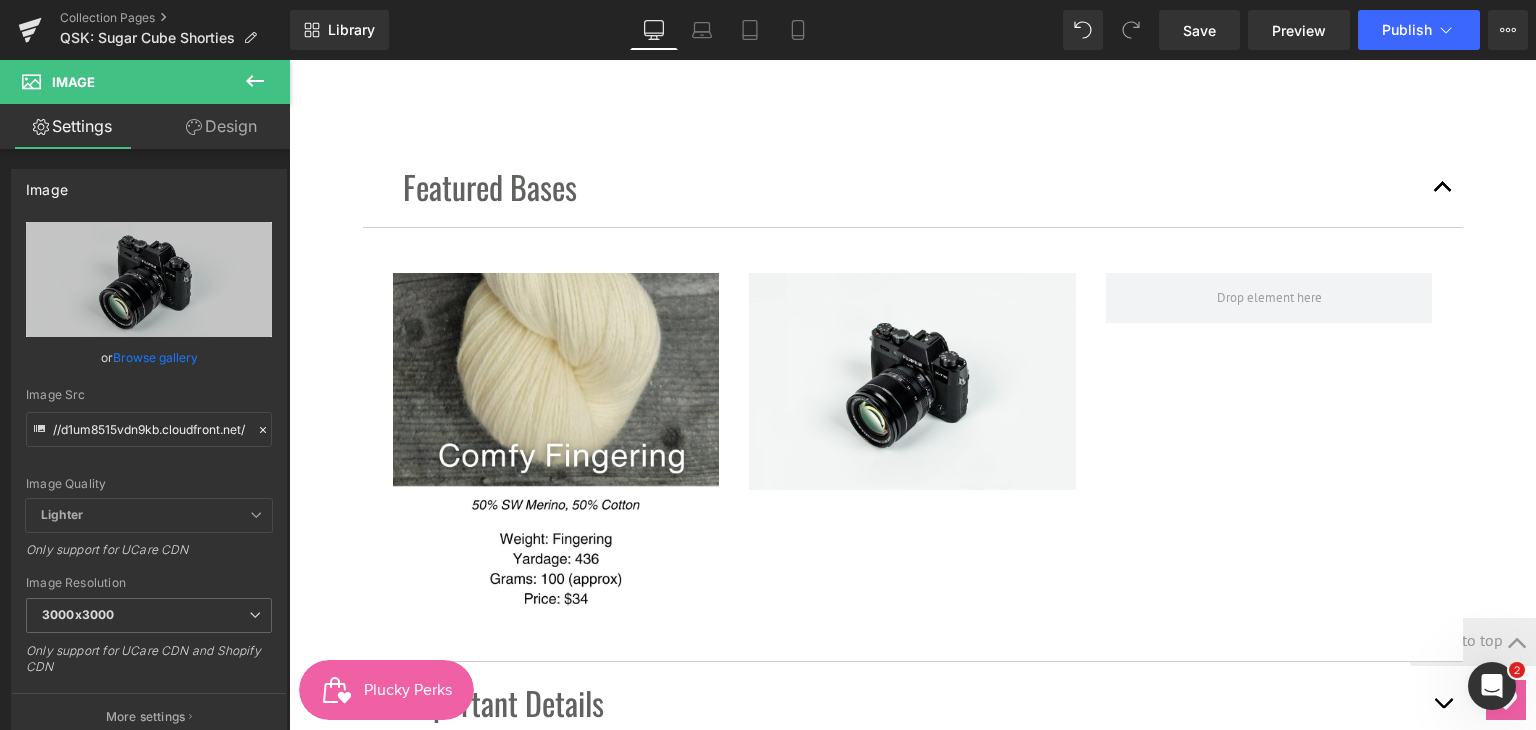 click 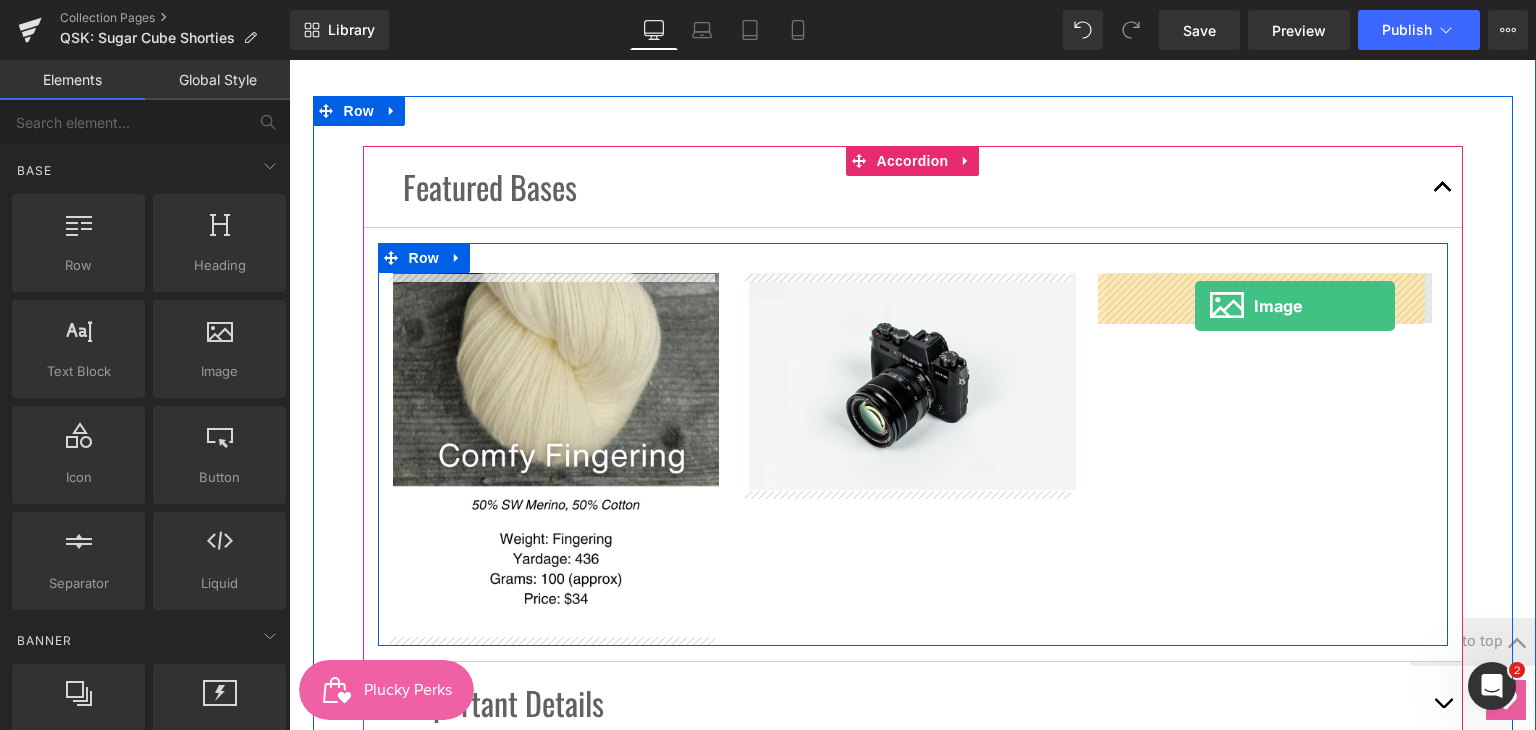 drag, startPoint x: 525, startPoint y: 411, endPoint x: 1195, endPoint y: 306, distance: 678.17773 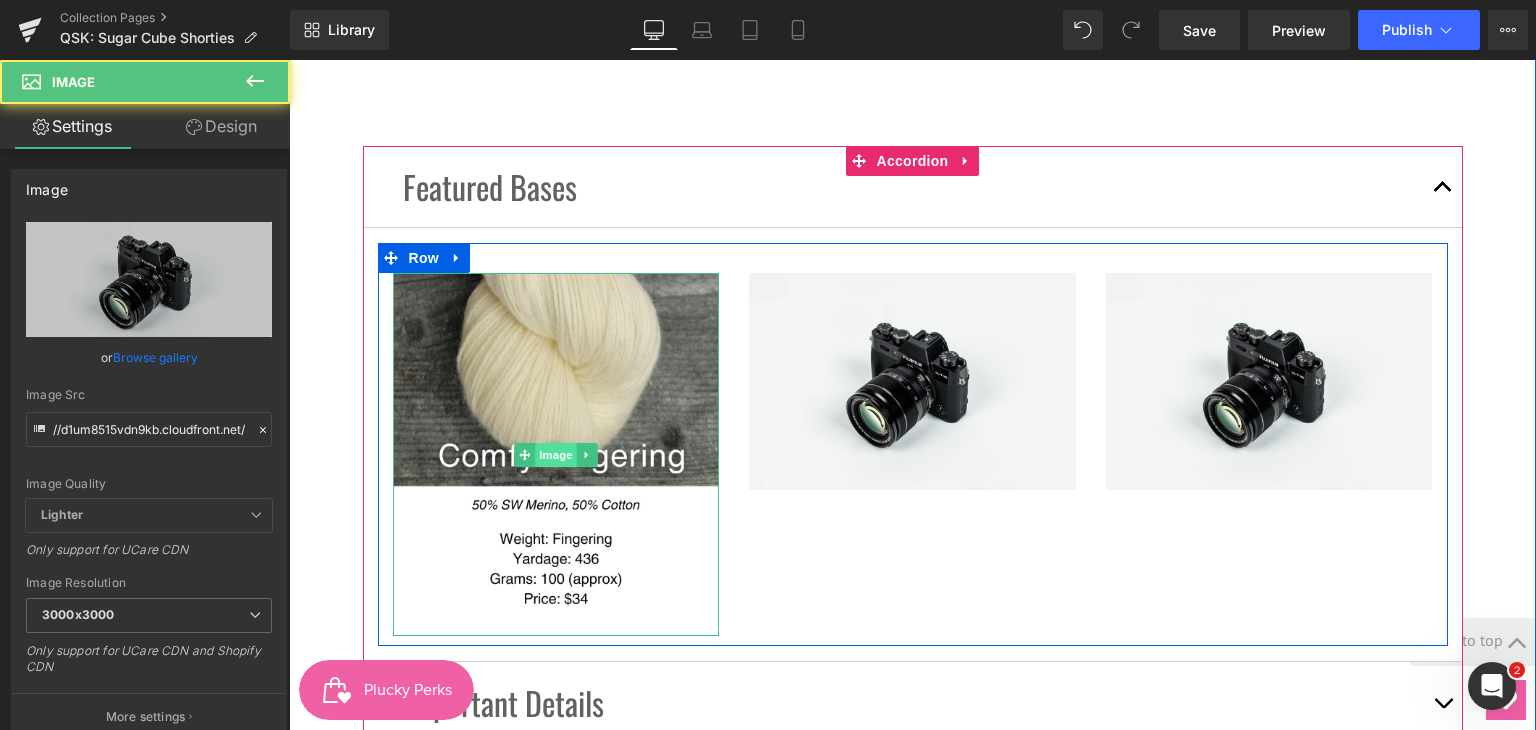click on "Image" at bounding box center [556, 455] 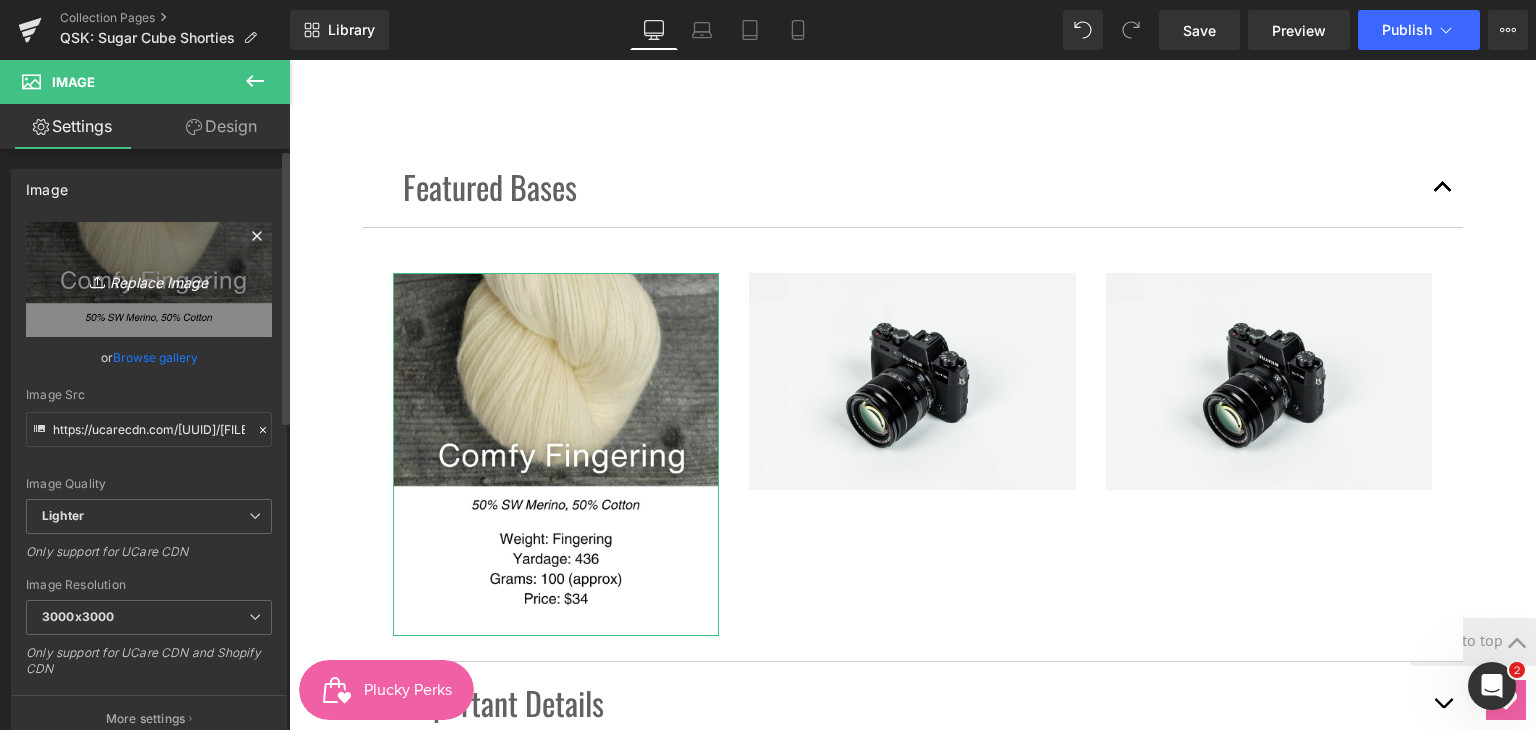click on "Replace Image" at bounding box center [149, 279] 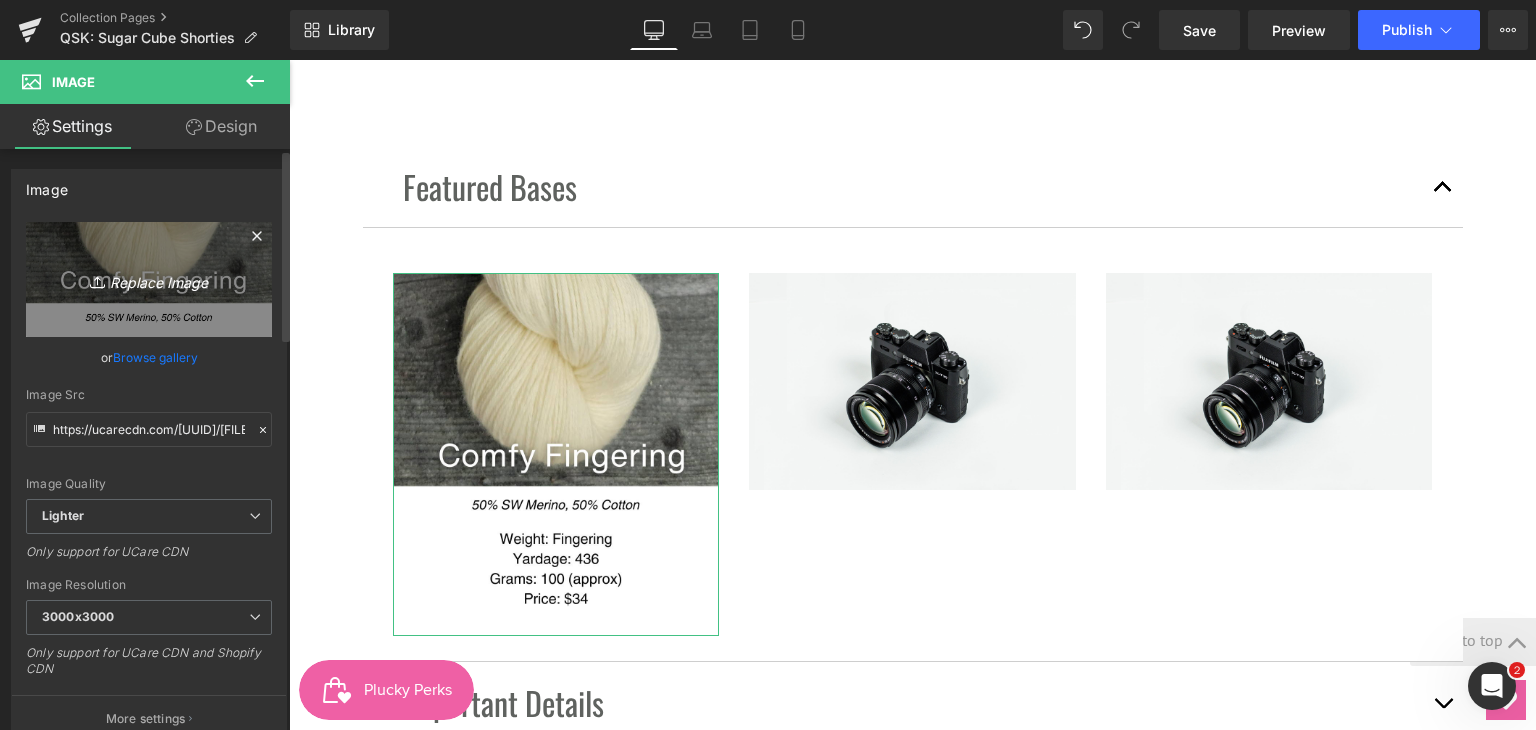type on "C:\fakepath\[FILENAME].png" 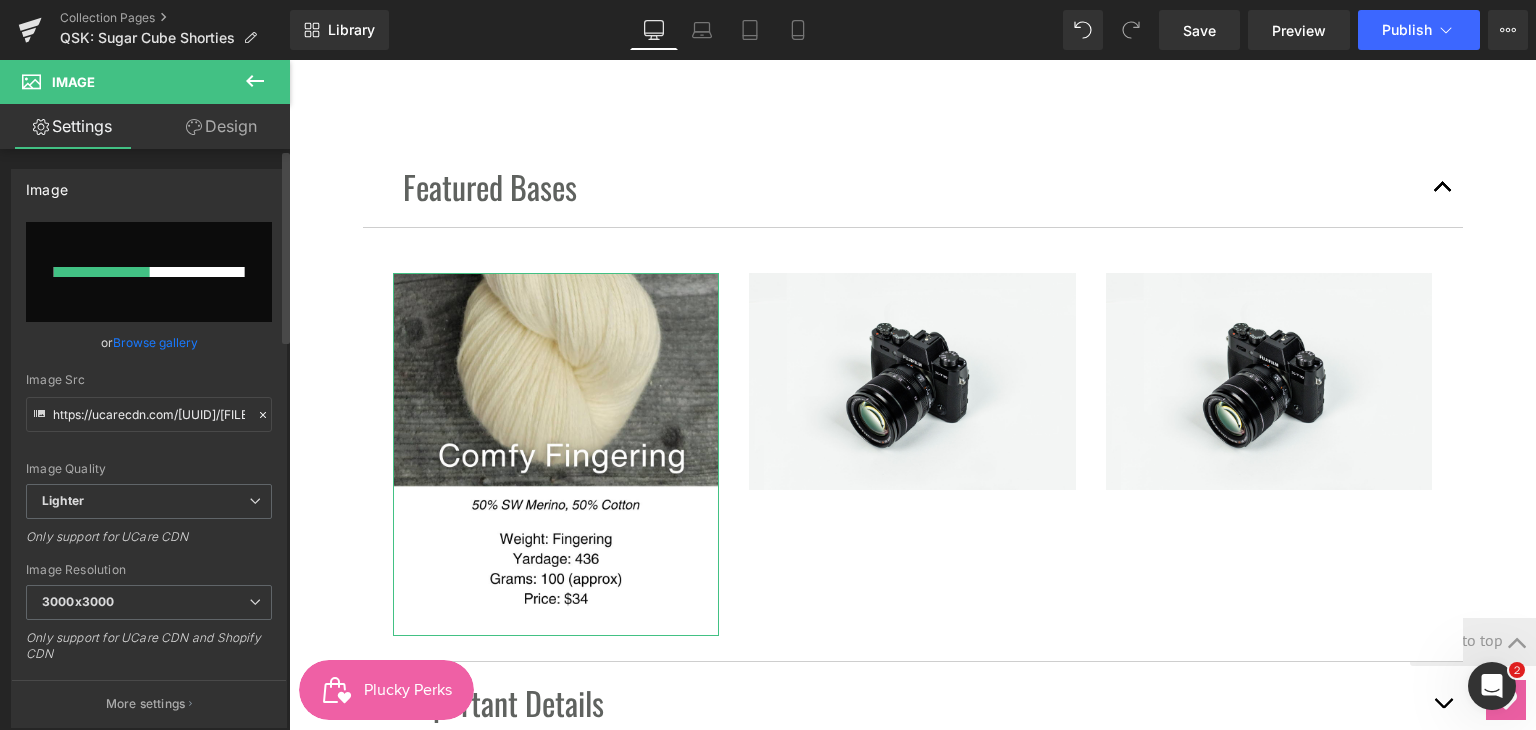 type 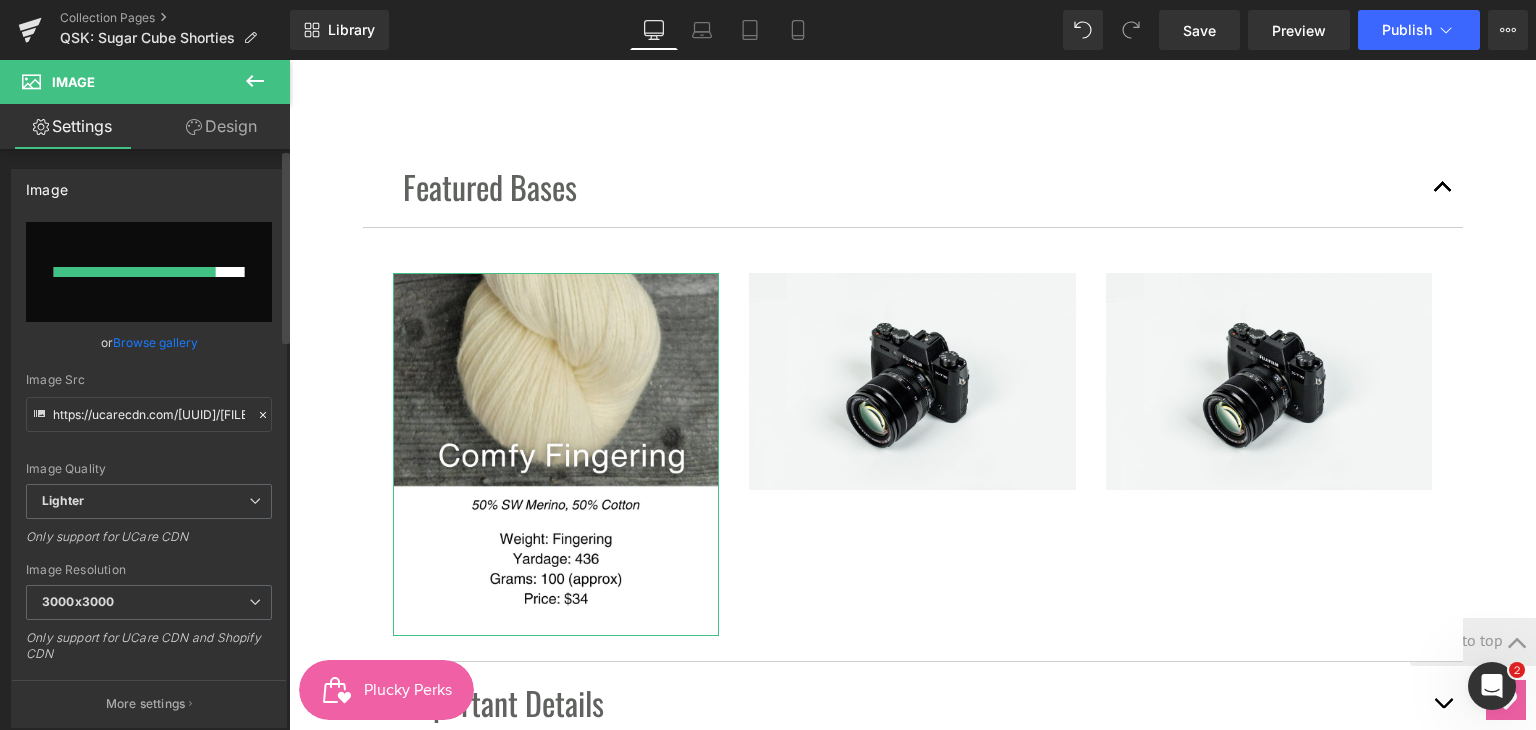 click on "Browse gallery" at bounding box center [155, 342] 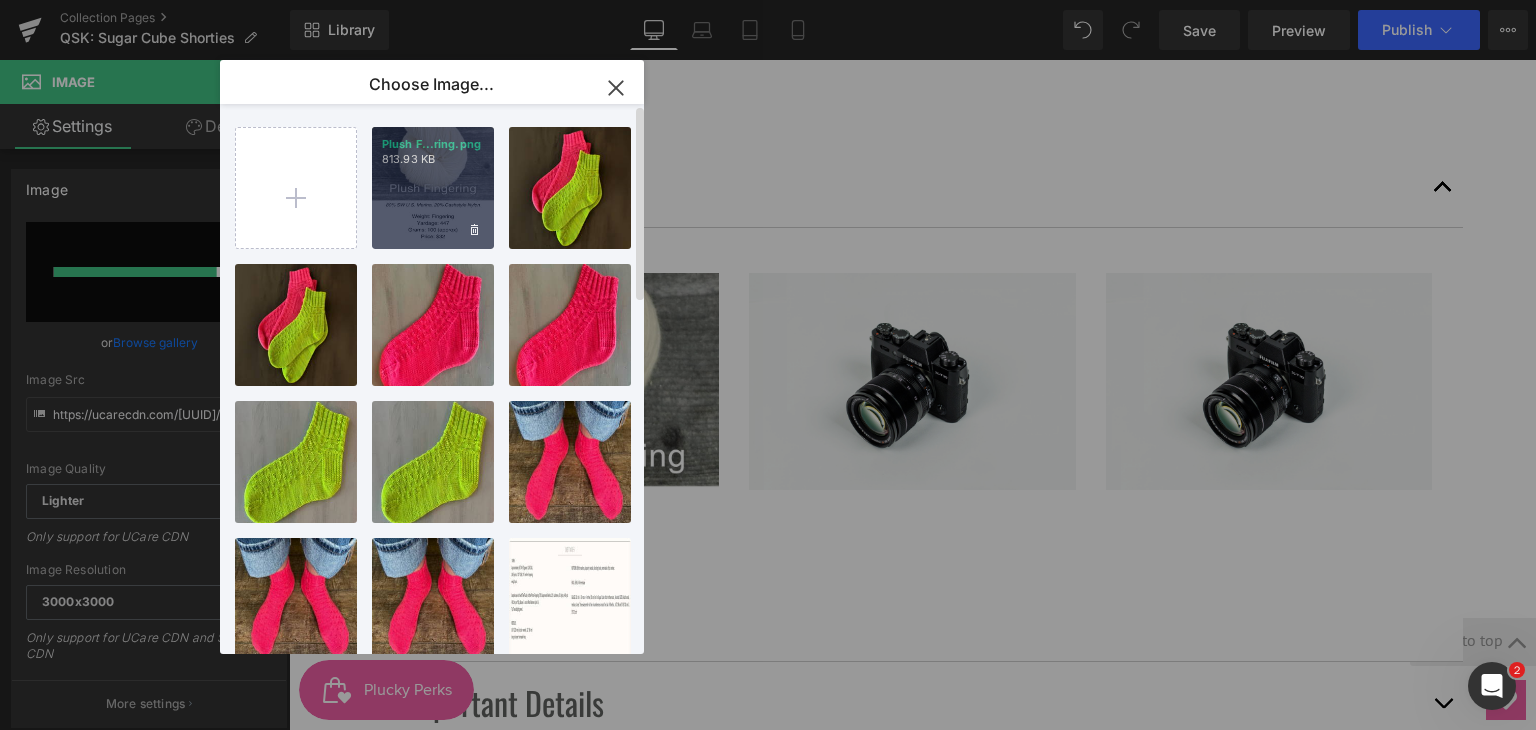 click on "[FILENAME].png [FILESIZE]" at bounding box center (433, 188) 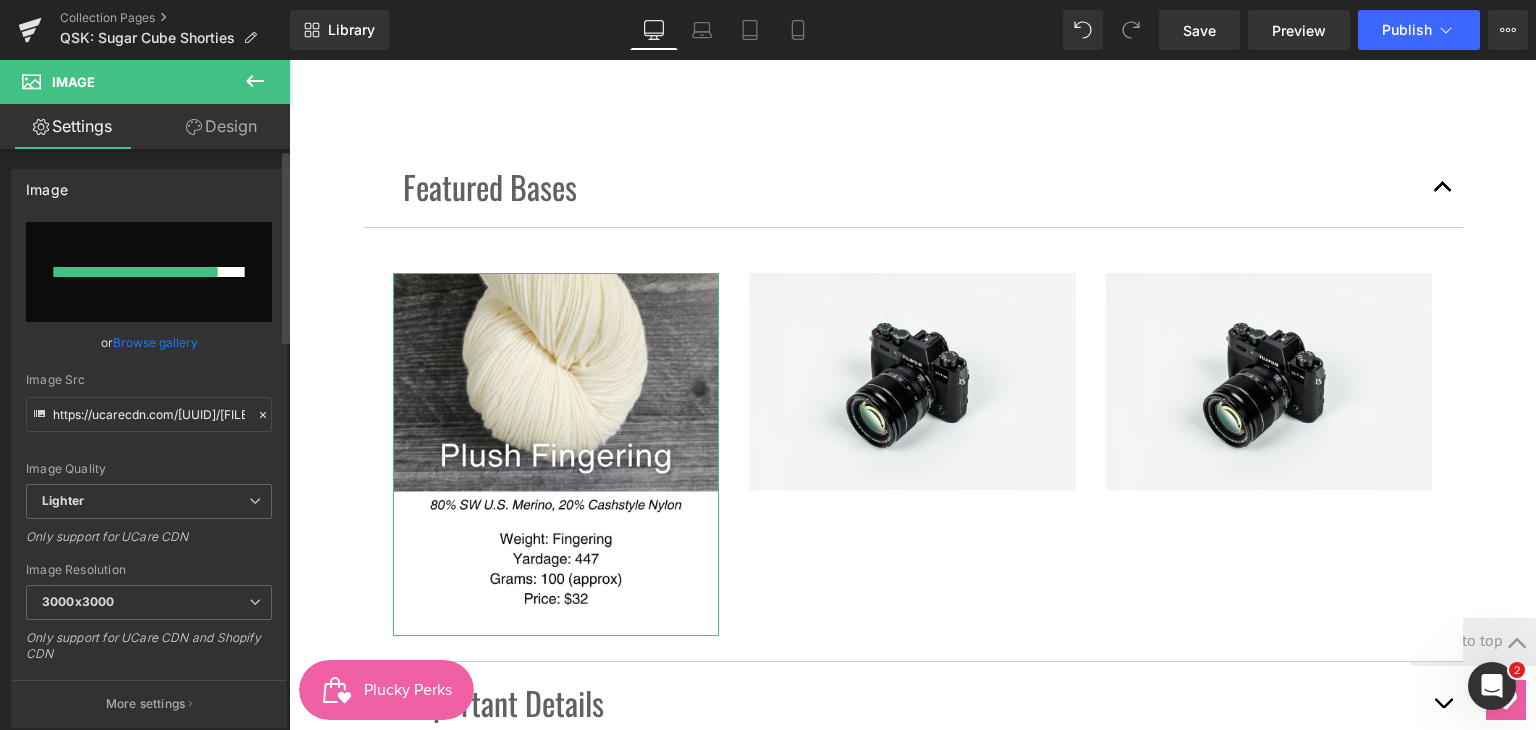 click on "Browse gallery" at bounding box center [155, 342] 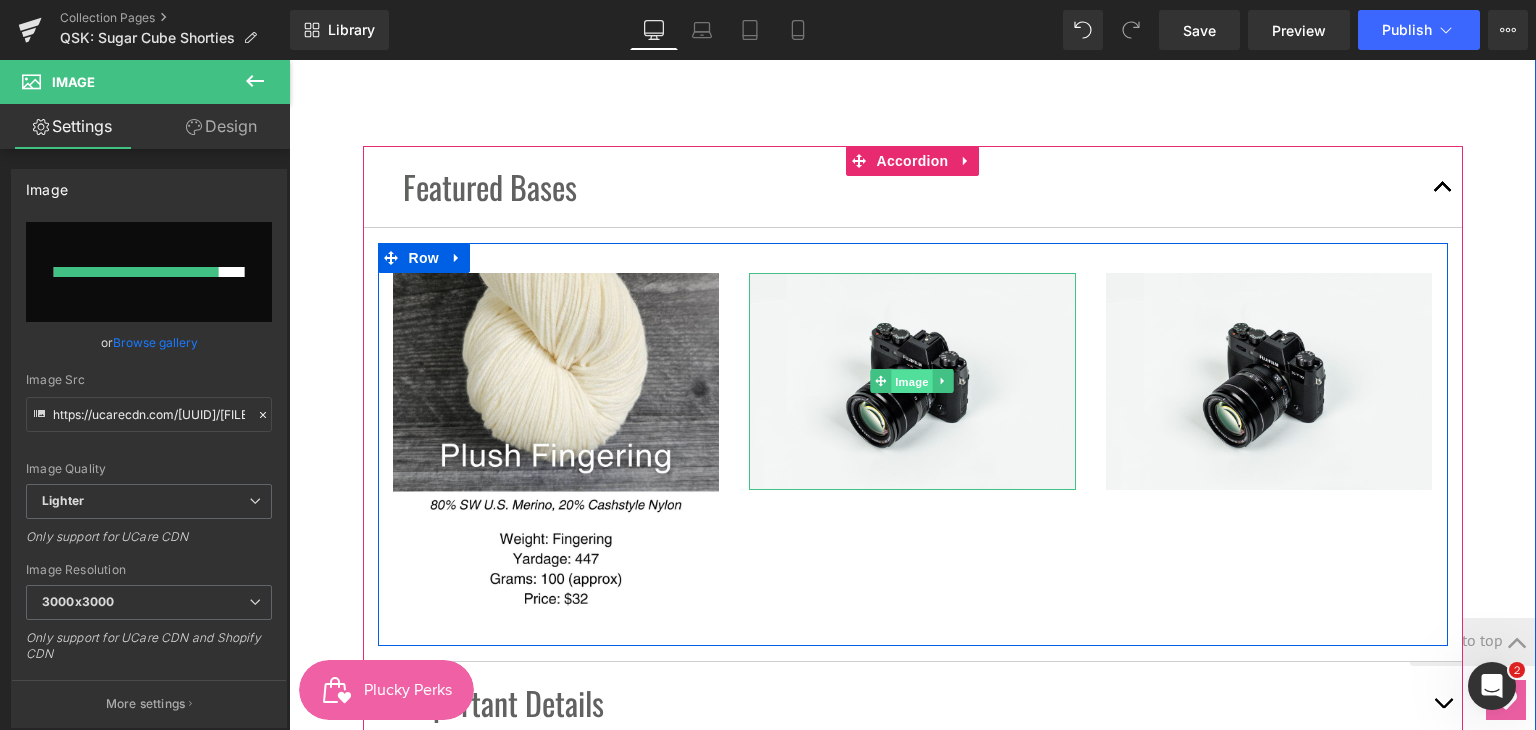 click on "Image" at bounding box center [913, 382] 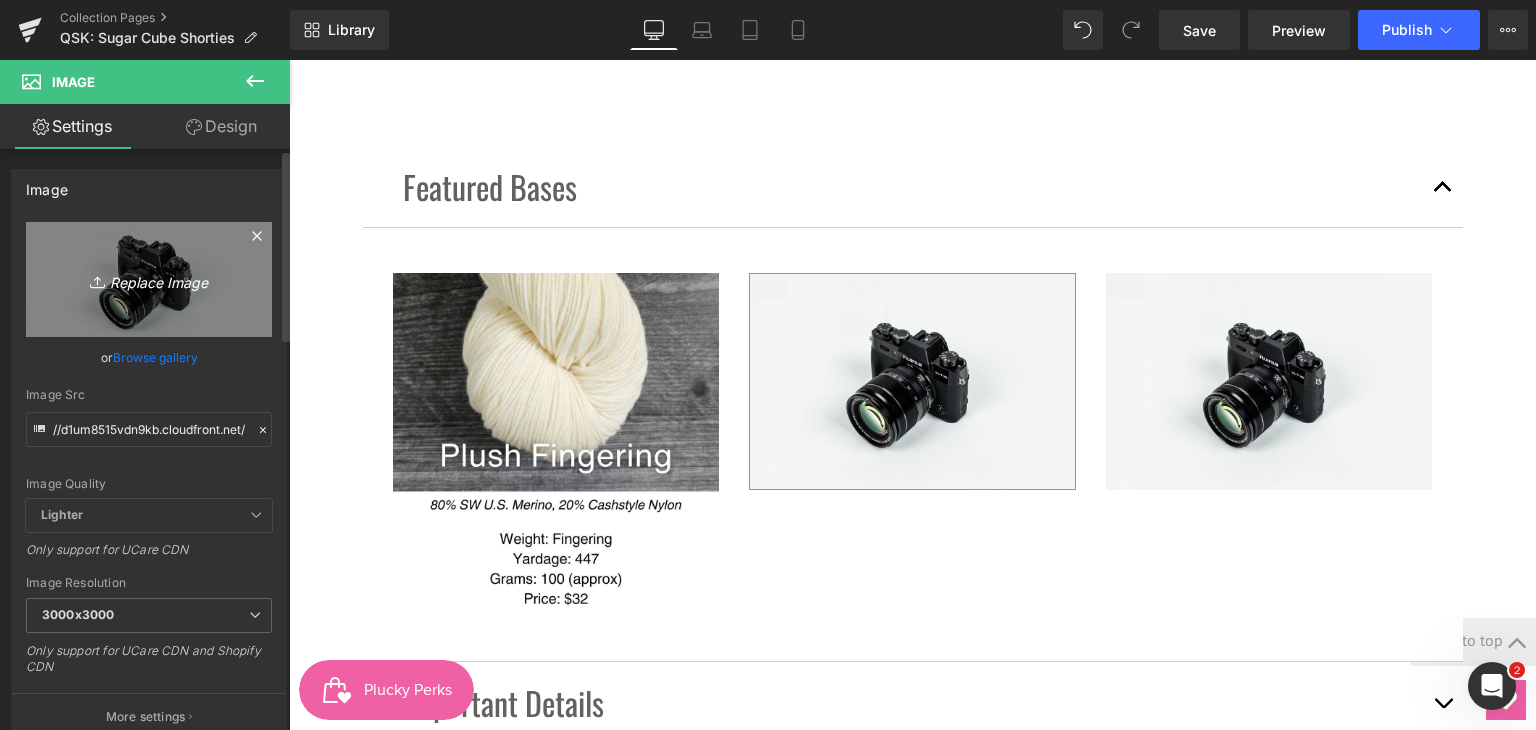 click on "Replace Image" at bounding box center [149, 279] 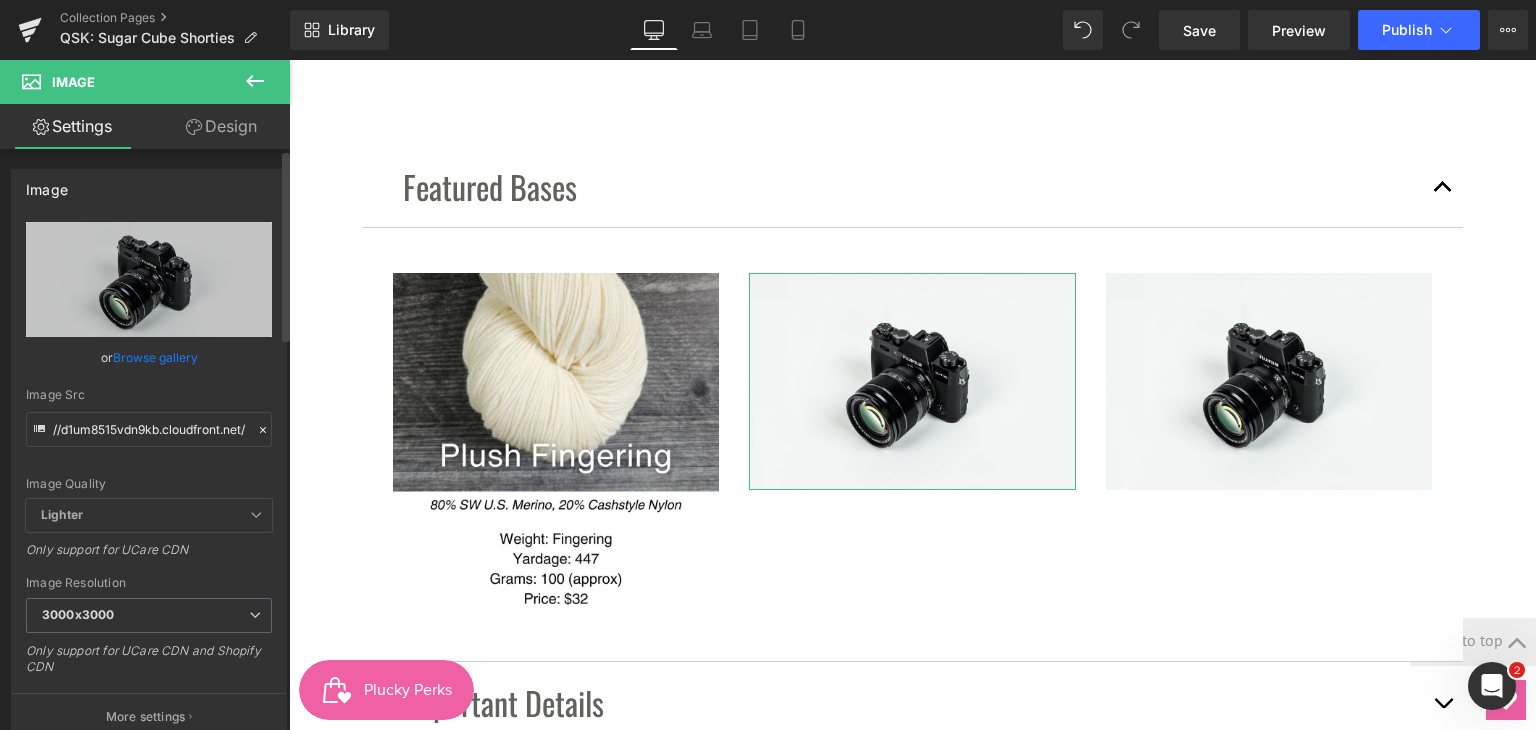 click on "Browse gallery" at bounding box center [155, 357] 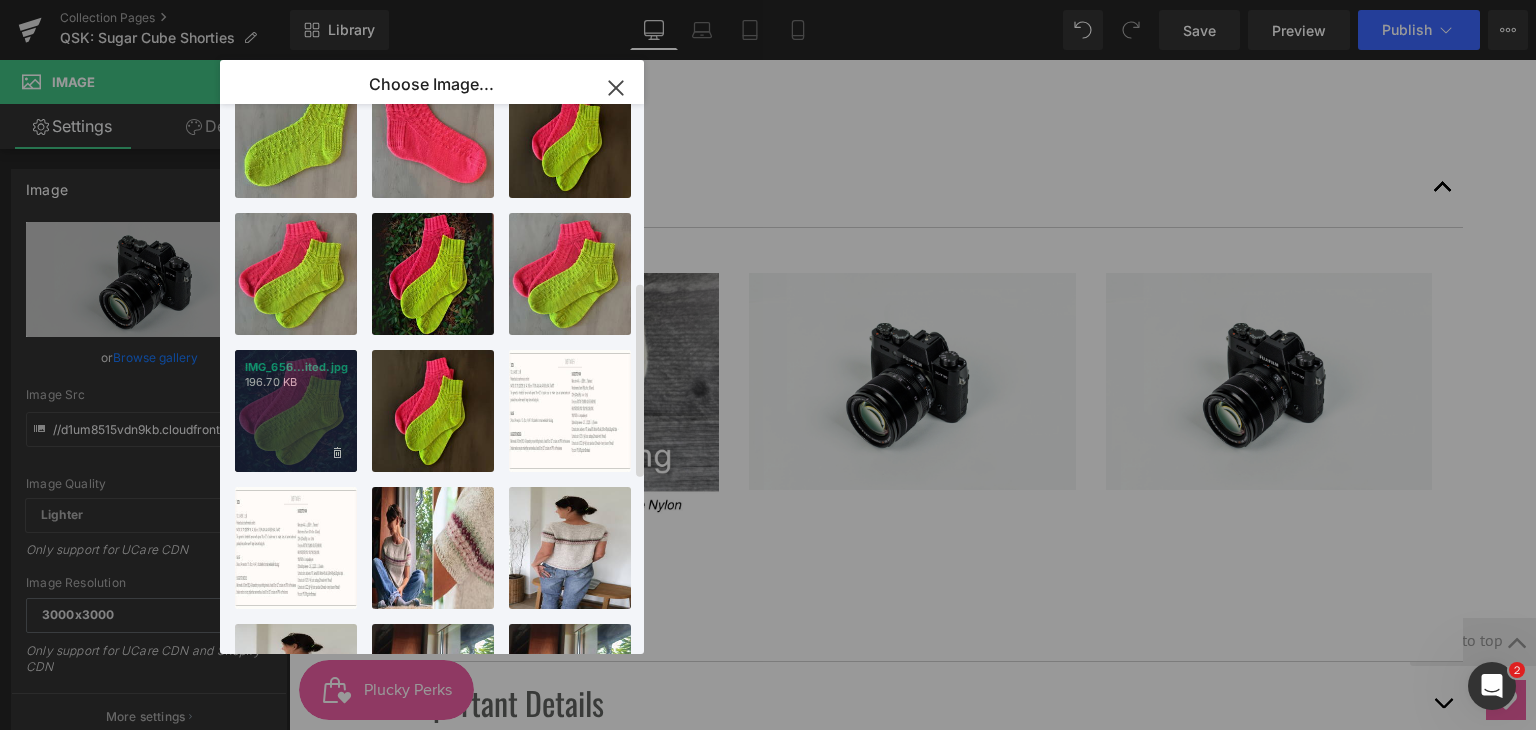 scroll, scrollTop: 0, scrollLeft: 0, axis: both 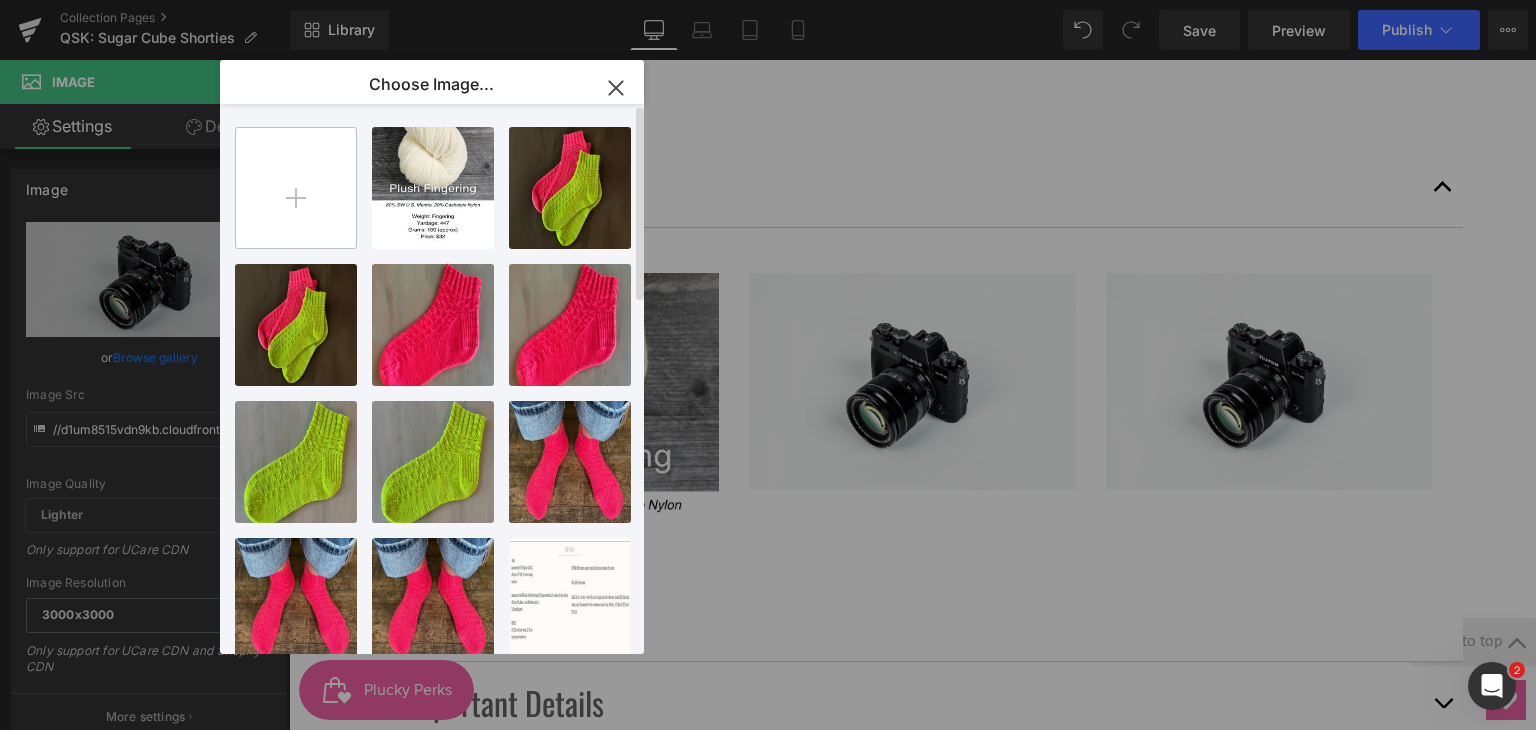 click at bounding box center [296, 188] 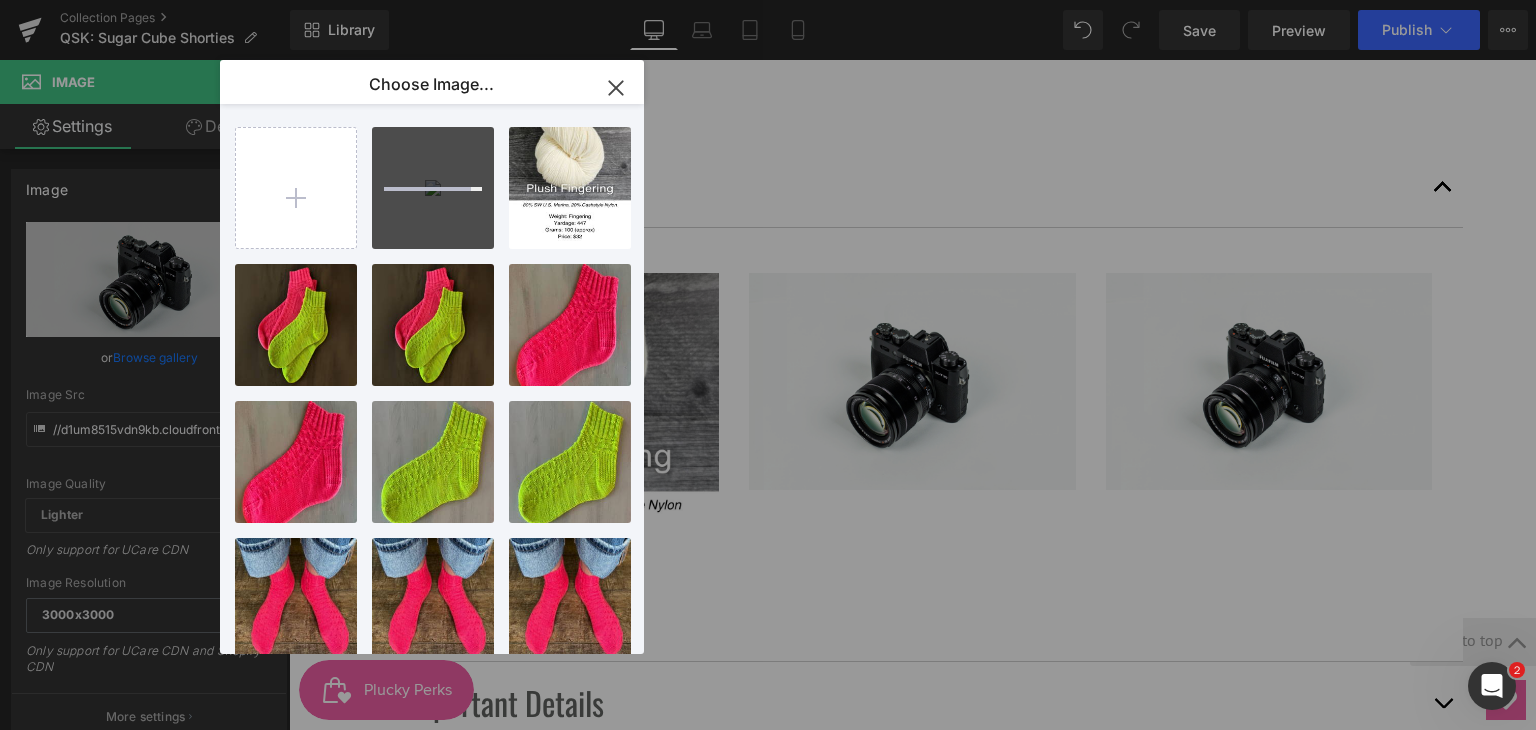 type 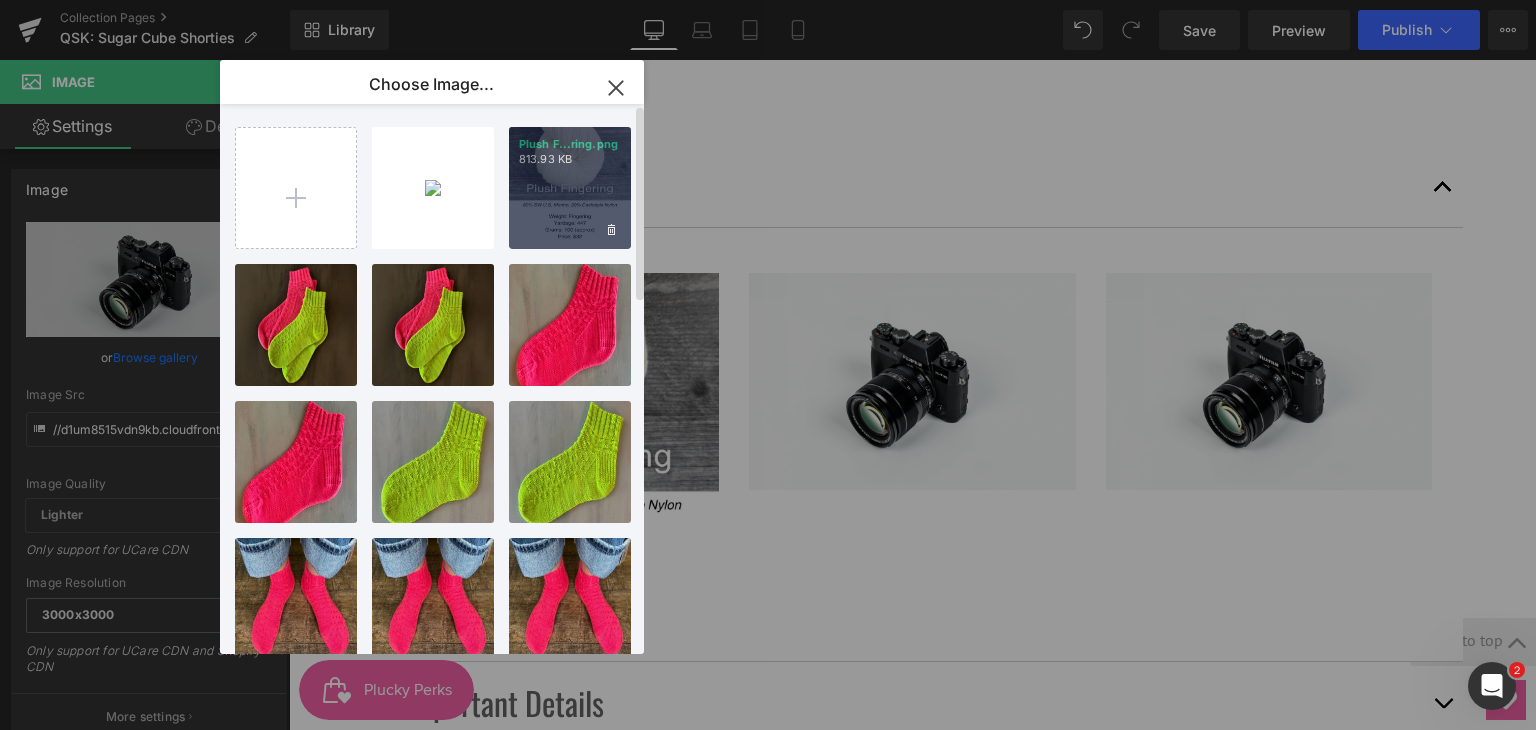 click on "[FILENAME].png [FILESIZE]" at bounding box center (570, 188) 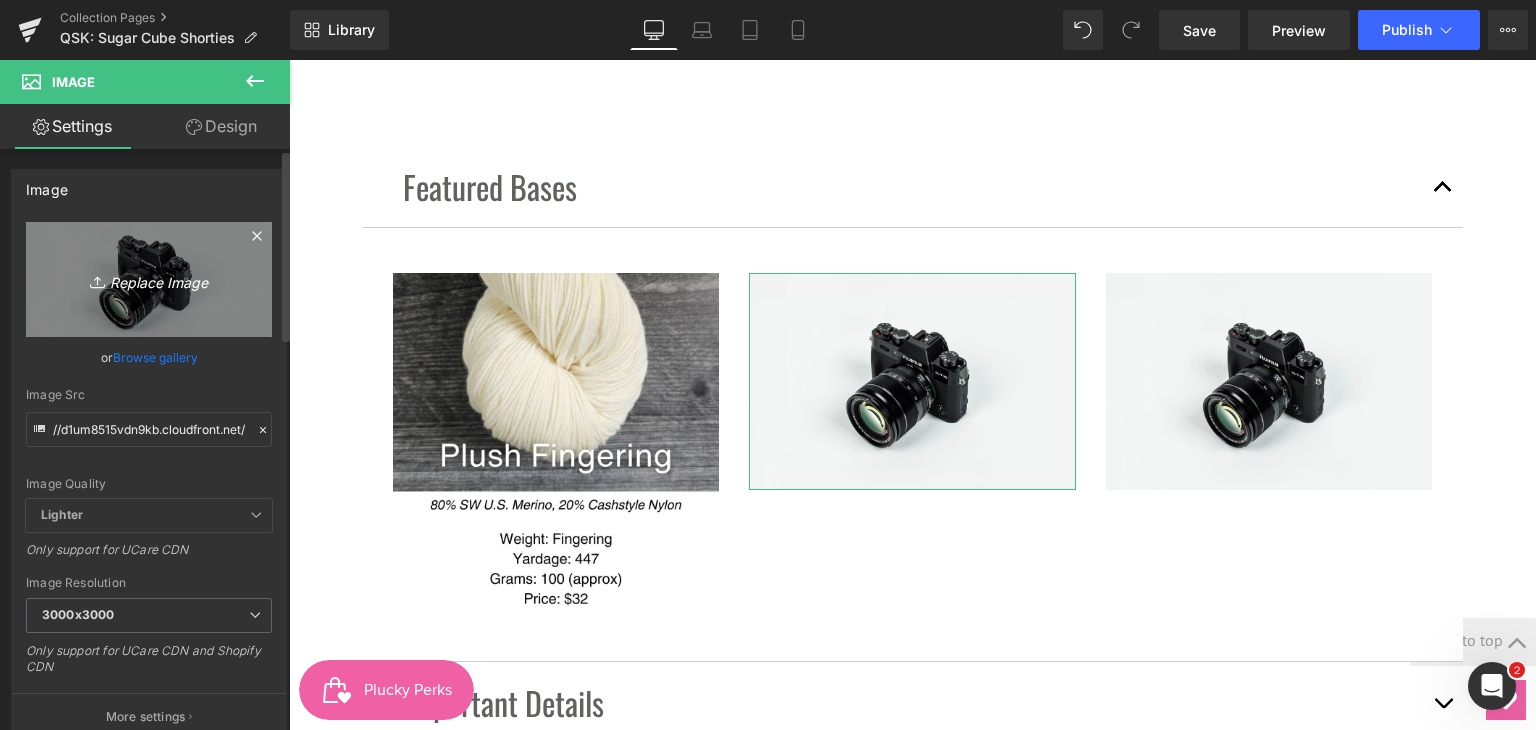 click on "Replace Image" at bounding box center (149, 279) 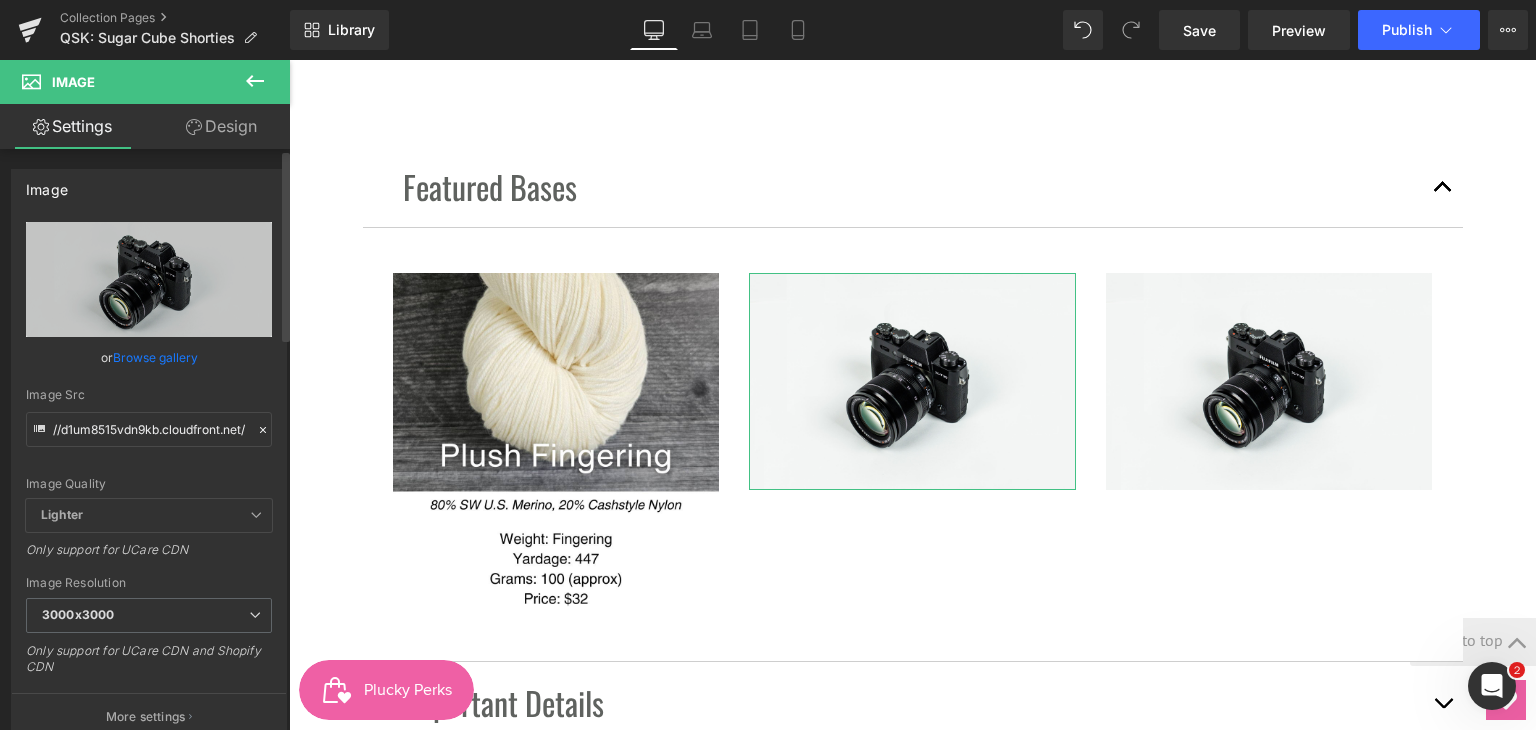 click on "Browse gallery" at bounding box center (155, 357) 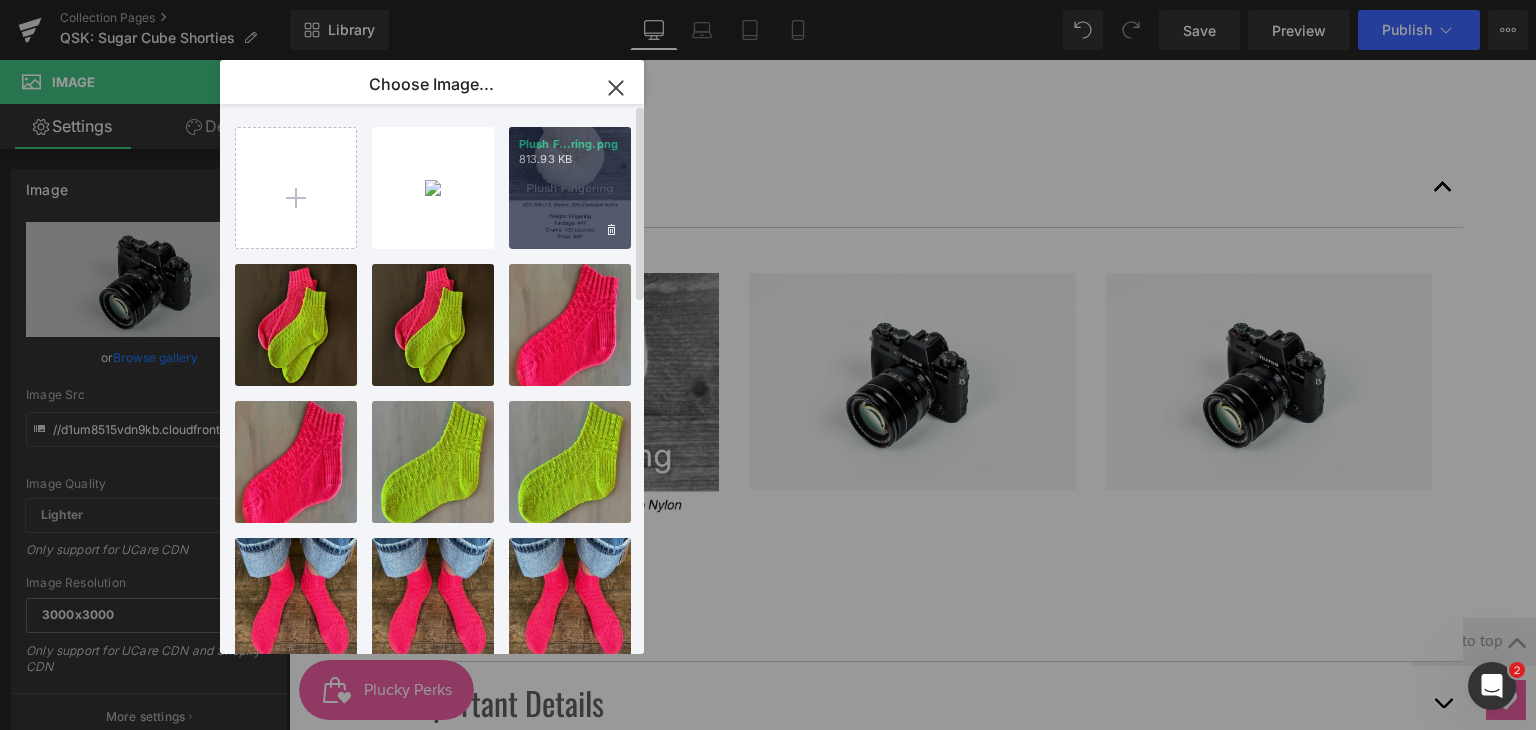 click on "813.93 KB" at bounding box center (570, 159) 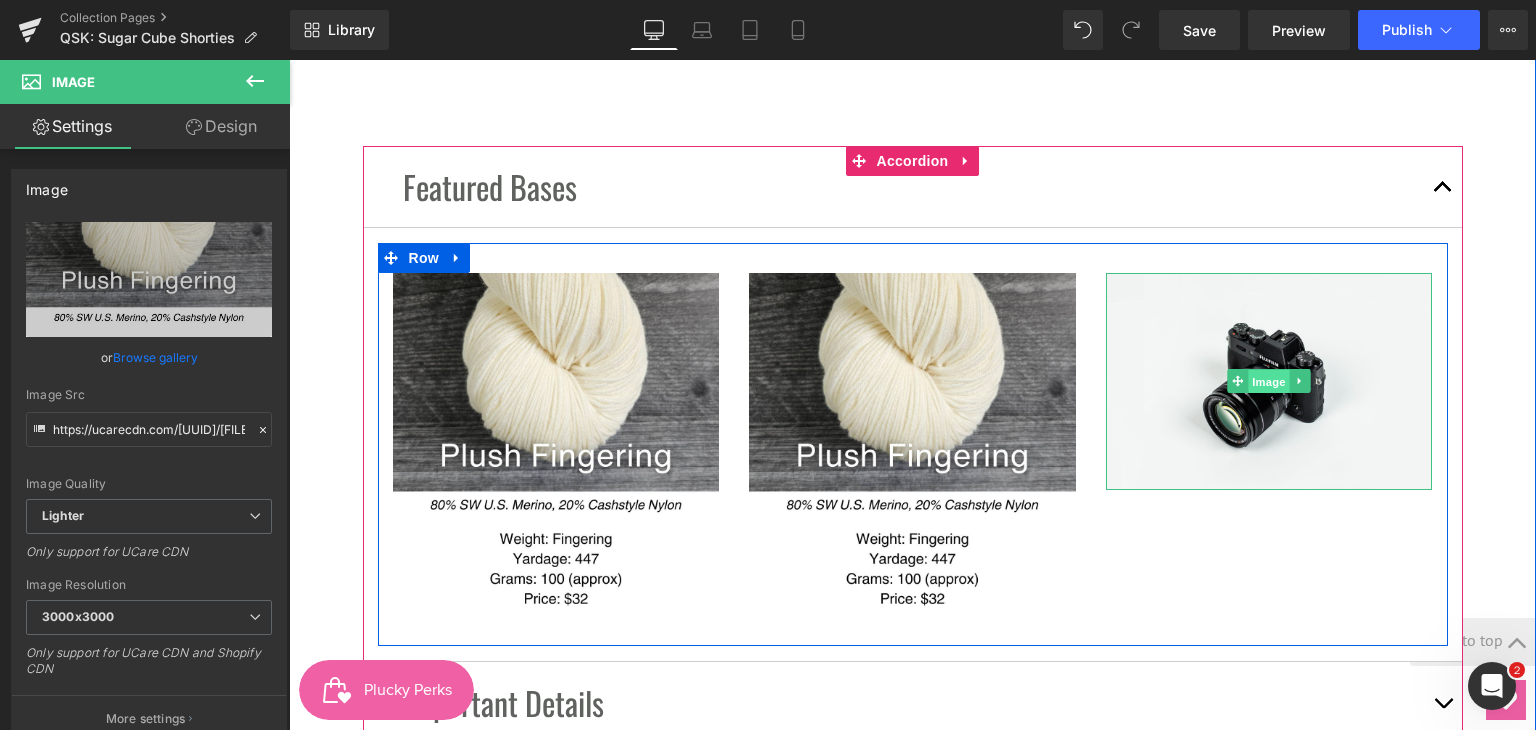 click on "Image" at bounding box center [1269, 382] 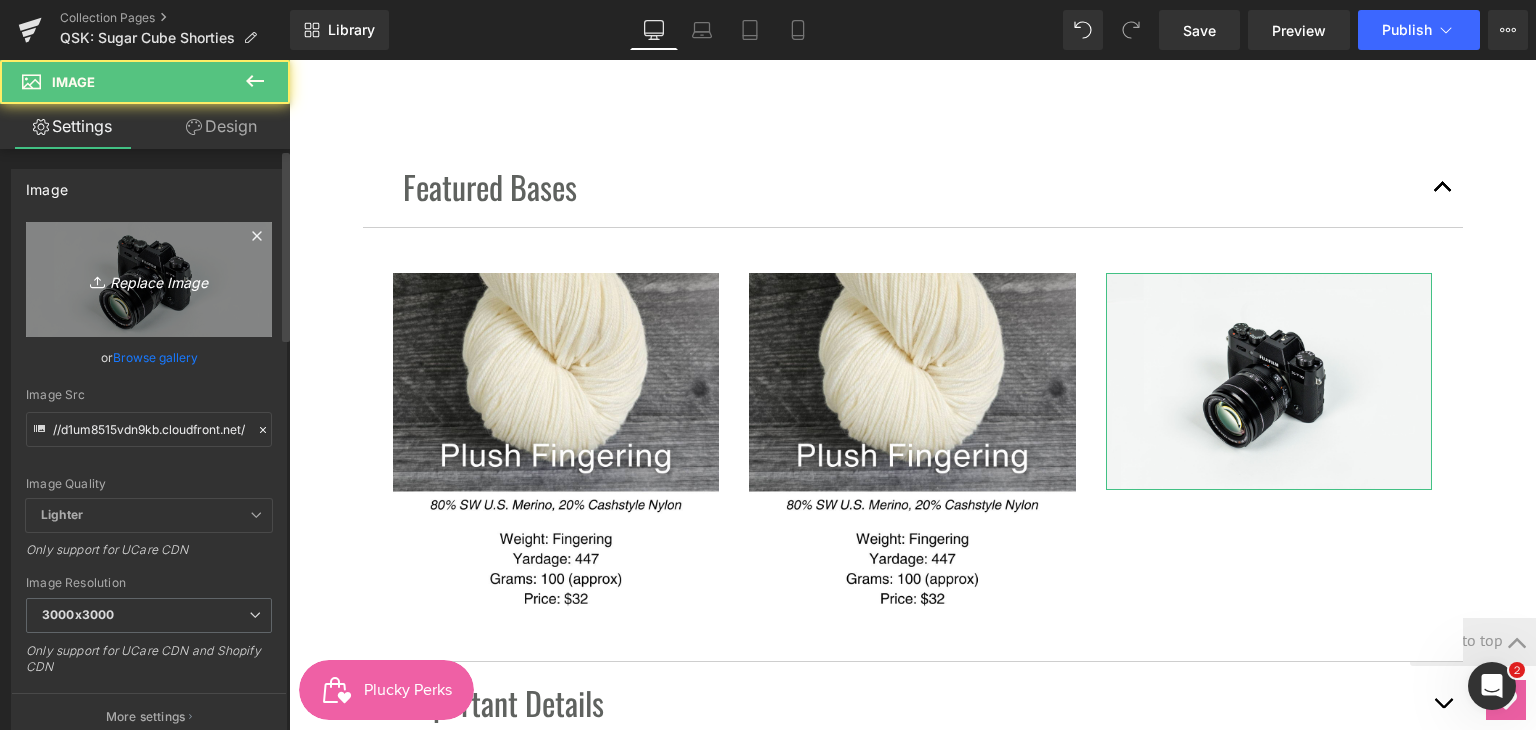 click on "Replace Image" at bounding box center [149, 279] 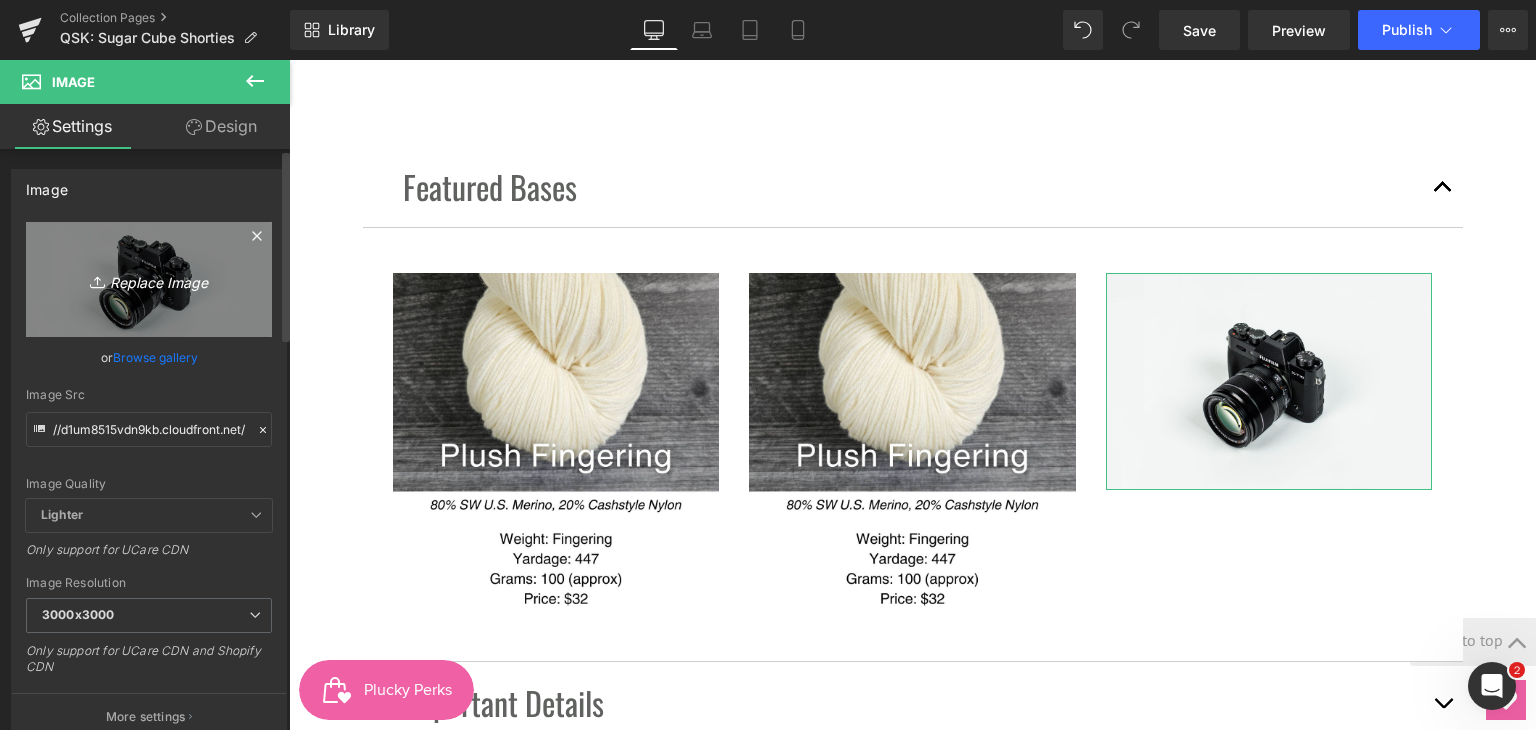 type on "C:\fakepath\[FILENAME].png" 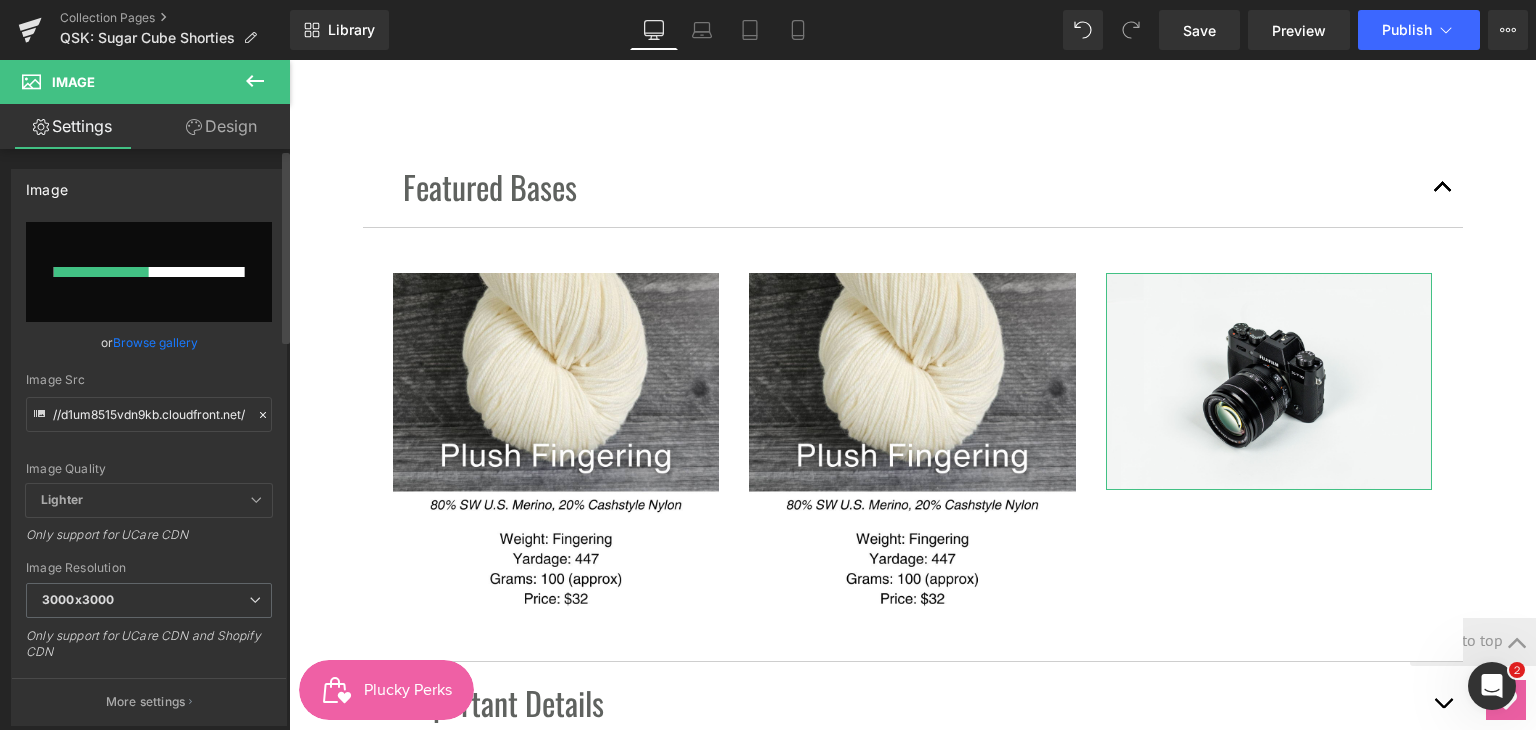type 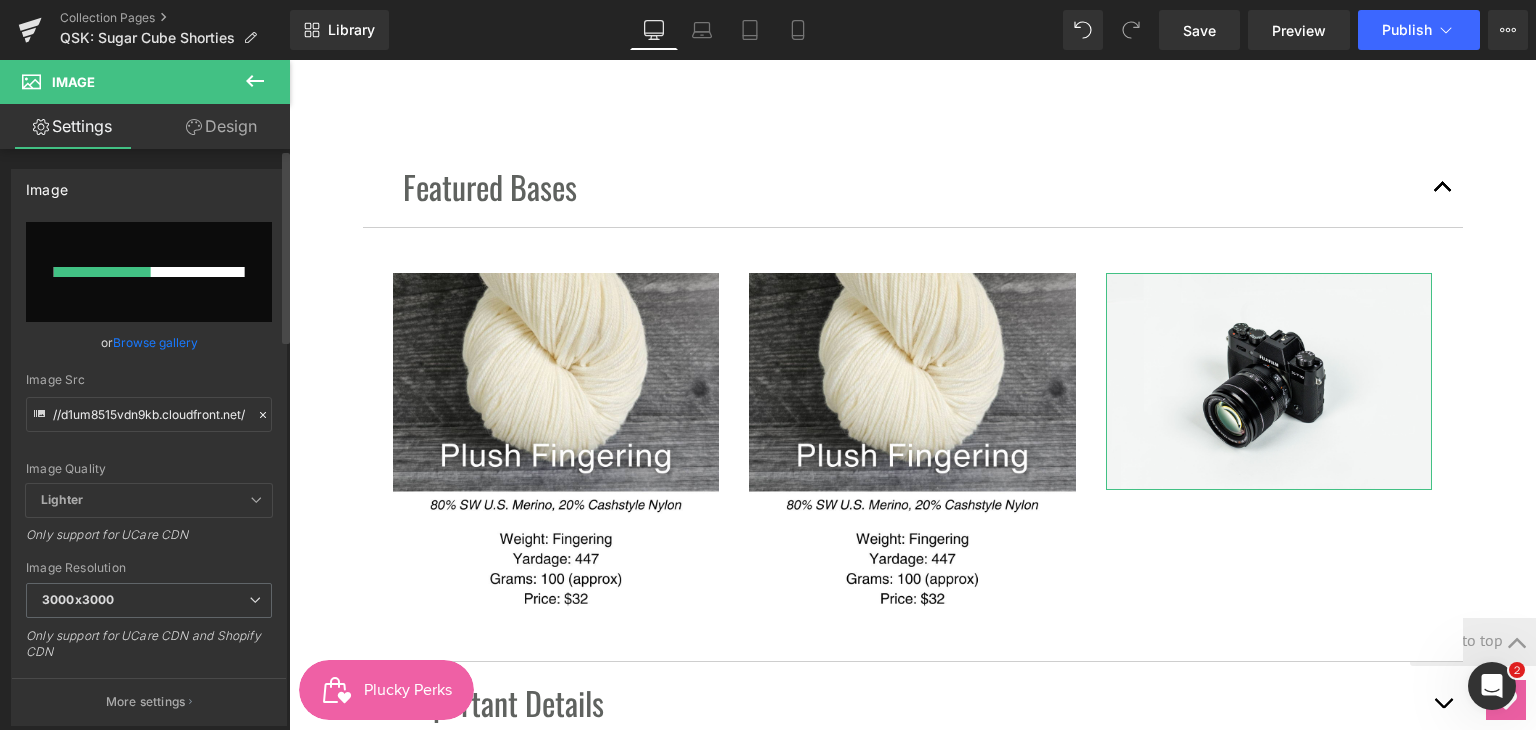 click on "Browse gallery" at bounding box center (155, 342) 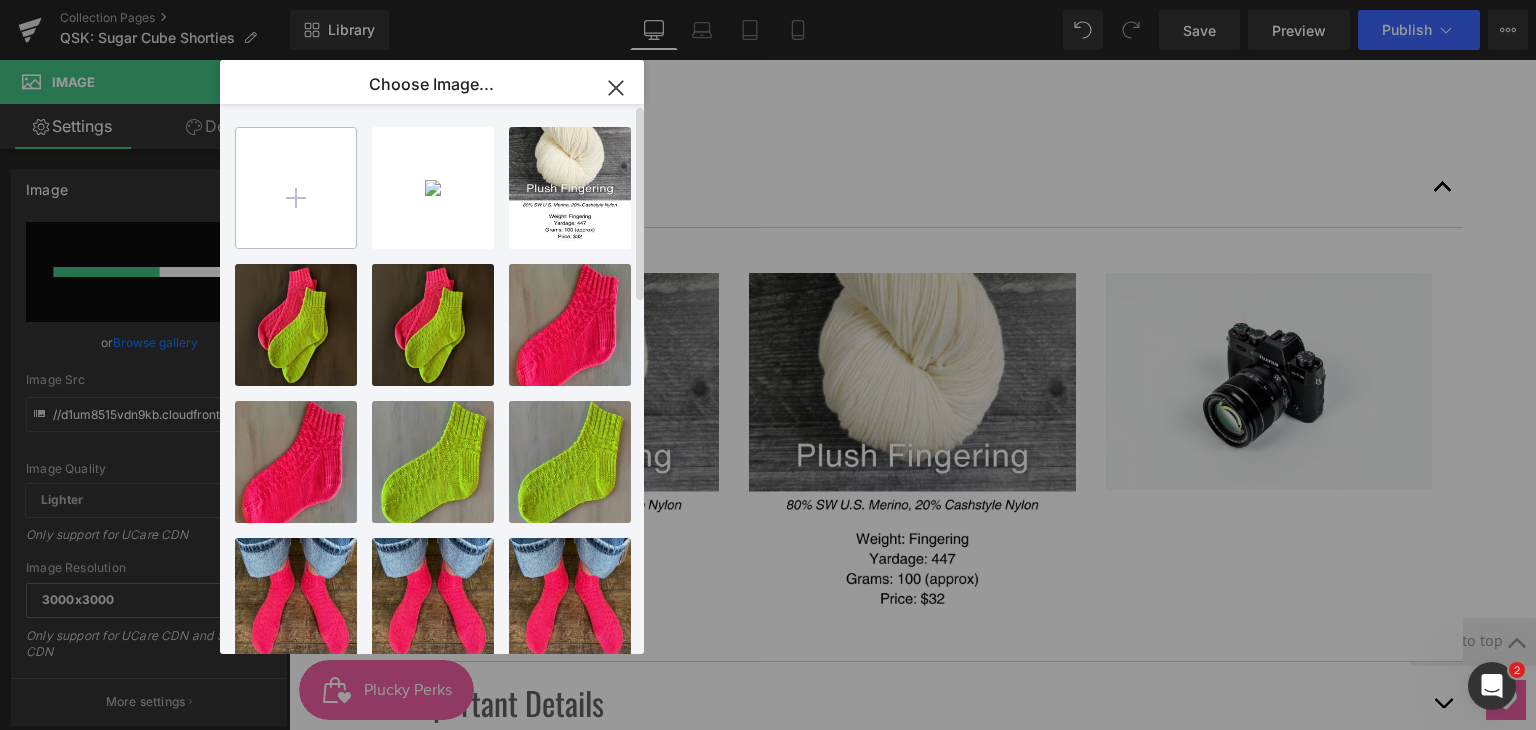 click at bounding box center (296, 188) 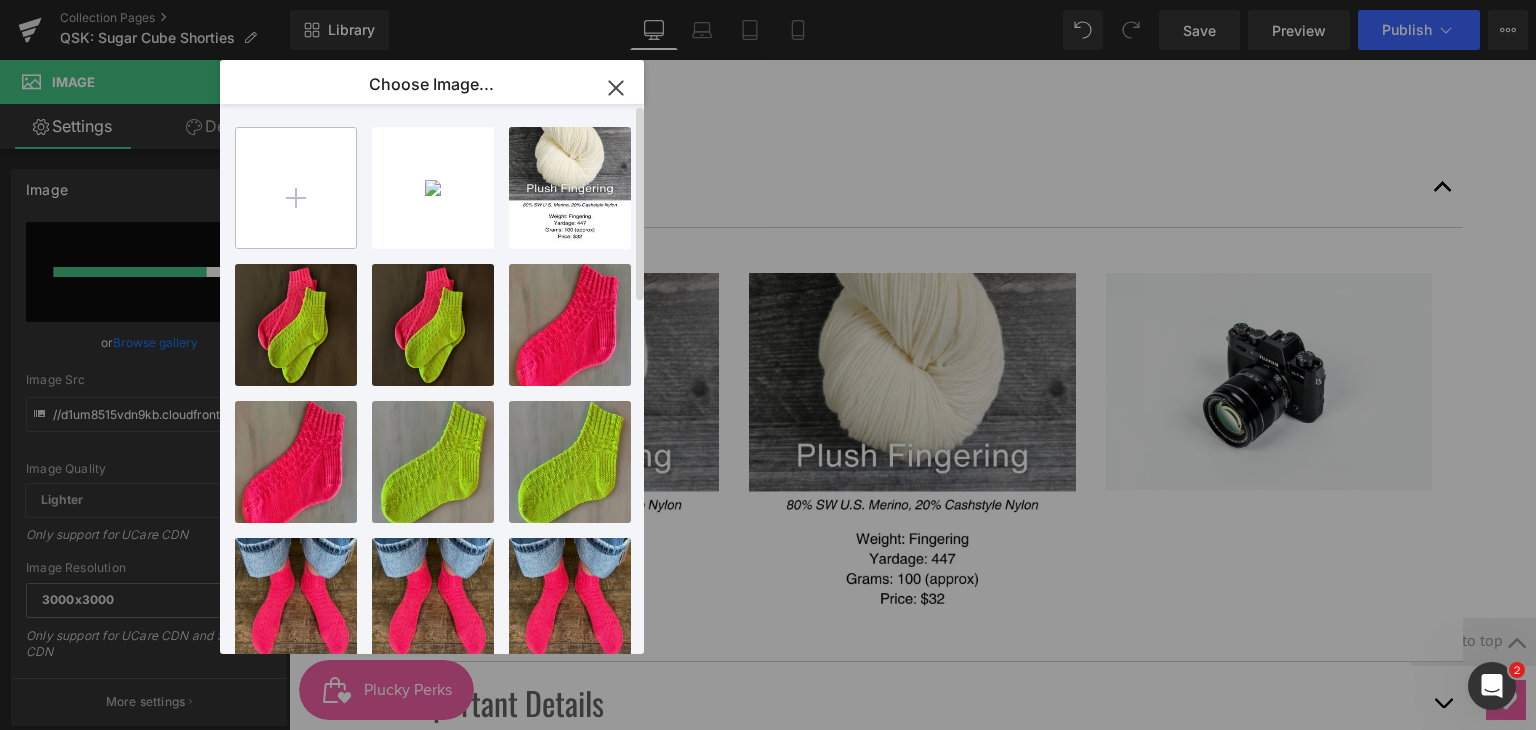 type on "C:\fakepath\[FILENAME].png" 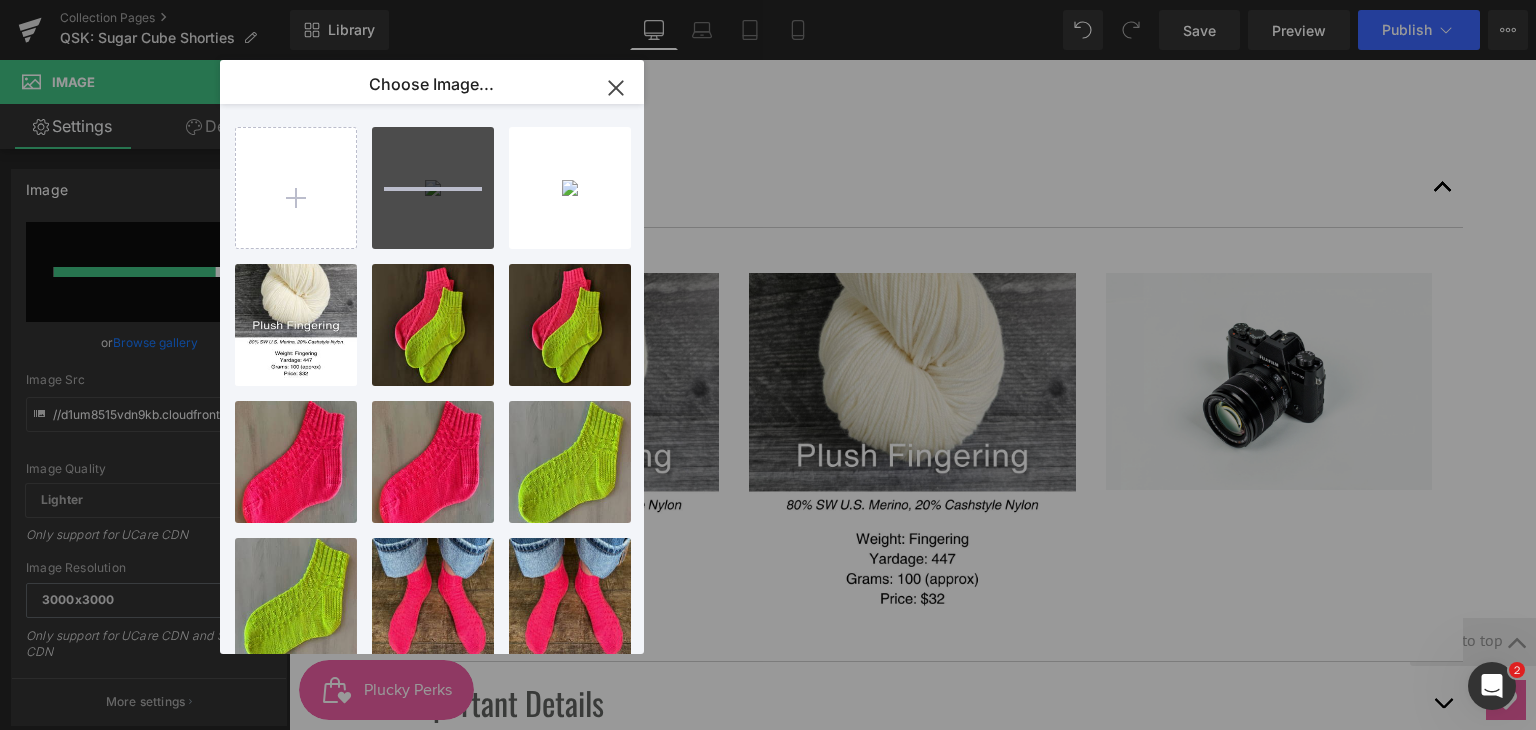 type 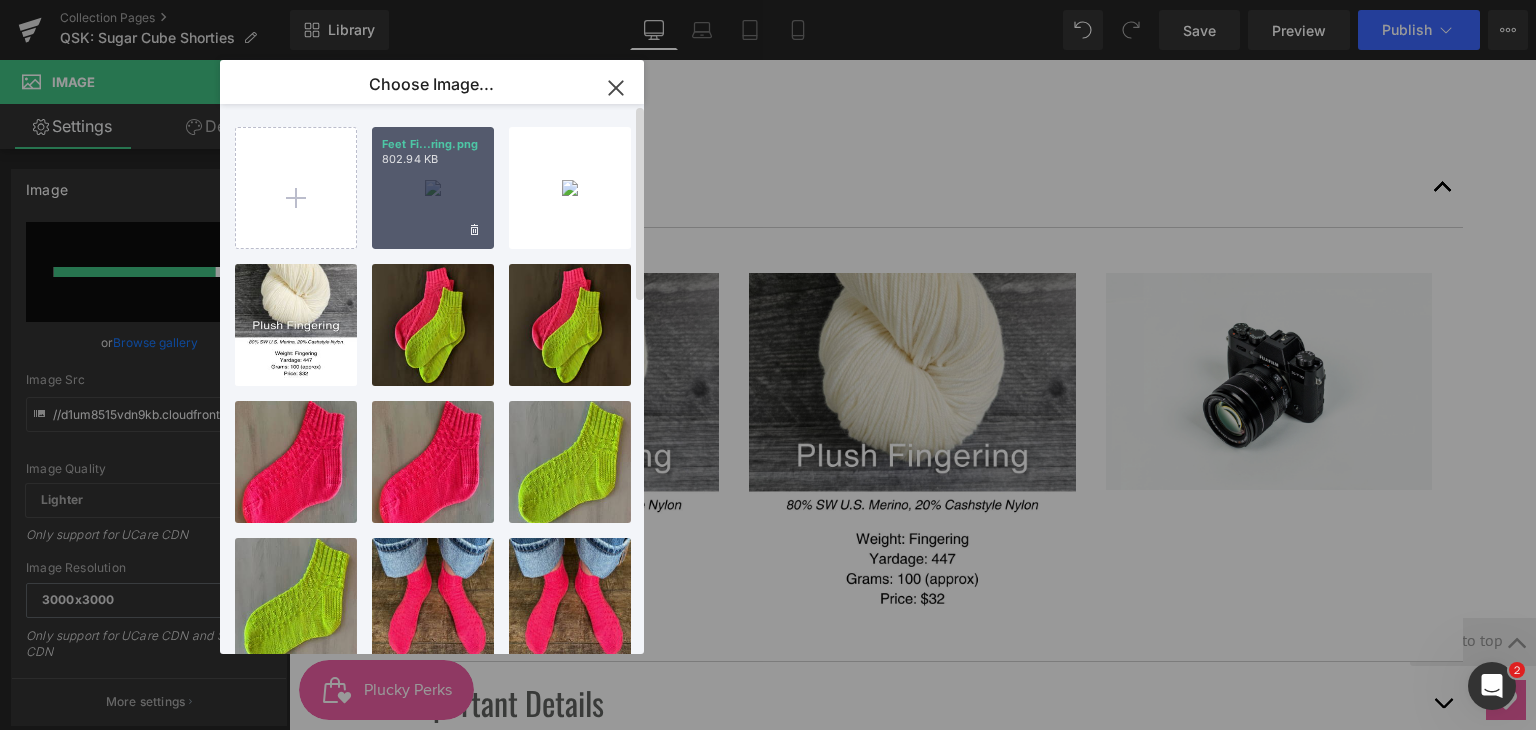 click on "[FILENAME].png [FILESIZE]" at bounding box center (433, 188) 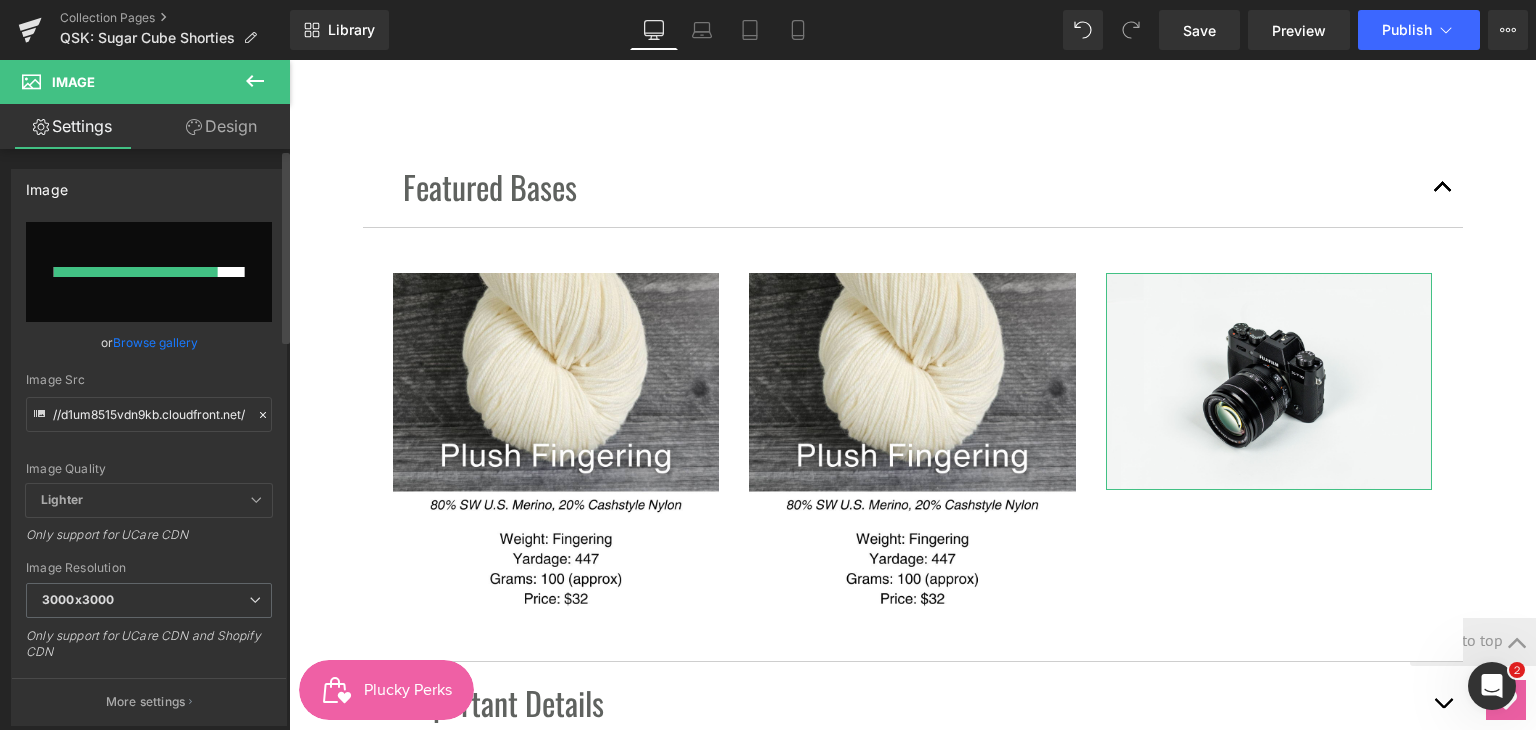 click on "Browse gallery" at bounding box center [155, 342] 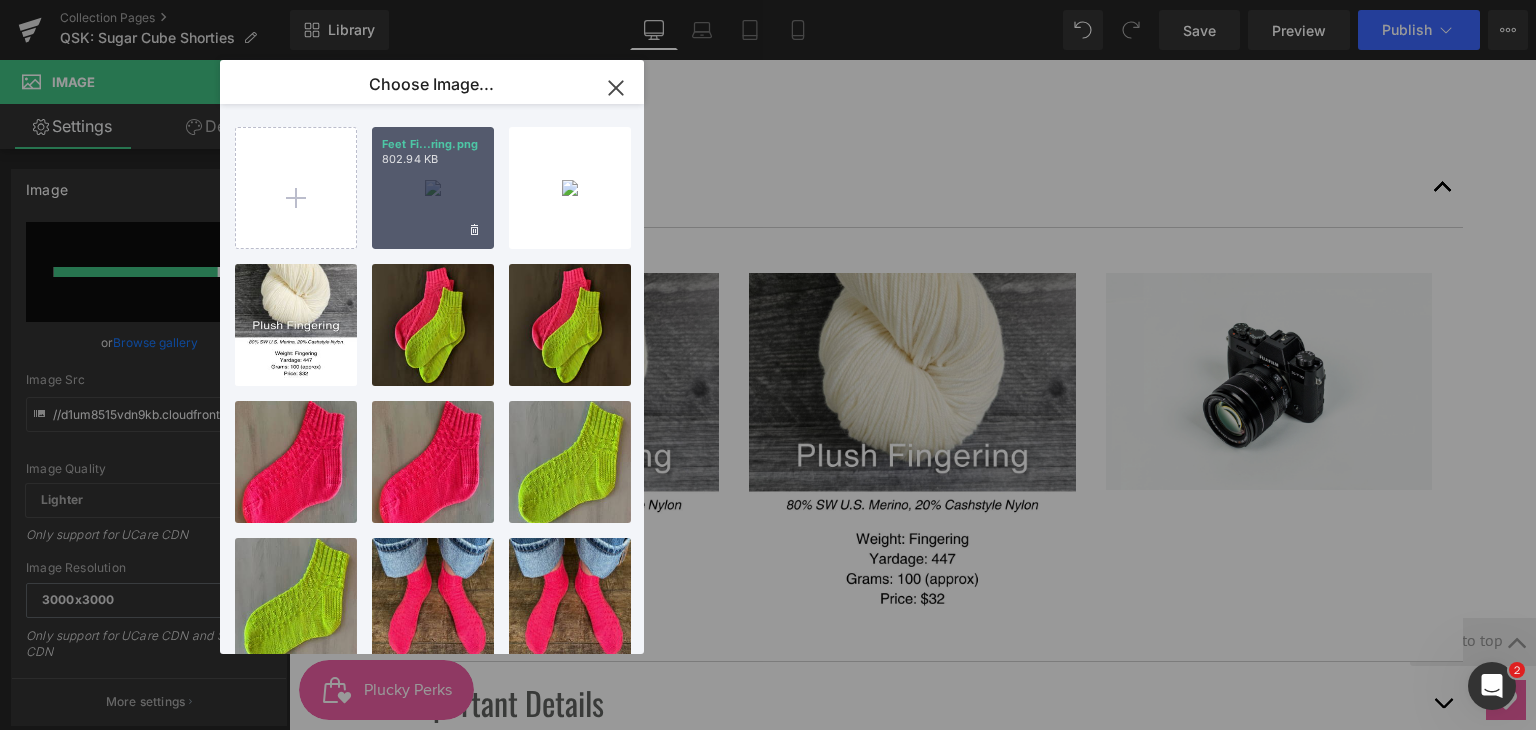 click on "[FILENAME].png [FILESIZE]" at bounding box center [433, 188] 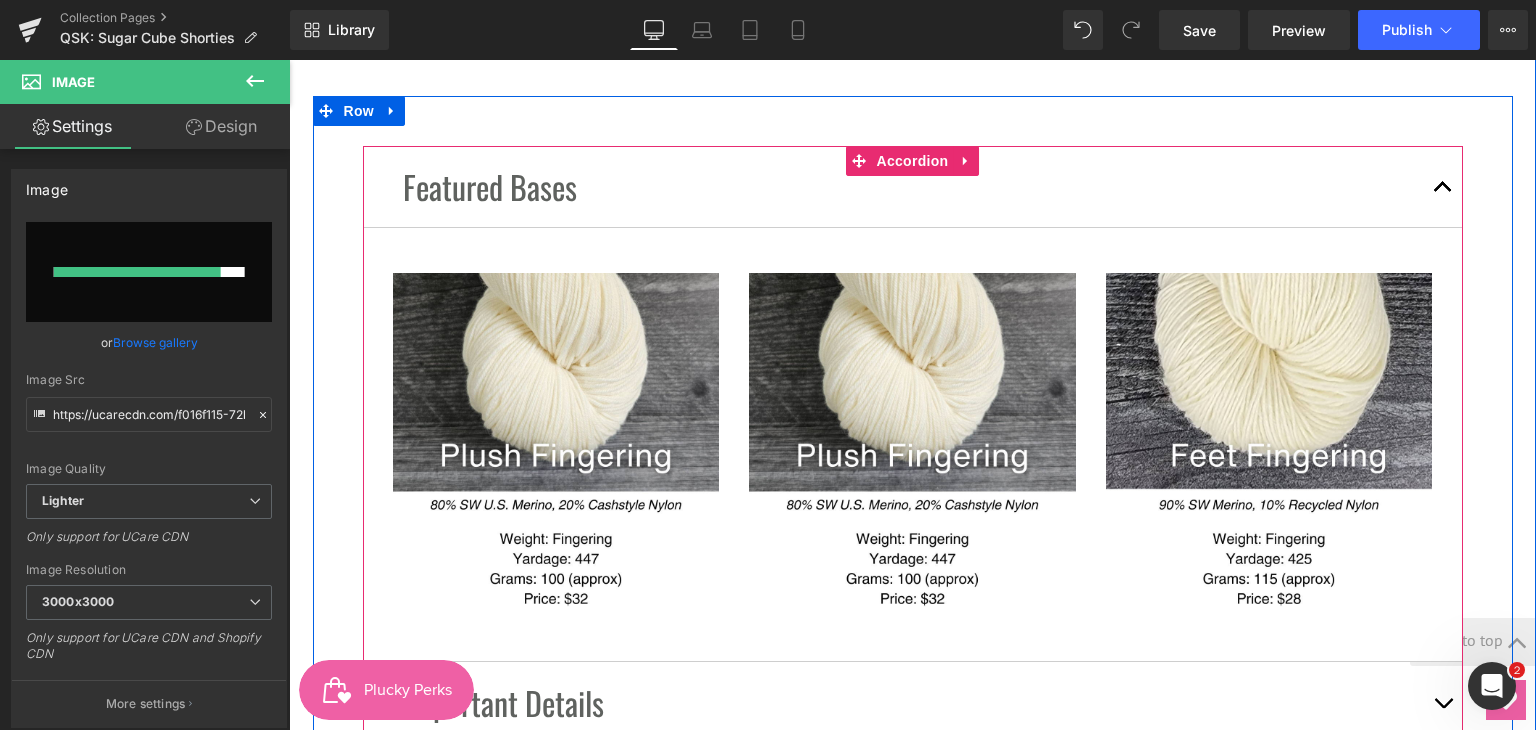 click at bounding box center [1443, 186] 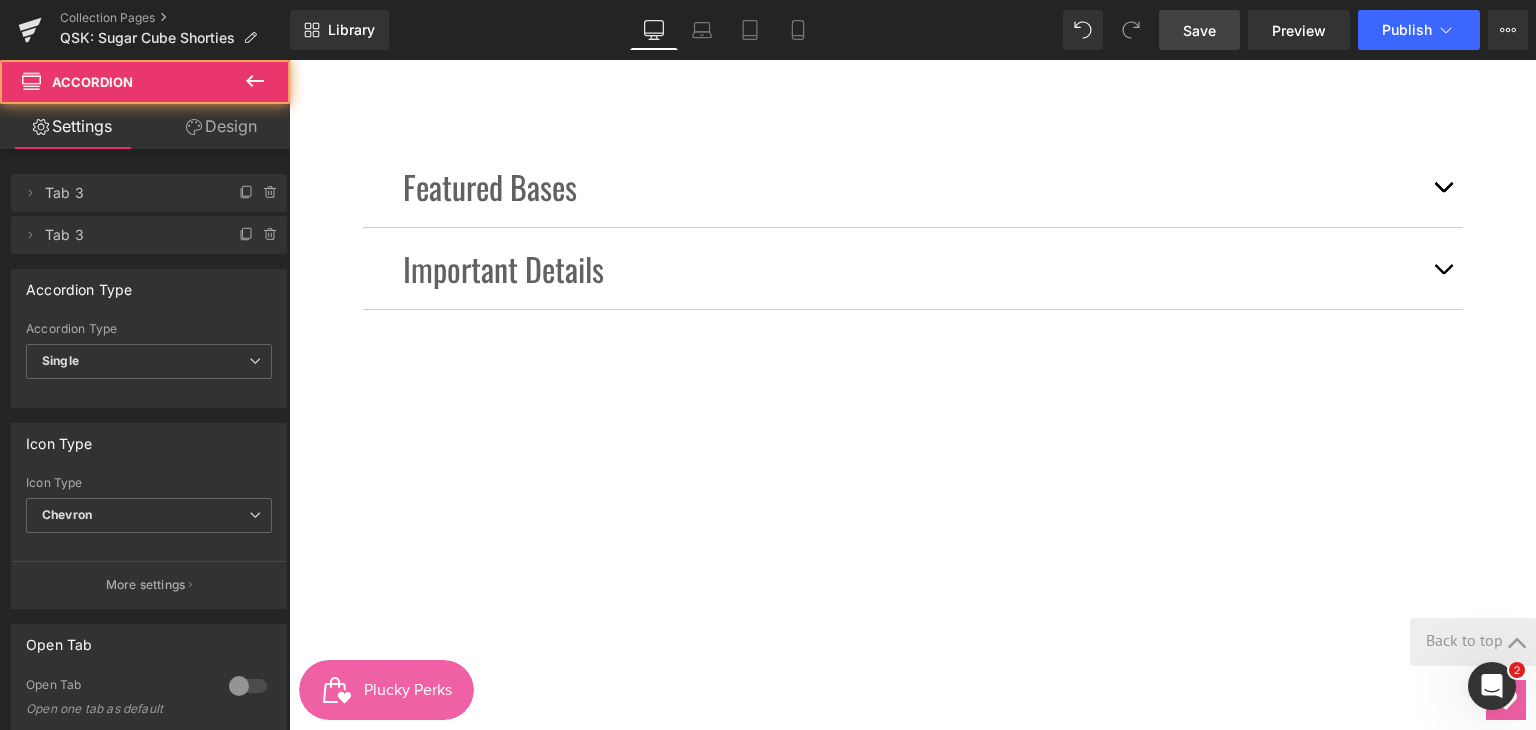 click on "Save" at bounding box center (1199, 30) 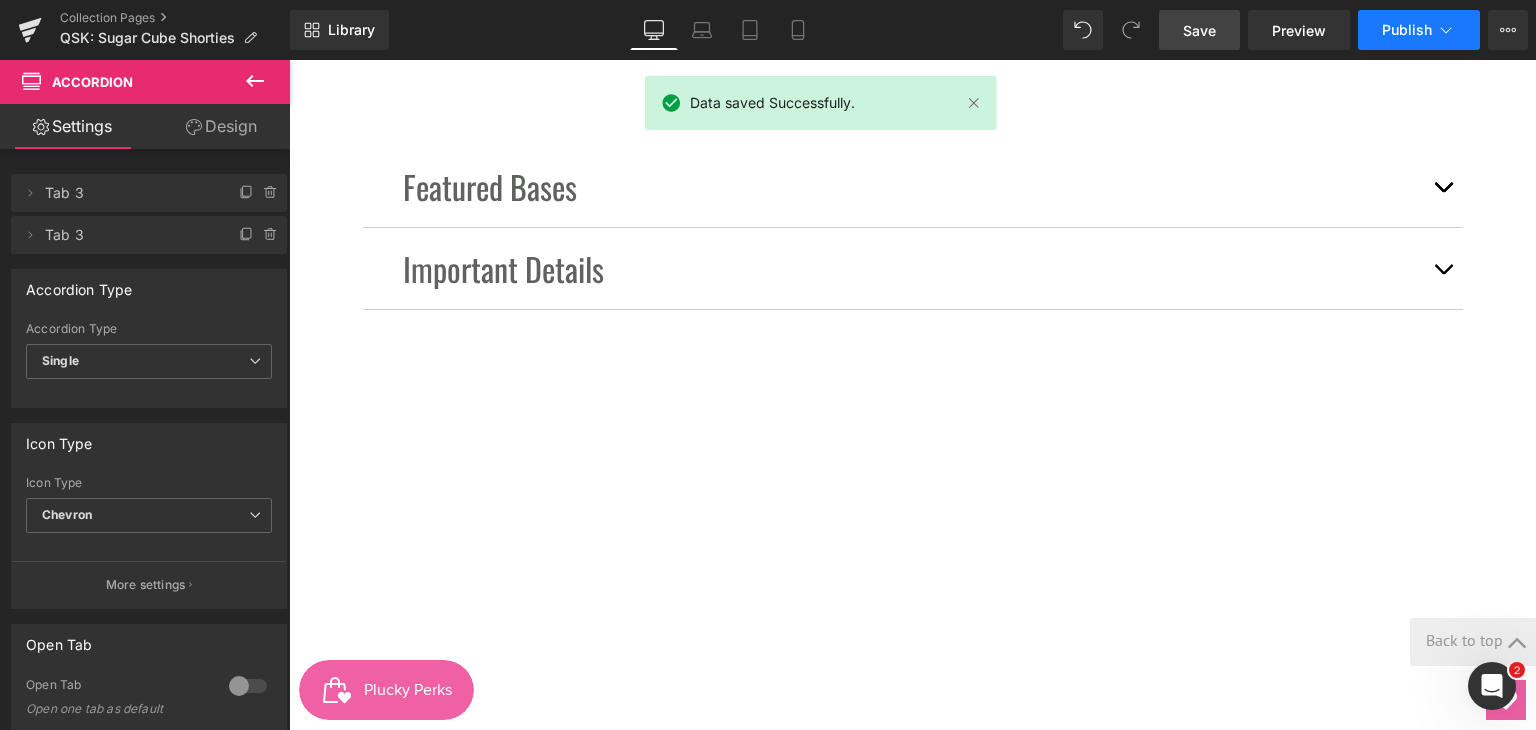 click on "Publish" at bounding box center (1407, 30) 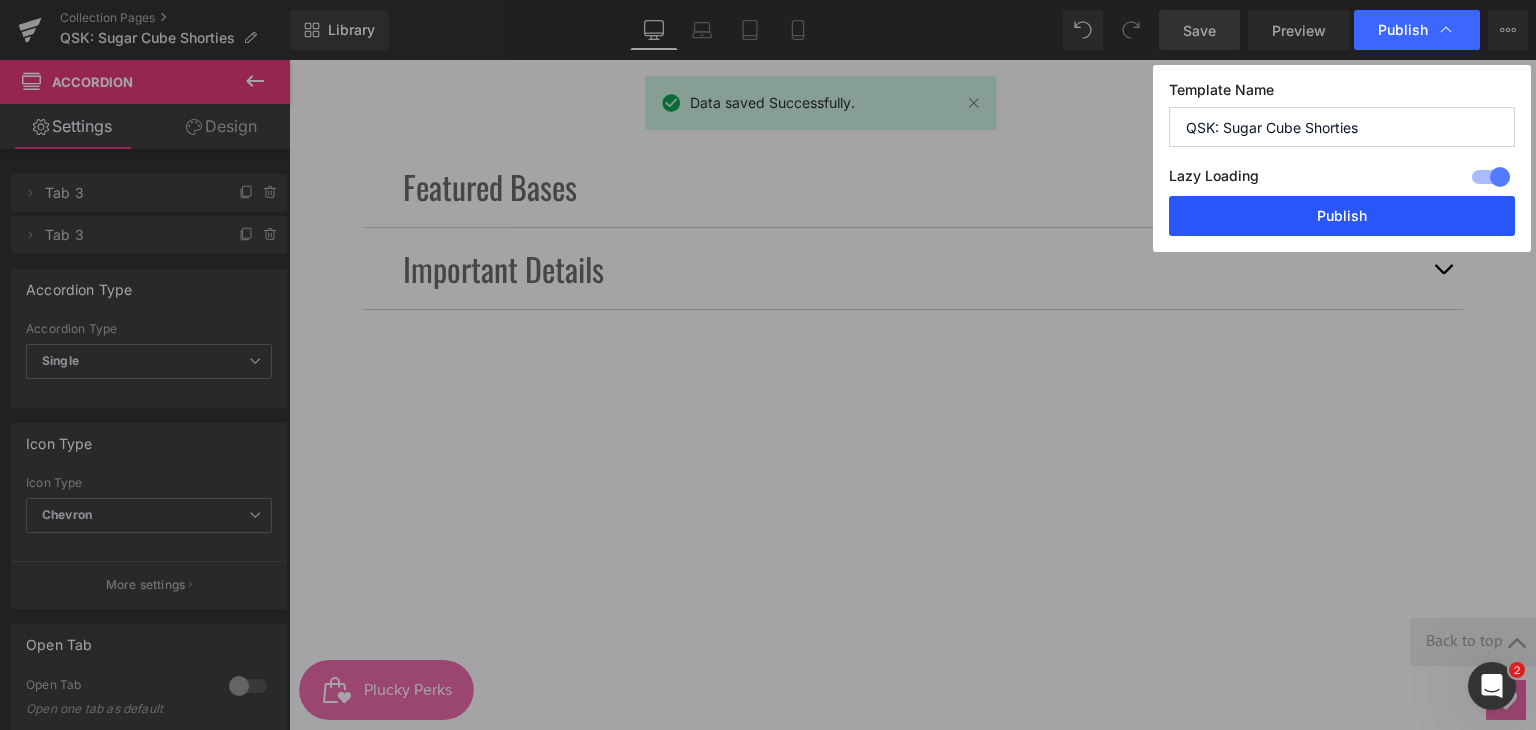 click on "Publish" at bounding box center [1342, 216] 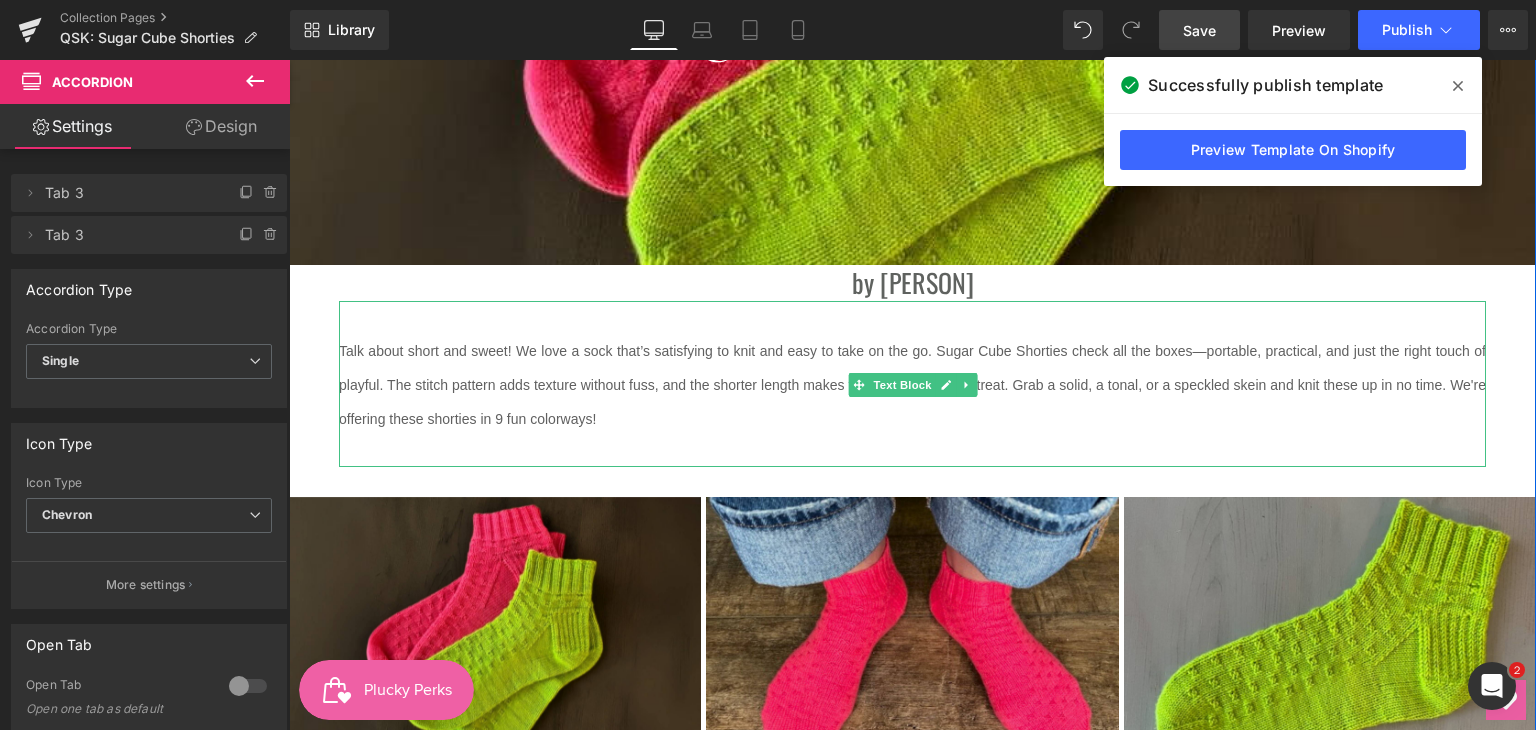 scroll, scrollTop: 500, scrollLeft: 0, axis: vertical 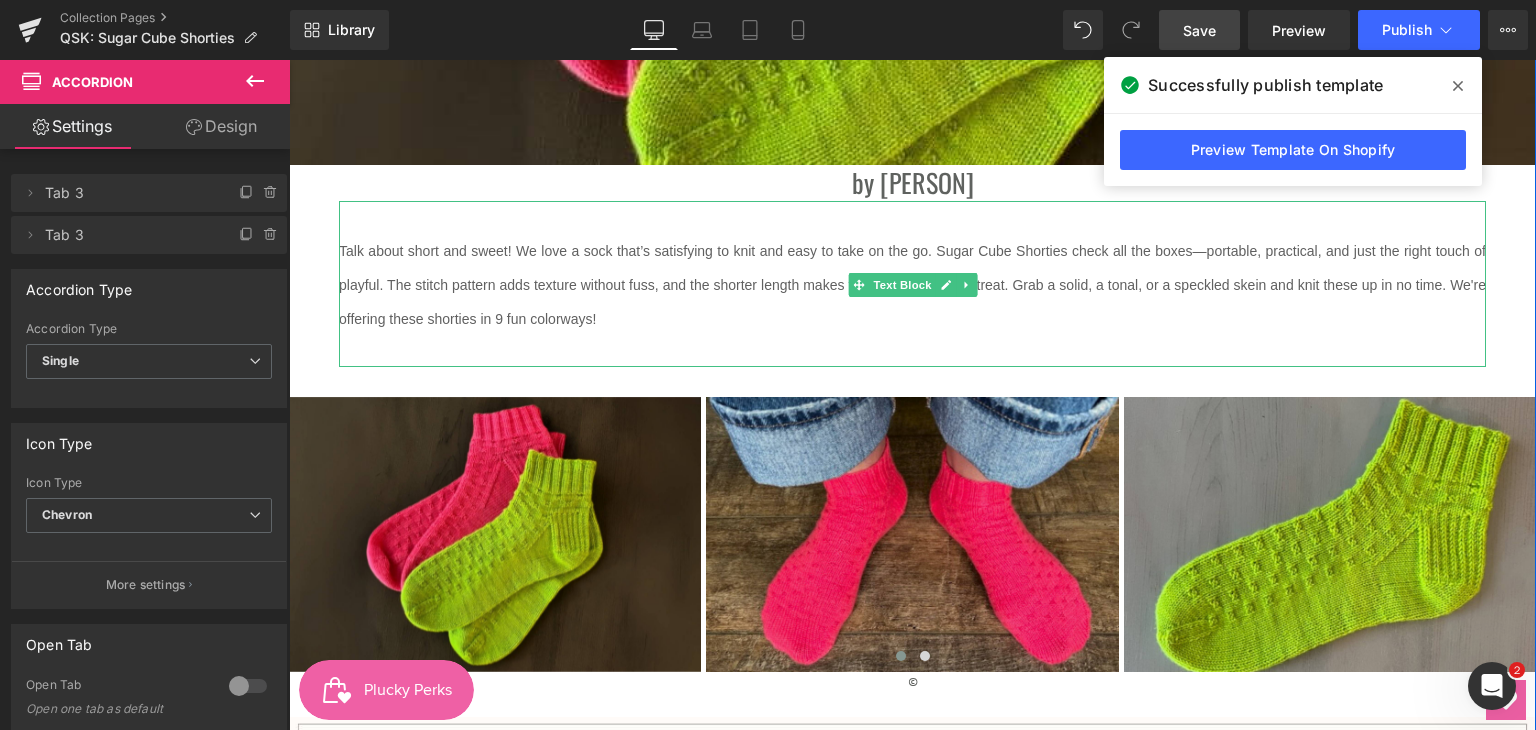 click on "Talk about short and sweet! We love a sock that’s satisfying to knit and easy to take on the go. Sugar Cube Shorties check all the boxes—portable, practical, and just the right touch of playful. The stitch pattern adds texture without fuss, and the shorter length makes these a speedy little treat. Grab a solid, a tonal, or a speckled skein and knit these up in no time. We're offering these shorties in 9 fun colorways!" at bounding box center (912, 284) 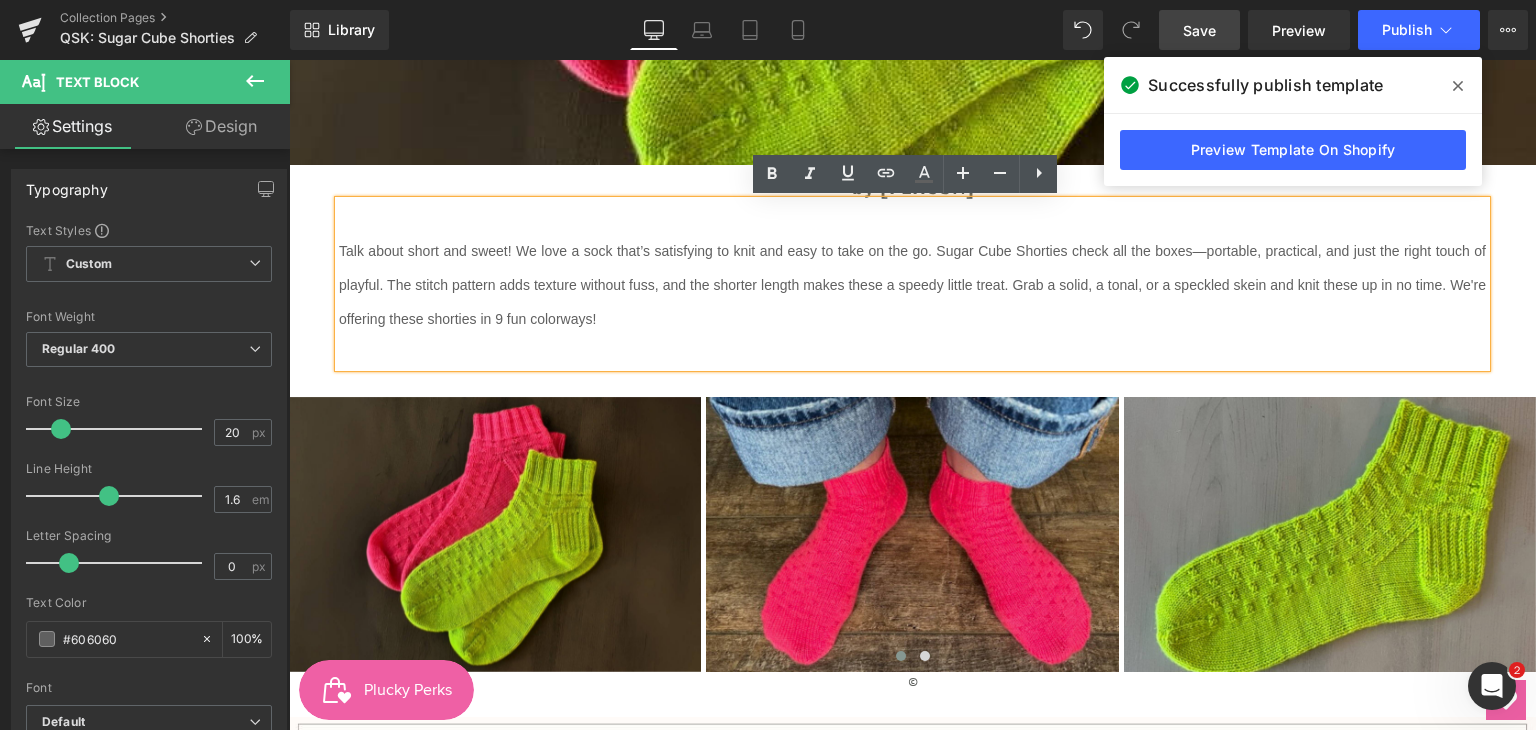 click on "Talk about short and sweet! We love a sock that’s satisfying to knit and easy to take on the go. Sugar Cube Shorties check all the boxes—portable, practical, and just the right touch of playful. The stitch pattern adds texture without fuss, and the shorter length makes these a speedy little treat. Grab a solid, a tonal, or a speckled skein and knit these up in no time. We're offering these shorties in 9 fun colorways!" at bounding box center (912, 285) 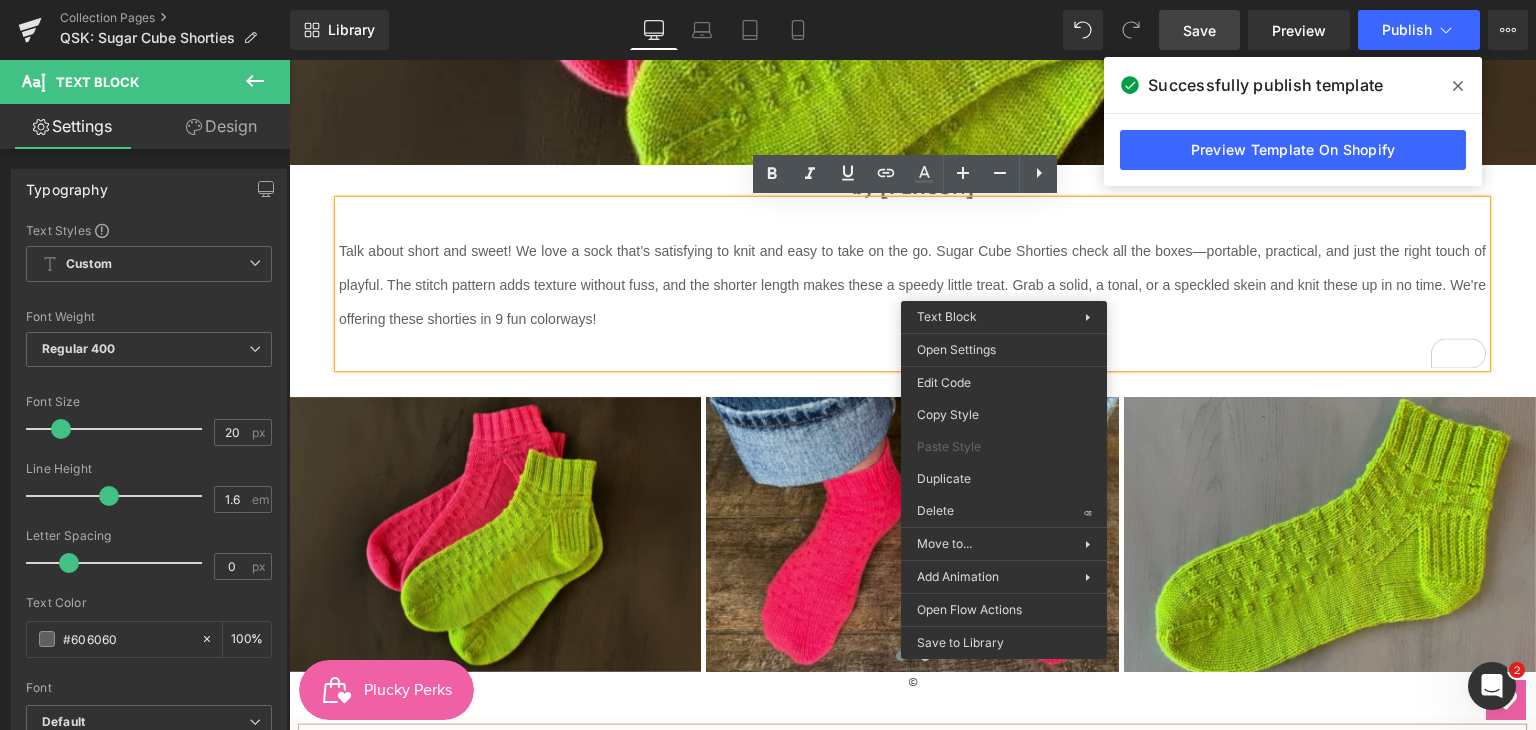 click on "Talk about short and sweet! We love a sock that’s satisfying to knit and easy to take on the go. Sugar Cube Shorties check all the boxes—portable, practical, and just the right touch of playful. The stitch pattern adds texture without fuss, and the shorter length makes these a speedy little treat. Grab a solid, a tonal, or a speckled skein and knit these up in no time. We're offering these shorties in 9 fun colorways!" at bounding box center [912, 285] 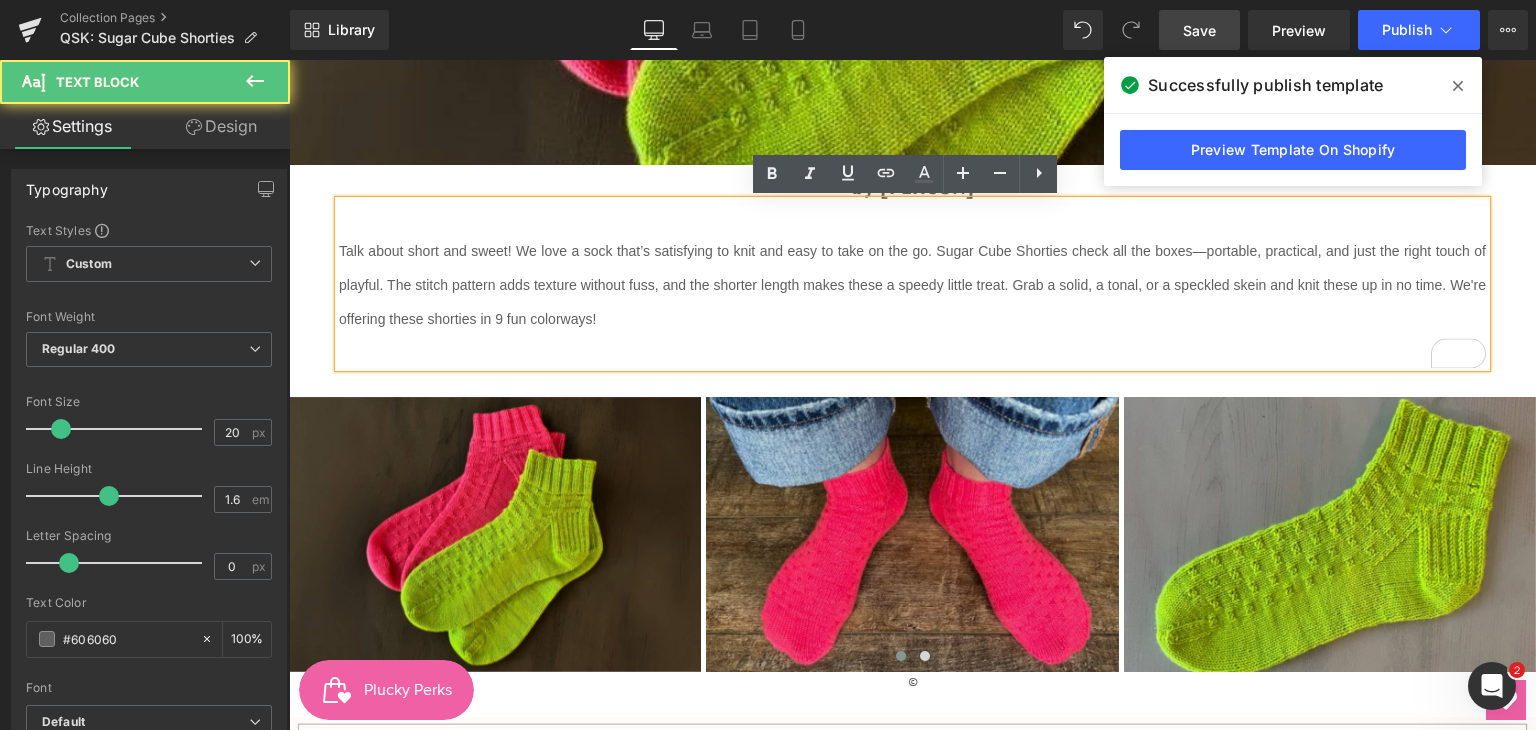 paste 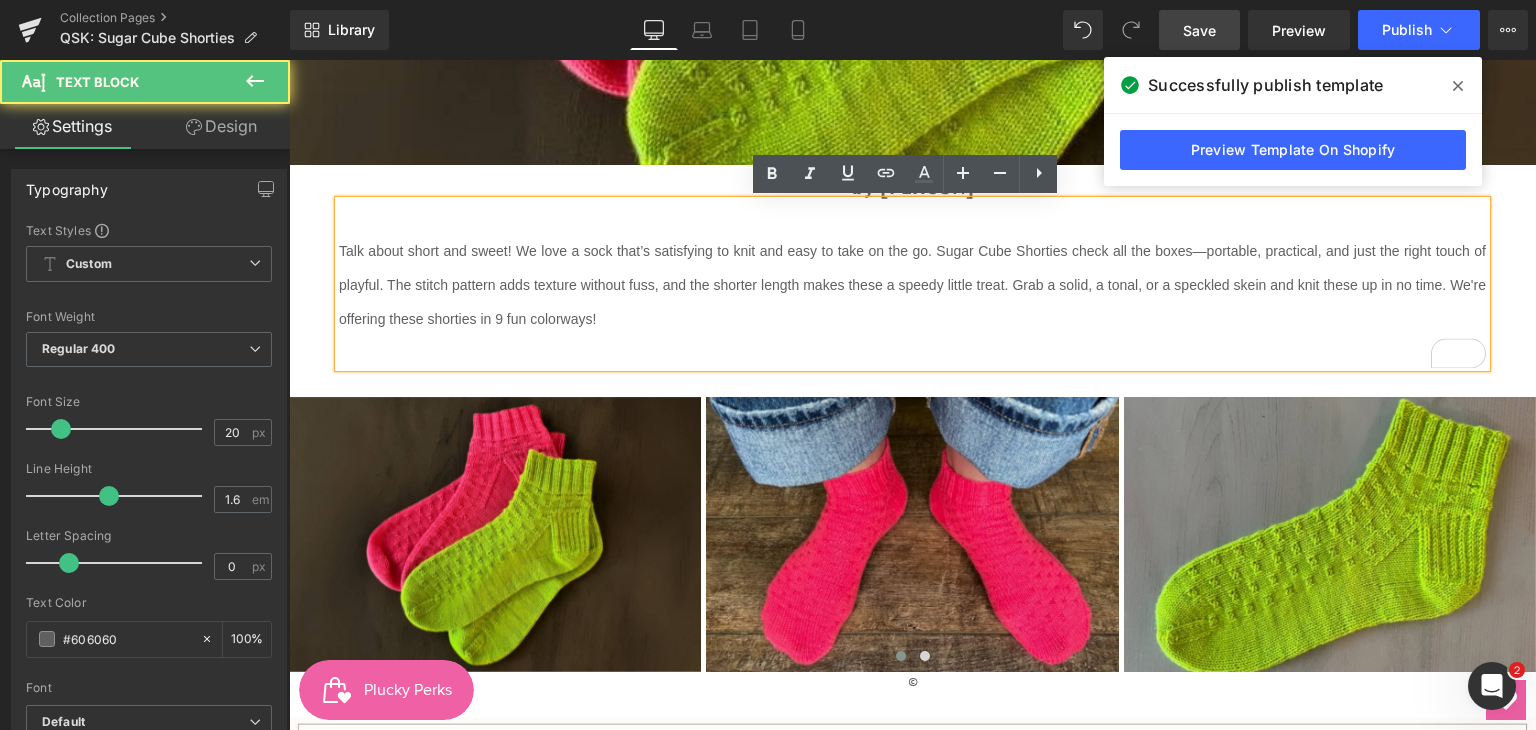 type 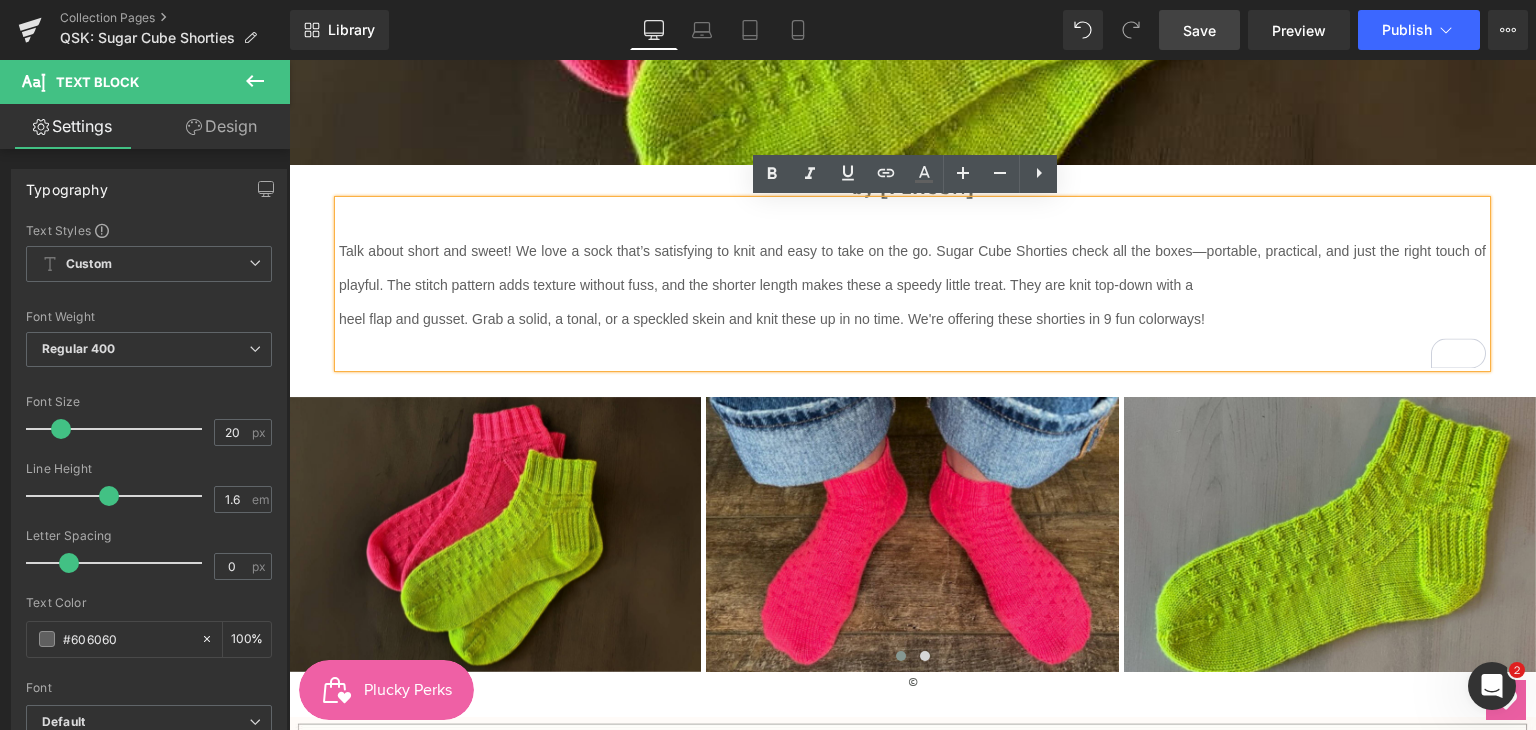 click on "Talk about short and sweet! We love a sock that’s satisfying to knit and easy to take on the go. Sugar Cube Shorties check all the boxes—portable, practical, and just the right touch of playful. The stitch pattern adds texture without fuss, and the shorter length makes these a speedy little treat. They are knit top-down with a" at bounding box center (912, 268) 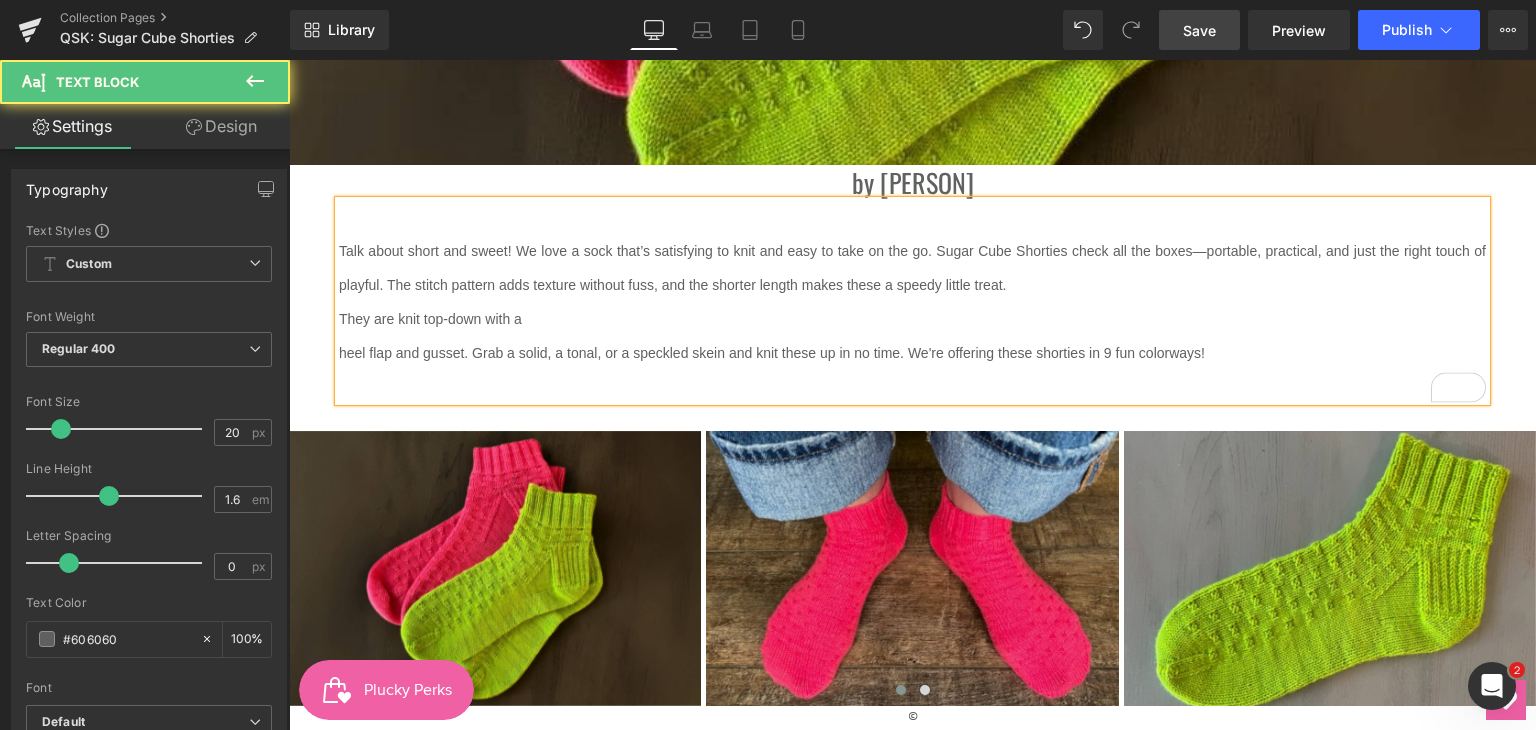 click on "heel flap and gusset. Grab a solid, a tonal, or a speckled skein and knit these up in no time. We're offering these shorties in 9 fun colorways!" at bounding box center (772, 353) 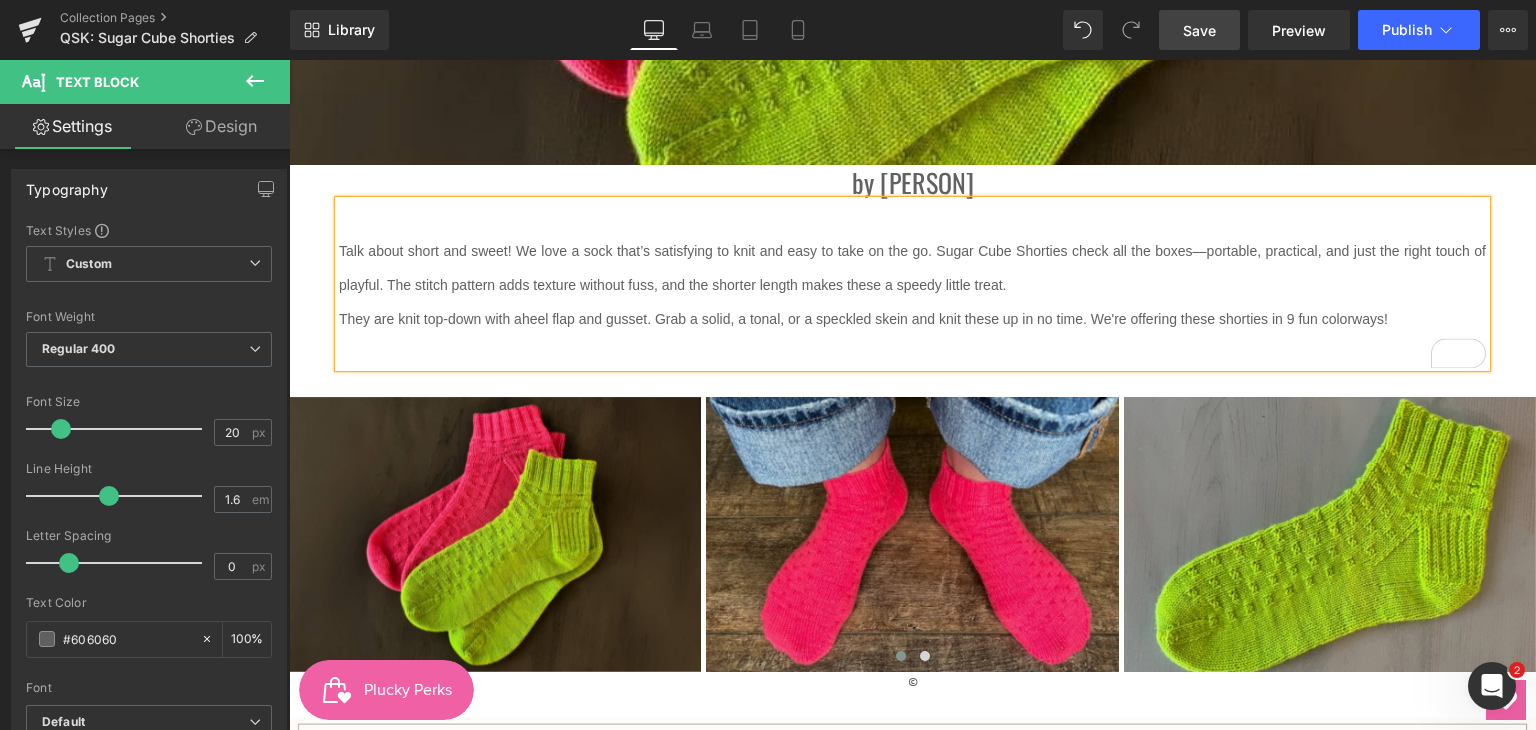click on "They are knit top-down with a" at bounding box center (430, 319) 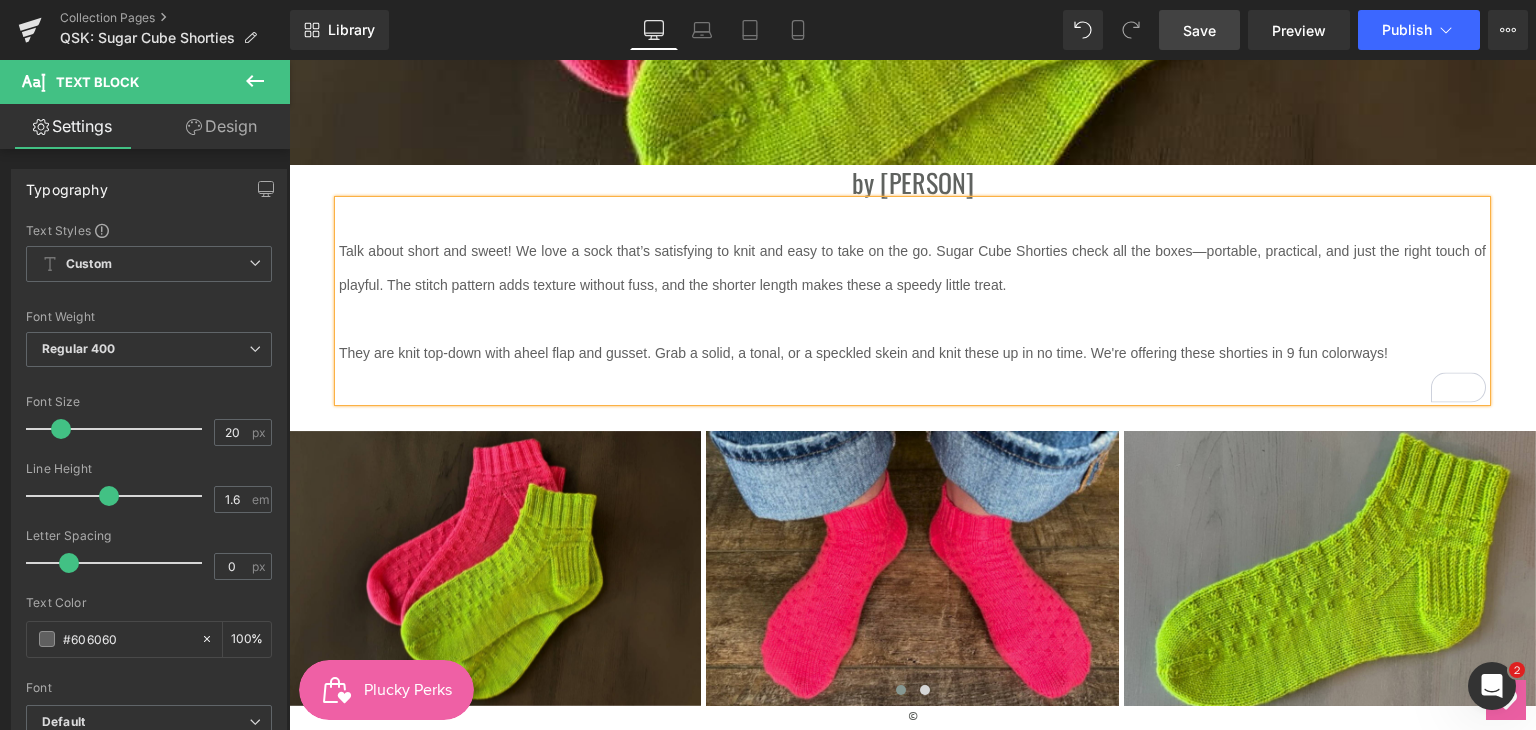 click at bounding box center (912, 385) 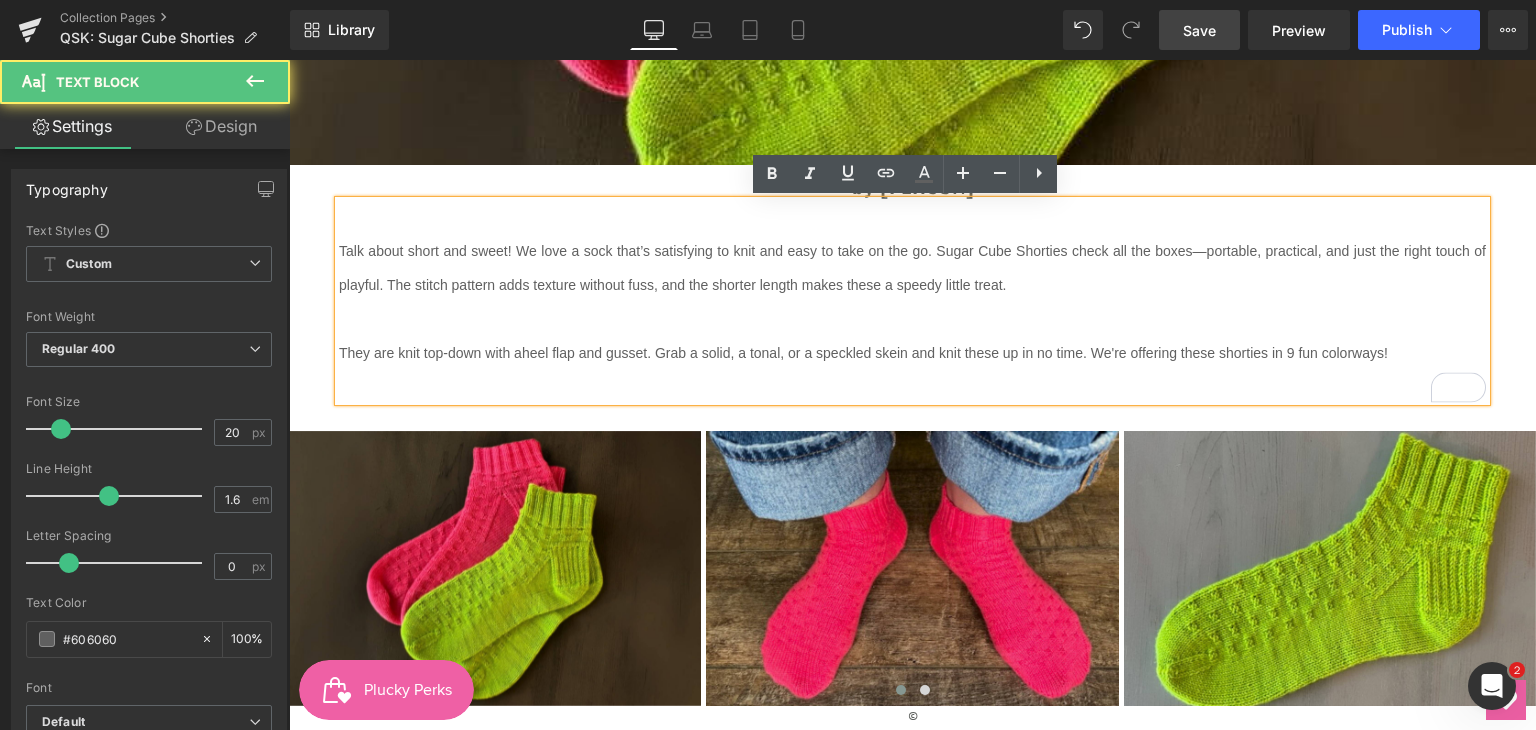 click on "heel flap and gusset. Grab a solid, a tonal, or a speckled skein and knit these up in no time. We're offering these shorties in 9 fun colorways!" at bounding box center (955, 353) 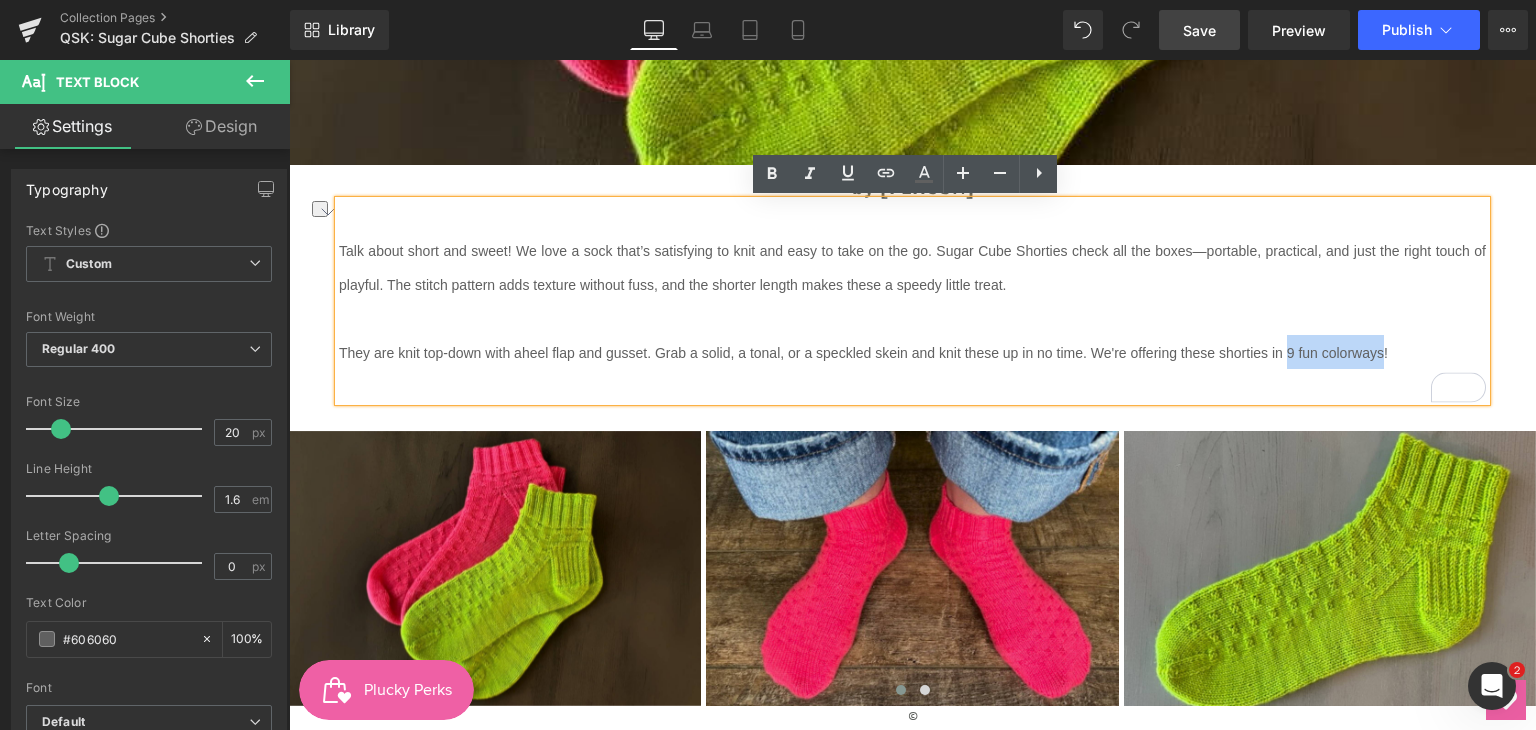 drag, startPoint x: 1281, startPoint y: 355, endPoint x: 1377, endPoint y: 355, distance: 96 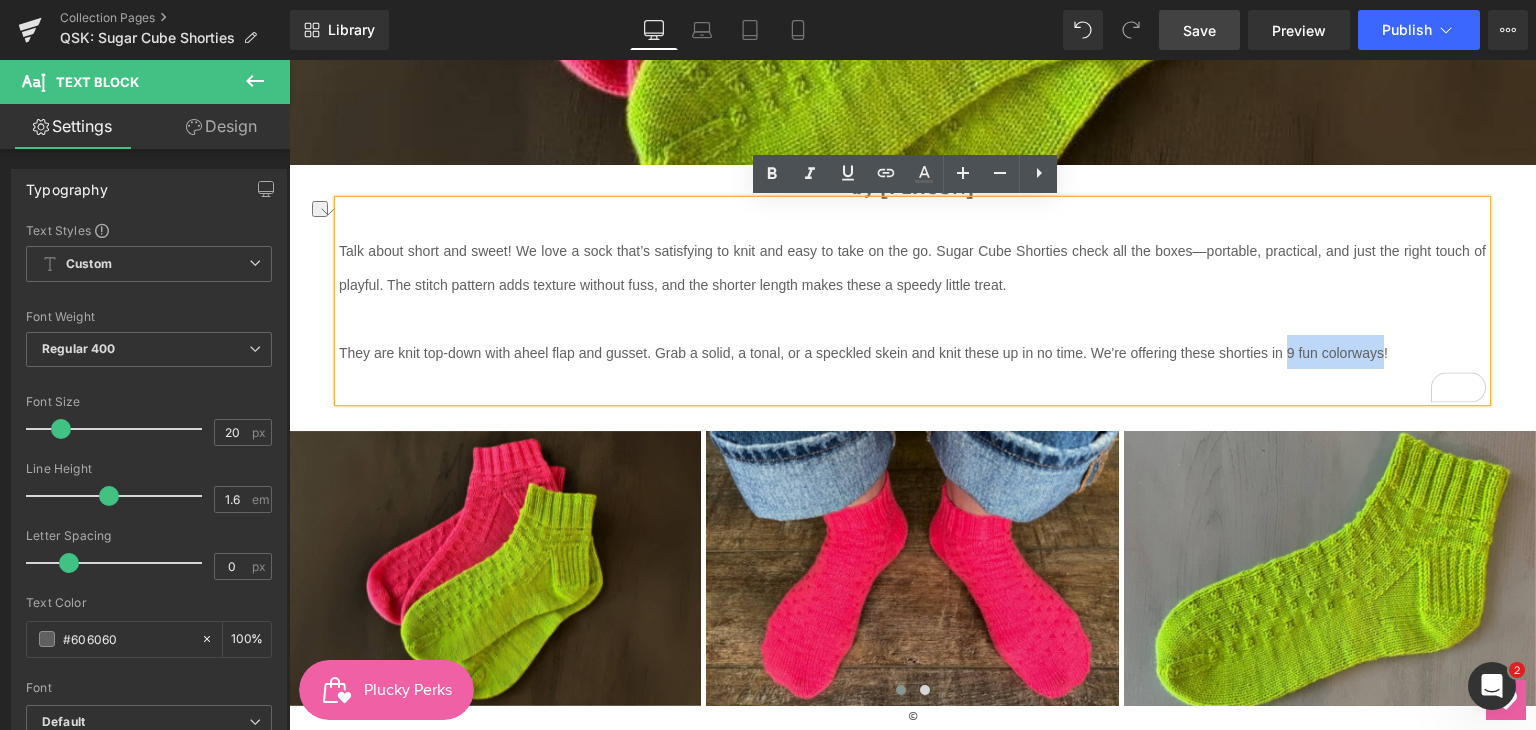 click on "heel flap and gusset. Grab a solid, a tonal, or a speckled skein and knit these up in no time. We're offering these shorties in 9 fun colorways!" at bounding box center (955, 353) 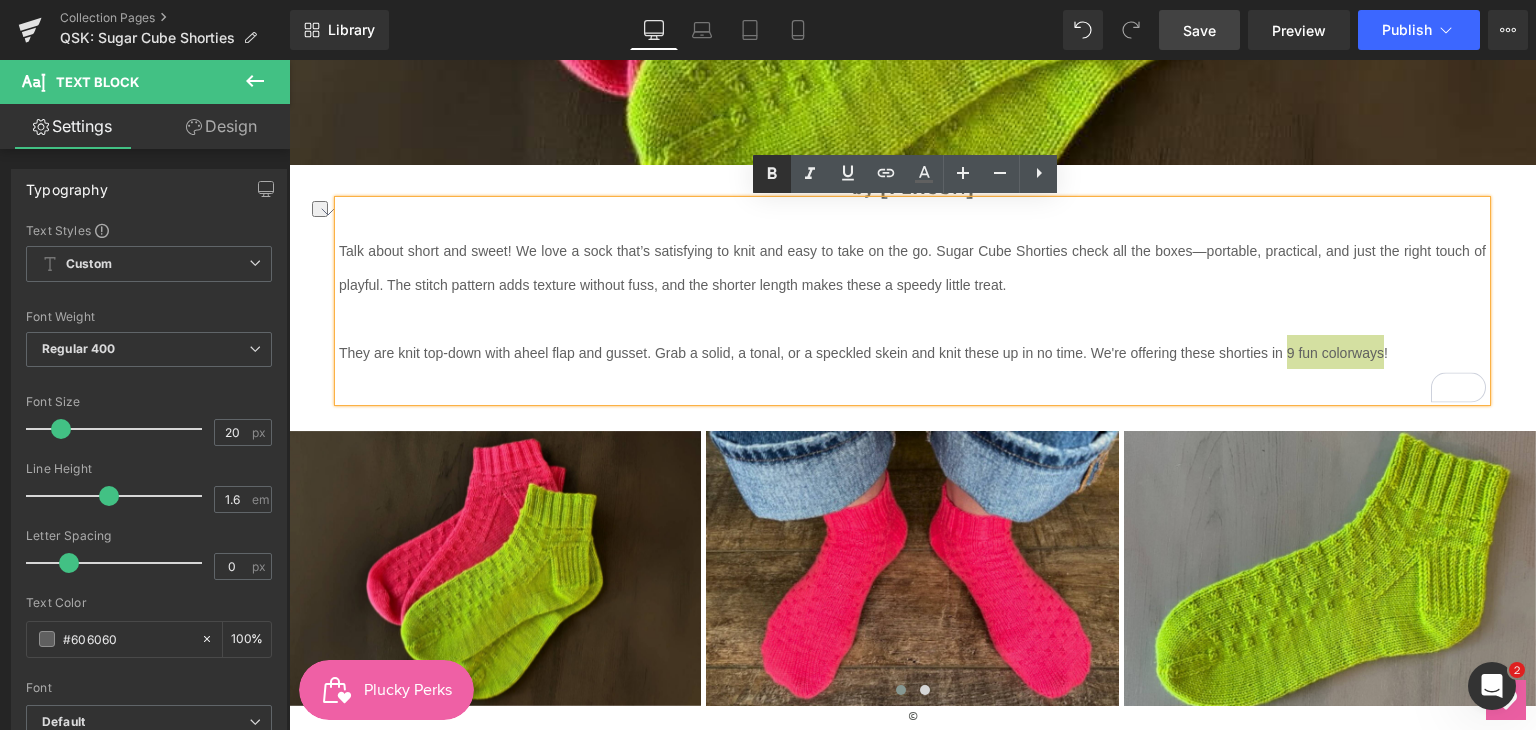 click 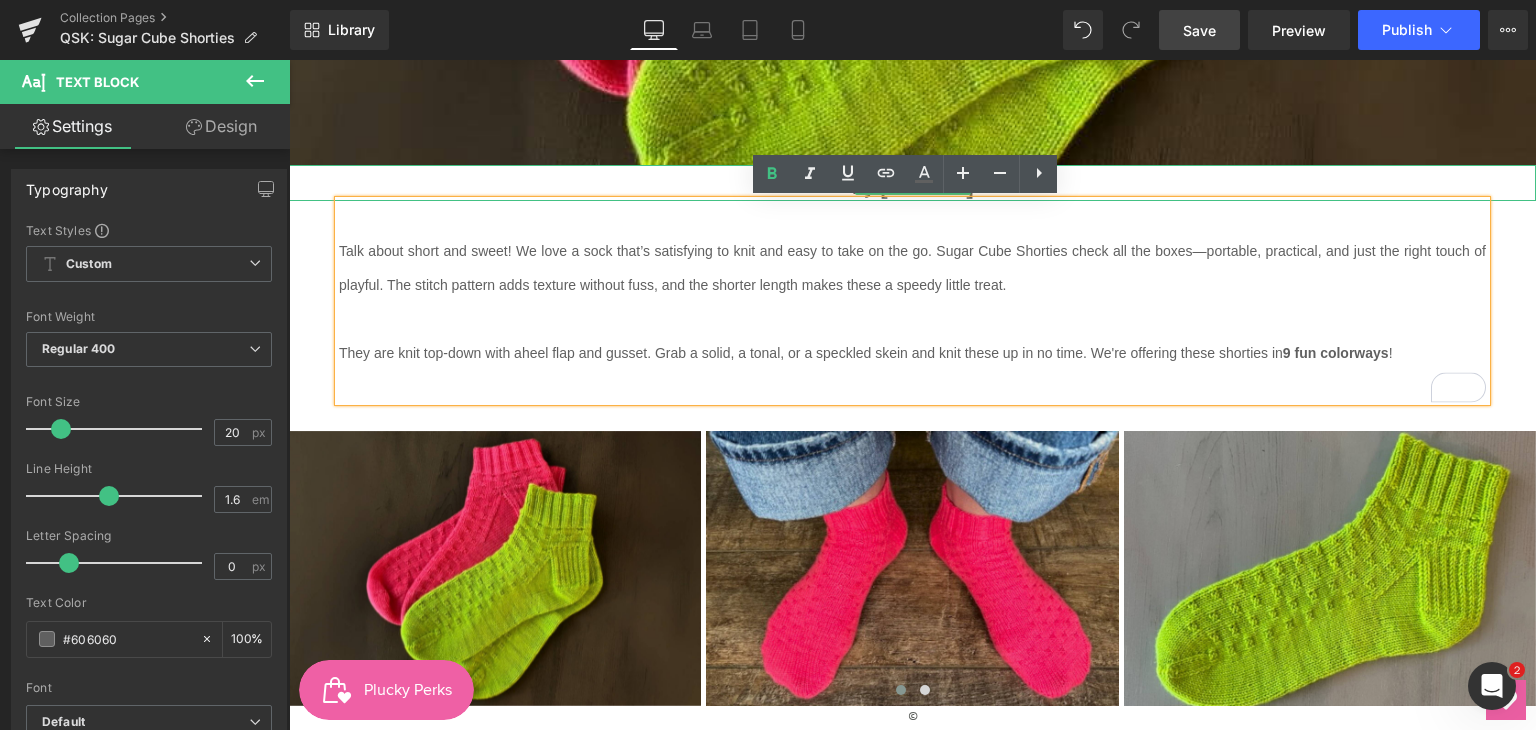 click on "by [PERSON]" at bounding box center [912, 183] 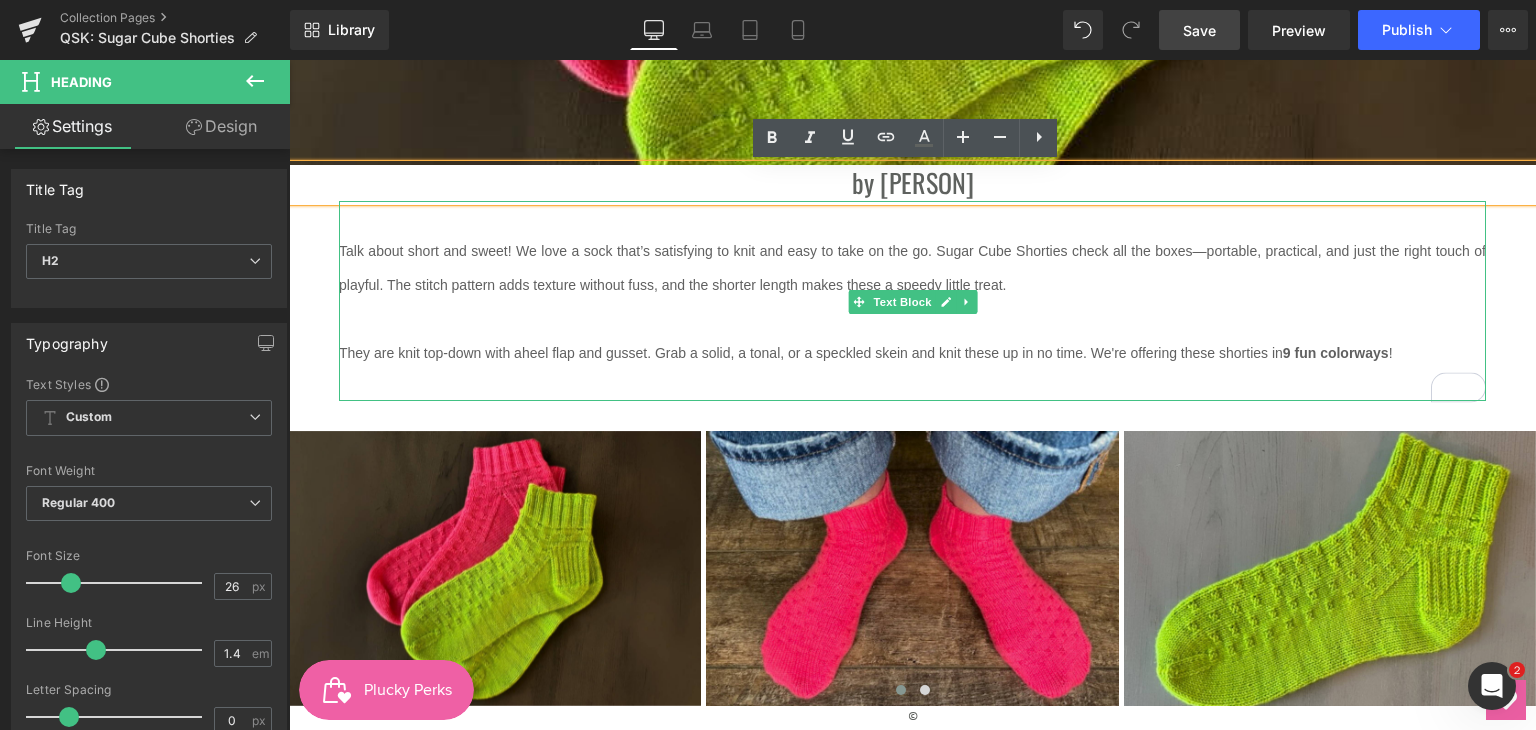 click on "Talk about short and sweet! We love a sock that’s satisfying to knit and easy to take on the go. Sugar Cube Shorties check all the boxes—portable, practical, and just the right touch of playful. The stitch pattern adds texture without fuss, and the shorter length makes these a speedy little treat." at bounding box center (912, 268) 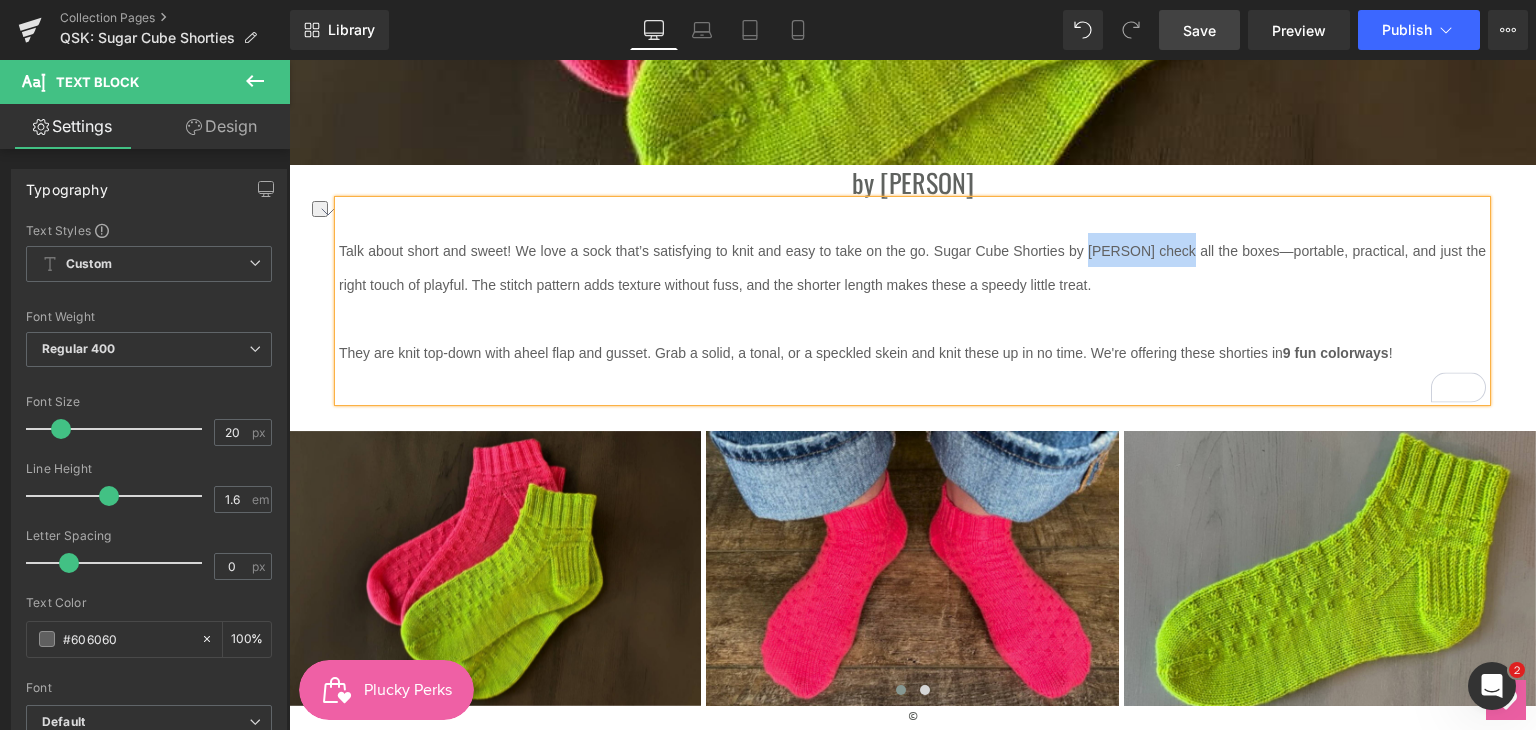 drag, startPoint x: 1077, startPoint y: 249, endPoint x: 1170, endPoint y: 250, distance: 93.00538 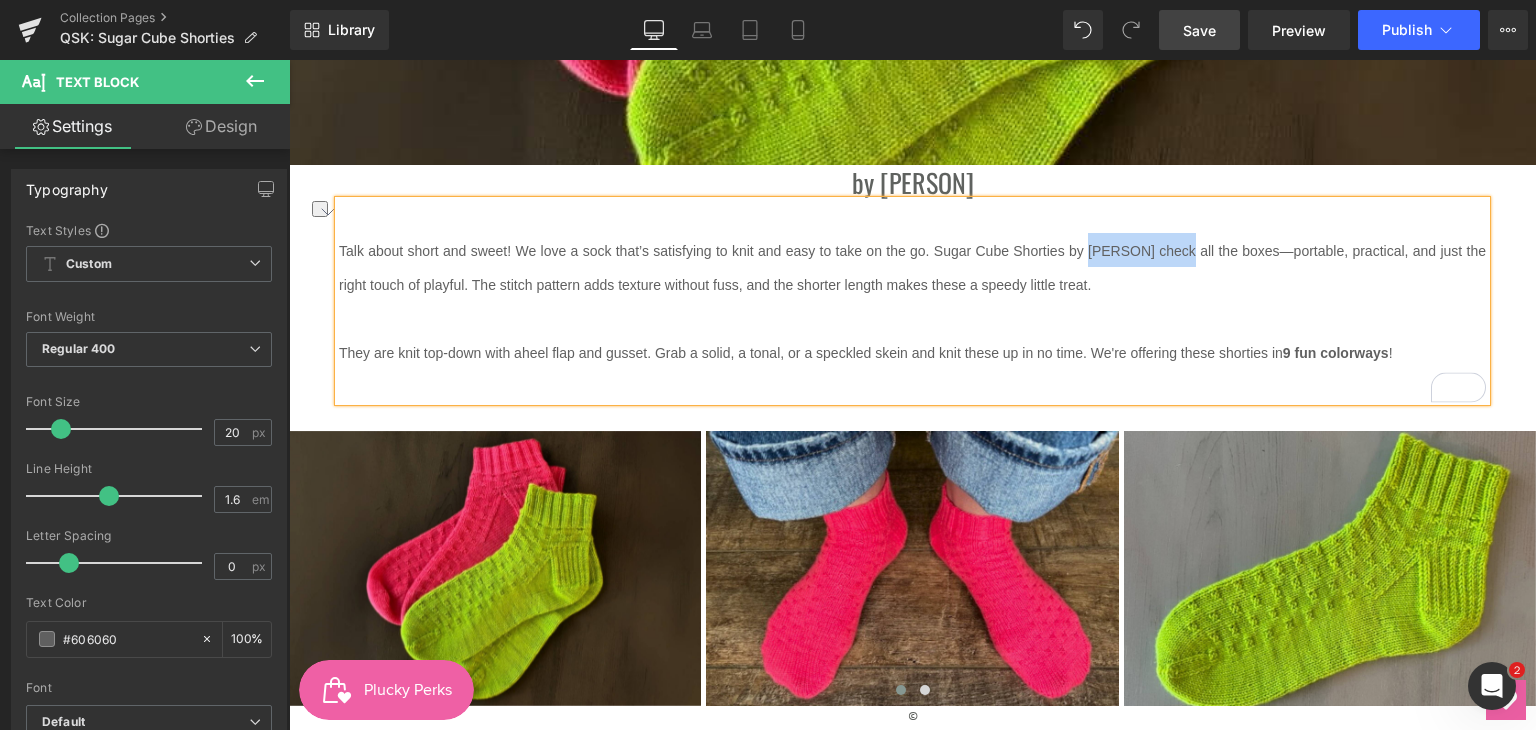 click on "Talk about short and sweet! We love a sock that’s satisfying to knit and easy to take on the go. Sugar Cube Shorties by [PERSON] check all the boxes—portable, practical, and just the right touch of playful. The stitch pattern adds texture without fuss, and the shorter length makes these a speedy little treat." at bounding box center (912, 268) 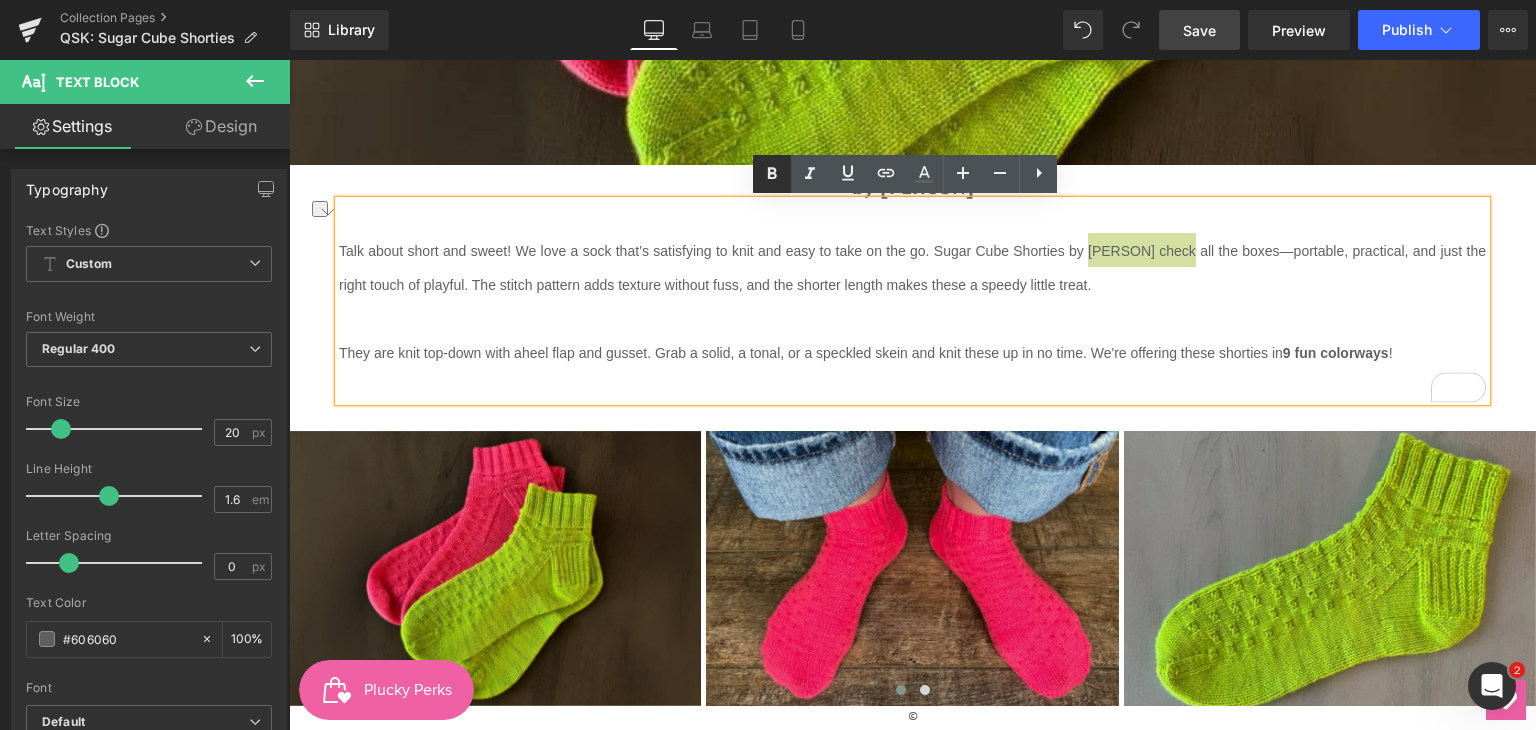 click 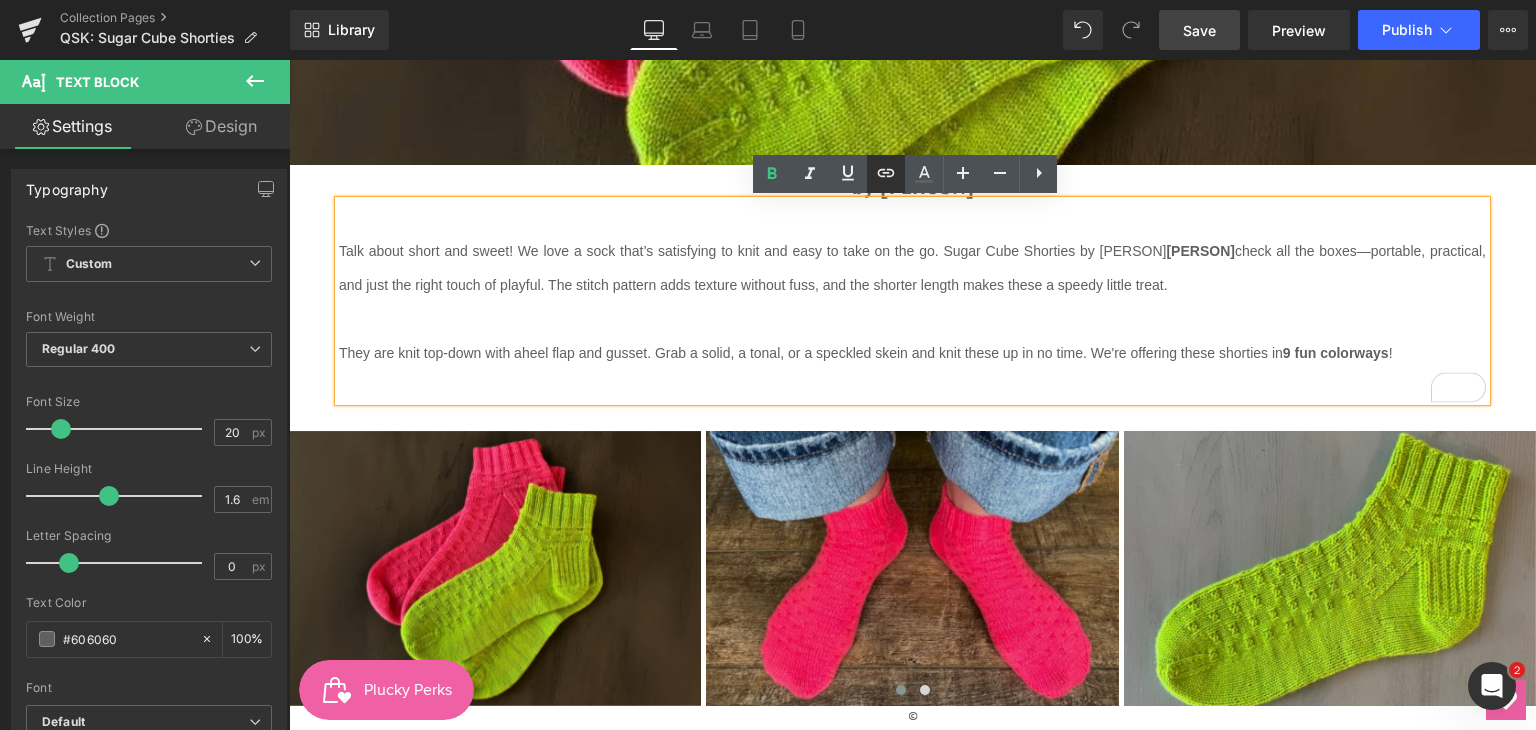 click 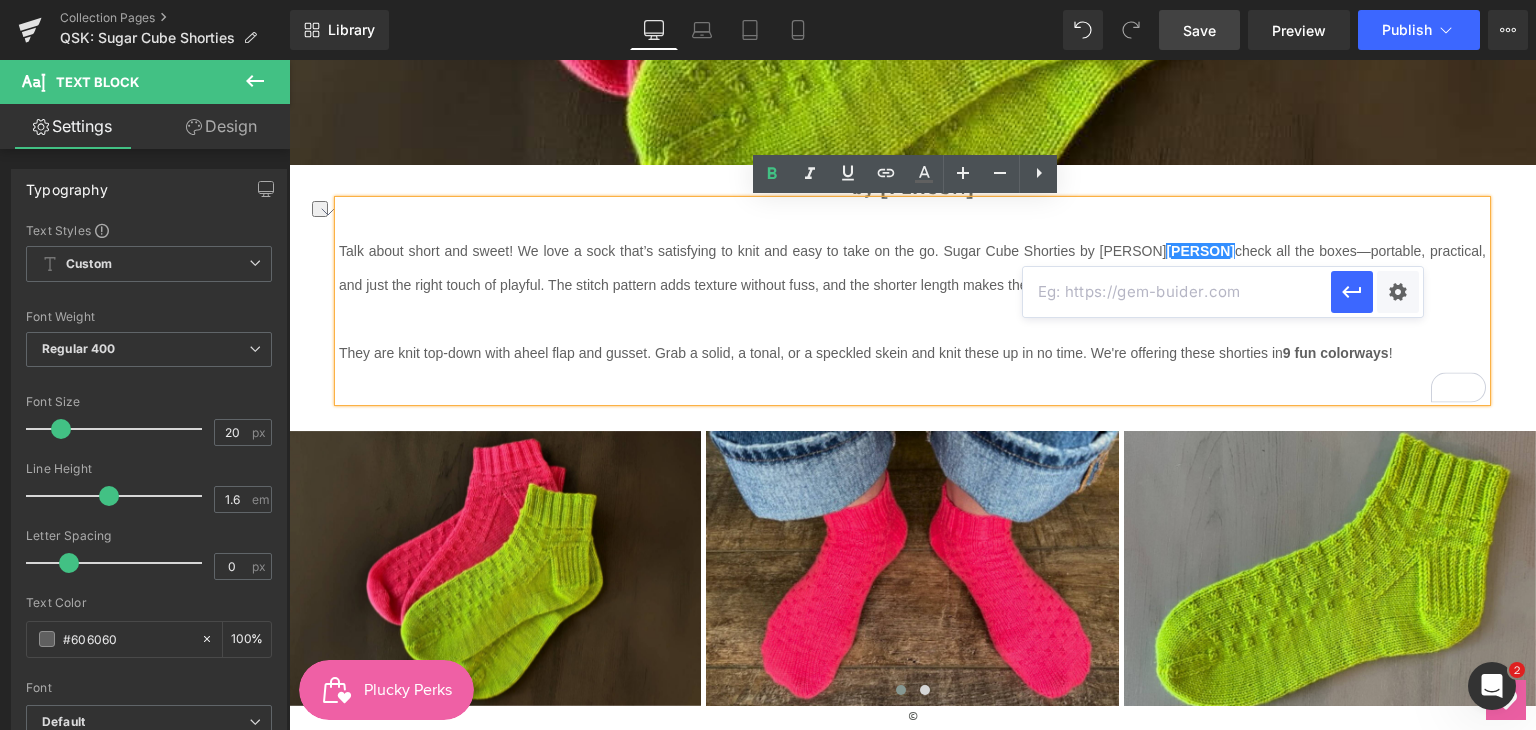 click at bounding box center (1177, 292) 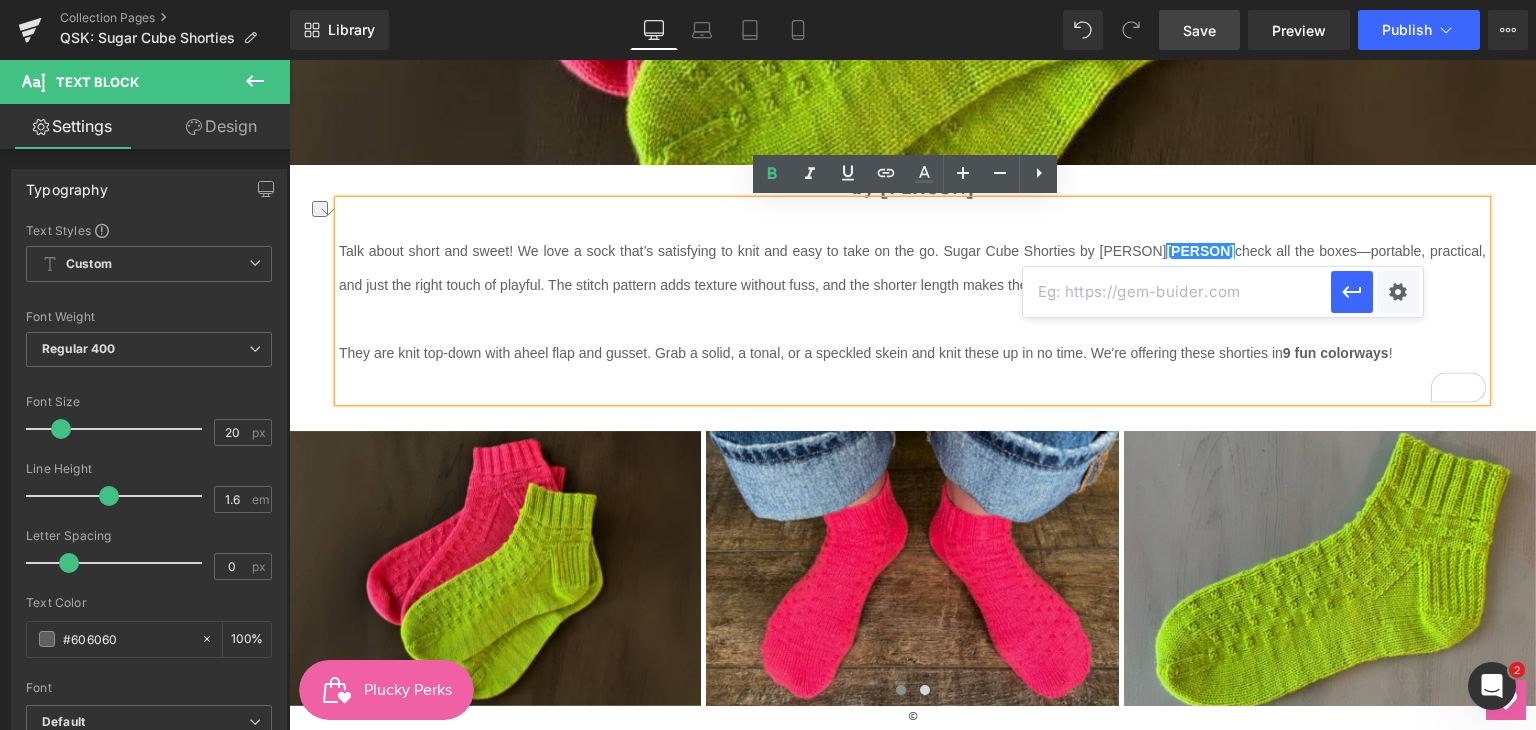 paste on "https://www.ravelry.com/designers/[PERSON]" 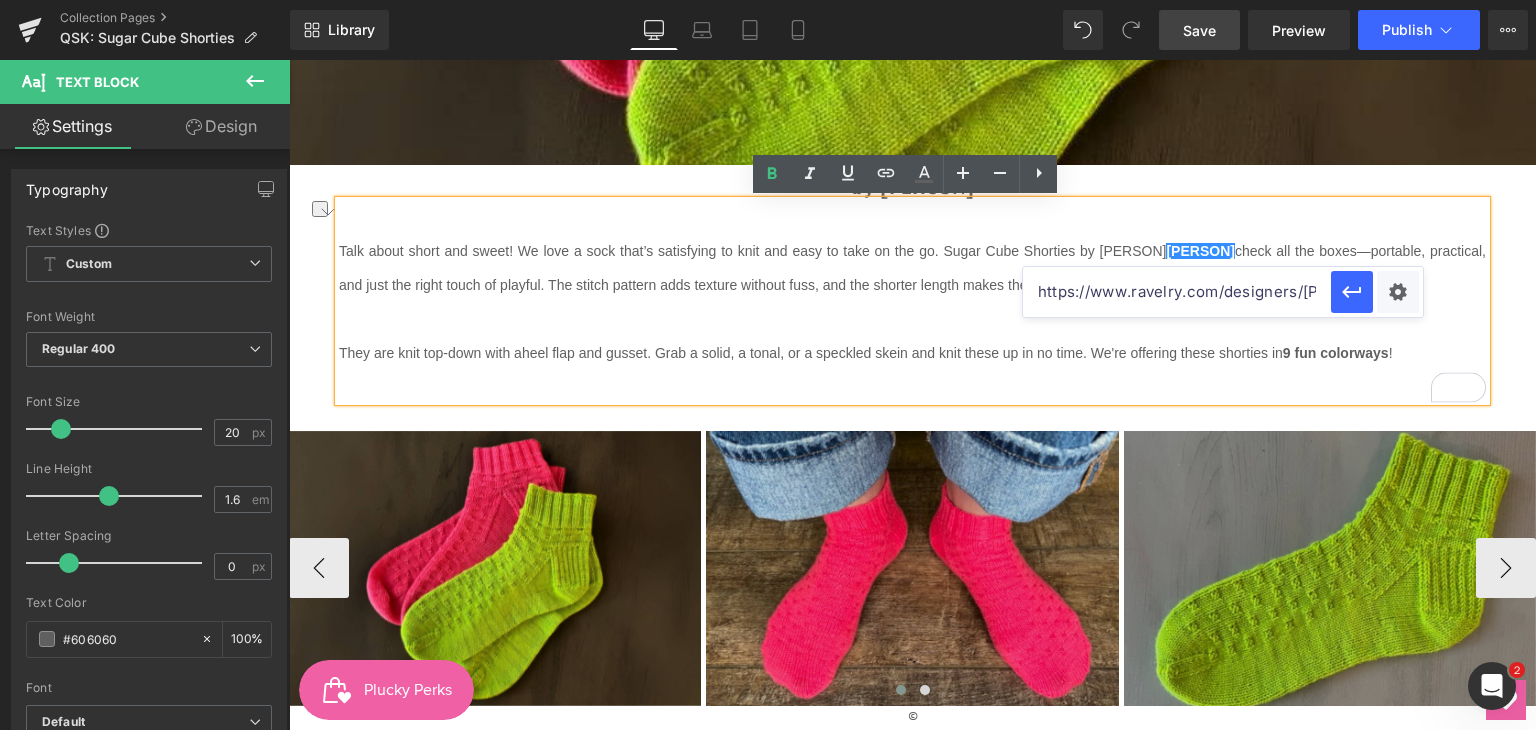 scroll, scrollTop: 0, scrollLeft: 100, axis: horizontal 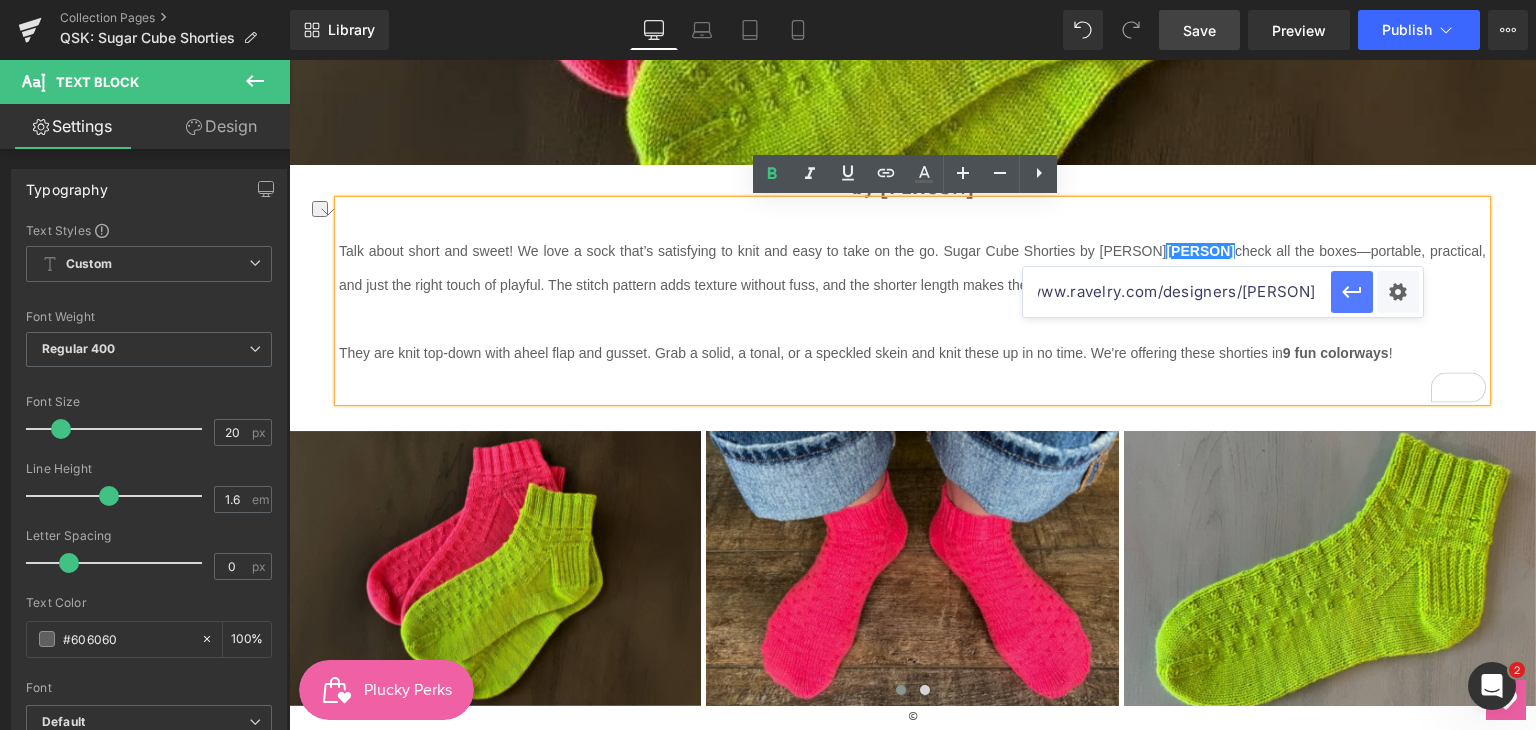 type on "https://www.ravelry.com/designers/[PERSON]" 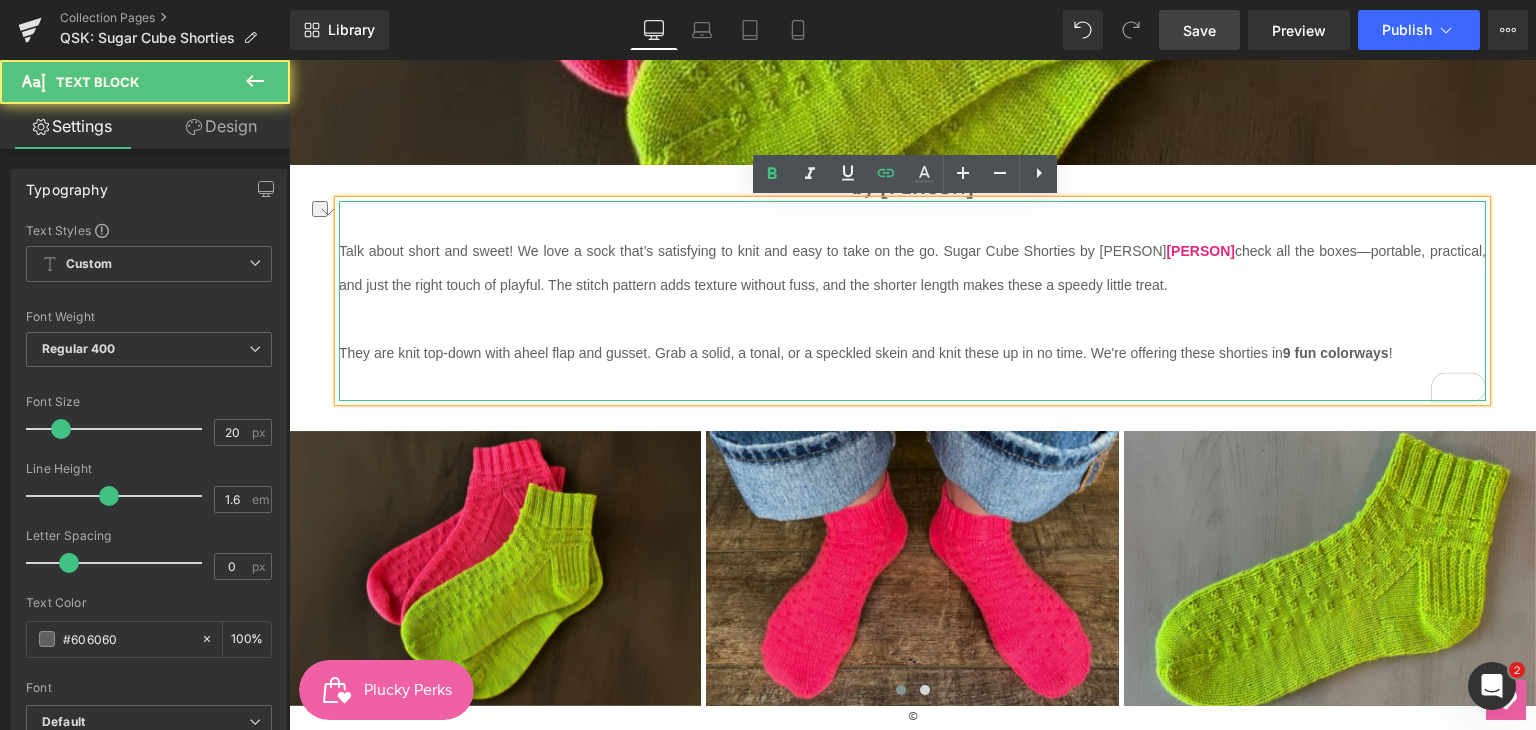 click on "Talk about short and sweet! We love a sock that’s satisfying to knit and easy to take on the go. Sugar Cube Shorties by  [PERSON]  check all the boxes—portable, practical, and just the right touch of playful. The stitch pattern adds texture without fuss, and the shorter length makes these a speedy little treat." at bounding box center [912, 267] 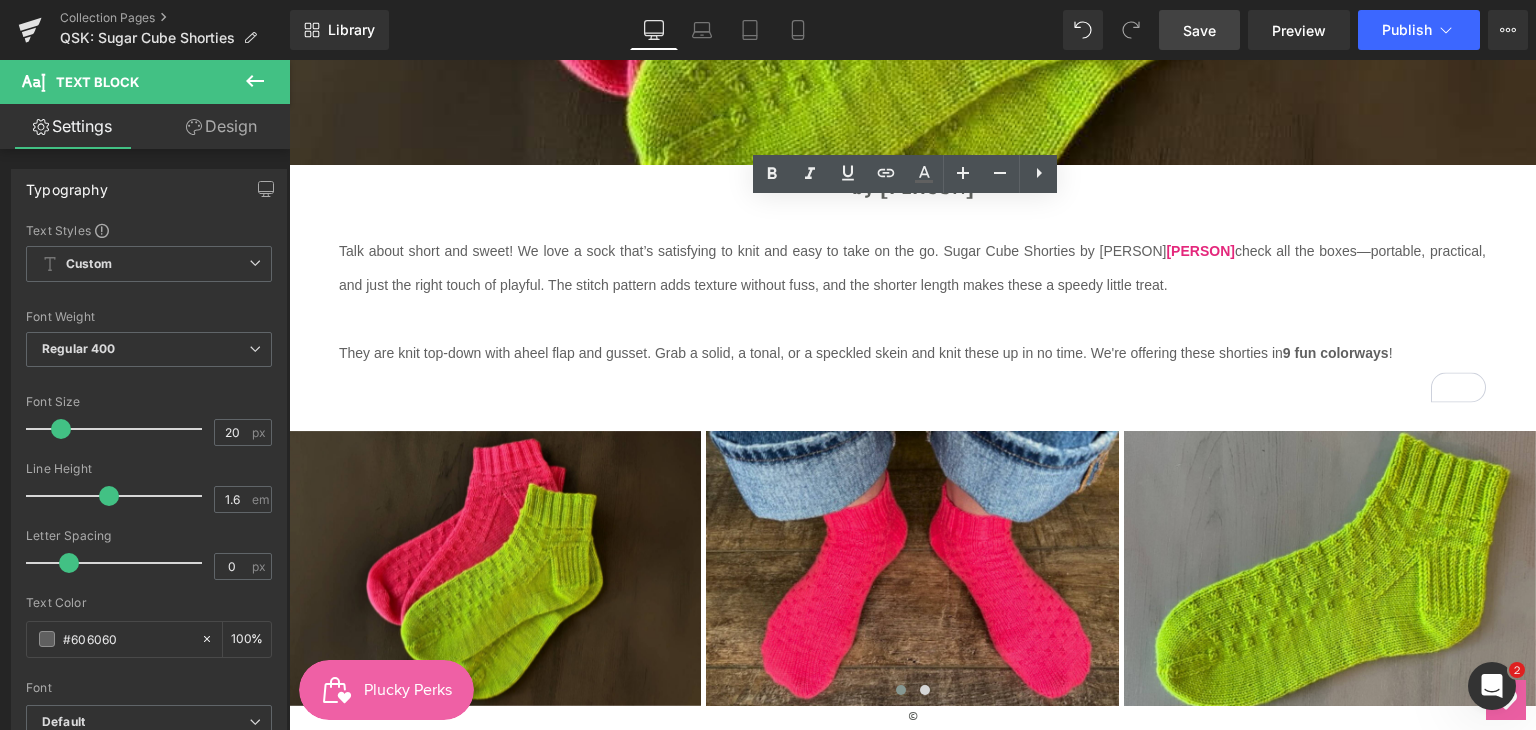 click on "Save" at bounding box center (1199, 30) 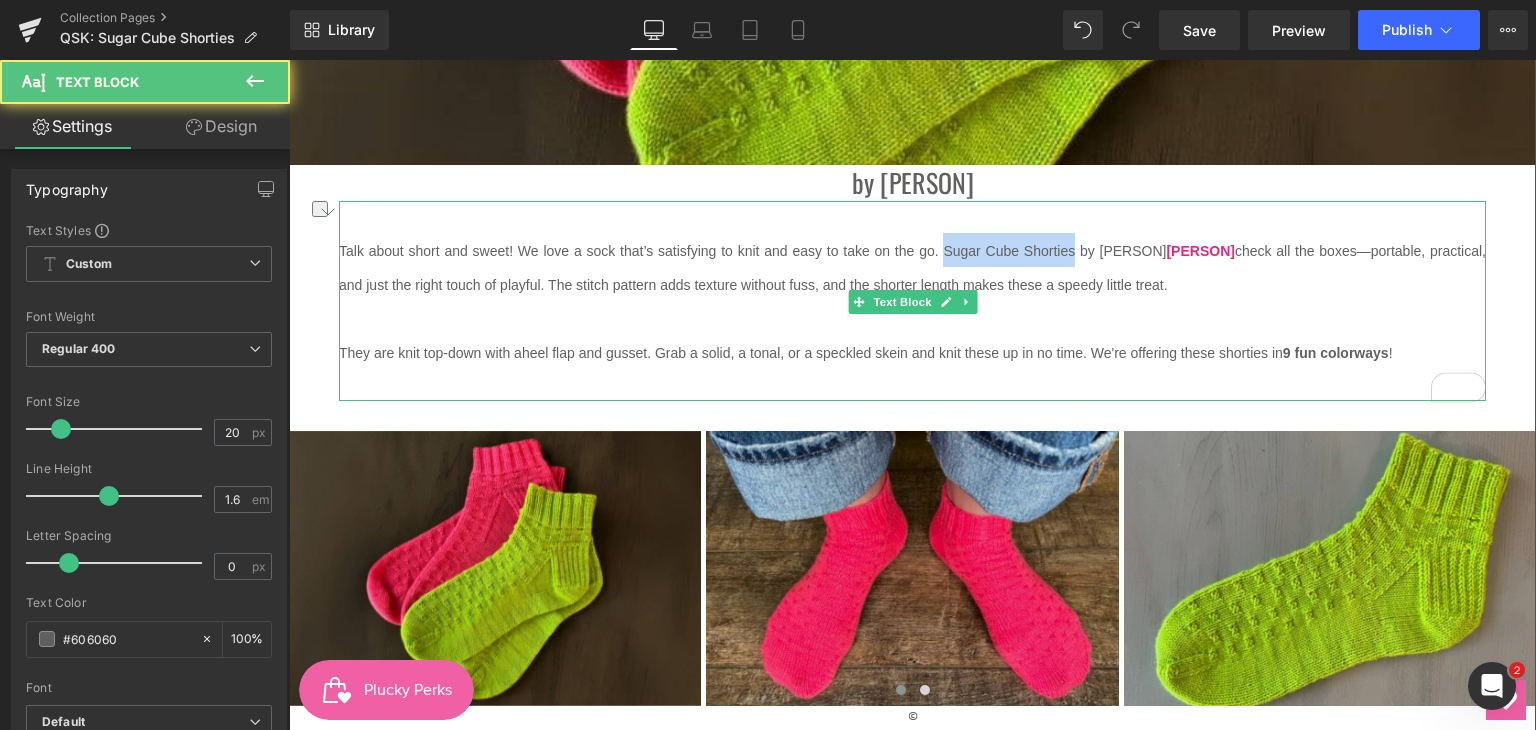 drag, startPoint x: 917, startPoint y: 257, endPoint x: 1046, endPoint y: 261, distance: 129.062 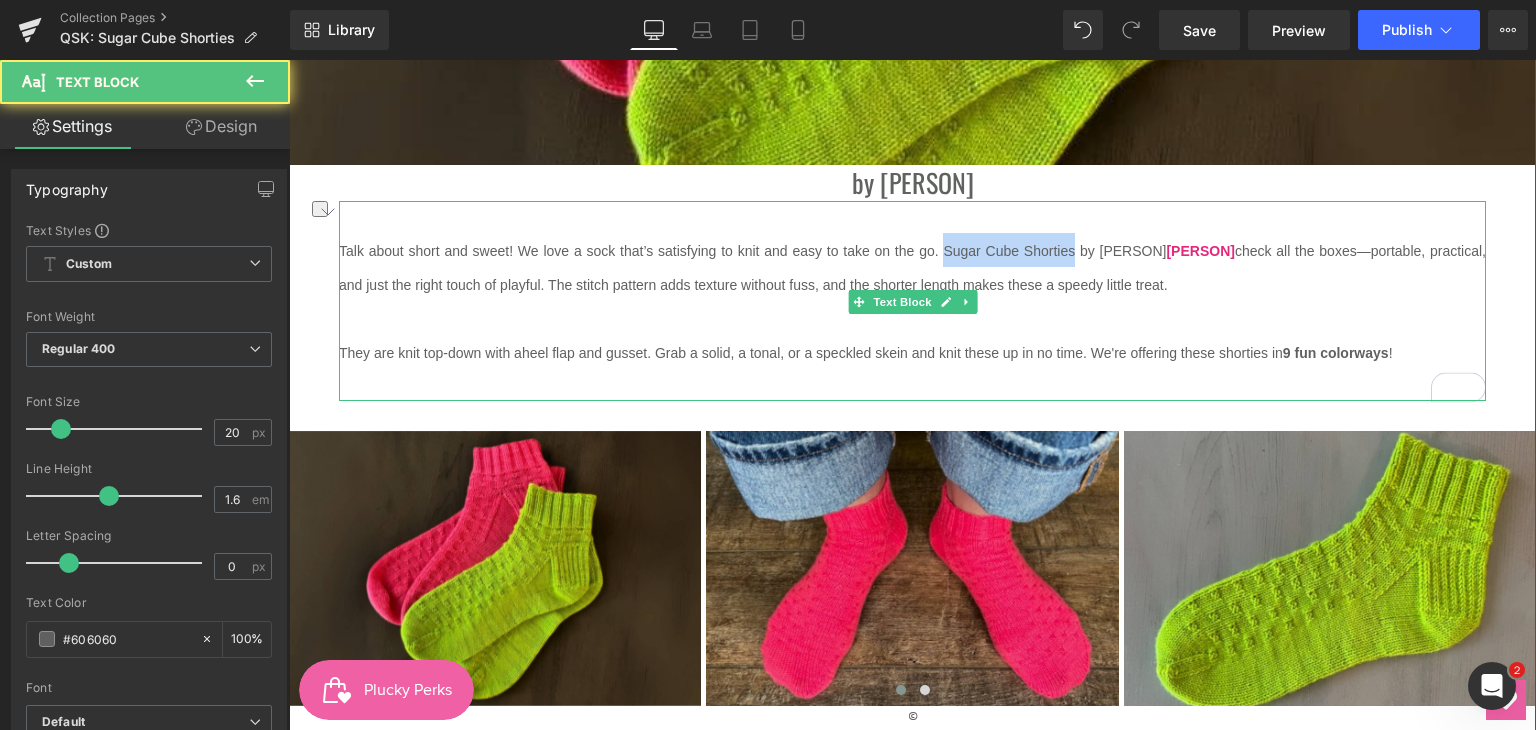 click on "Talk about short and sweet! We love a sock that’s satisfying to knit and easy to take on the go. Sugar Cube Shorties by  [PERSON]  check all the boxes—portable, practical, and just the right touch of playful. The stitch pattern adds texture without fuss, and the shorter length makes these a speedy little treat." at bounding box center (912, 267) 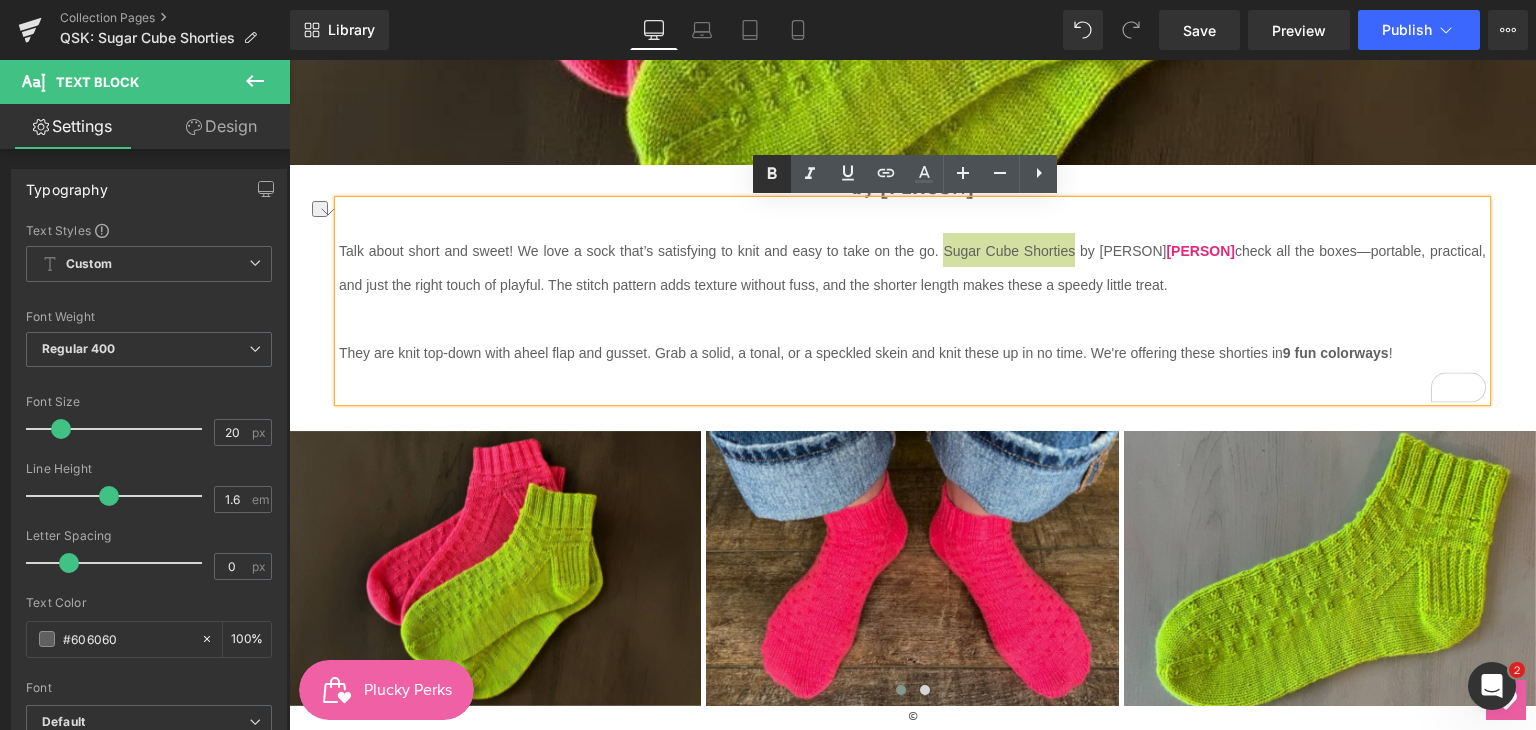 click 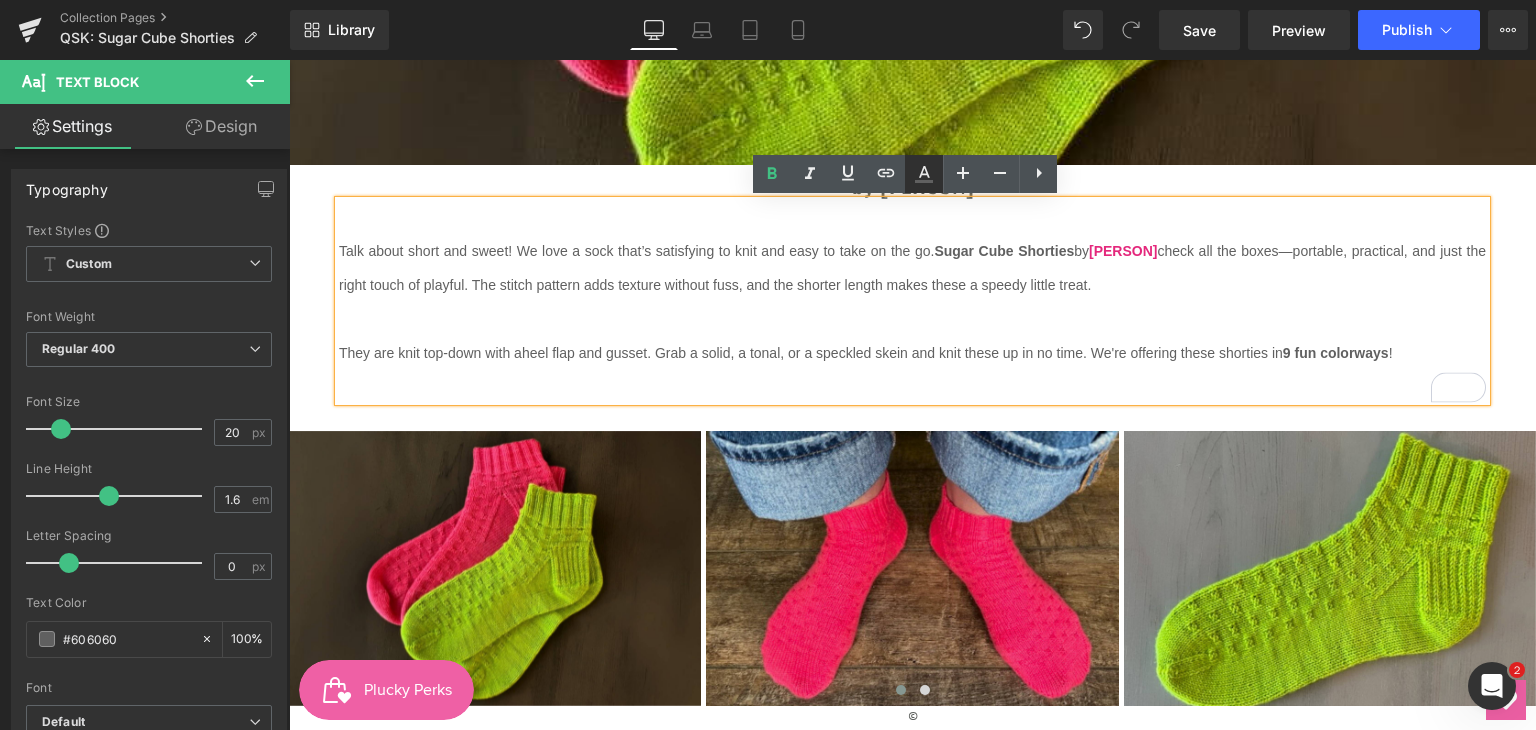 click 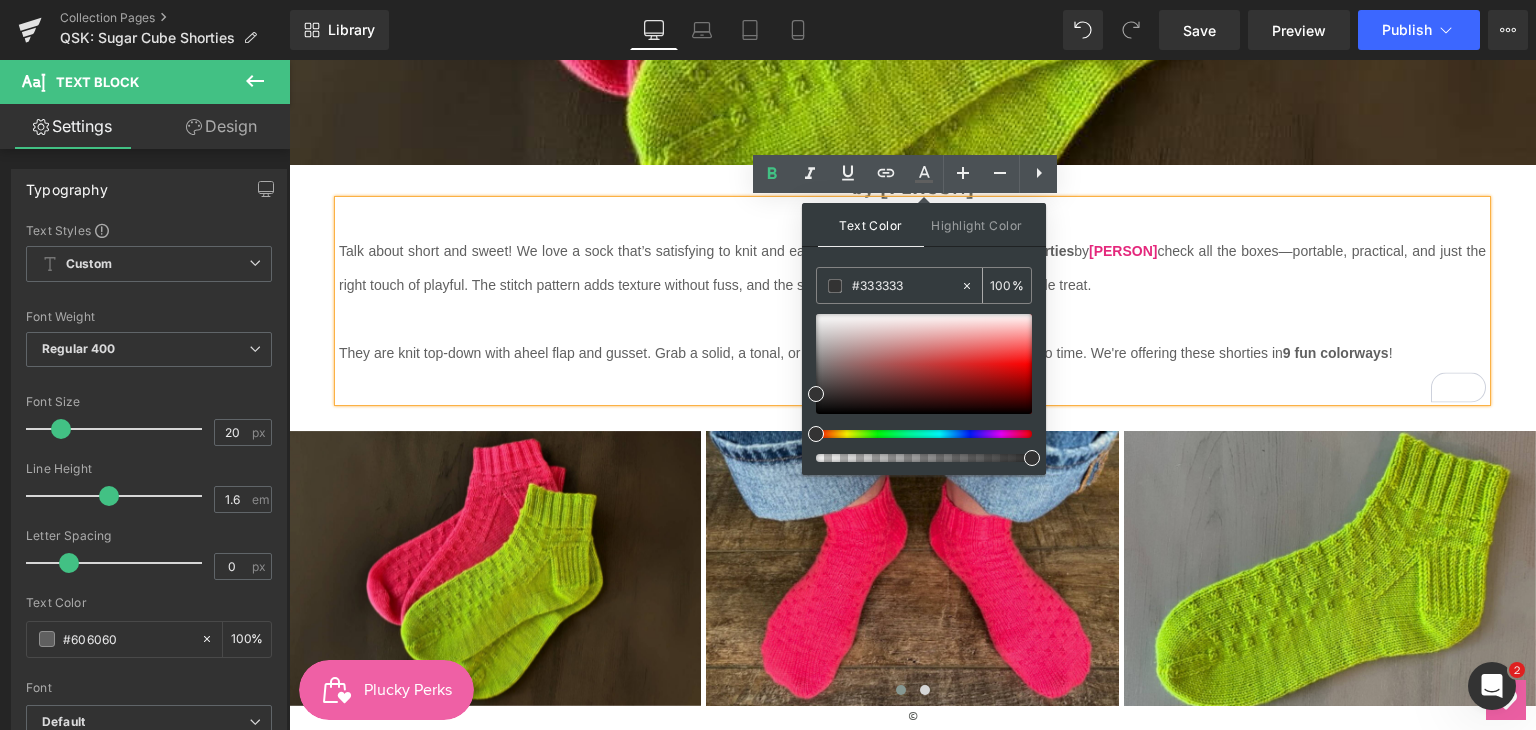 click 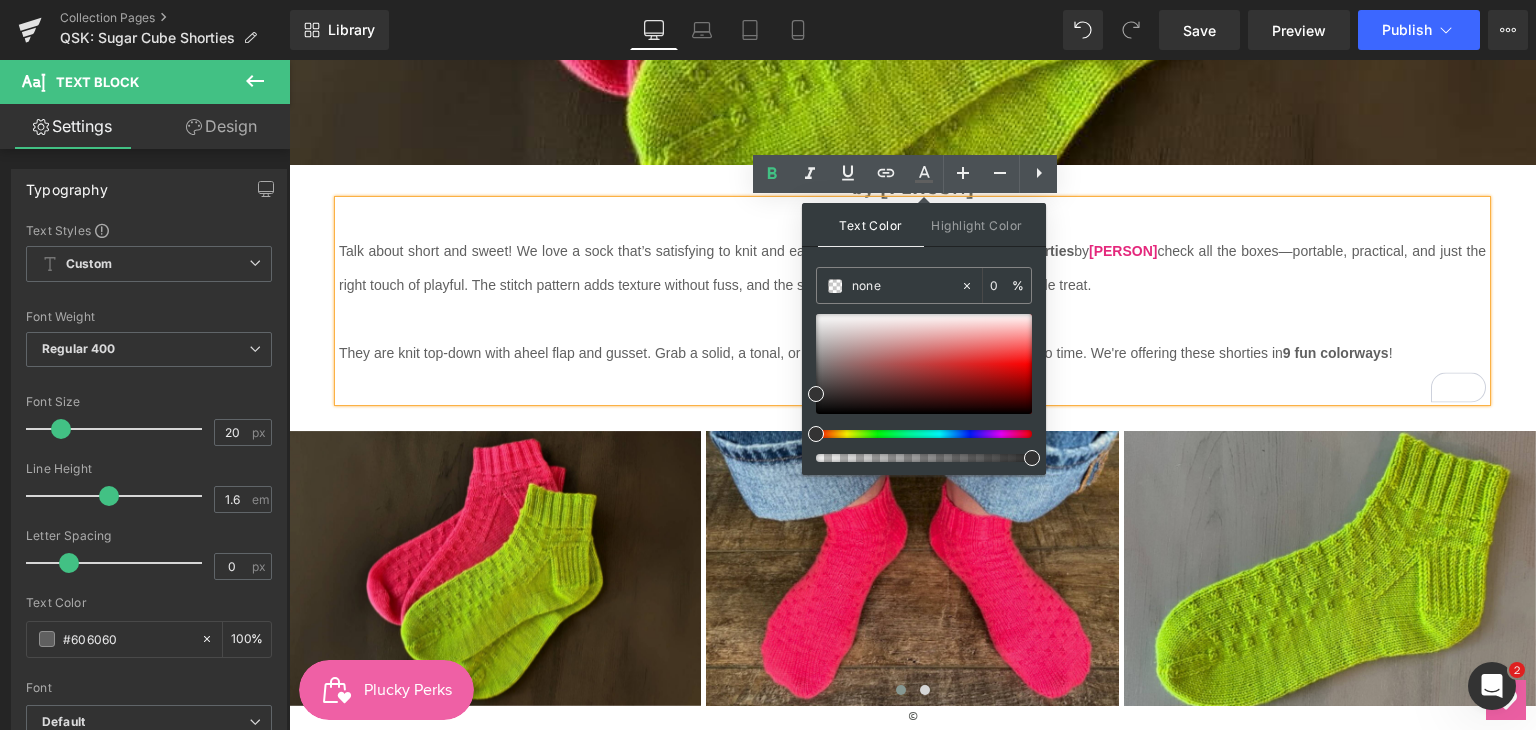 drag, startPoint x: 891, startPoint y: 284, endPoint x: 922, endPoint y: 197, distance: 92.358 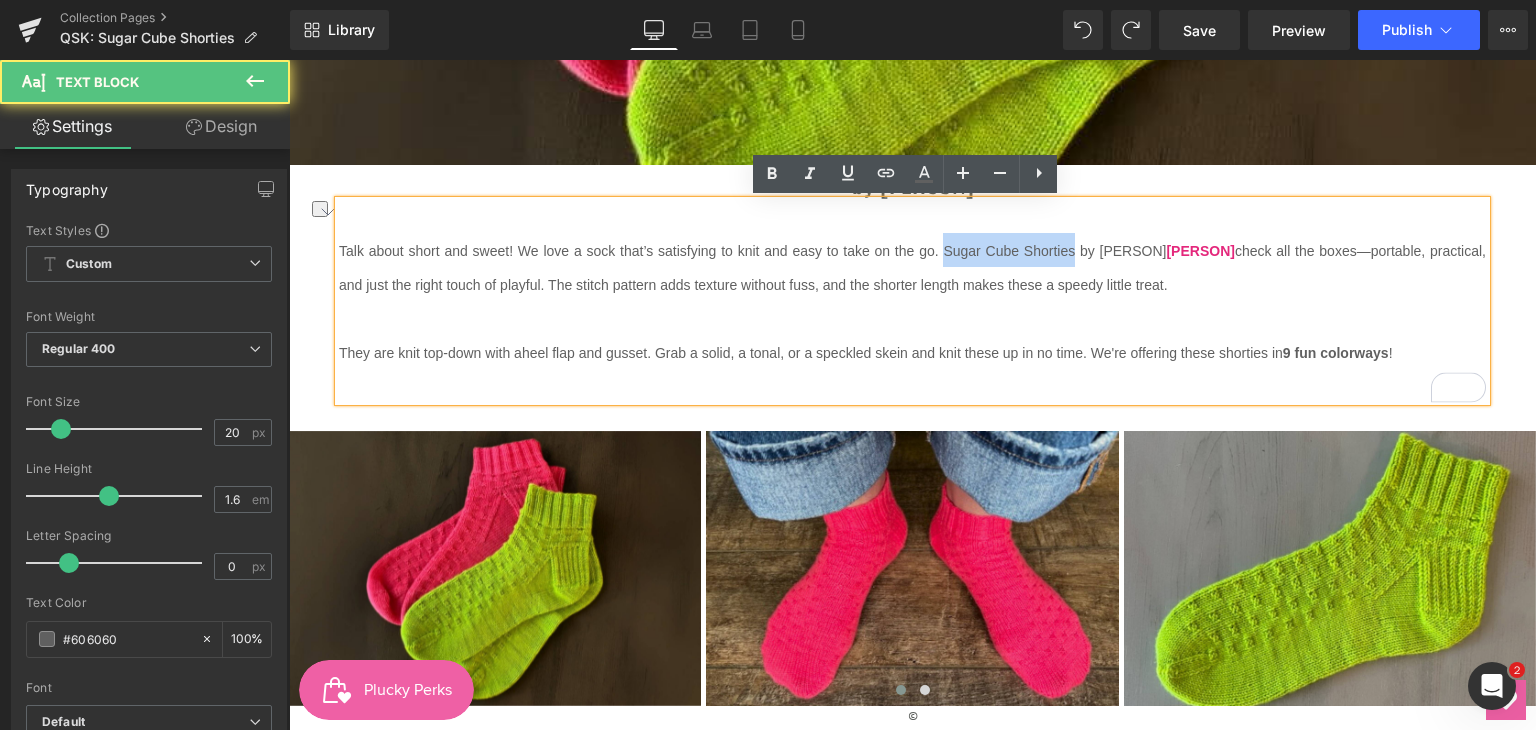 drag, startPoint x: 922, startPoint y: 245, endPoint x: 1044, endPoint y: 250, distance: 122.10242 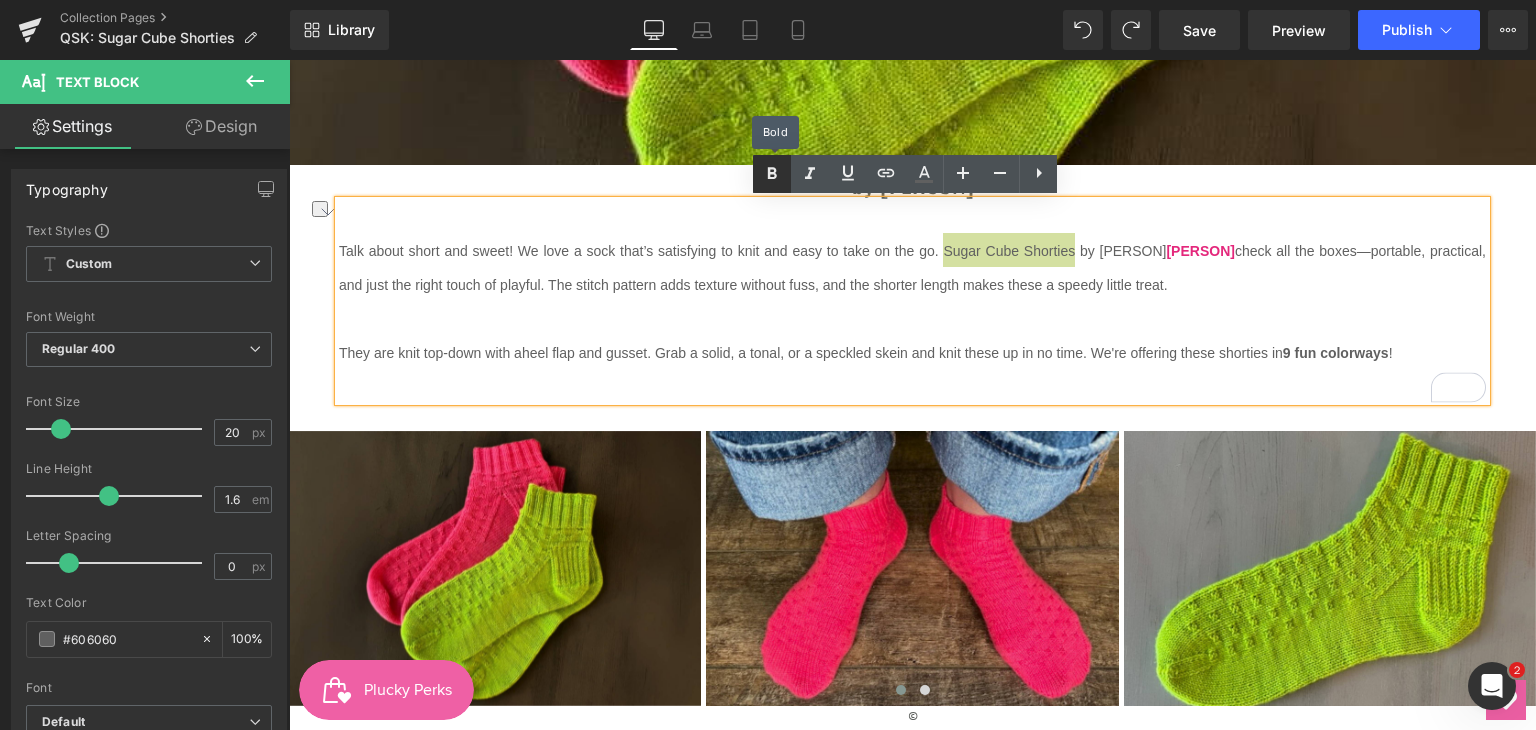 click 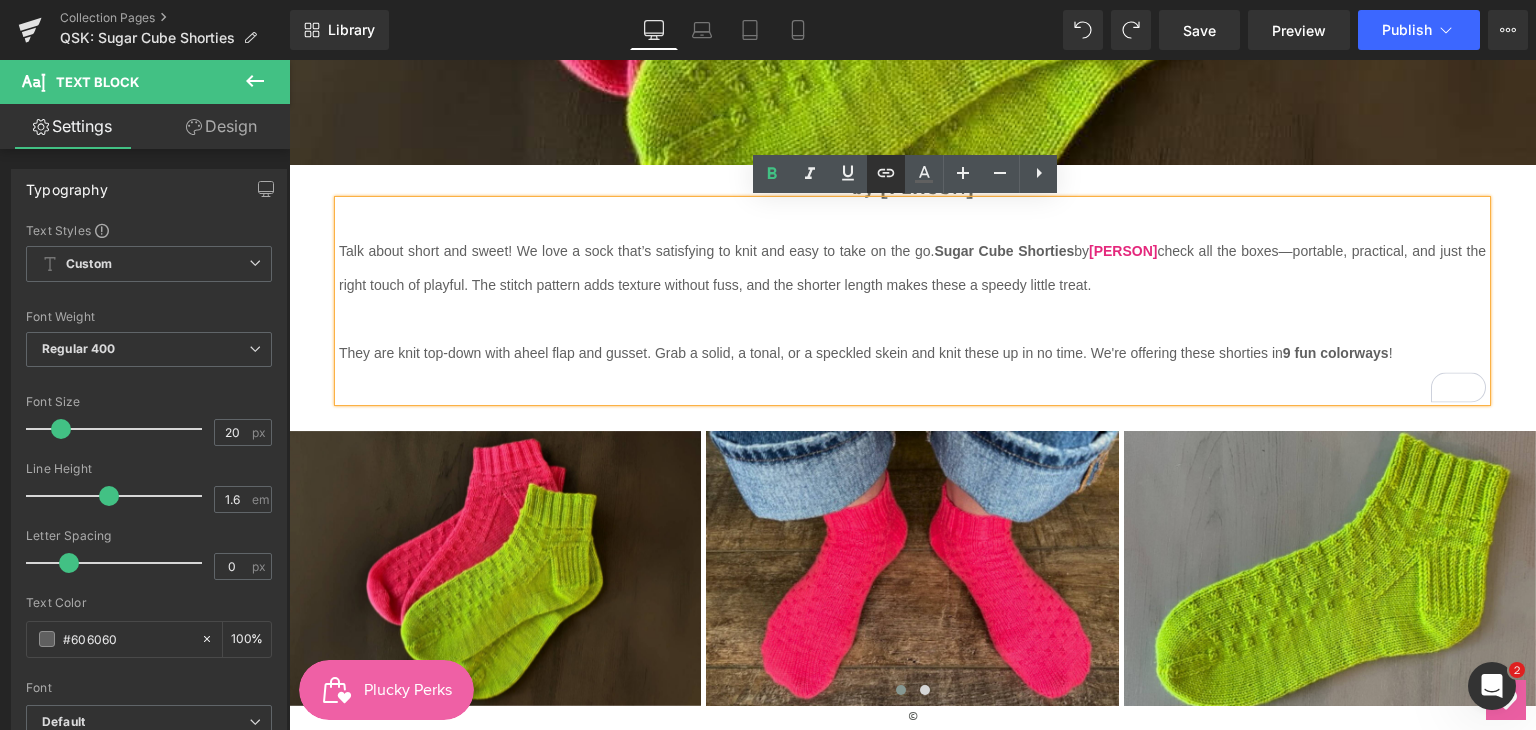 click 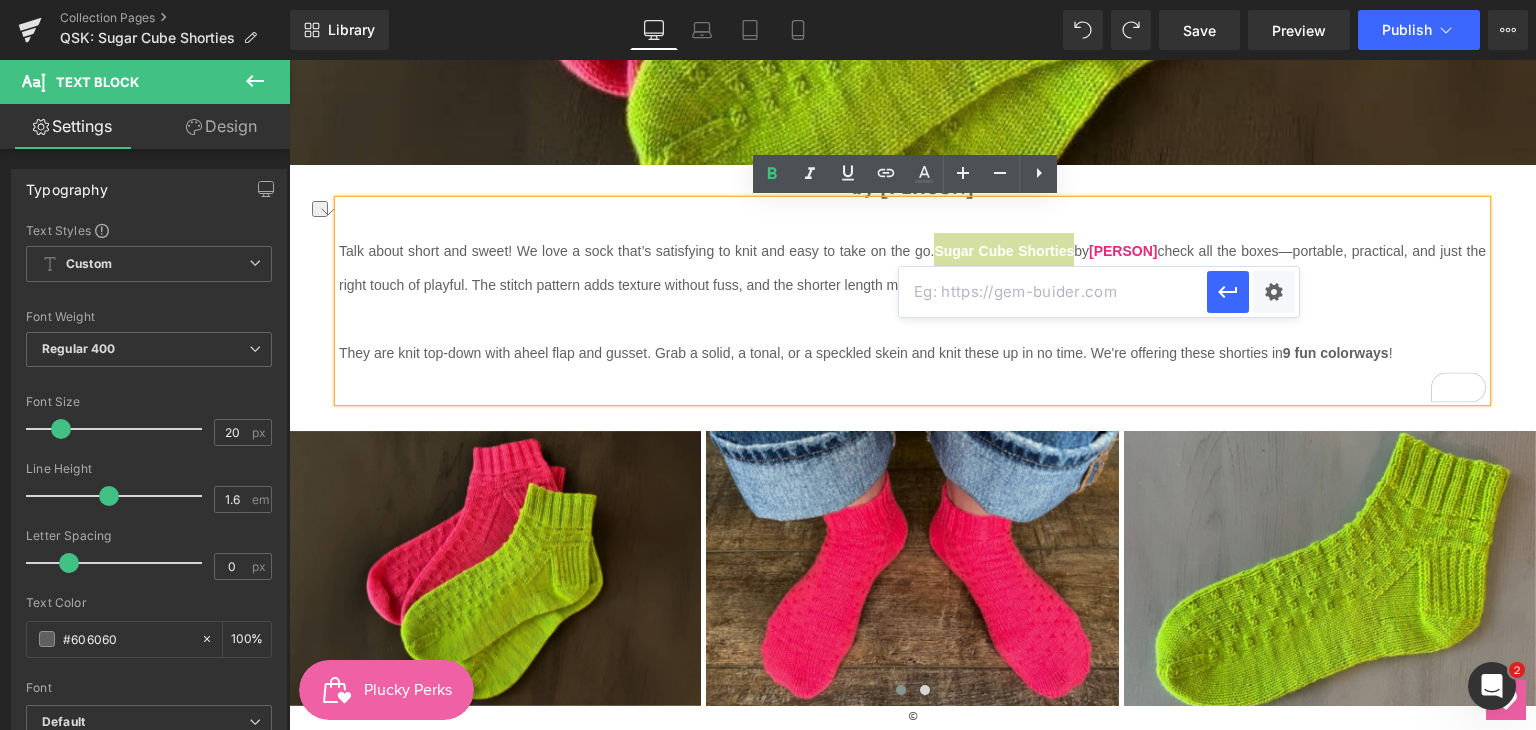 click at bounding box center [1053, 292] 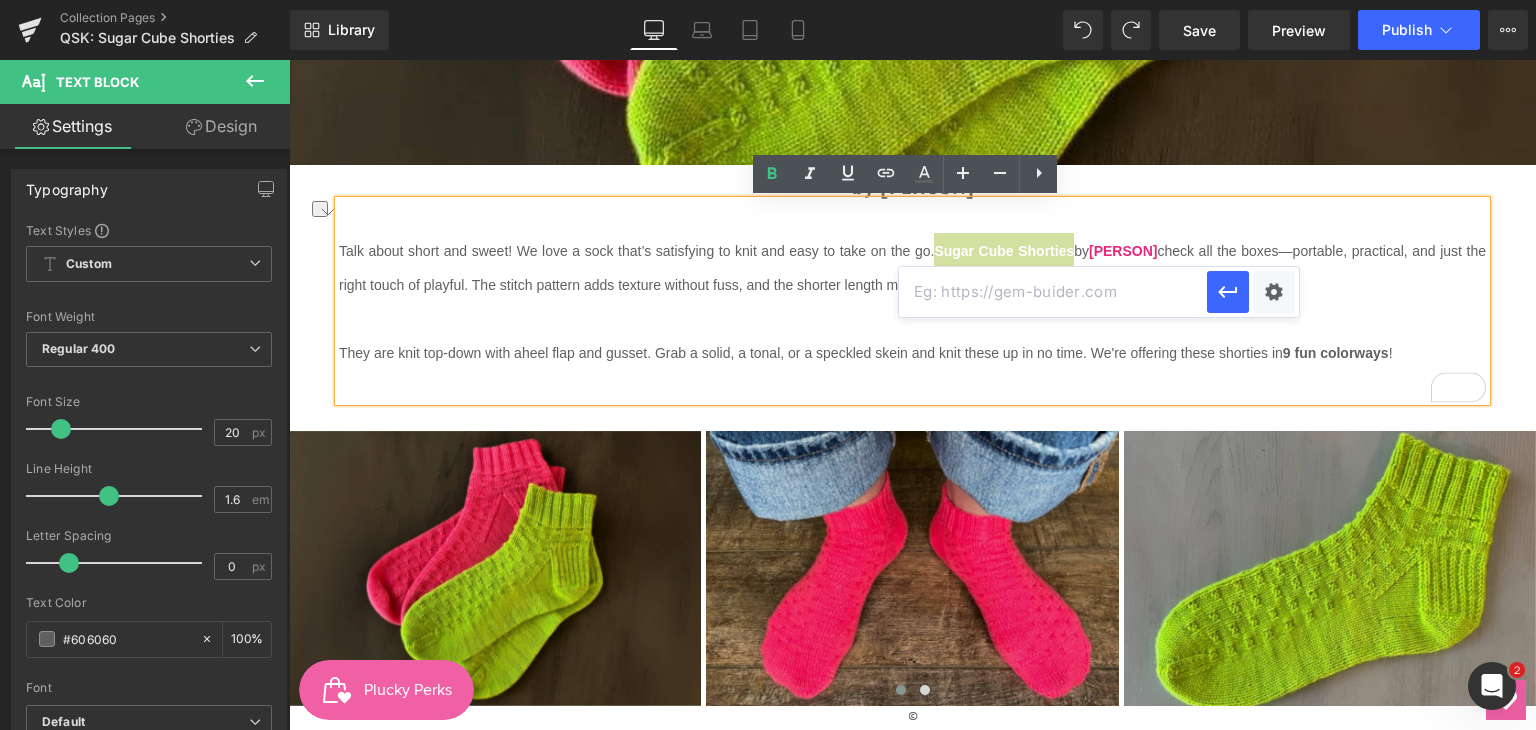 paste on "https://www.ravelry.com/patterns/library/sugar-cube-shorties" 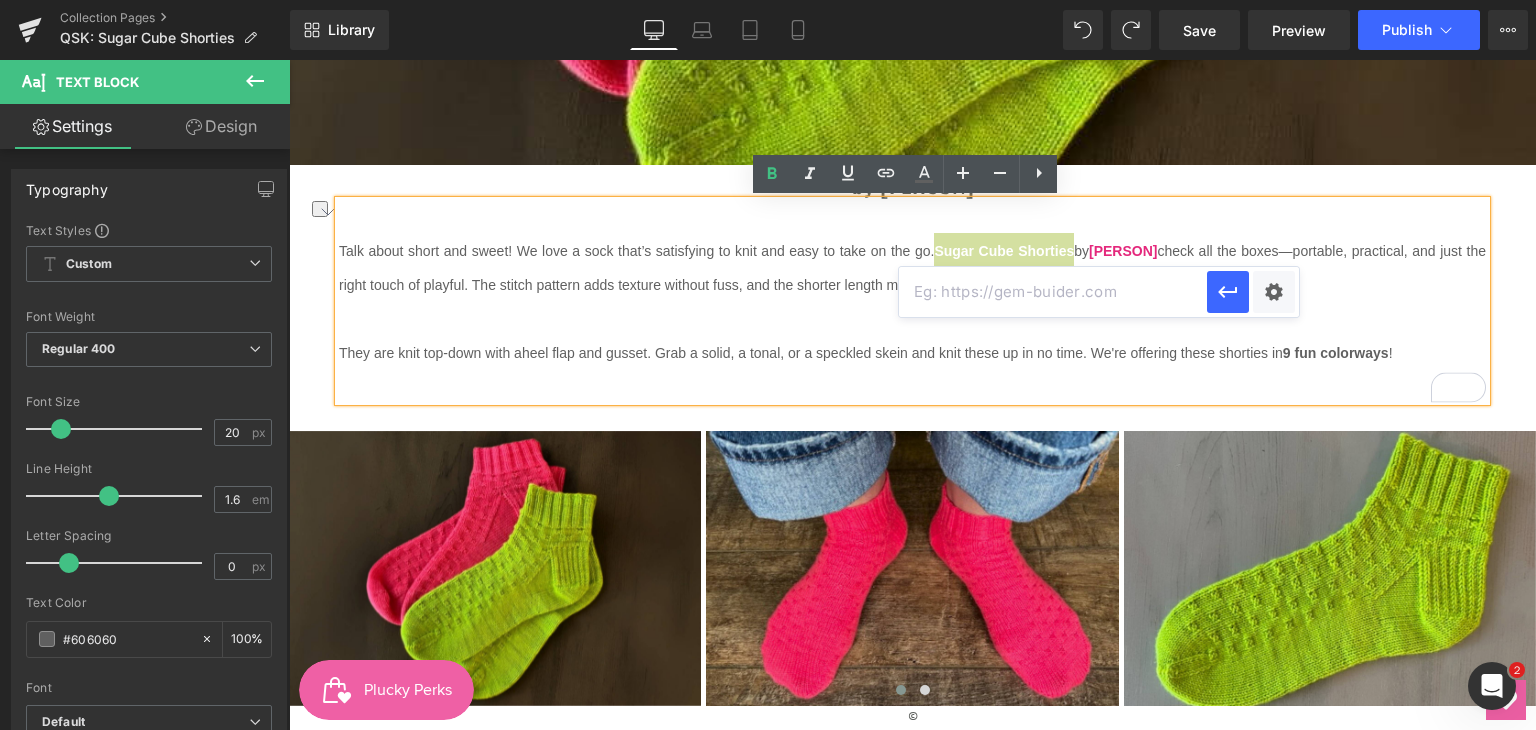 type on "https://www.ravelry.com/patterns/library/sugar-cube-shorties" 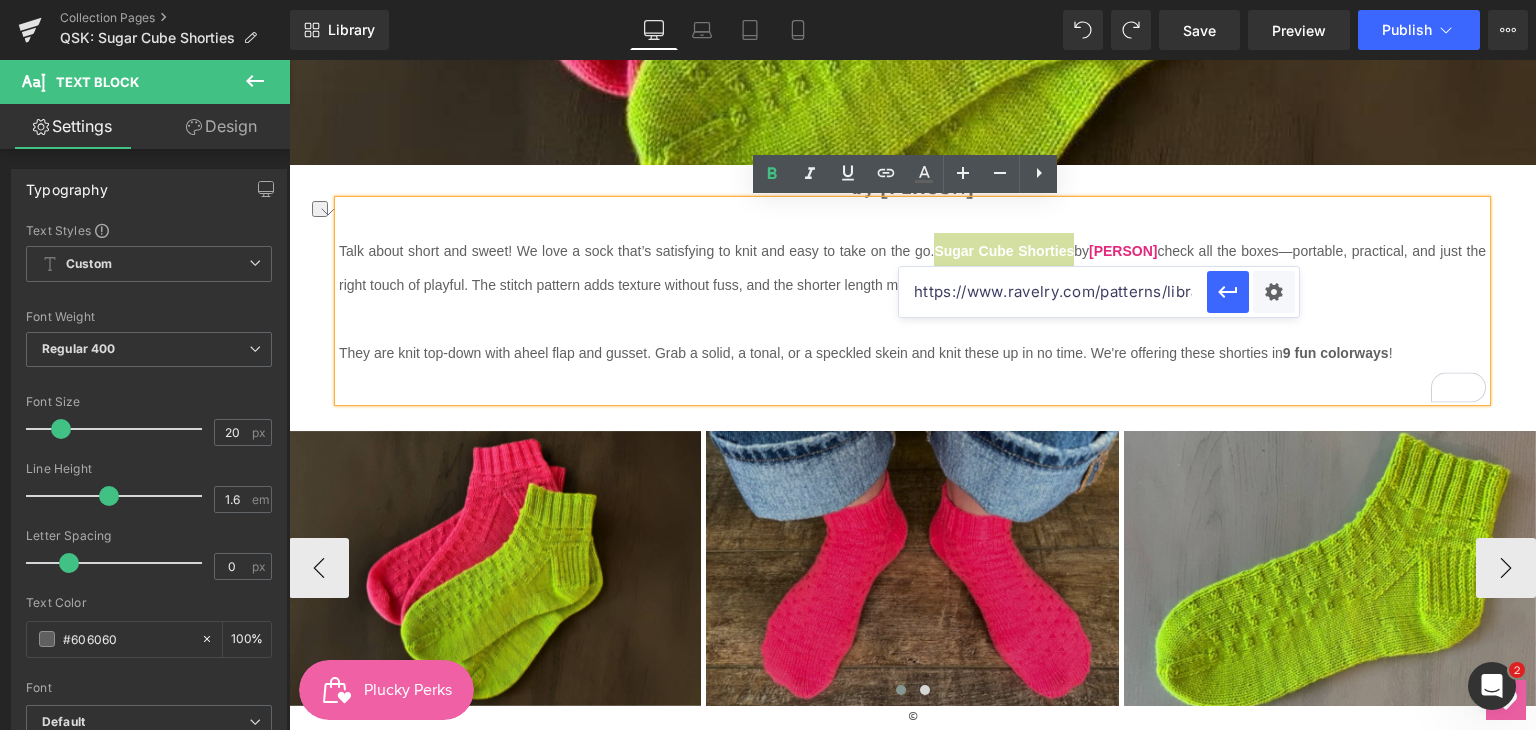 scroll, scrollTop: 0, scrollLeft: 181, axis: horizontal 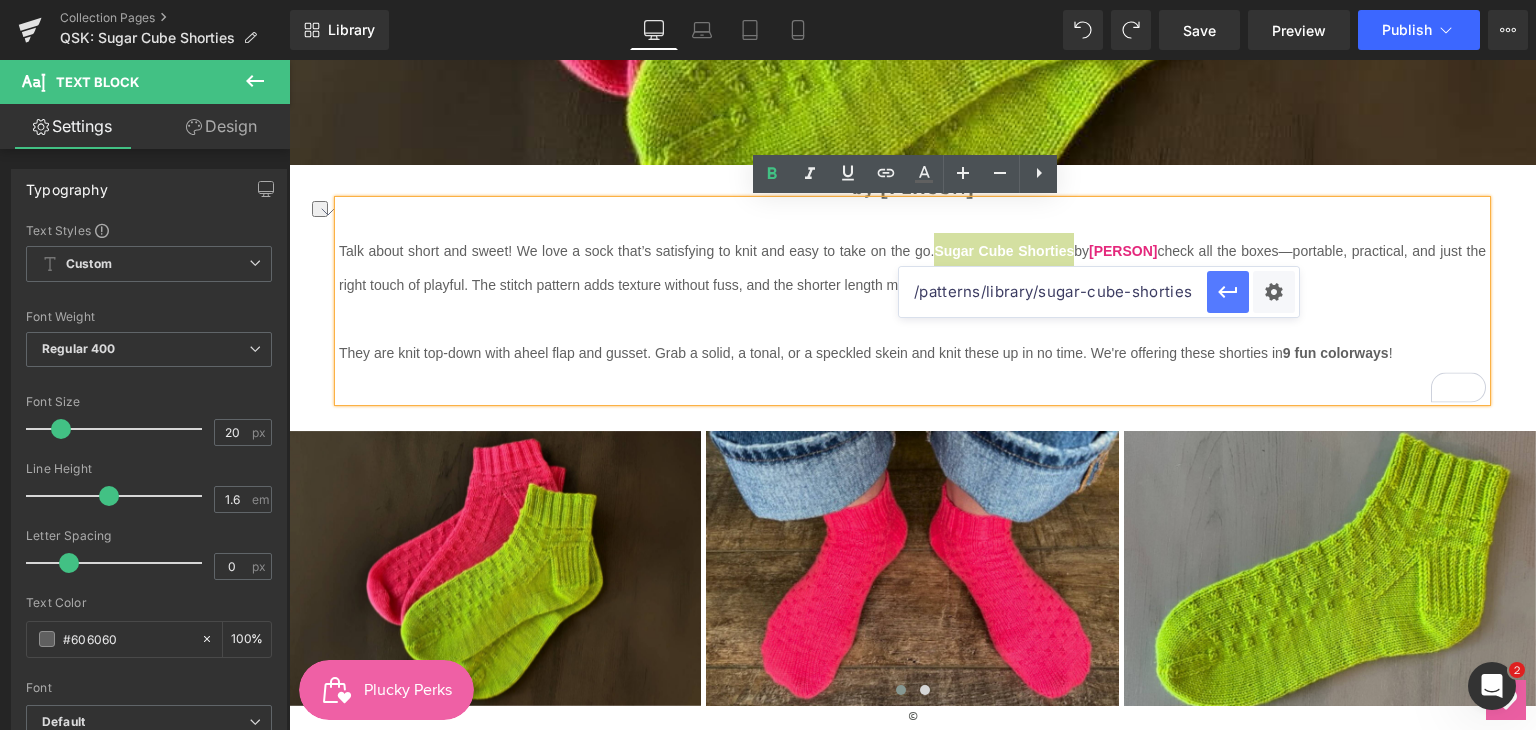 click 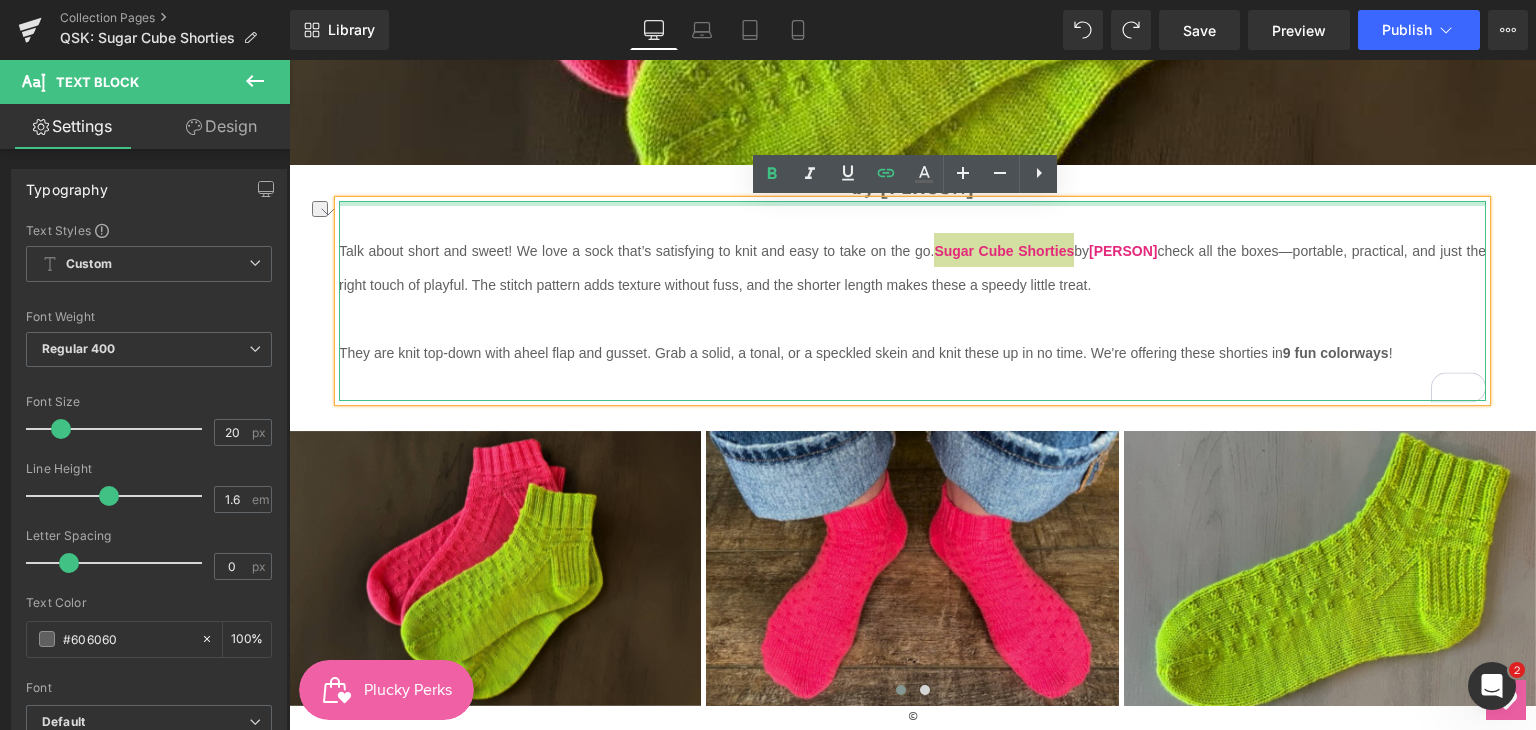 click at bounding box center (912, 203) 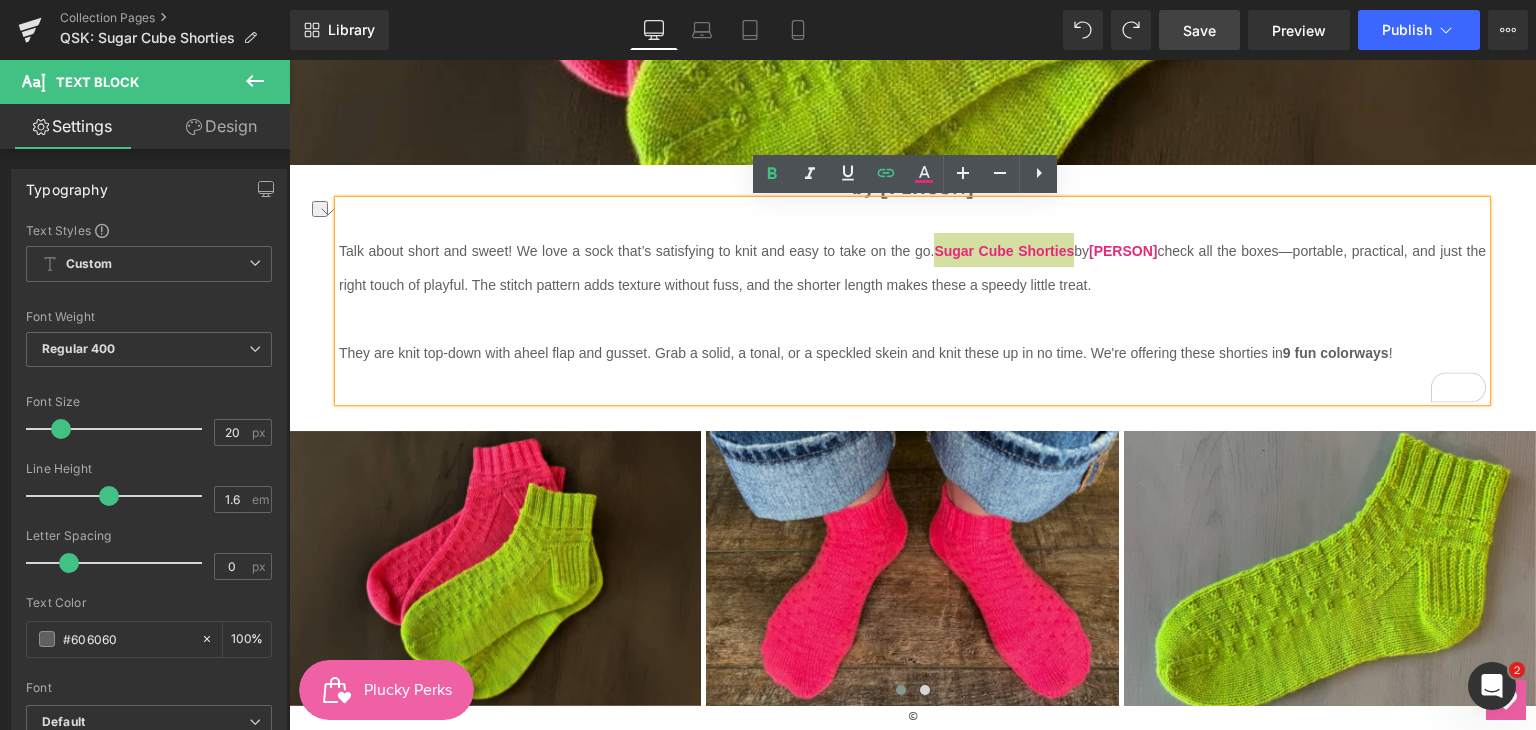 click on "Save" at bounding box center (1199, 30) 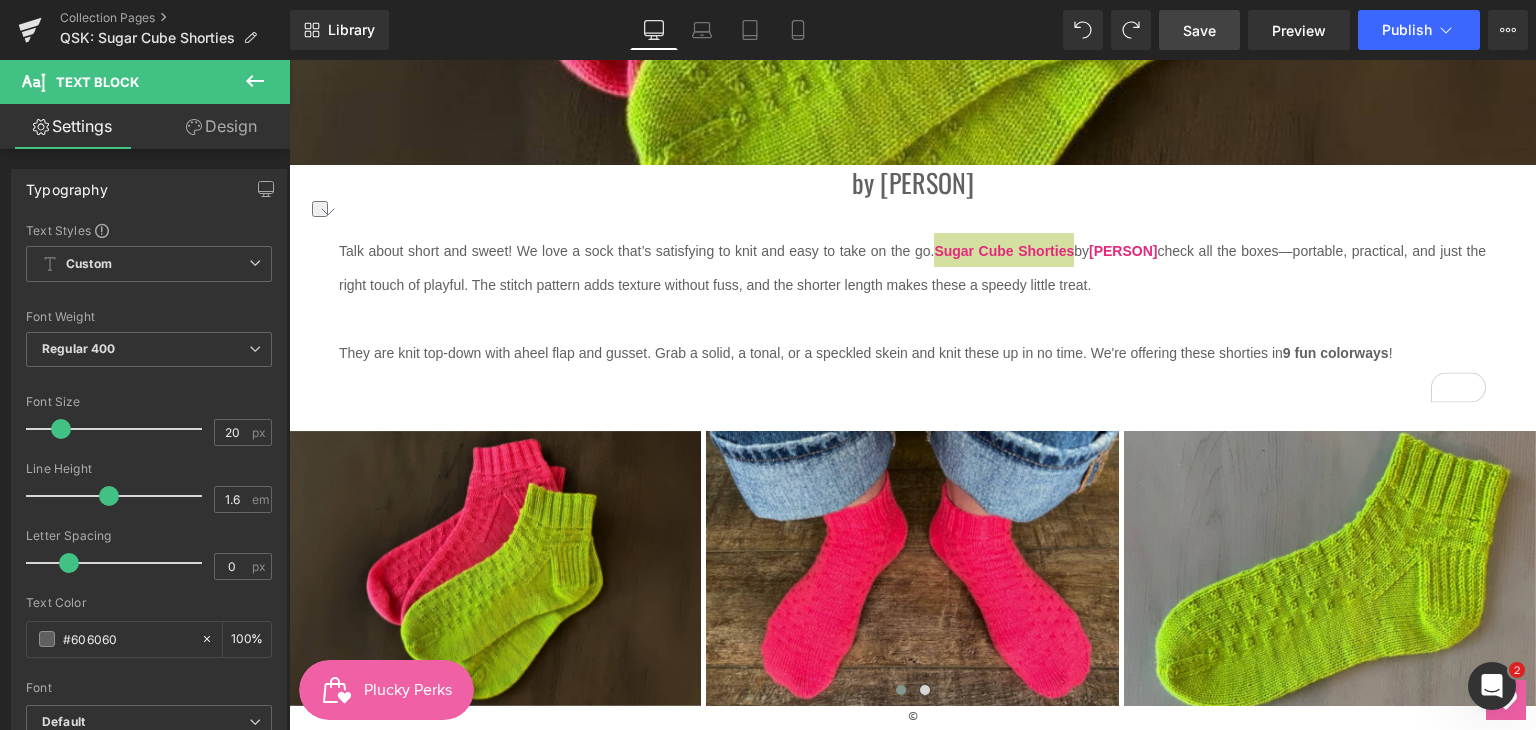 click on "Save" at bounding box center (1199, 30) 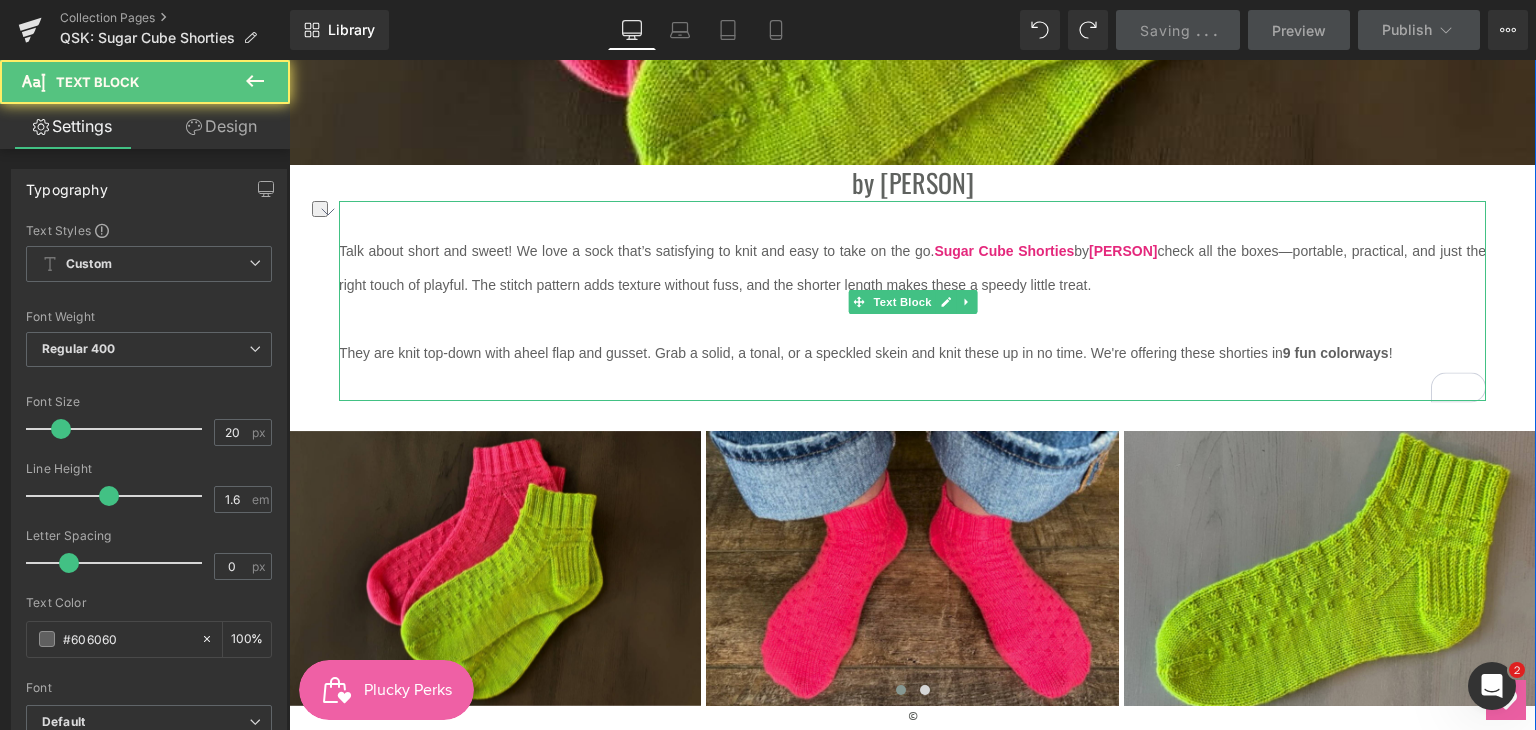 click on "Talk about short and sweet! We love a sock that’s satisfying to knit and easy to take on the go.  Sugar Cube Shorties  by  [PERSON]  check all the boxes—portable, practical, and just the right touch of playful. The stitch pattern adds texture without fuss, and the shorter length makes these a speedy little treat." at bounding box center (912, 267) 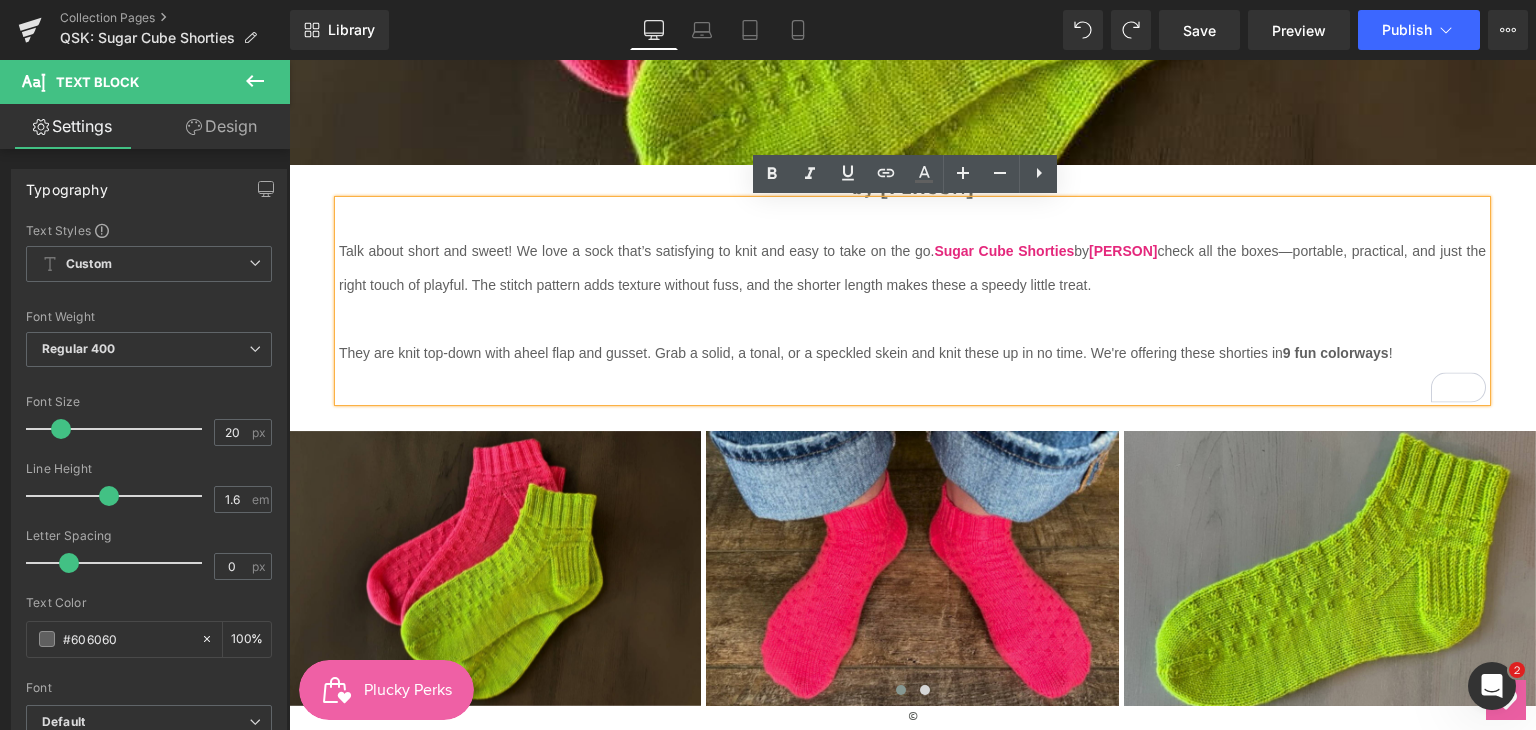 click on "They are knit top-down with a" at bounding box center [430, 353] 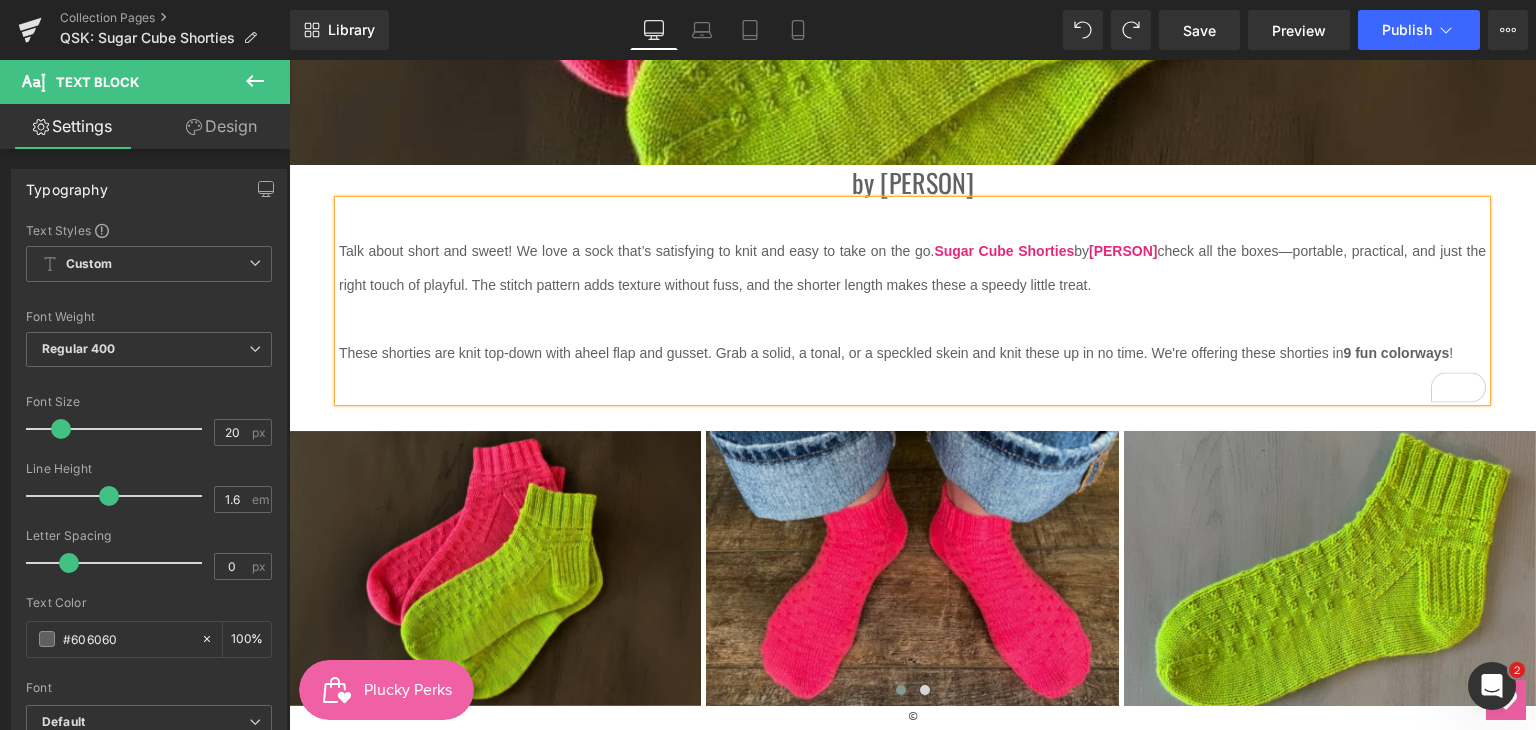 click on "These shorties are knit top-down with a" at bounding box center (461, 353) 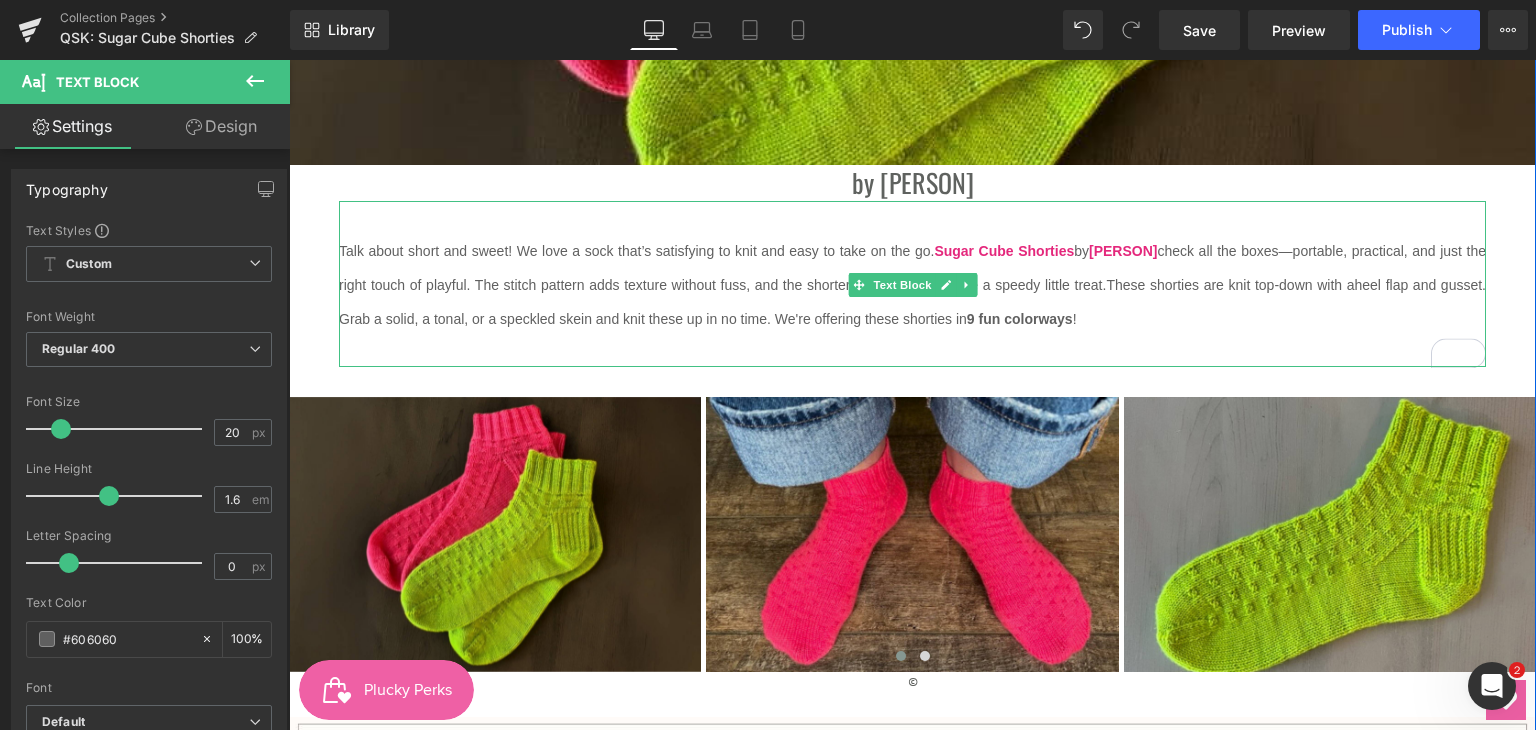click on "Talk about short and sweet! We love a sock that’s satisfying to knit and easy to take on the go.  Sugar Cube Shorties  by  [PERSON]  check all the boxes—portable, practical, and just the right touch of playful. The stitch pattern adds texture without fuss, and the shorter length makes these a speedy little treat.  These shorties are knit top-down with a  heel flap and gusset. Grab a solid, a tonal, or a speckled skein and knit these up in no time. We're offering these shorties in  9 fun colorways !" at bounding box center [912, 284] 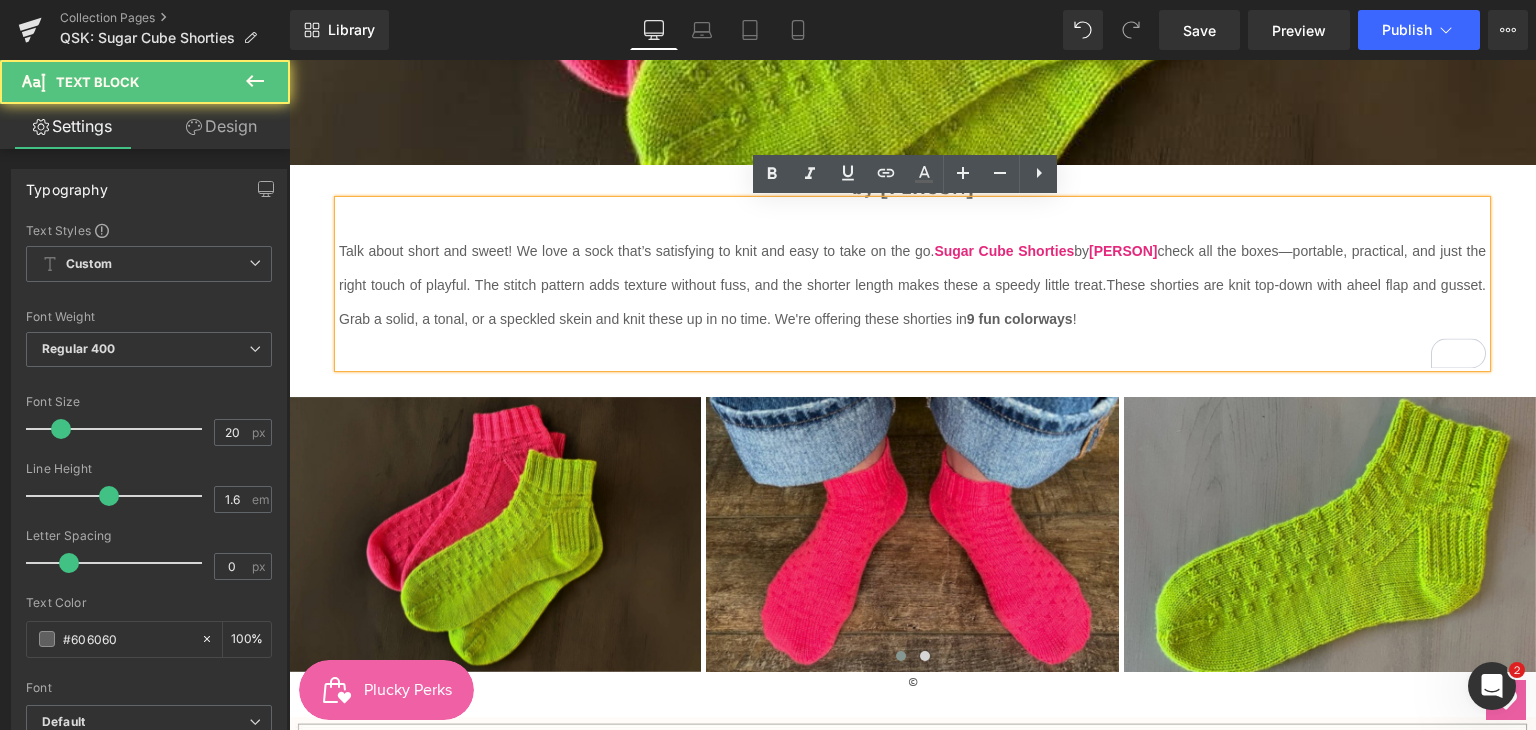 click on "heel flap and gusset. Grab a solid, a tonal, or a speckled skein and knit these up in no time. We're offering these shorties in  9 fun colorways !" at bounding box center [912, 302] 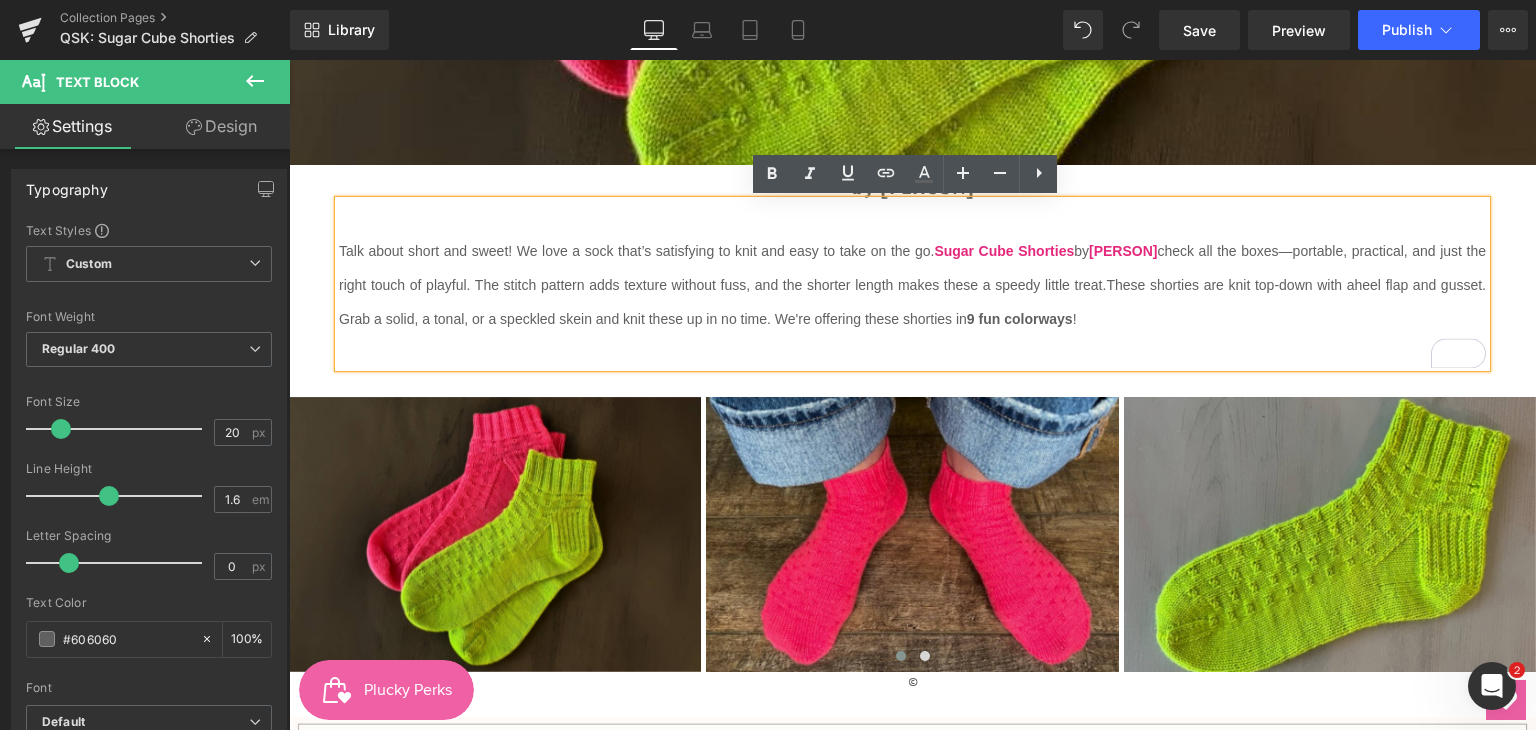 click on "Talk about short and sweet! We love a sock that’s satisfying to knit and easy to take on the go.  Sugar Cube Shorties  by  [PERSON]  check all the boxes—portable, practical, and just the right touch of playful. The stitch pattern adds texture without fuss, and the shorter length makes these a speedy little treat.  These shorties are knit top-down with a  heel flap and gusset. Grab a solid, a tonal, or a speckled skein and knit these up in no time. We're offering these shorties in  9 fun colorways !" at bounding box center (912, 284) 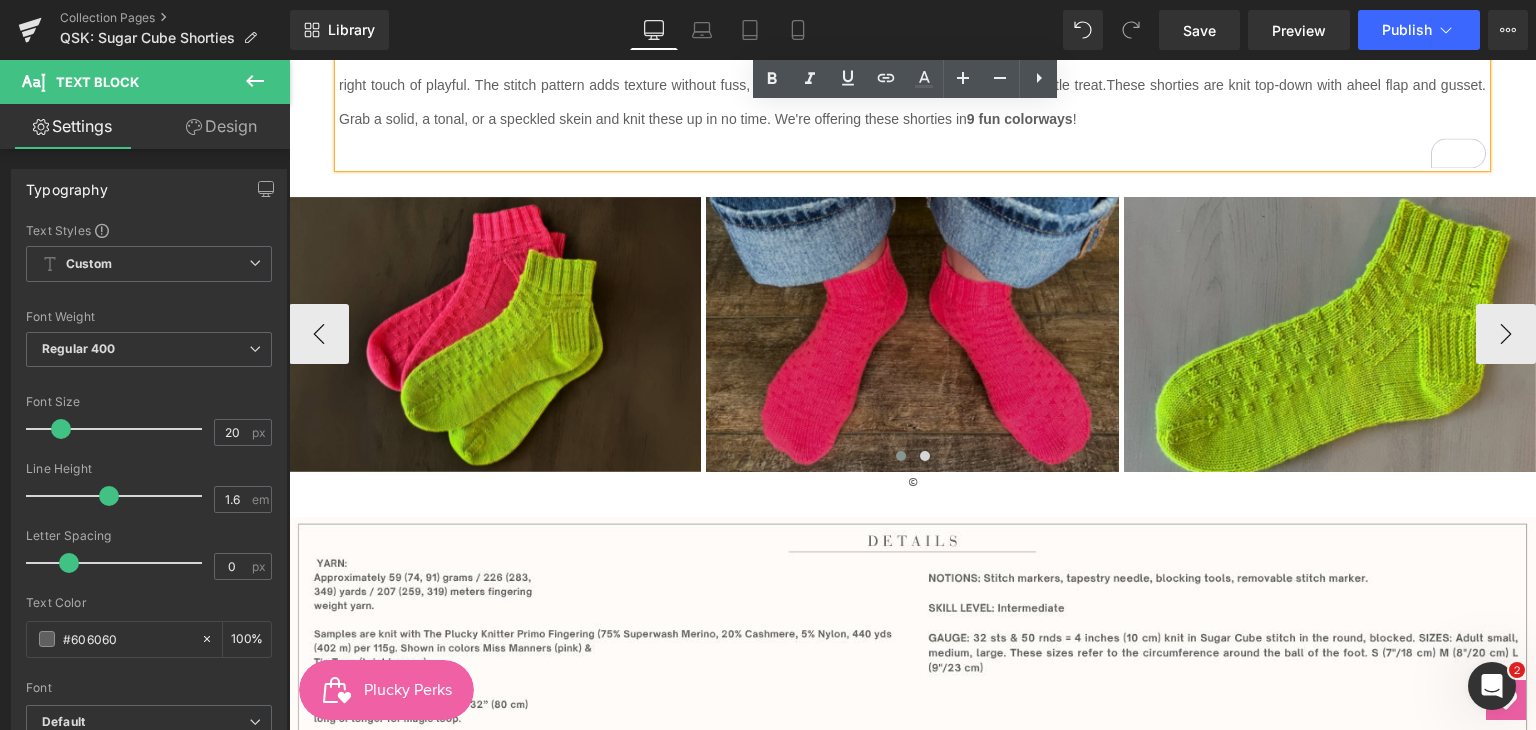 scroll, scrollTop: 500, scrollLeft: 0, axis: vertical 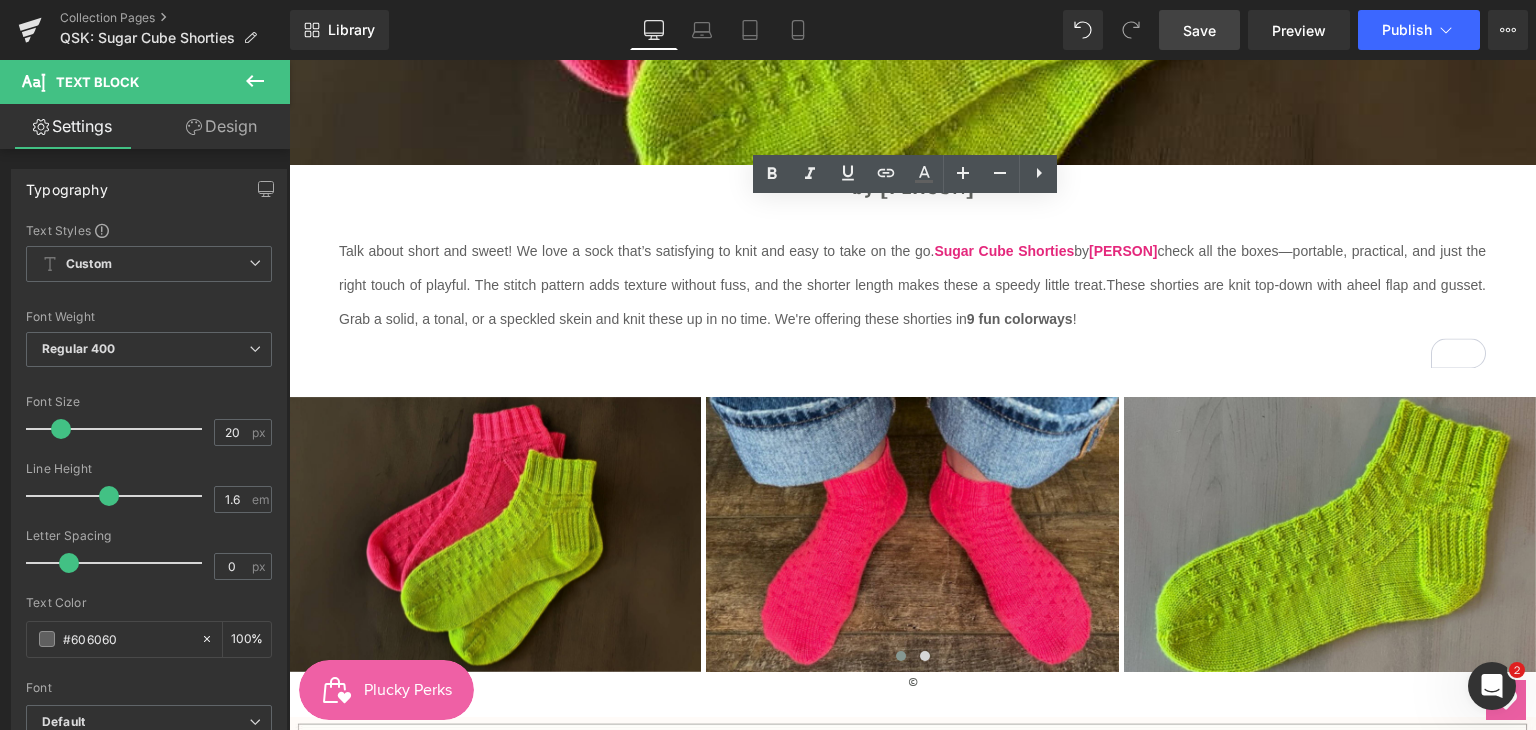 click on "Save" at bounding box center [1199, 30] 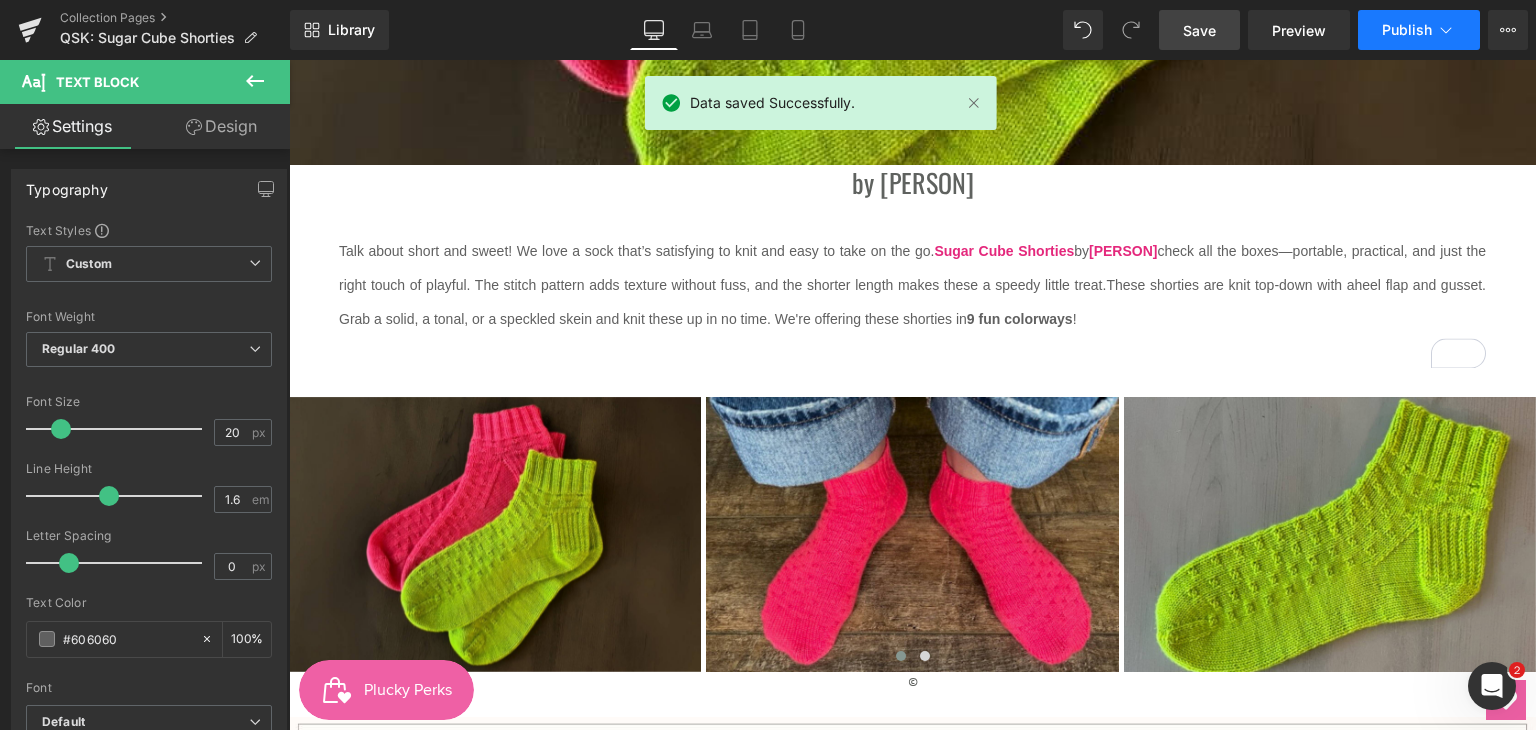 click on "Publish" at bounding box center [1407, 30] 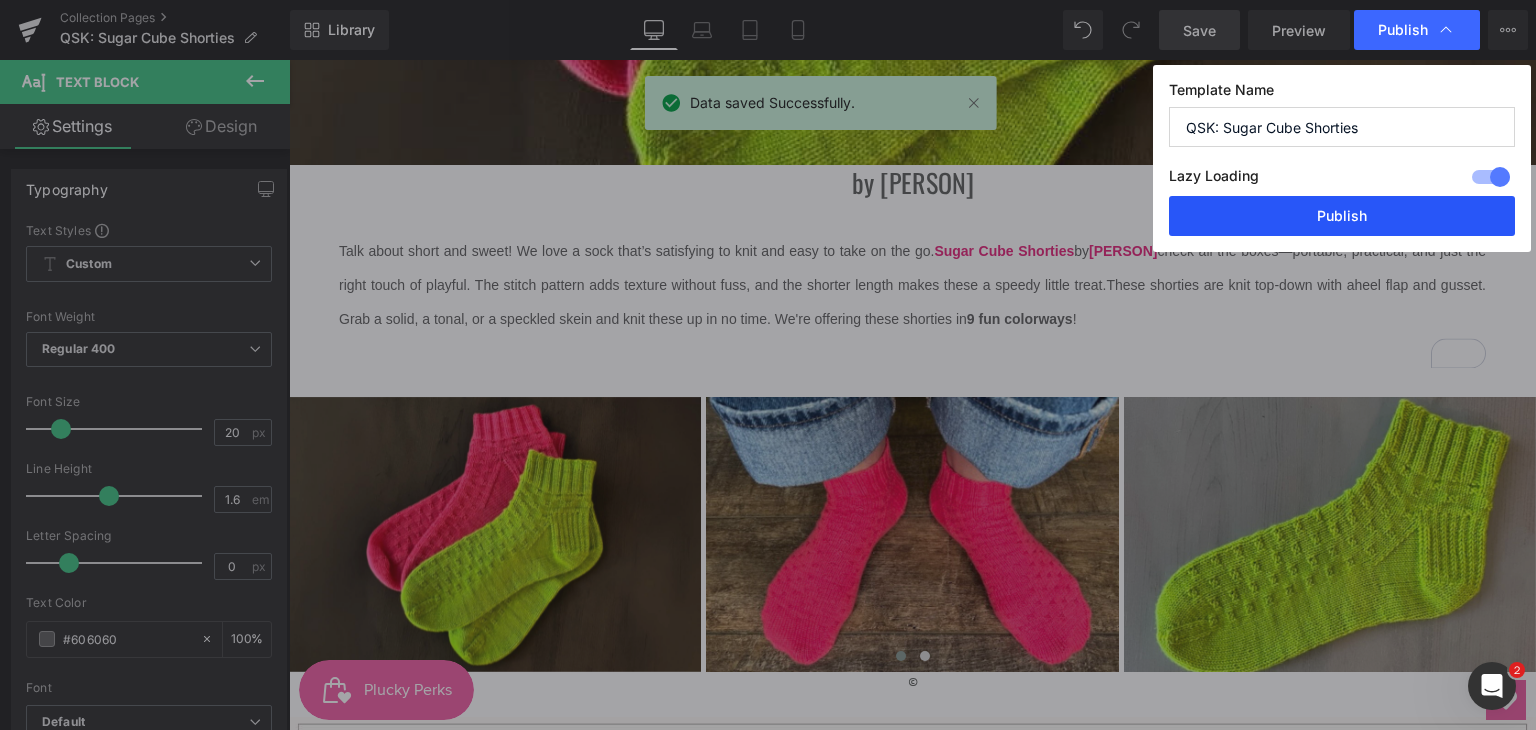 click on "Publish" at bounding box center (1342, 216) 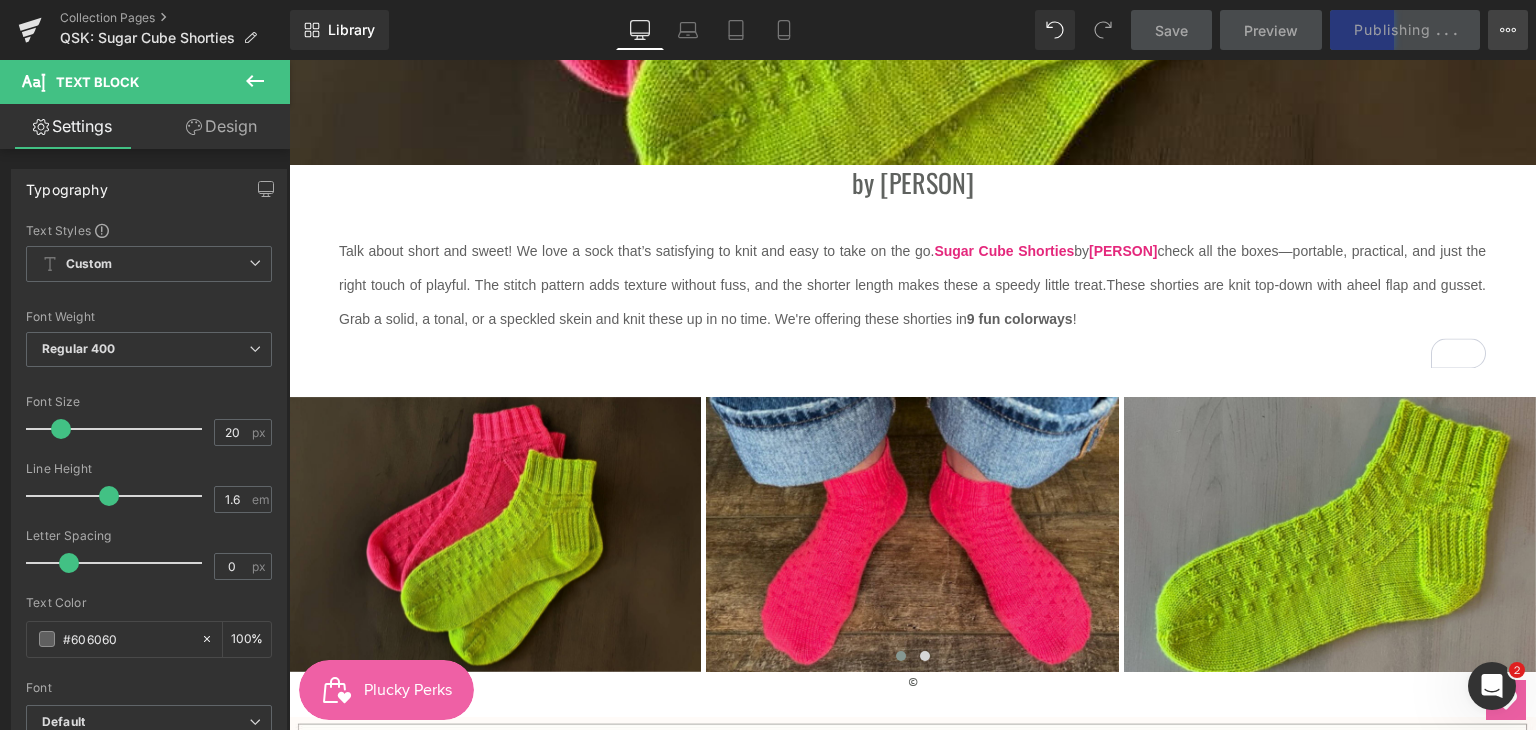 click 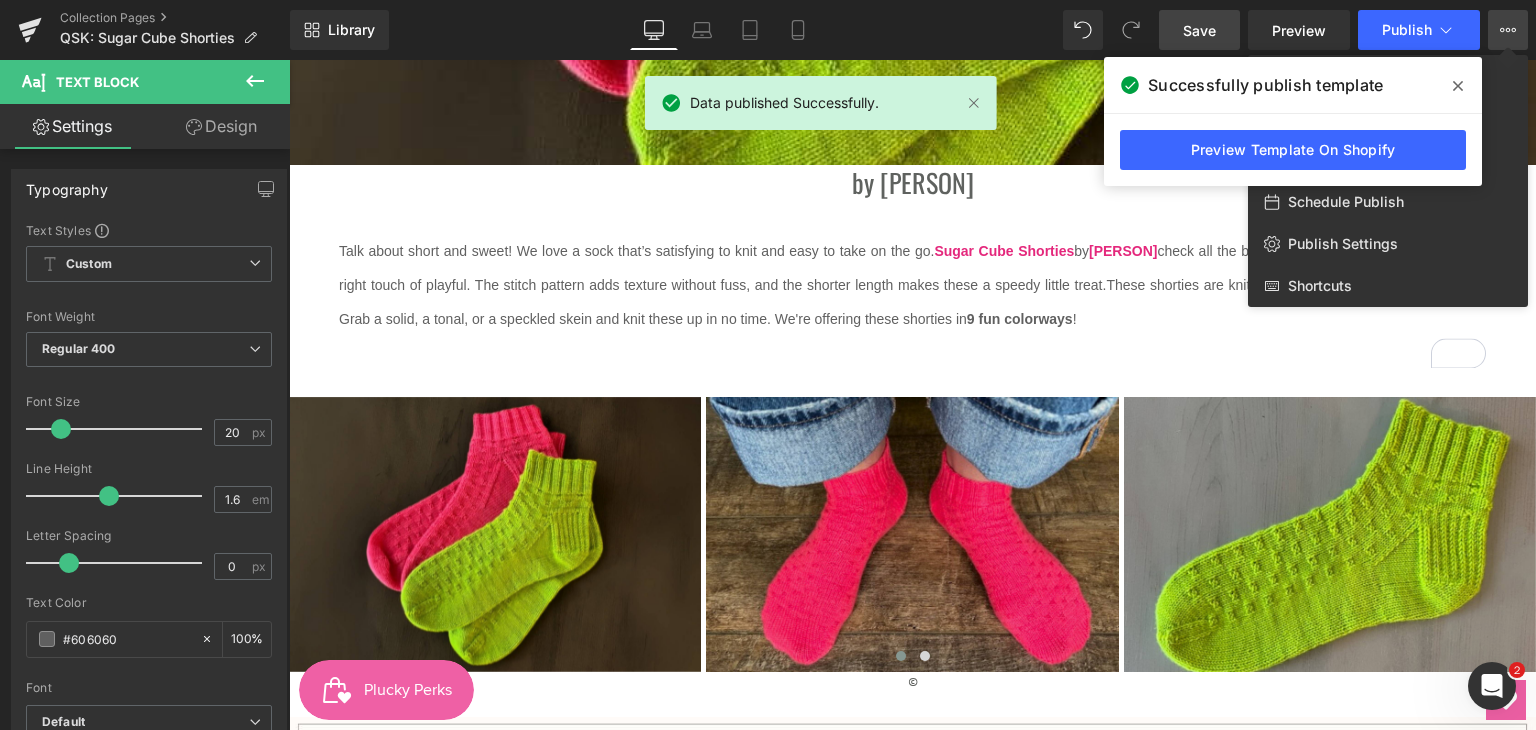 click on "View Live Page View with current Template Save Template to Library Schedule Publish Publish Settings Shortcuts" at bounding box center (1508, 30) 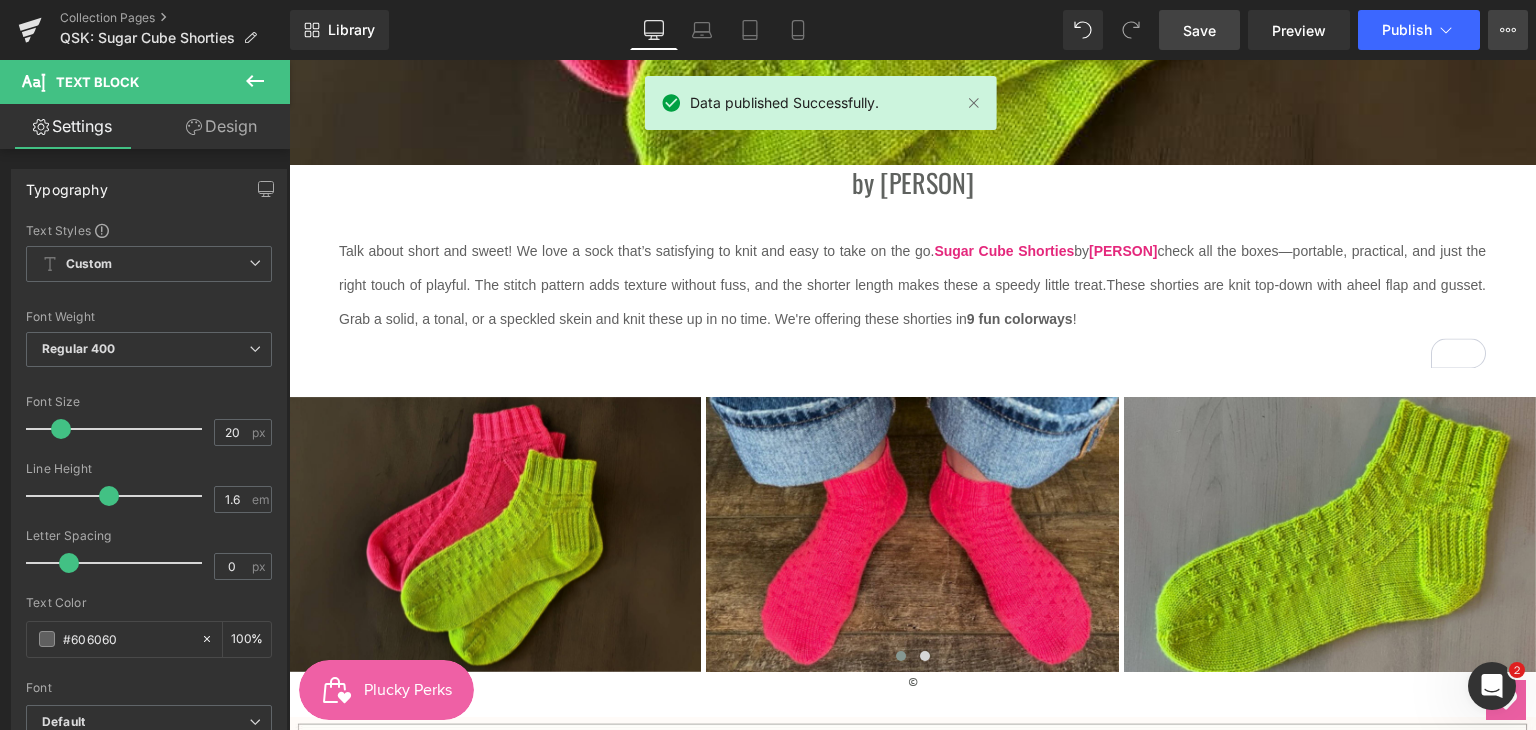 click 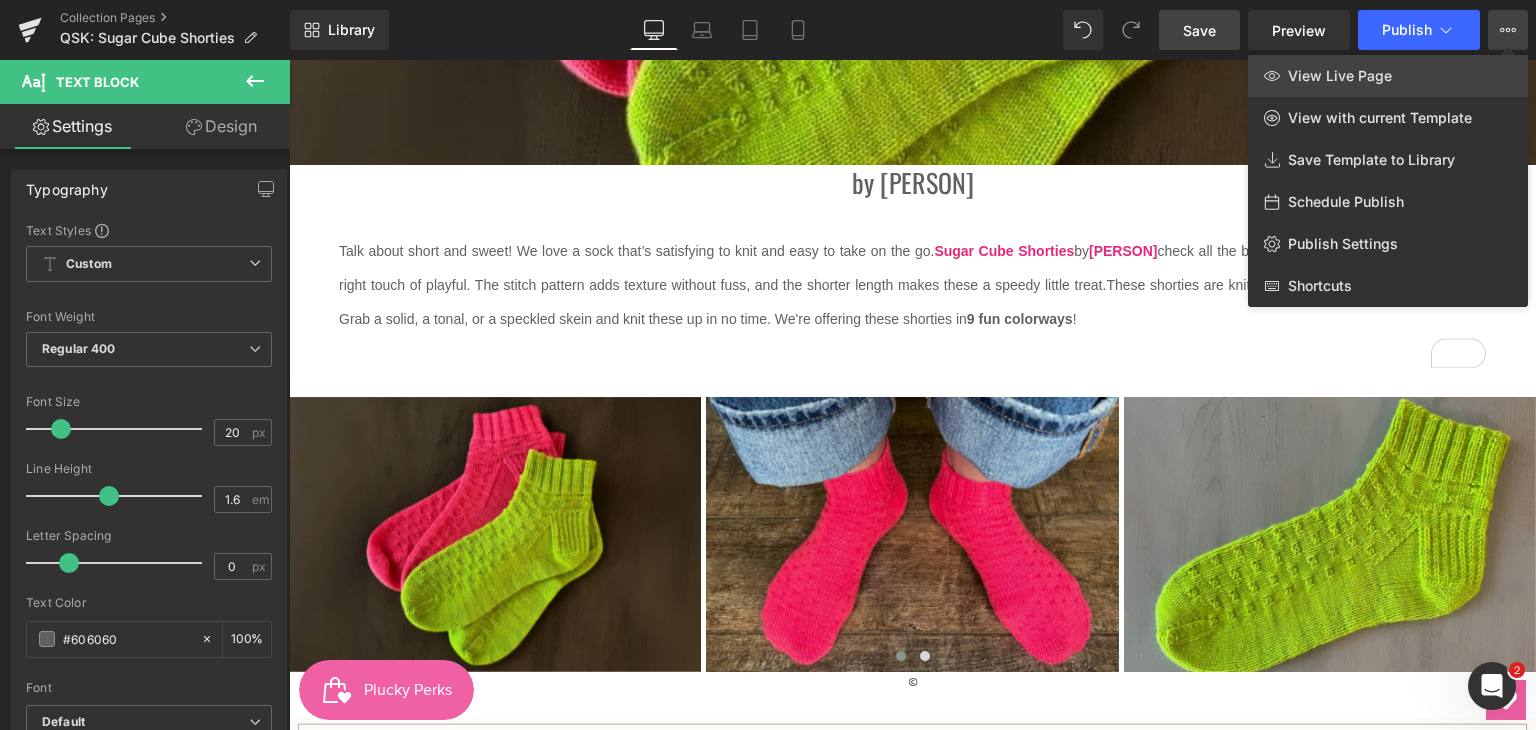 click on "View Live Page" at bounding box center [1388, 76] 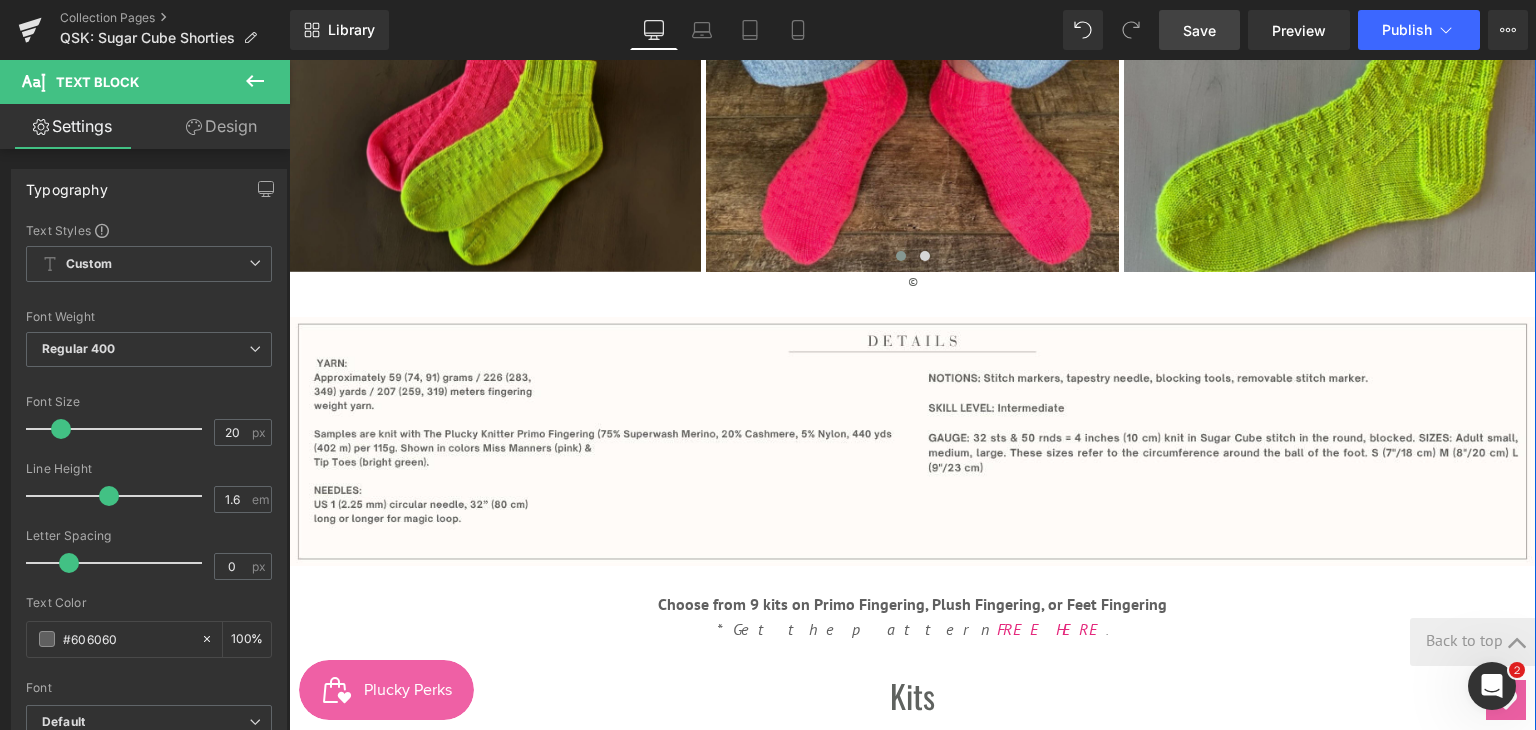 scroll, scrollTop: 1100, scrollLeft: 0, axis: vertical 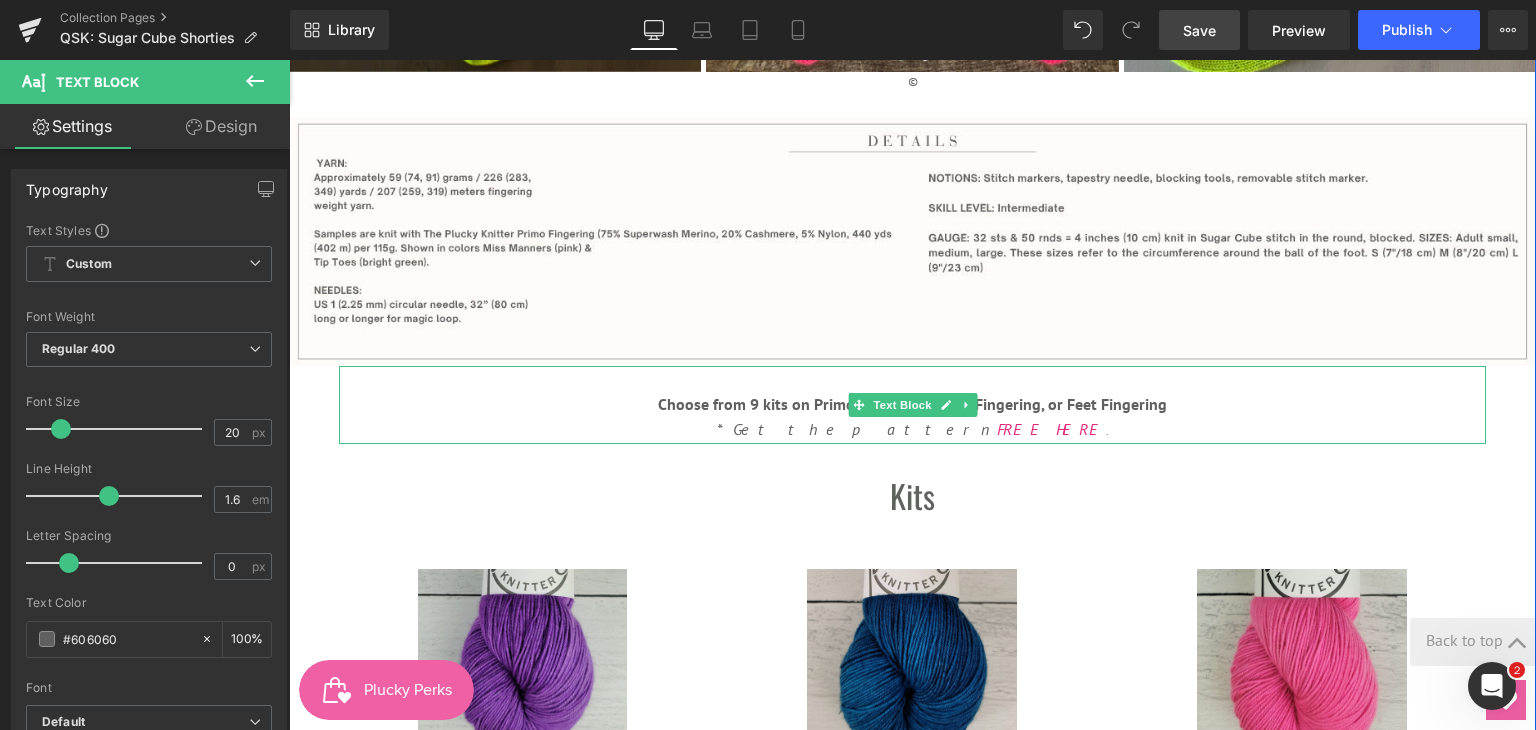 click on "*Get the pattern  FREE HERE ." at bounding box center (912, 430) 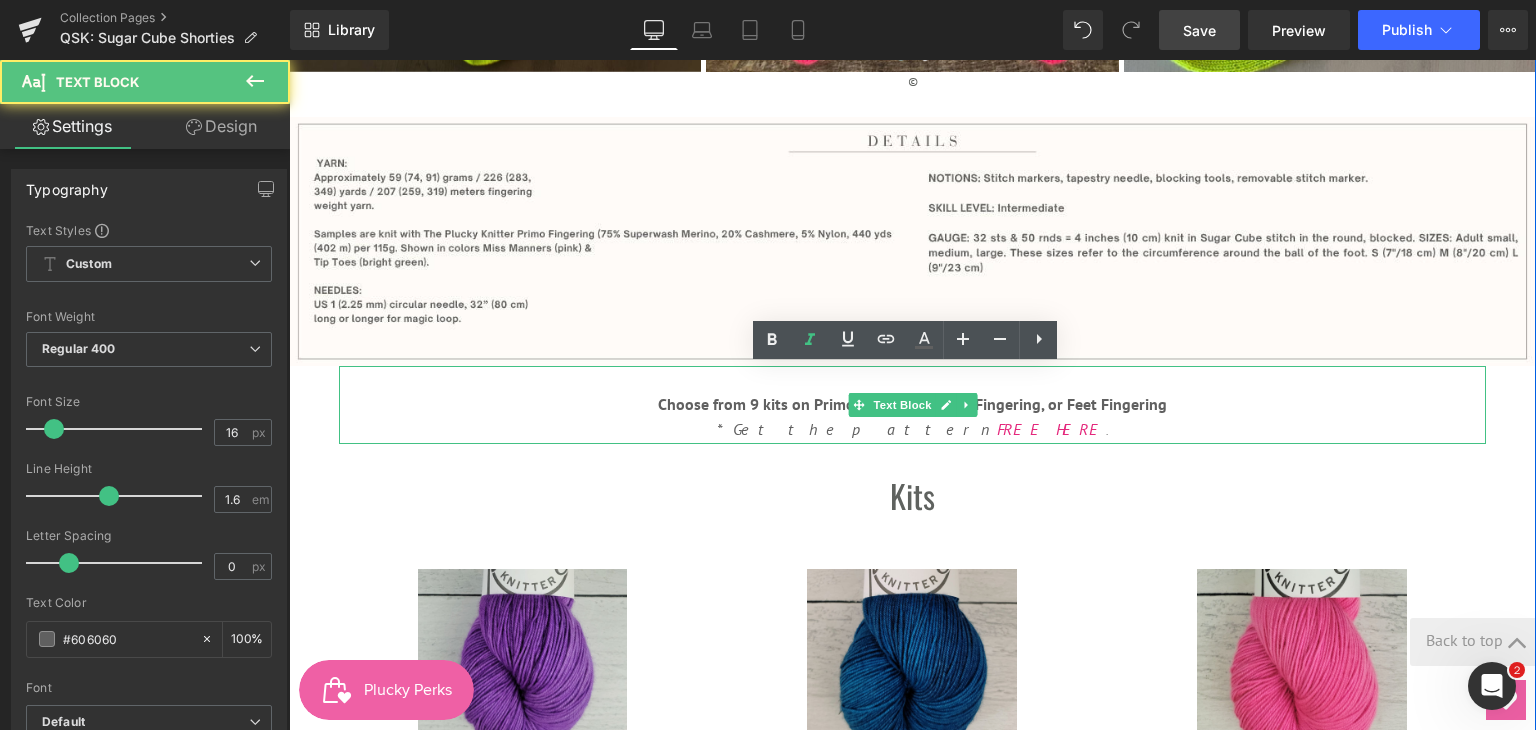 click on "." at bounding box center [1107, 430] 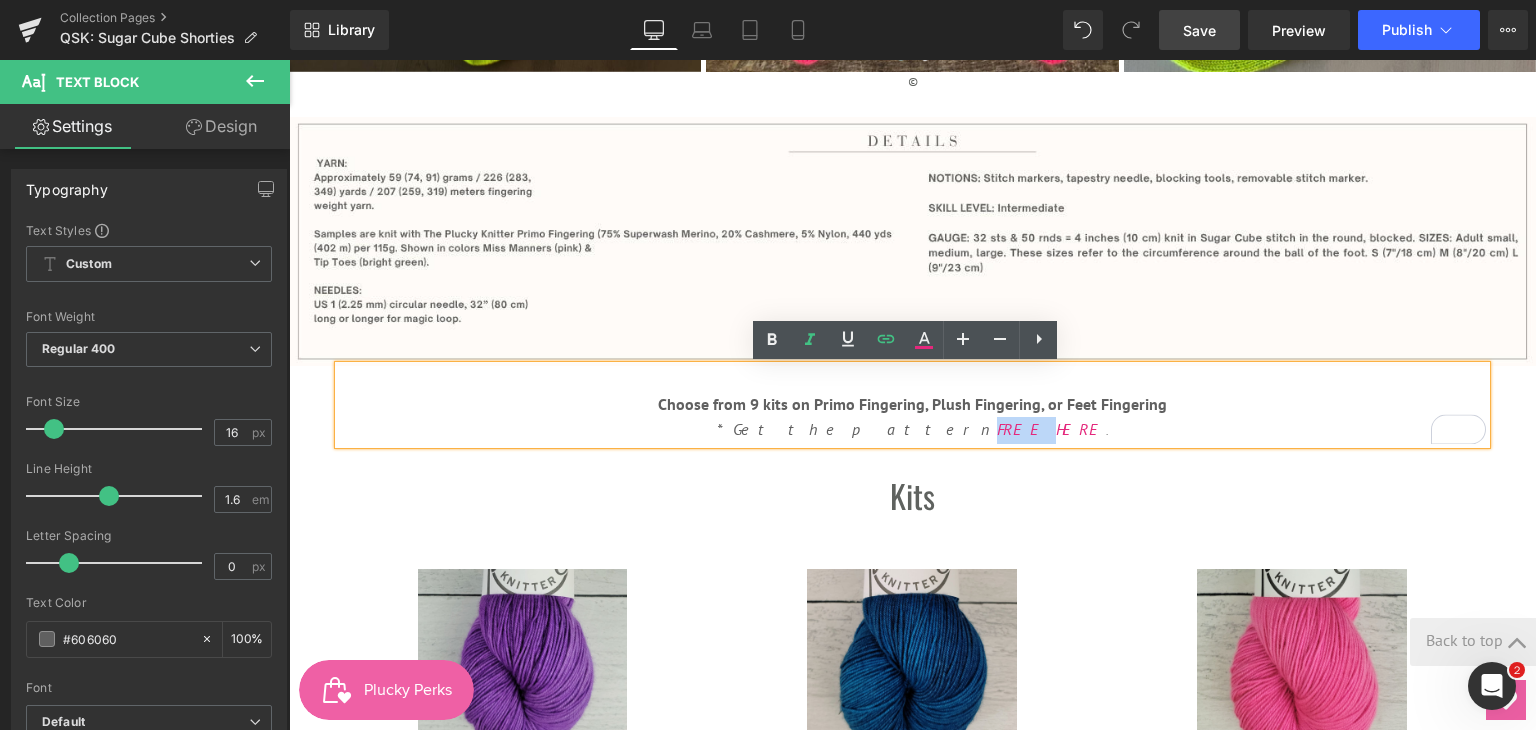 drag, startPoint x: 957, startPoint y: 428, endPoint x: 918, endPoint y: 433, distance: 39.319206 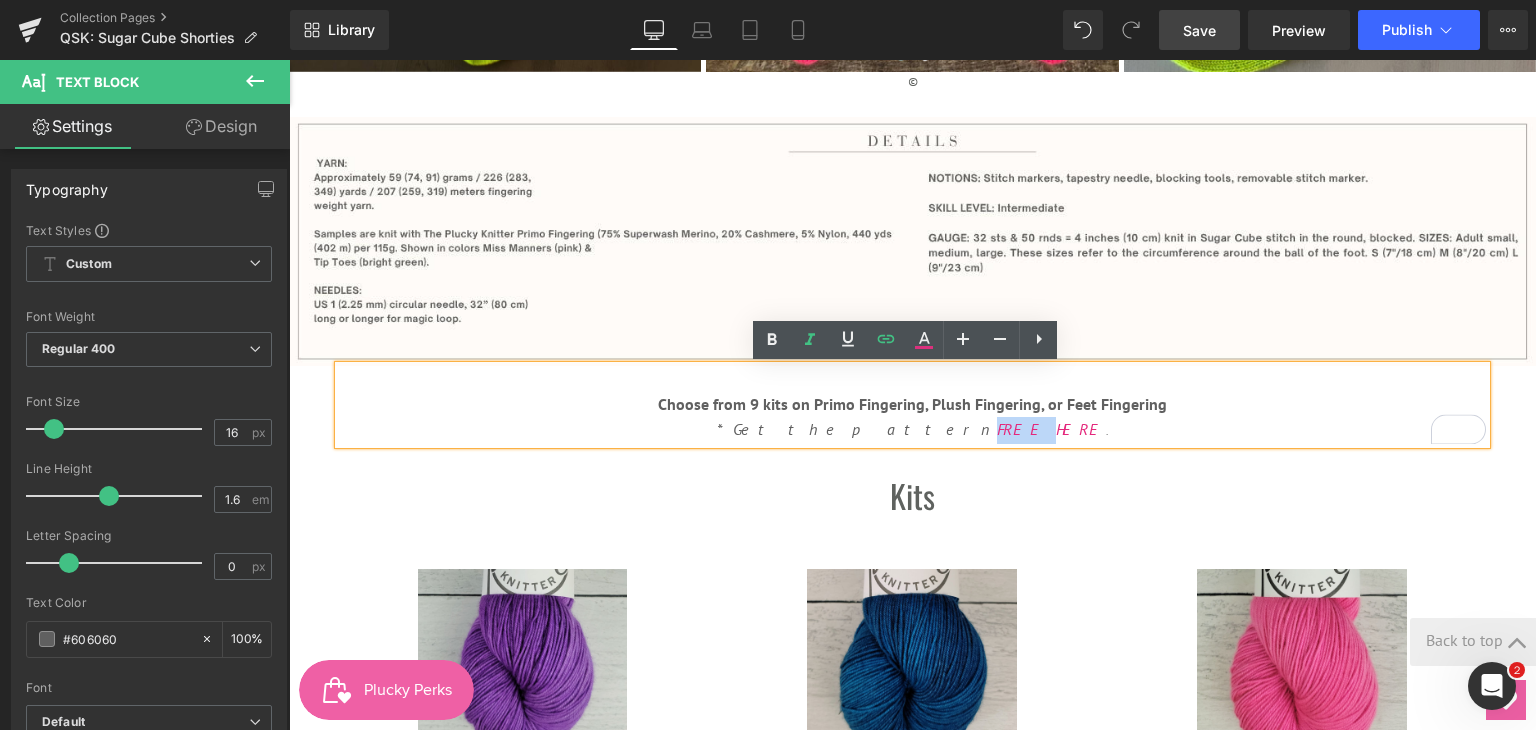 type 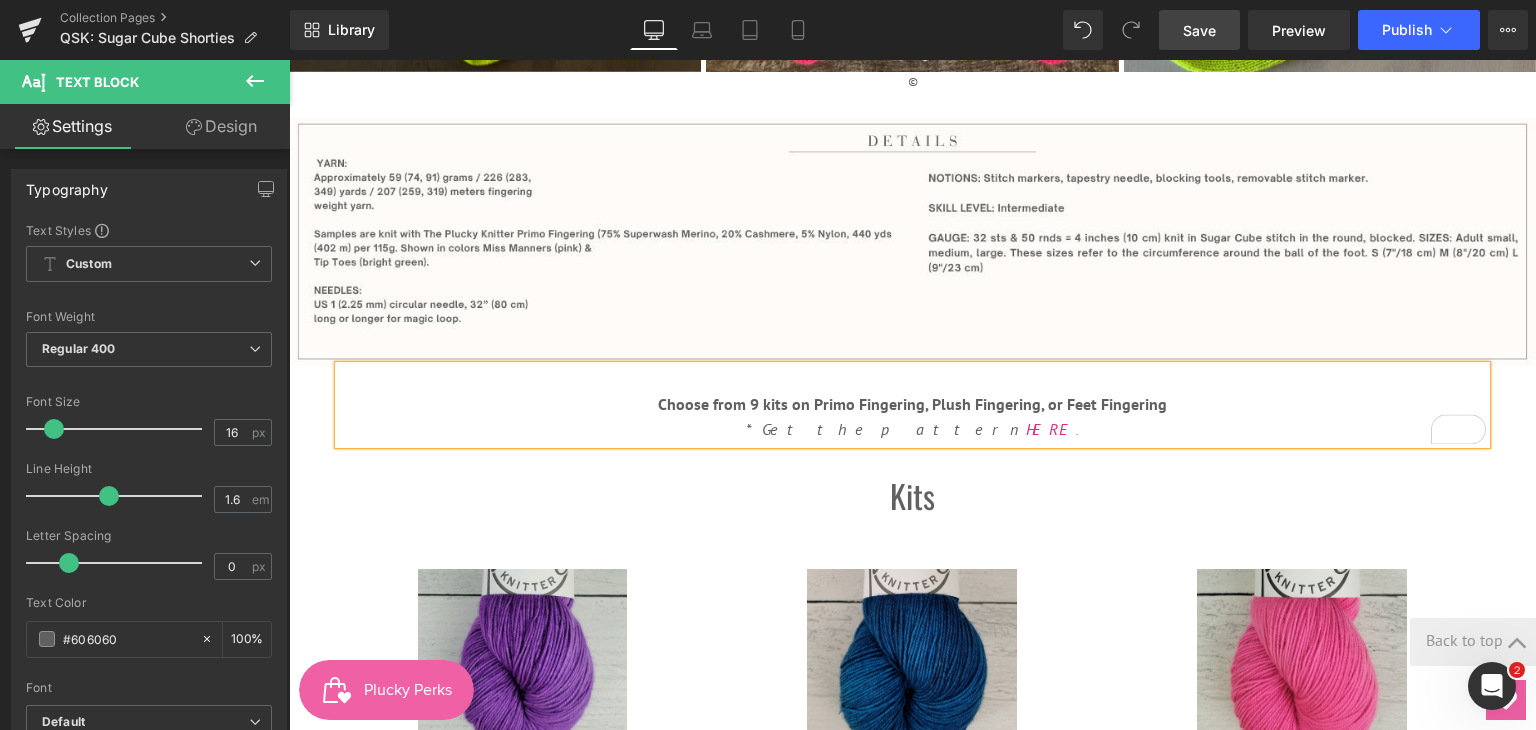 click on "Save" at bounding box center (1199, 30) 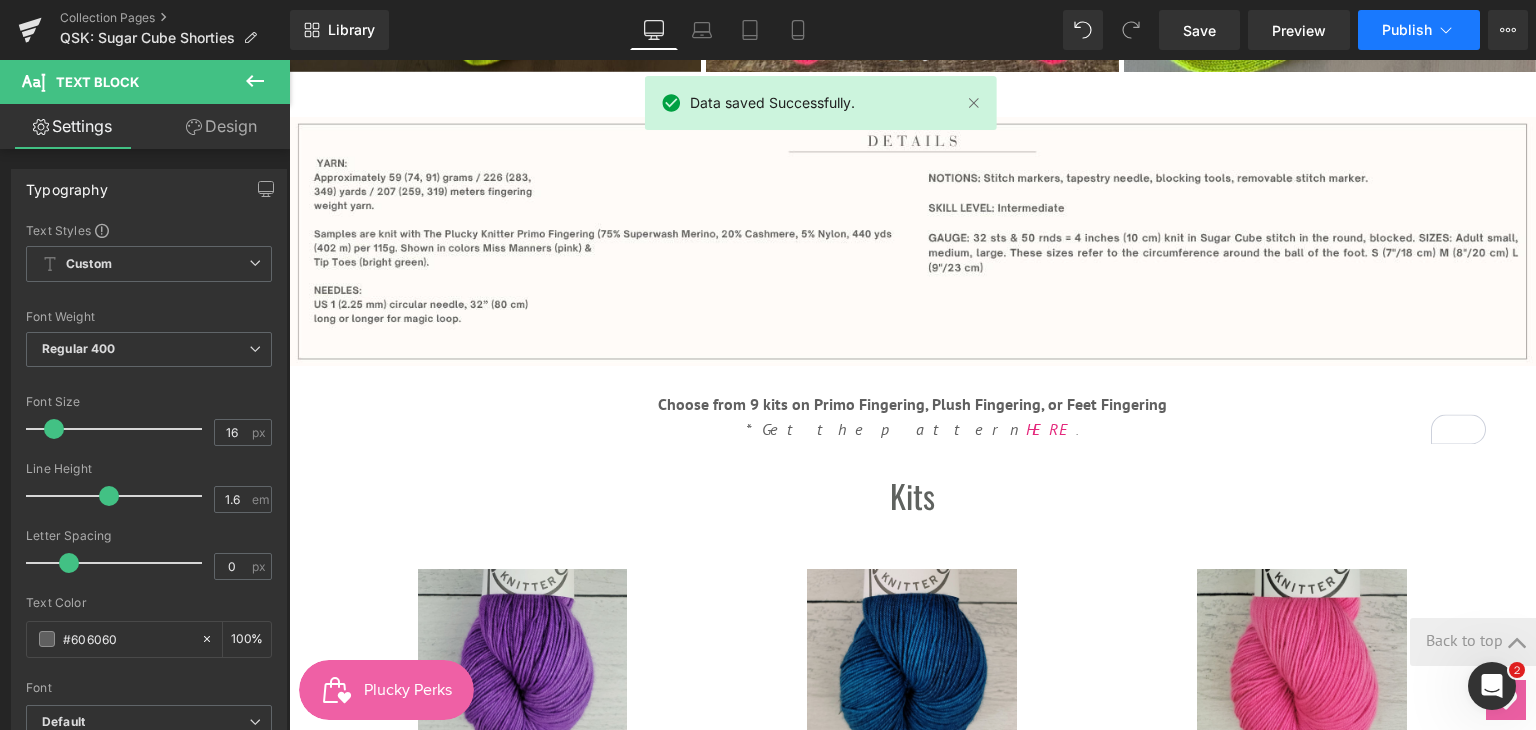 click on "Publish" at bounding box center [1407, 30] 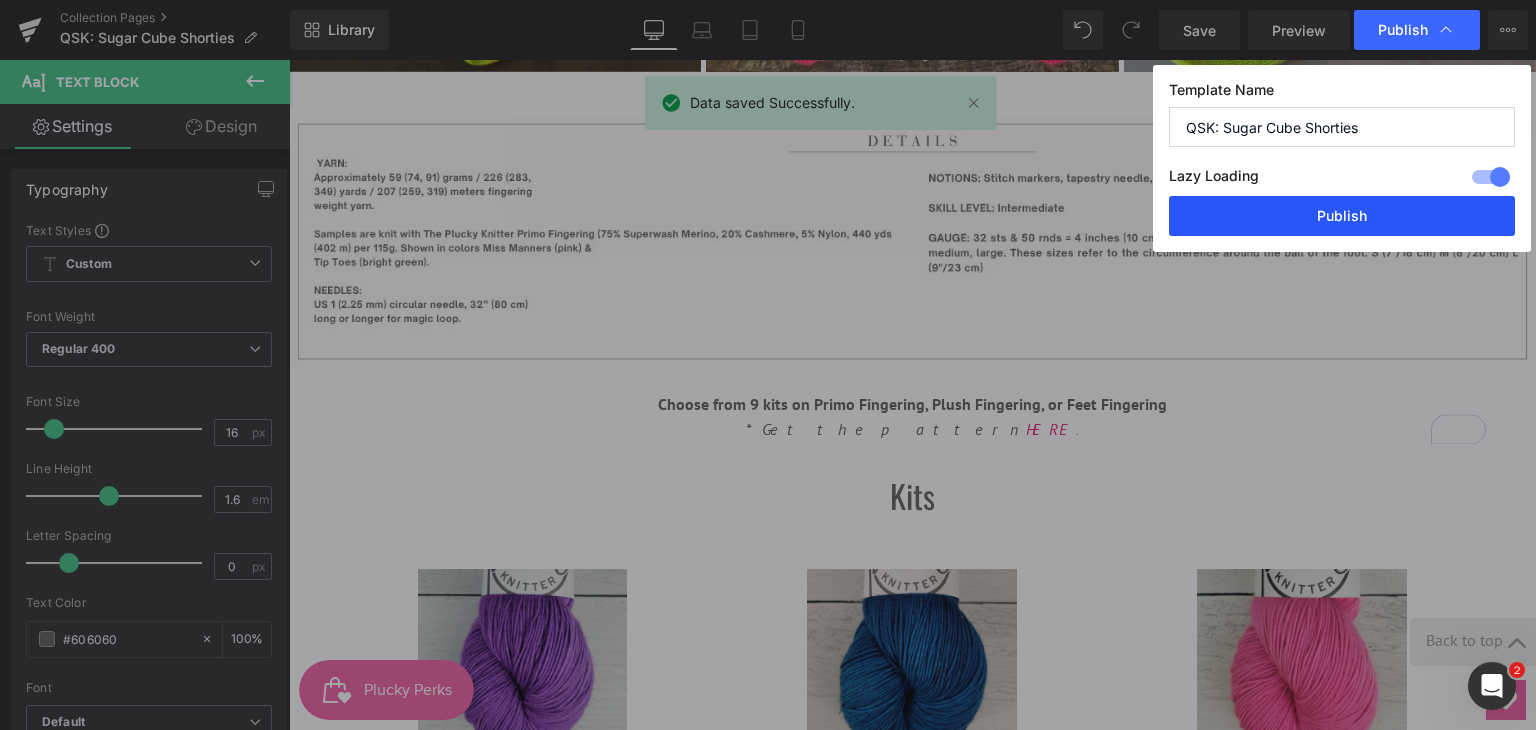 drag, startPoint x: 1360, startPoint y: 203, endPoint x: 624, endPoint y: 369, distance: 754.4879 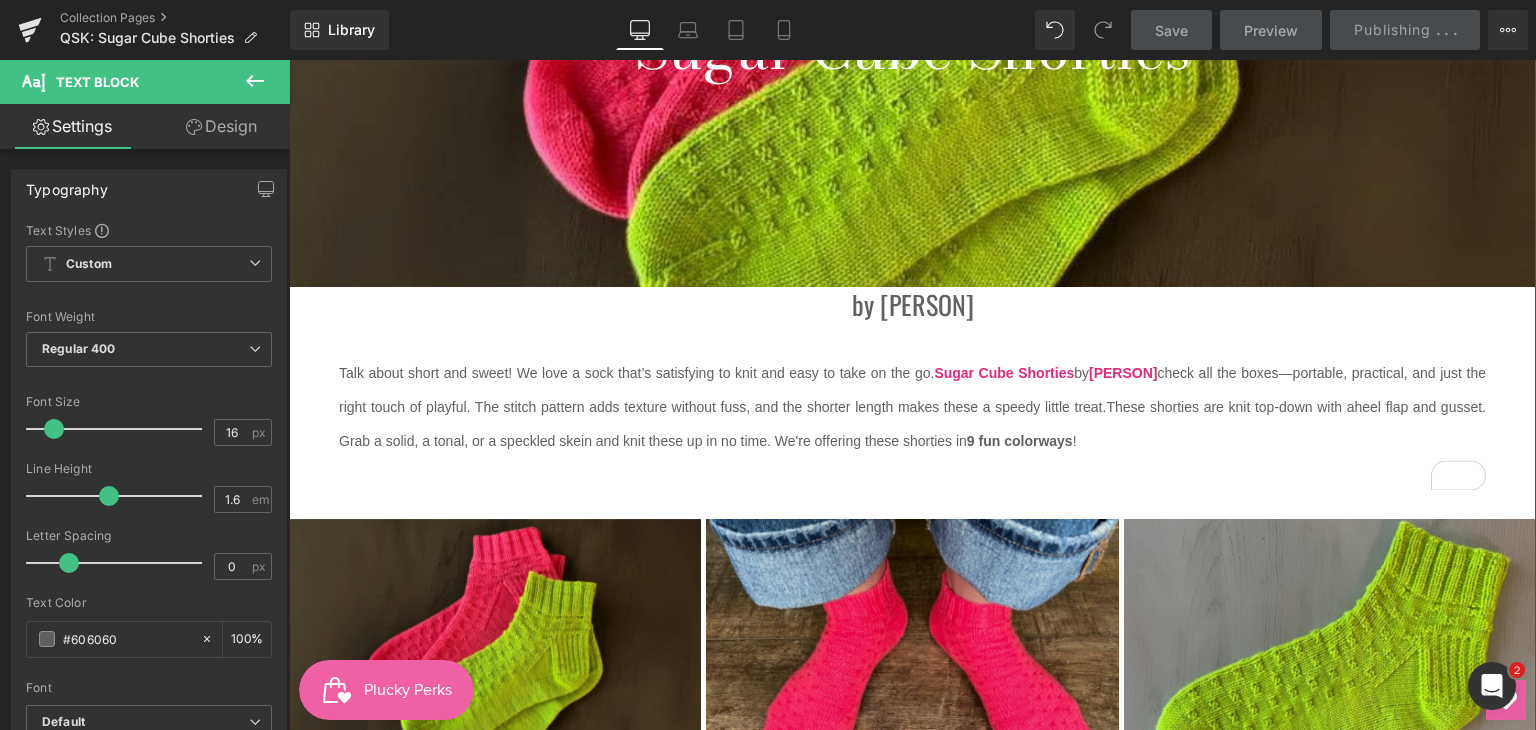 scroll, scrollTop: 400, scrollLeft: 0, axis: vertical 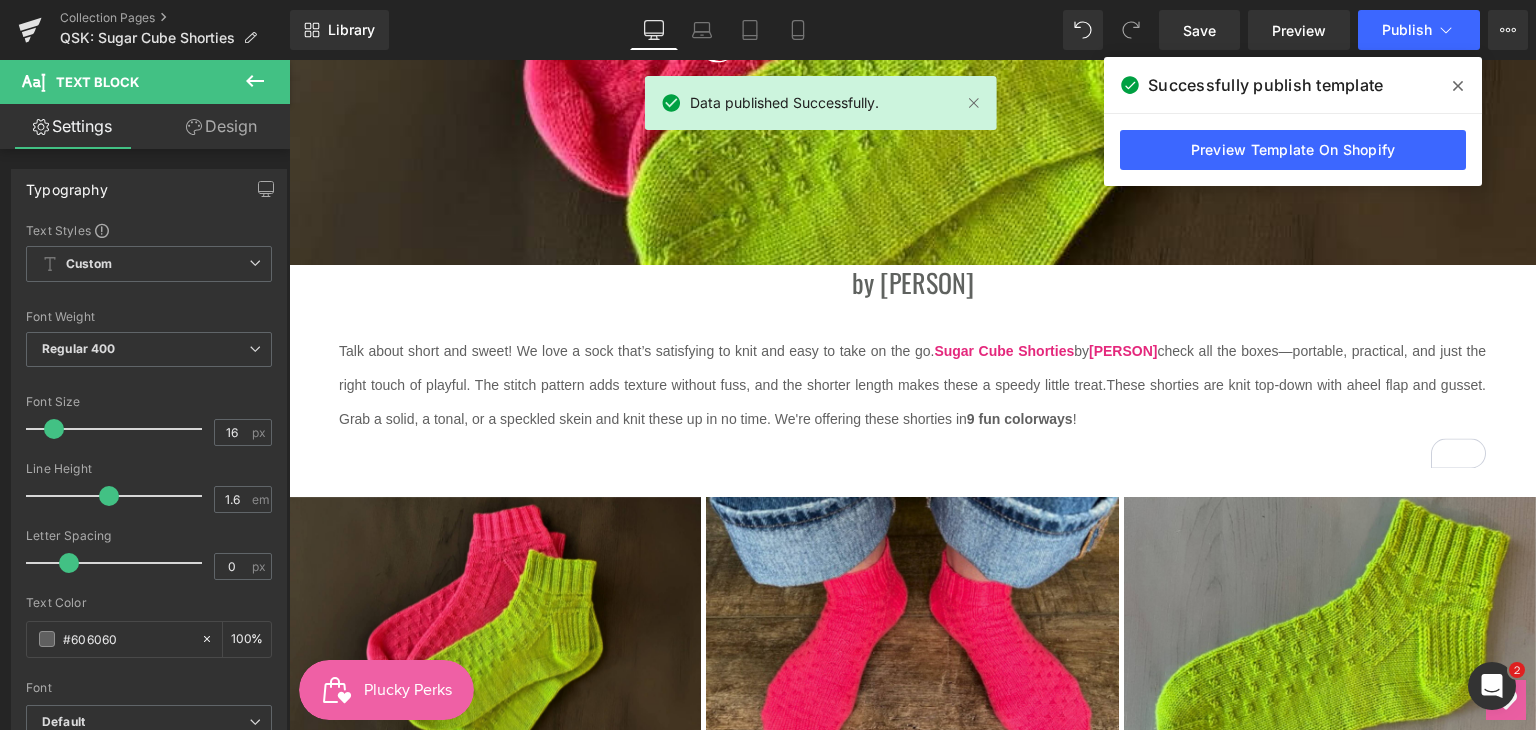 click 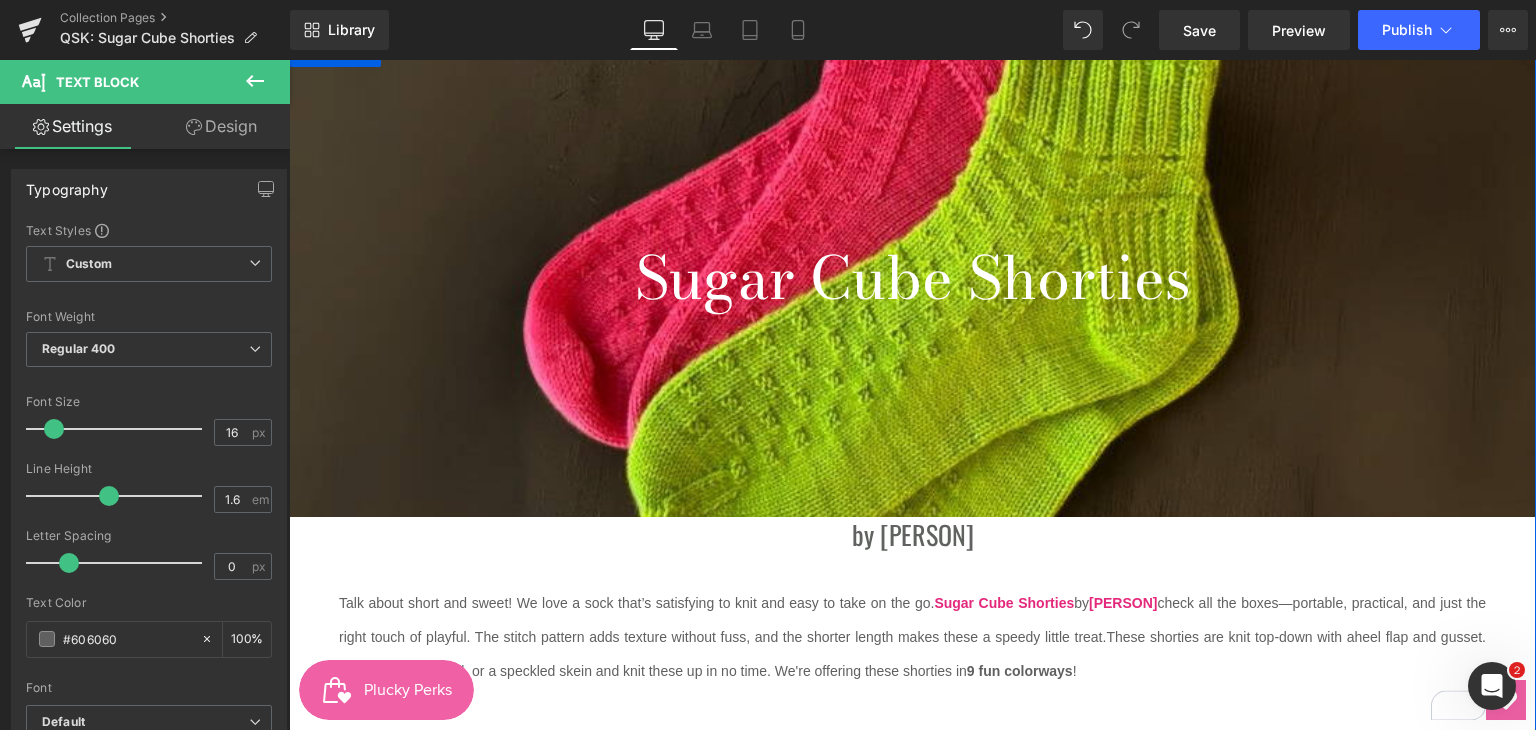 scroll, scrollTop: 300, scrollLeft: 0, axis: vertical 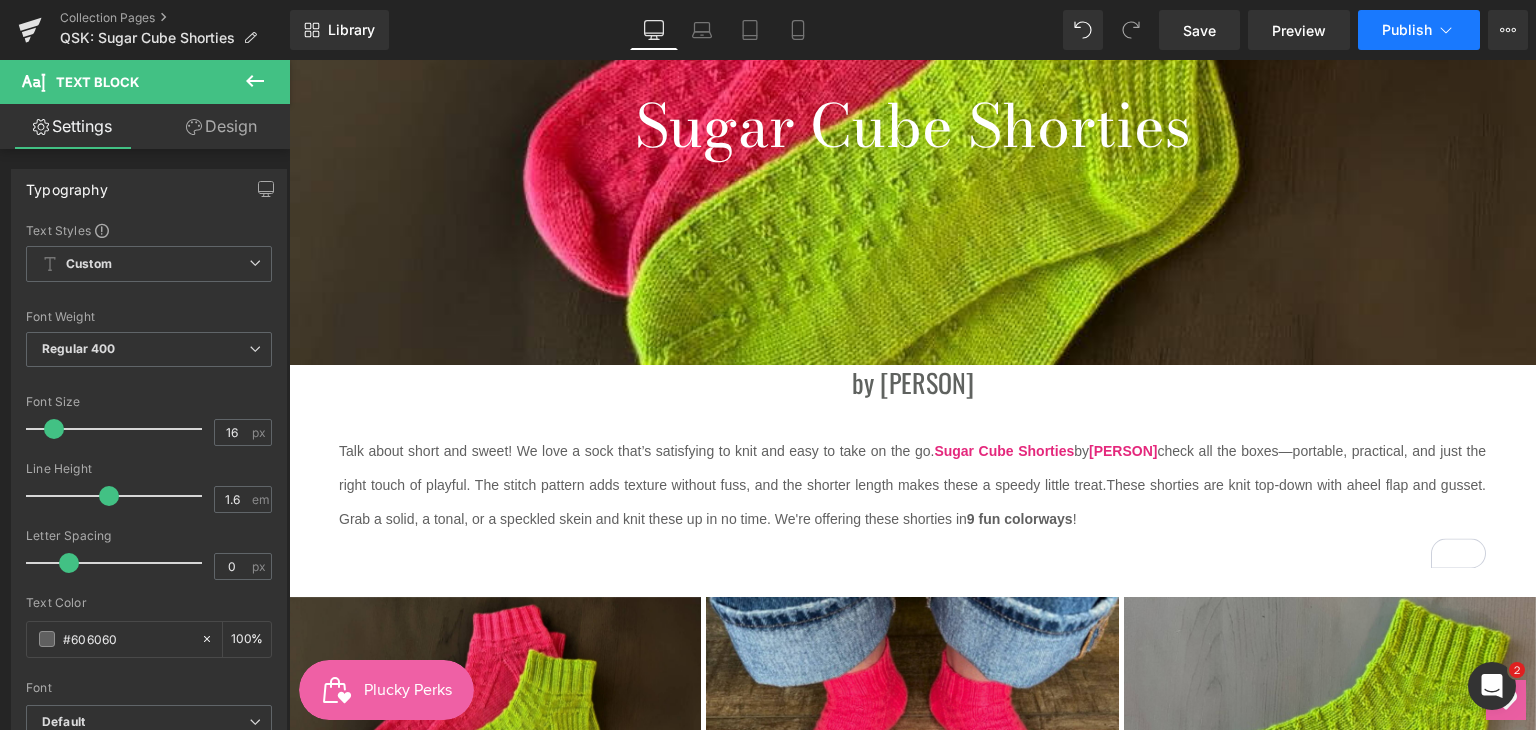 click on "Publish" at bounding box center (1407, 30) 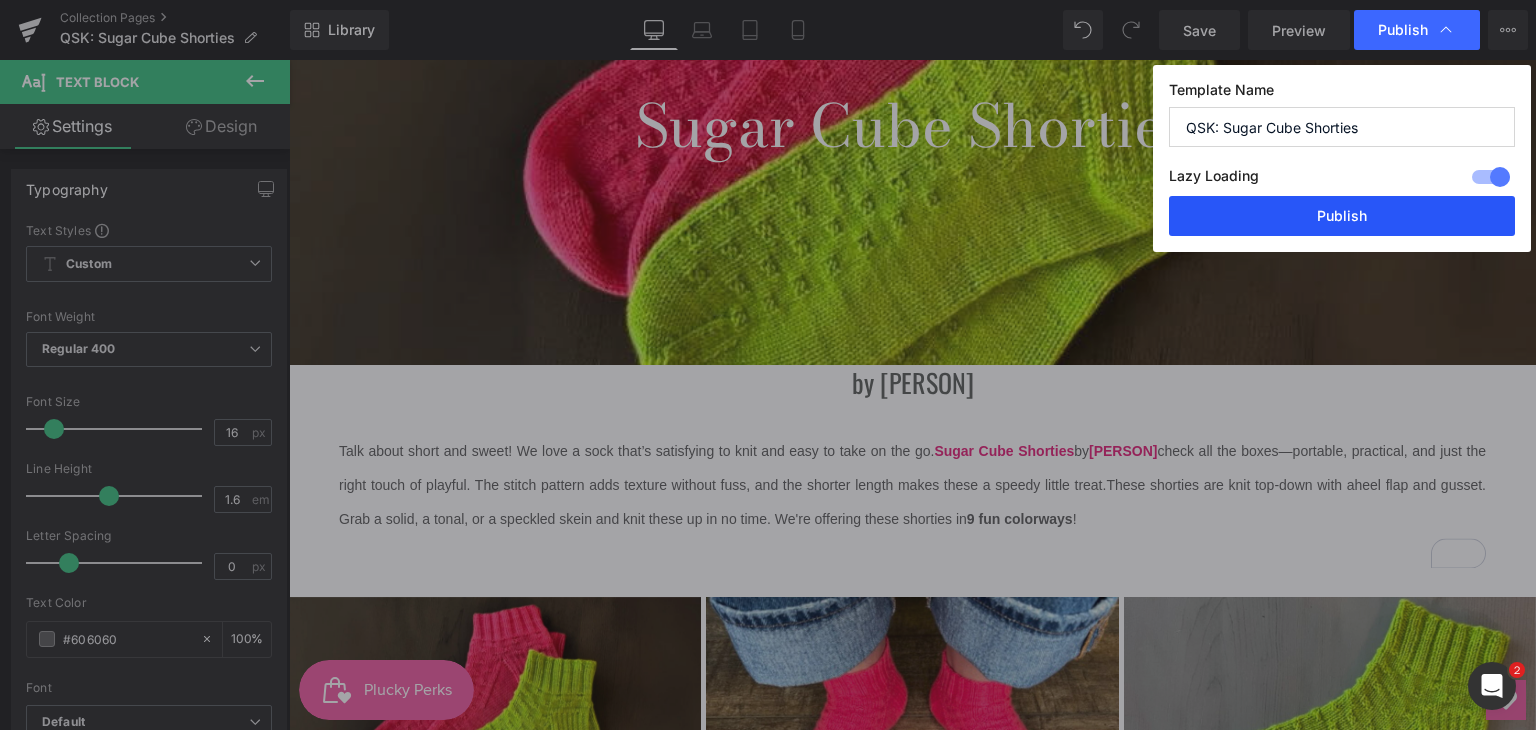 click on "Publish" at bounding box center (1342, 216) 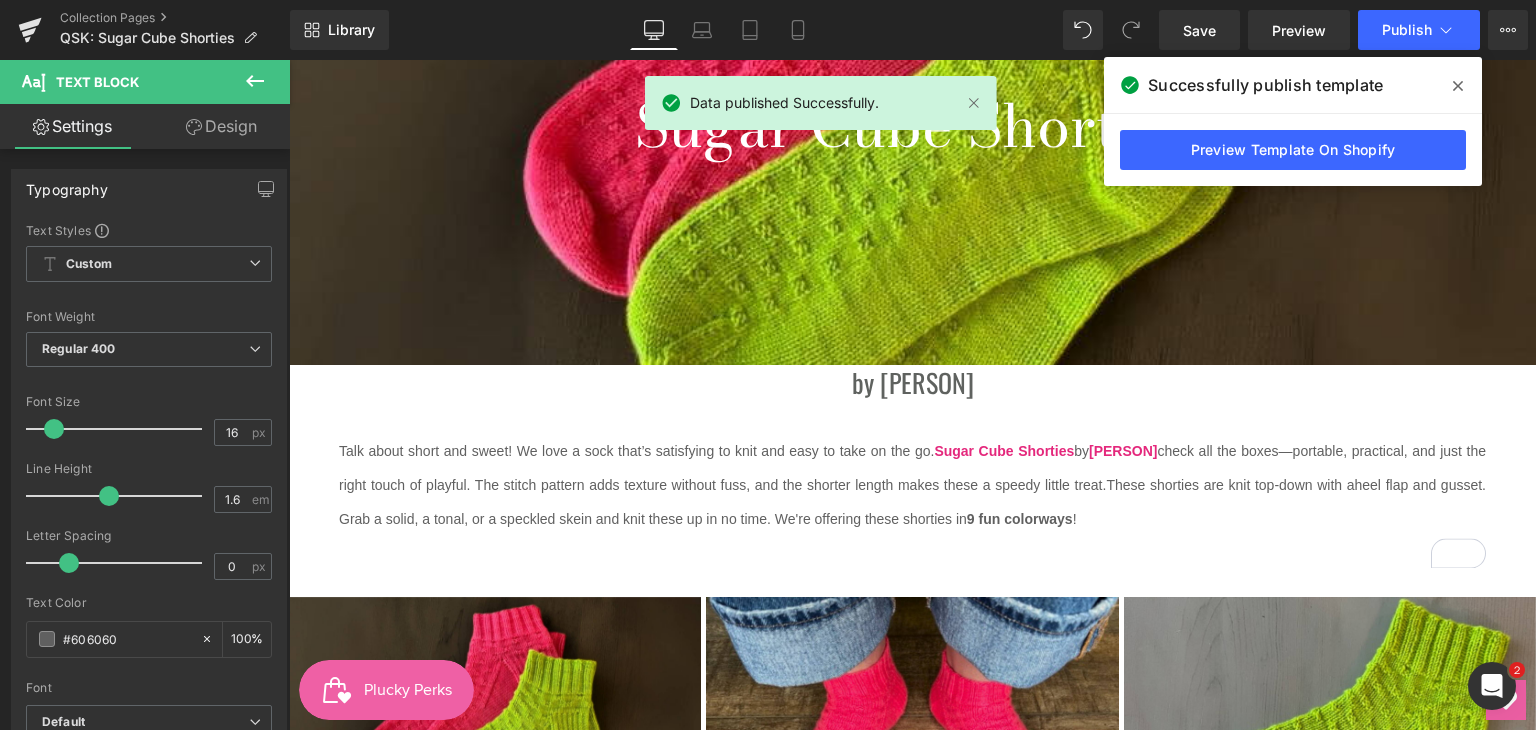click at bounding box center (1458, 86) 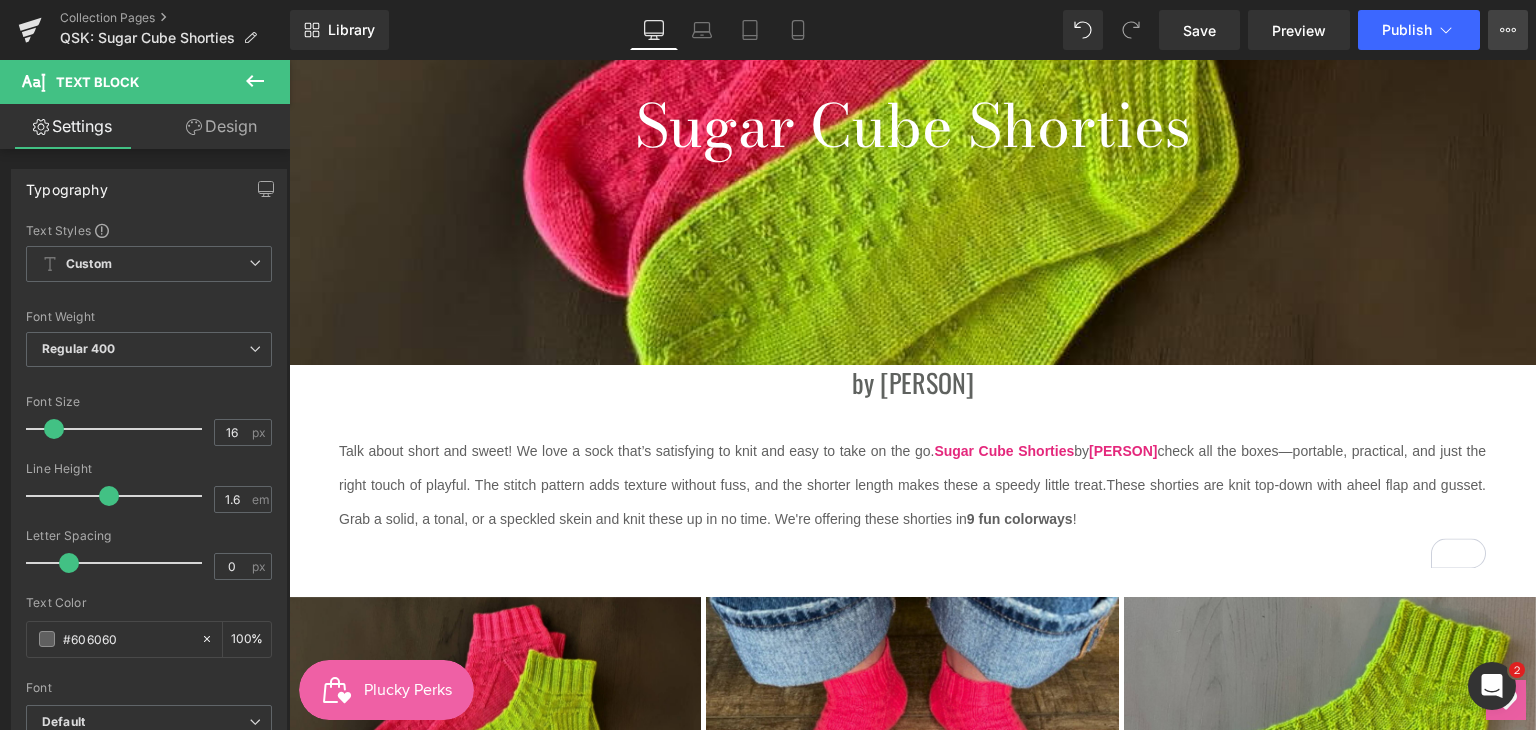 click on "View Live Page View with current Template Save Template to Library Schedule Publish Publish Settings Shortcuts" at bounding box center (1508, 30) 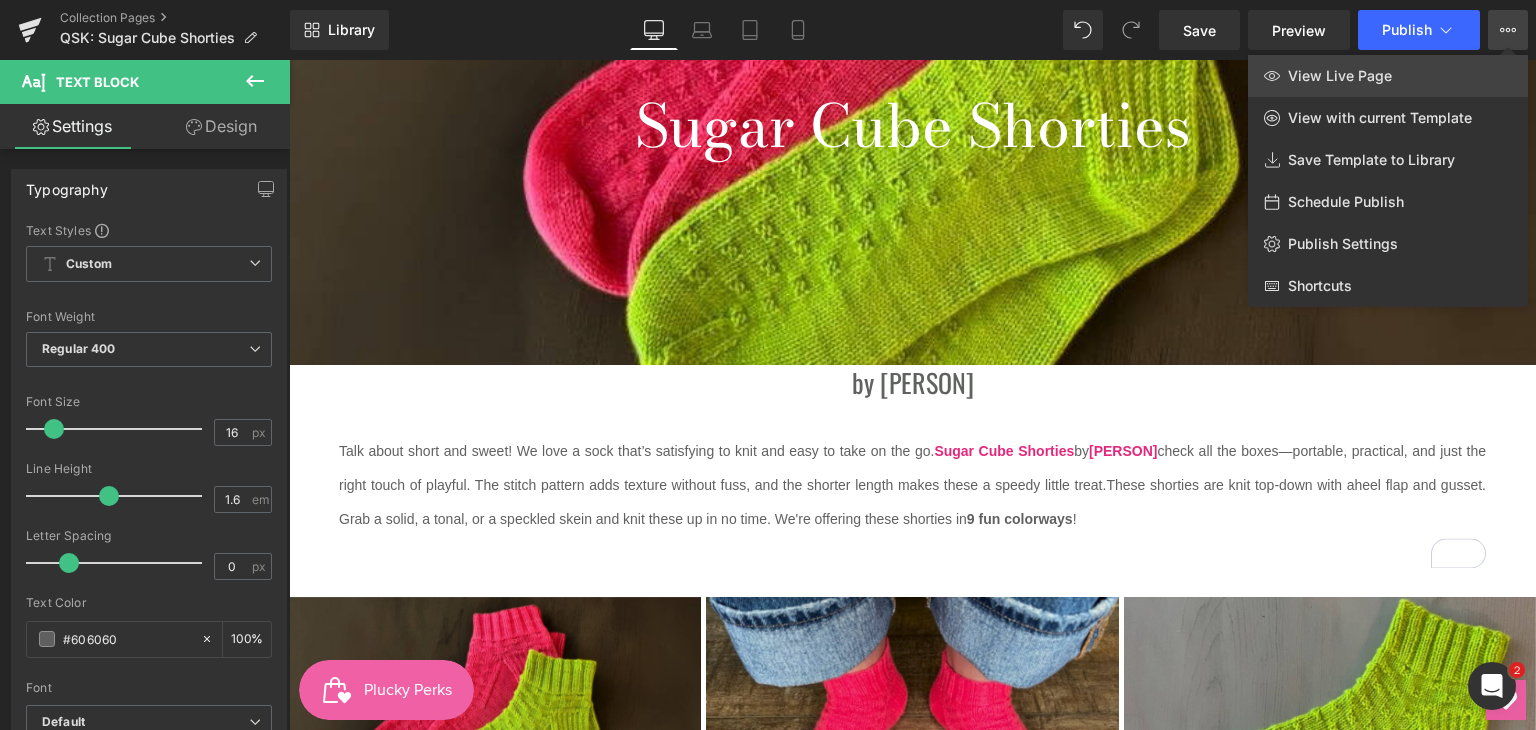 click on "View Live Page" at bounding box center (1388, 76) 